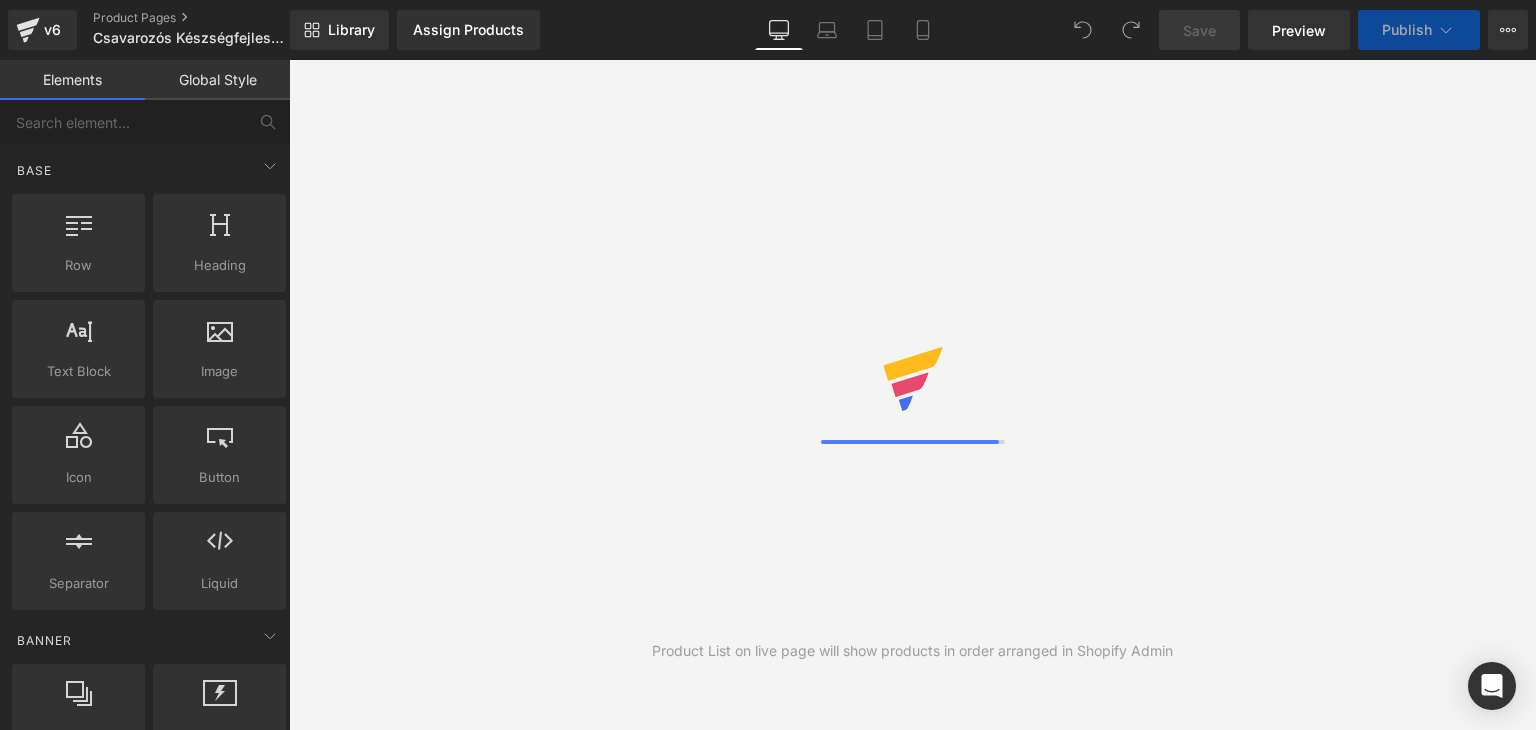 scroll, scrollTop: 0, scrollLeft: 0, axis: both 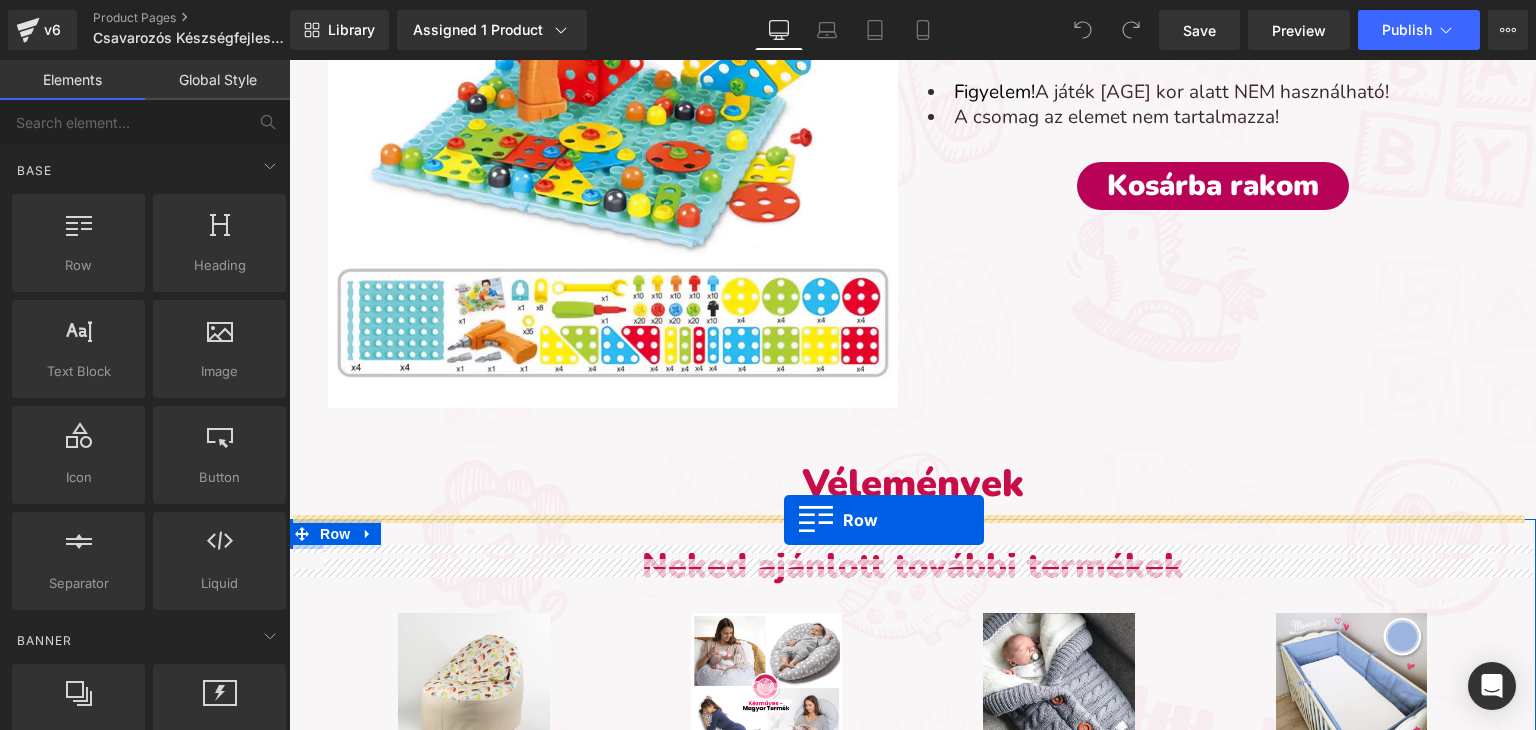 drag, startPoint x: 365, startPoint y: 321, endPoint x: 784, endPoint y: 521, distance: 464.28546 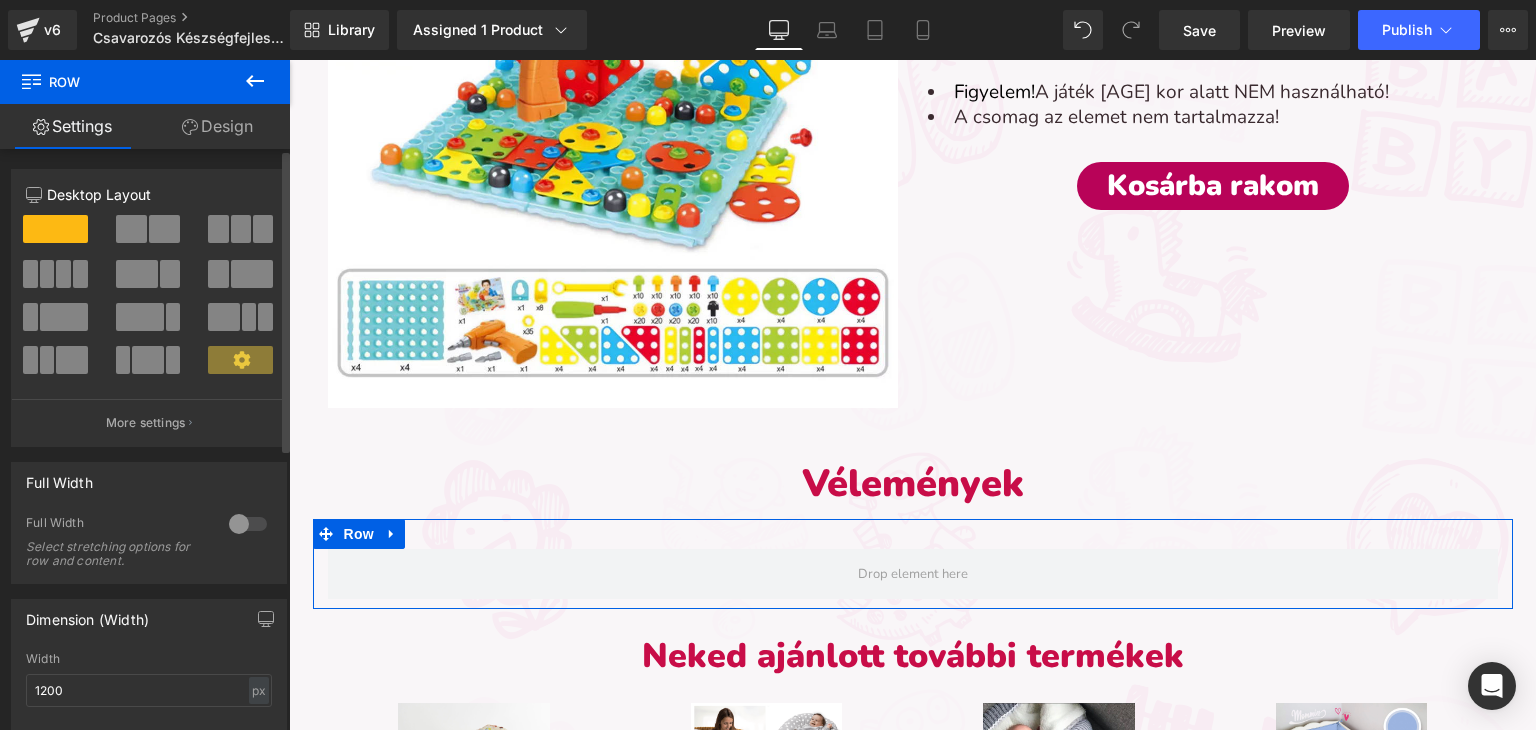 scroll, scrollTop: 0, scrollLeft: 0, axis: both 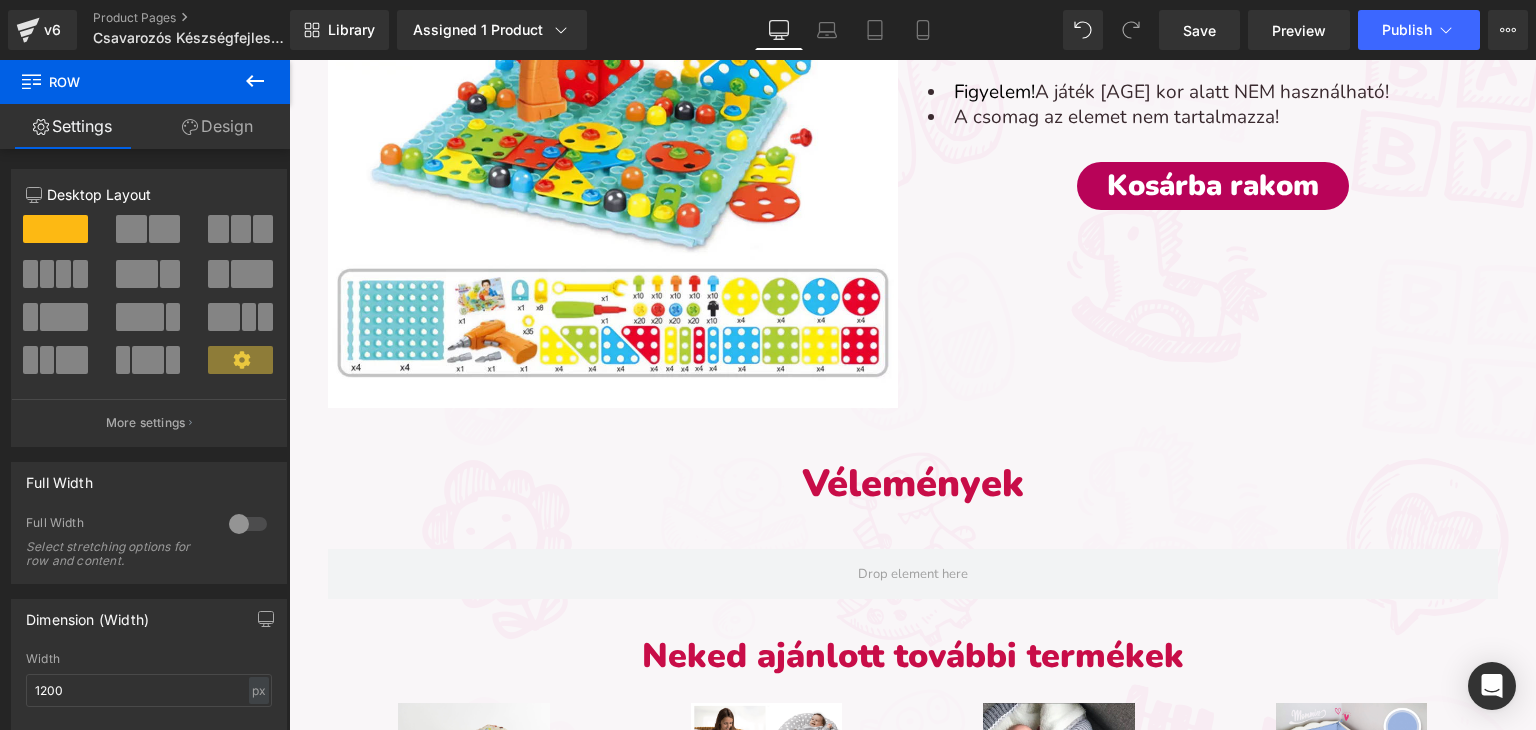 click at bounding box center [31, 79] 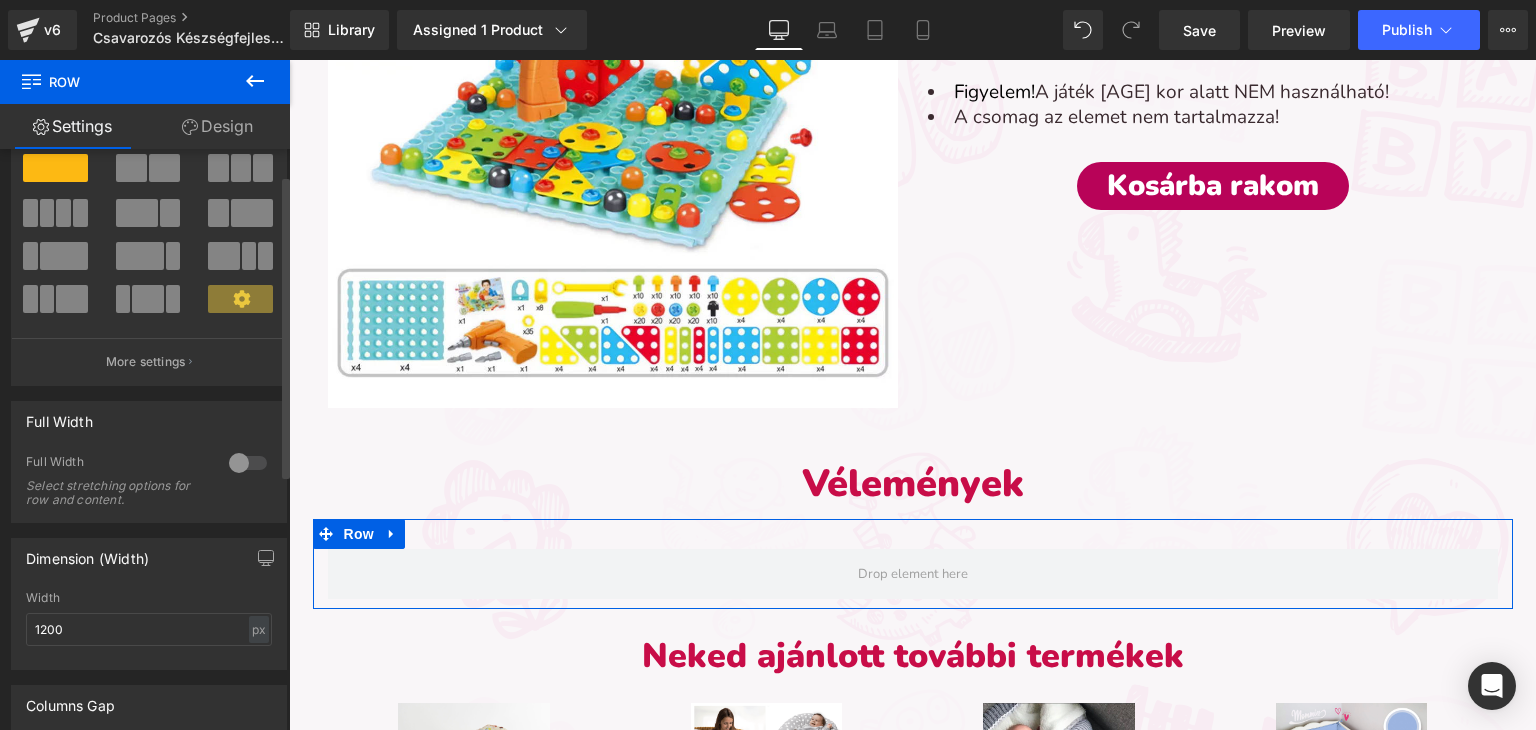 scroll, scrollTop: 0, scrollLeft: 0, axis: both 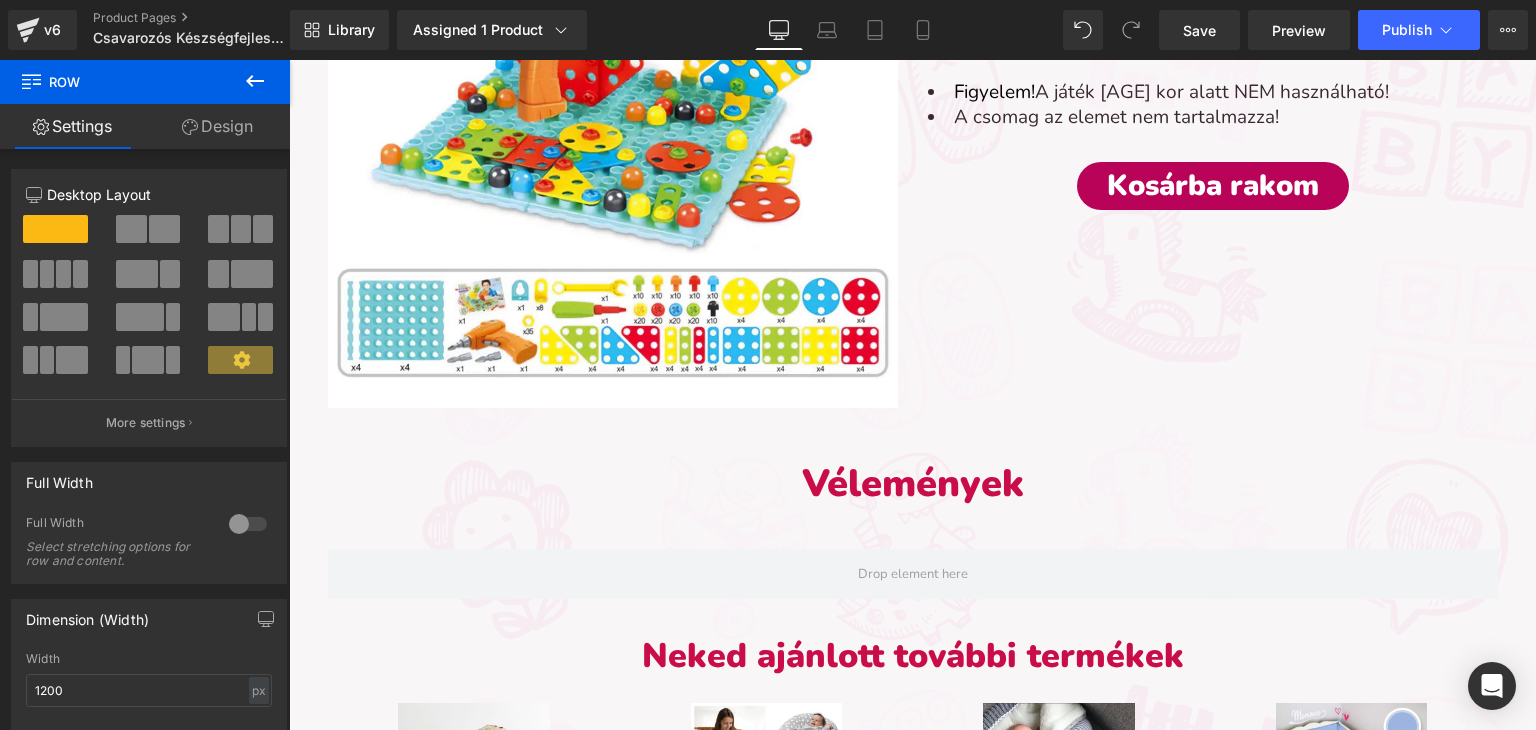 click 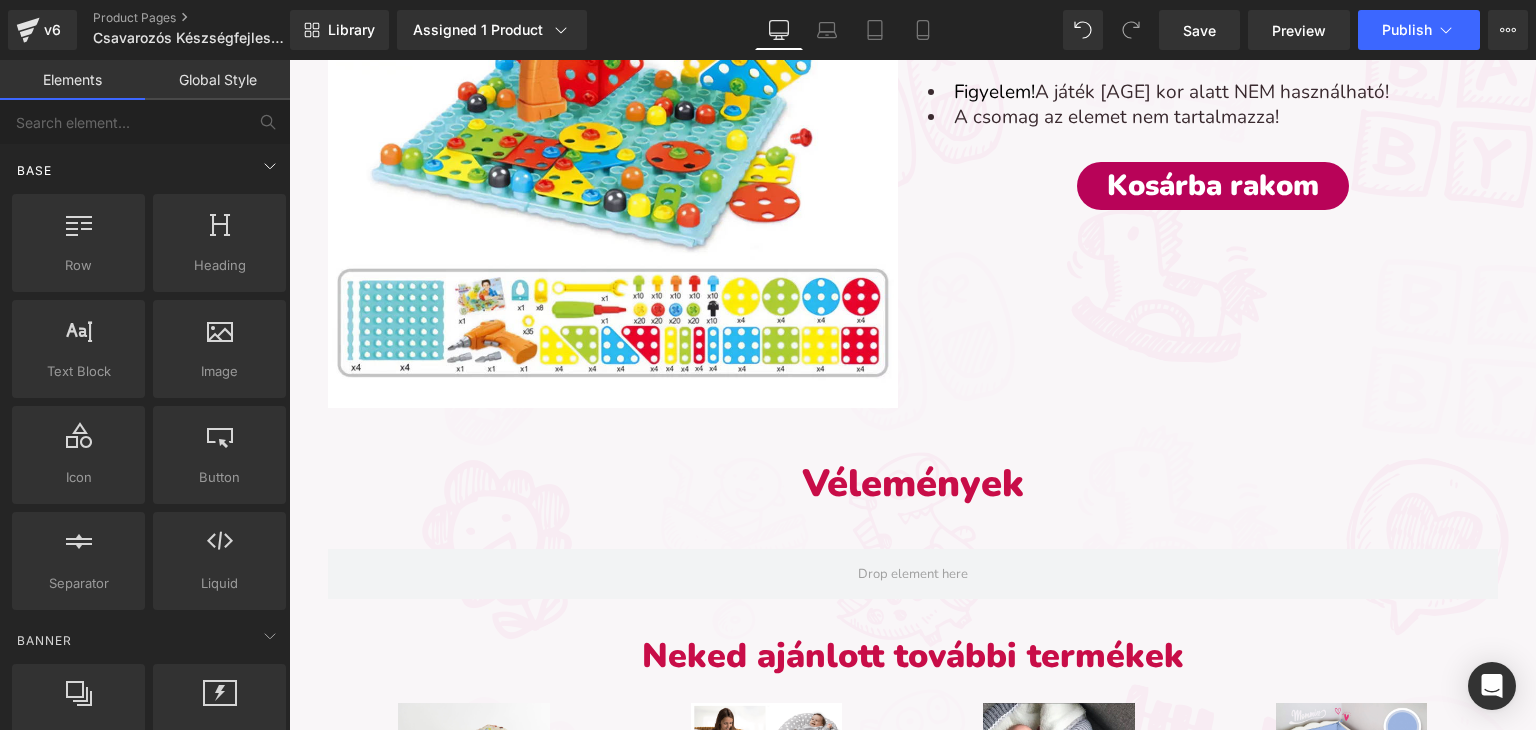 click on "Base" at bounding box center [149, 170] 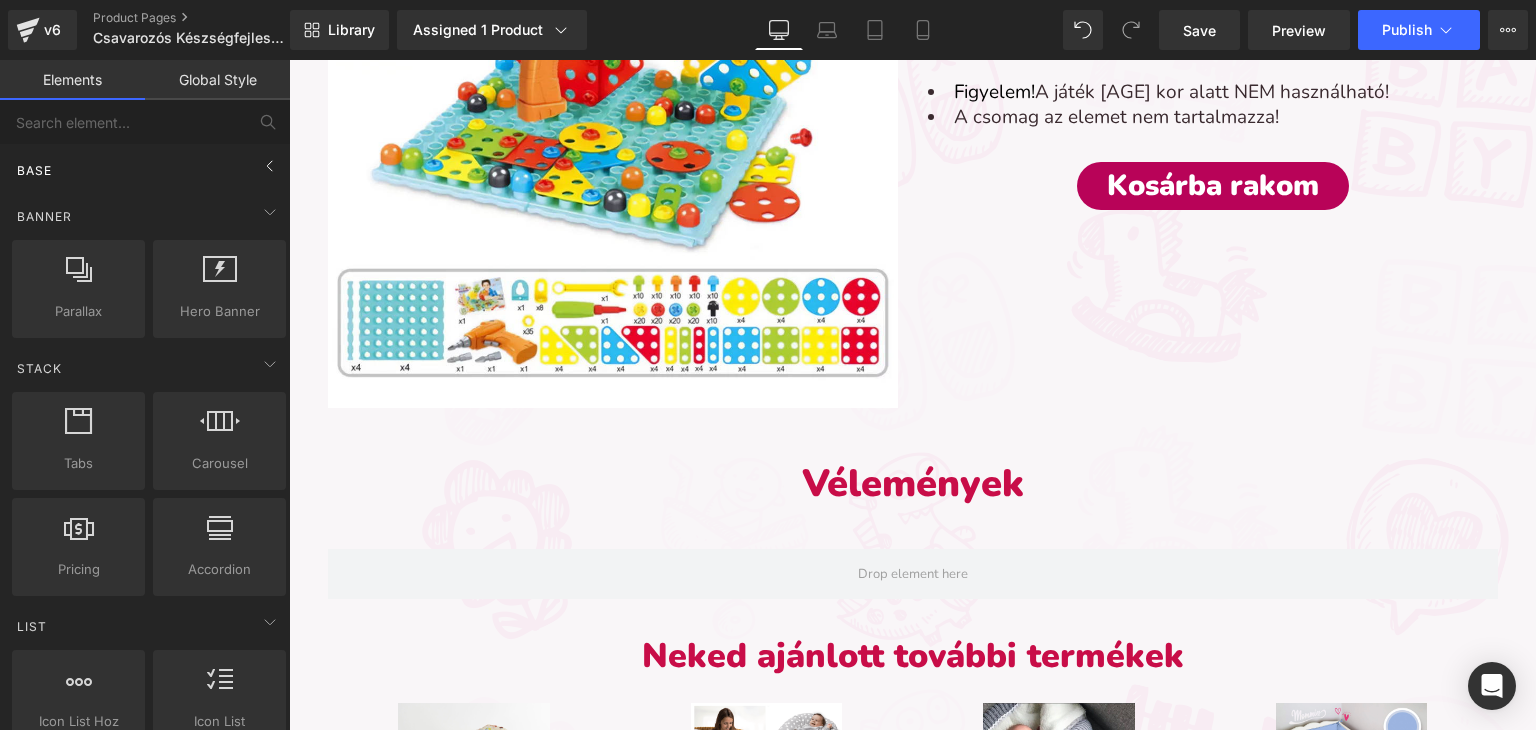 click on "Base" at bounding box center (149, 170) 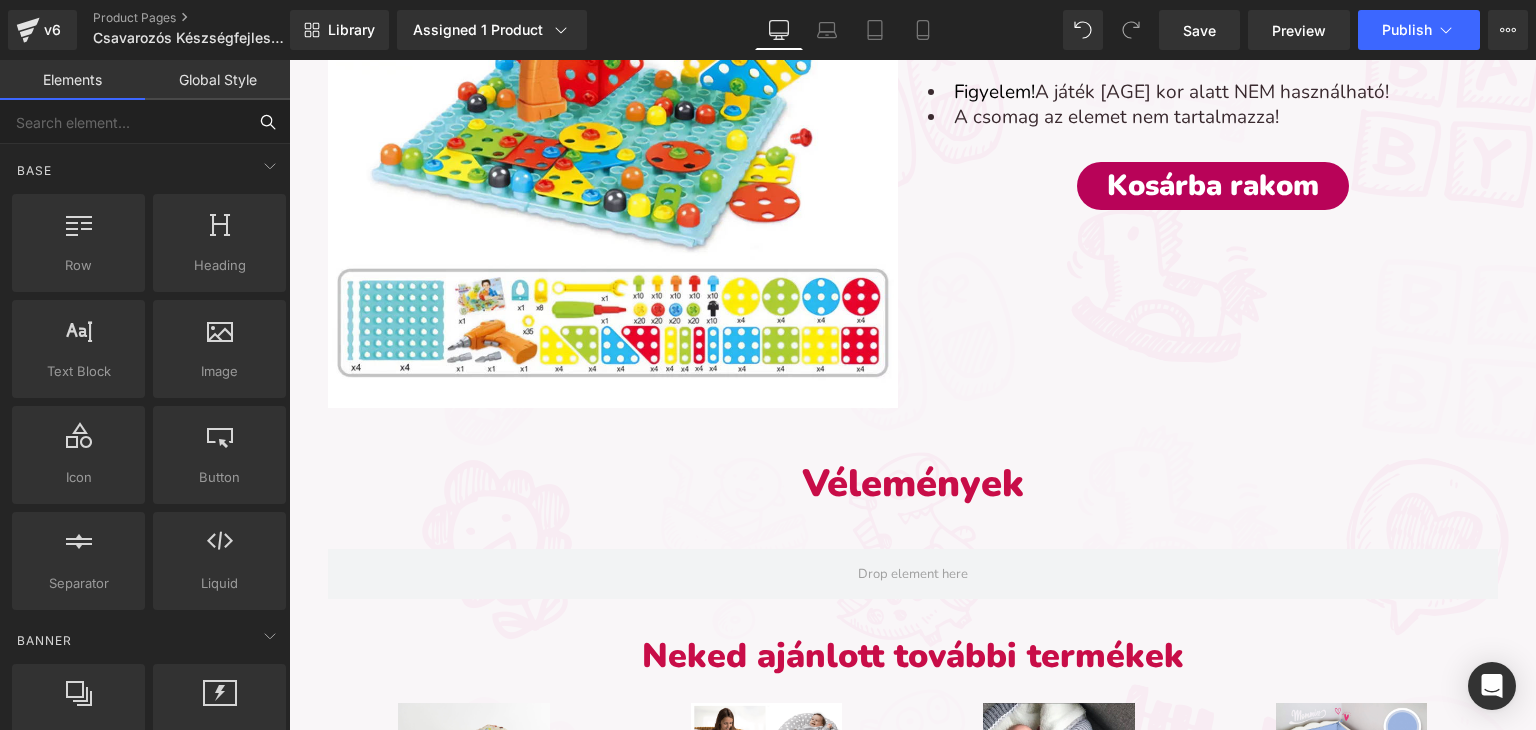click at bounding box center [123, 122] 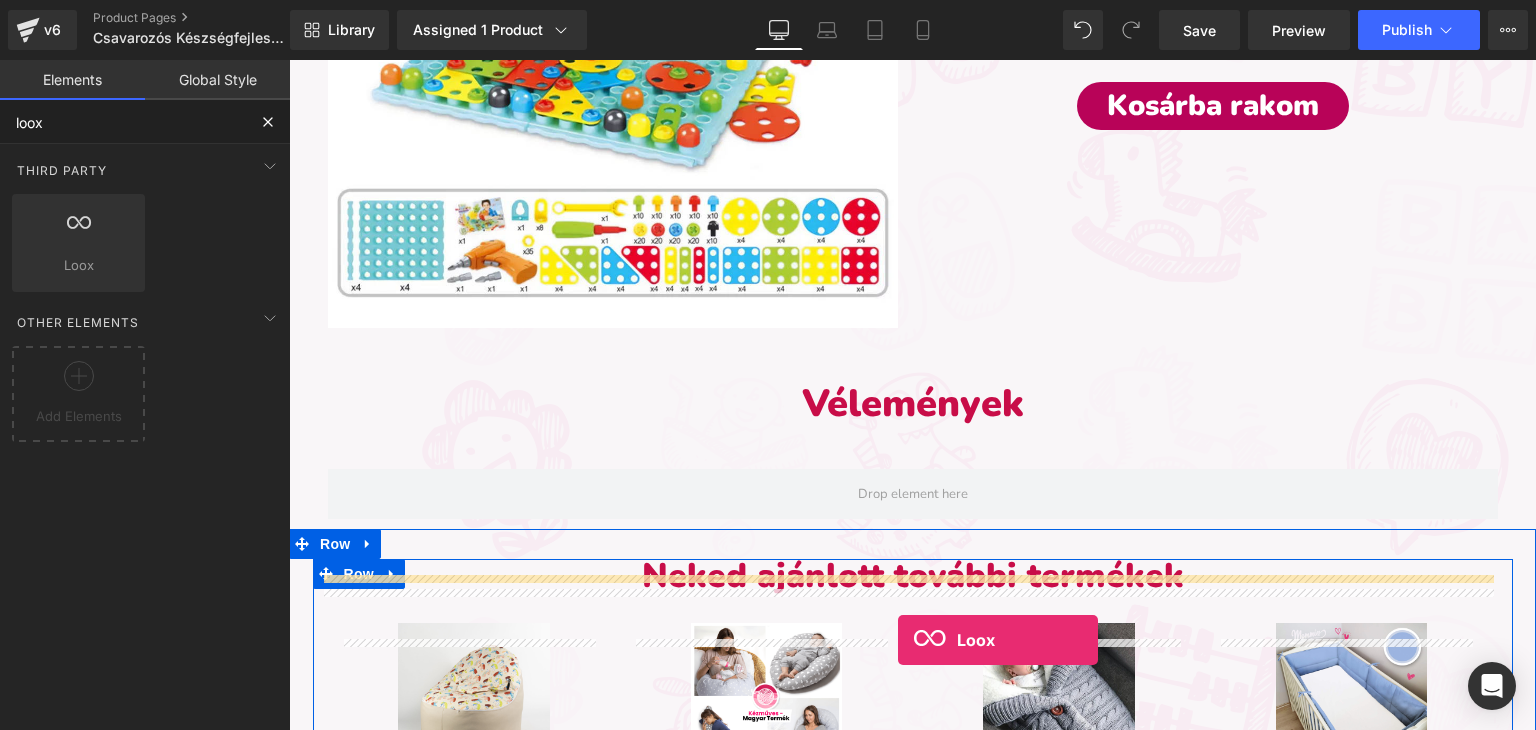 scroll, scrollTop: 2224, scrollLeft: 0, axis: vertical 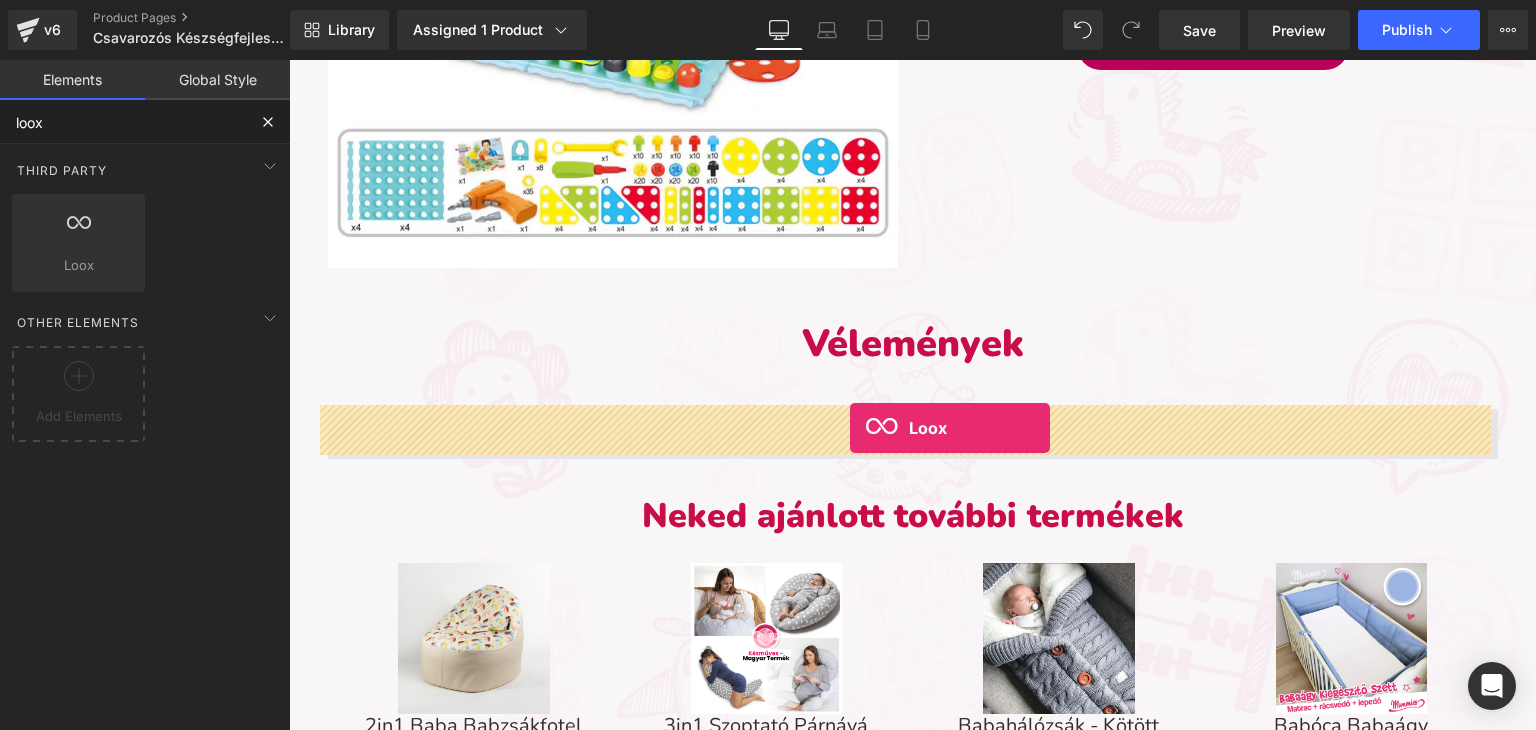 drag, startPoint x: 361, startPoint y: 301, endPoint x: 850, endPoint y: 429, distance: 505.47504 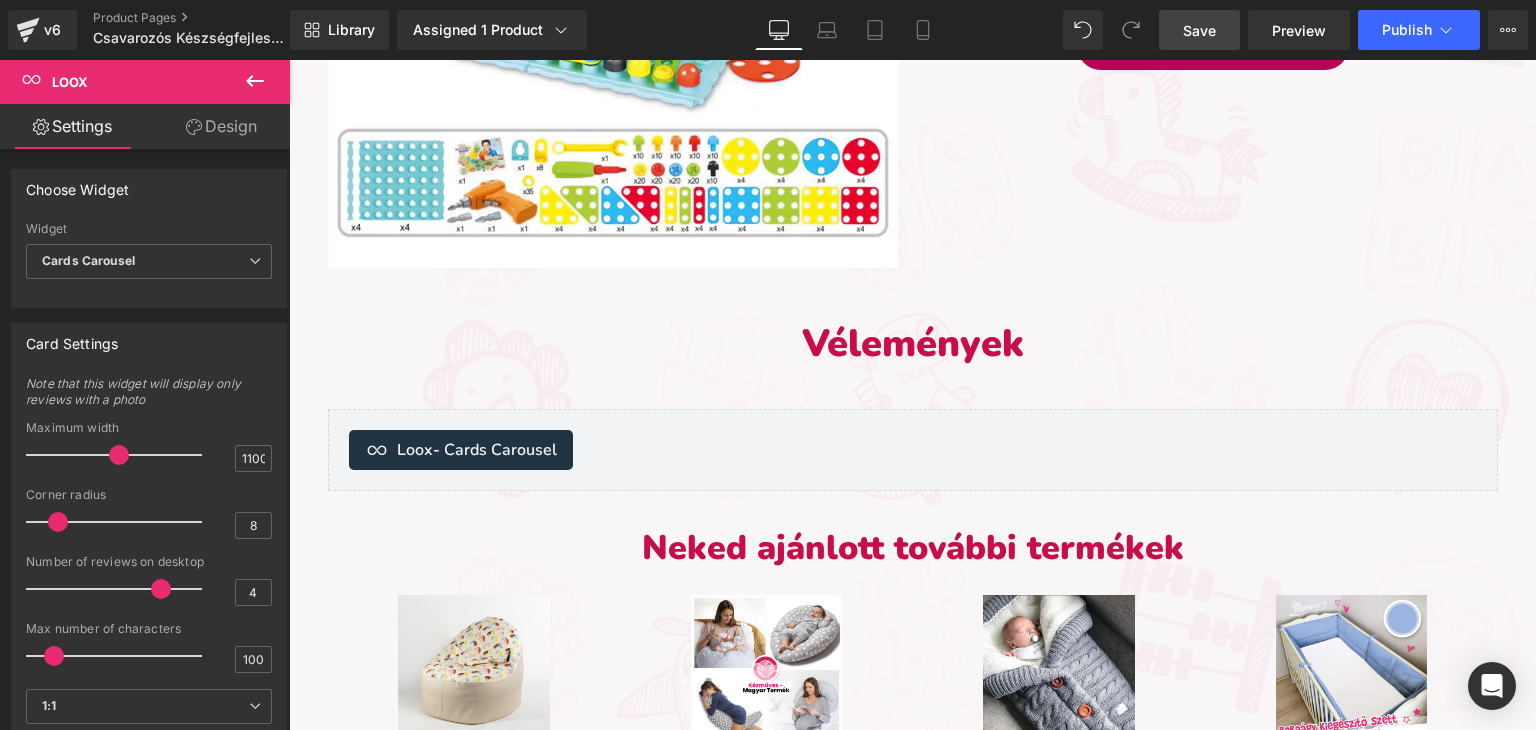 click on "Save" at bounding box center (1199, 30) 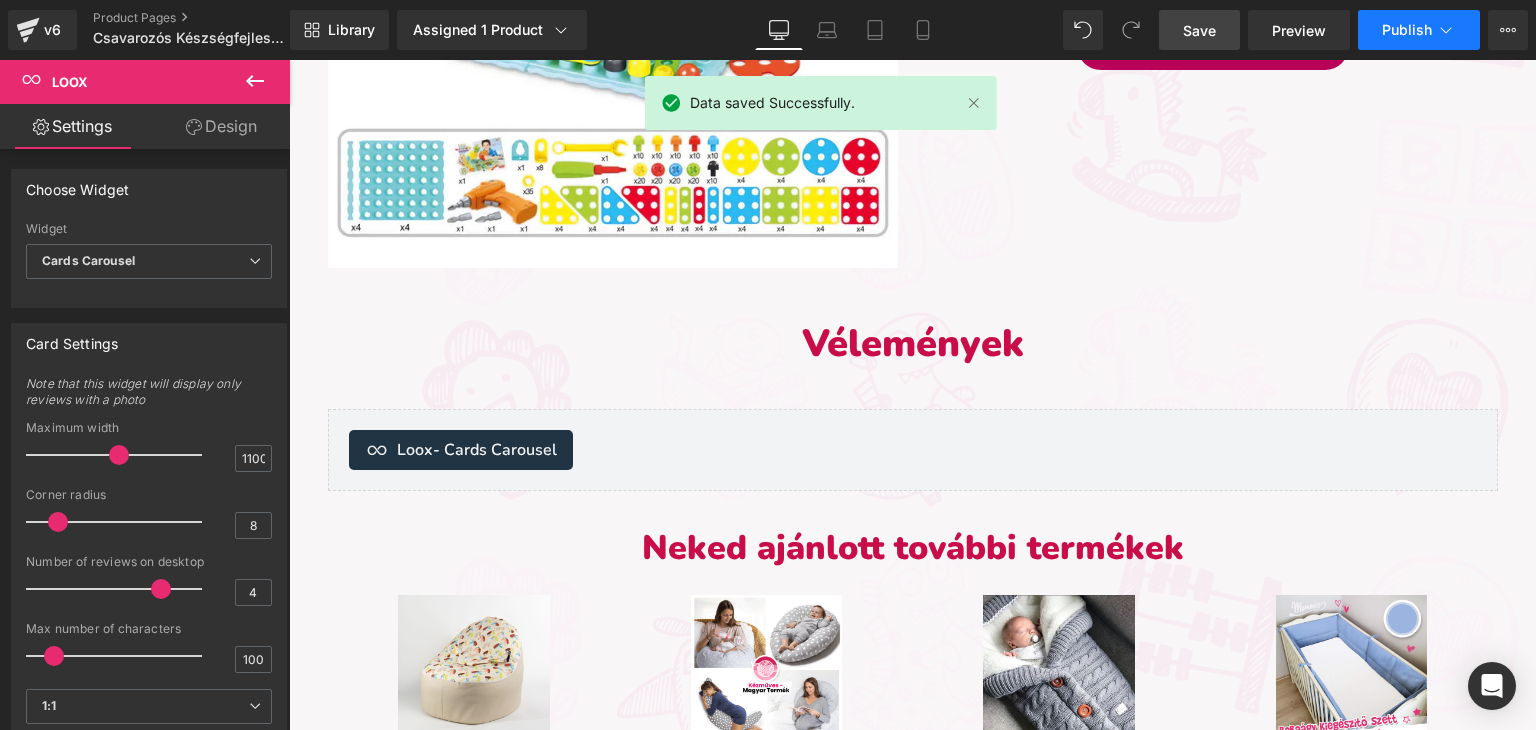click on "Publish" at bounding box center (1407, 30) 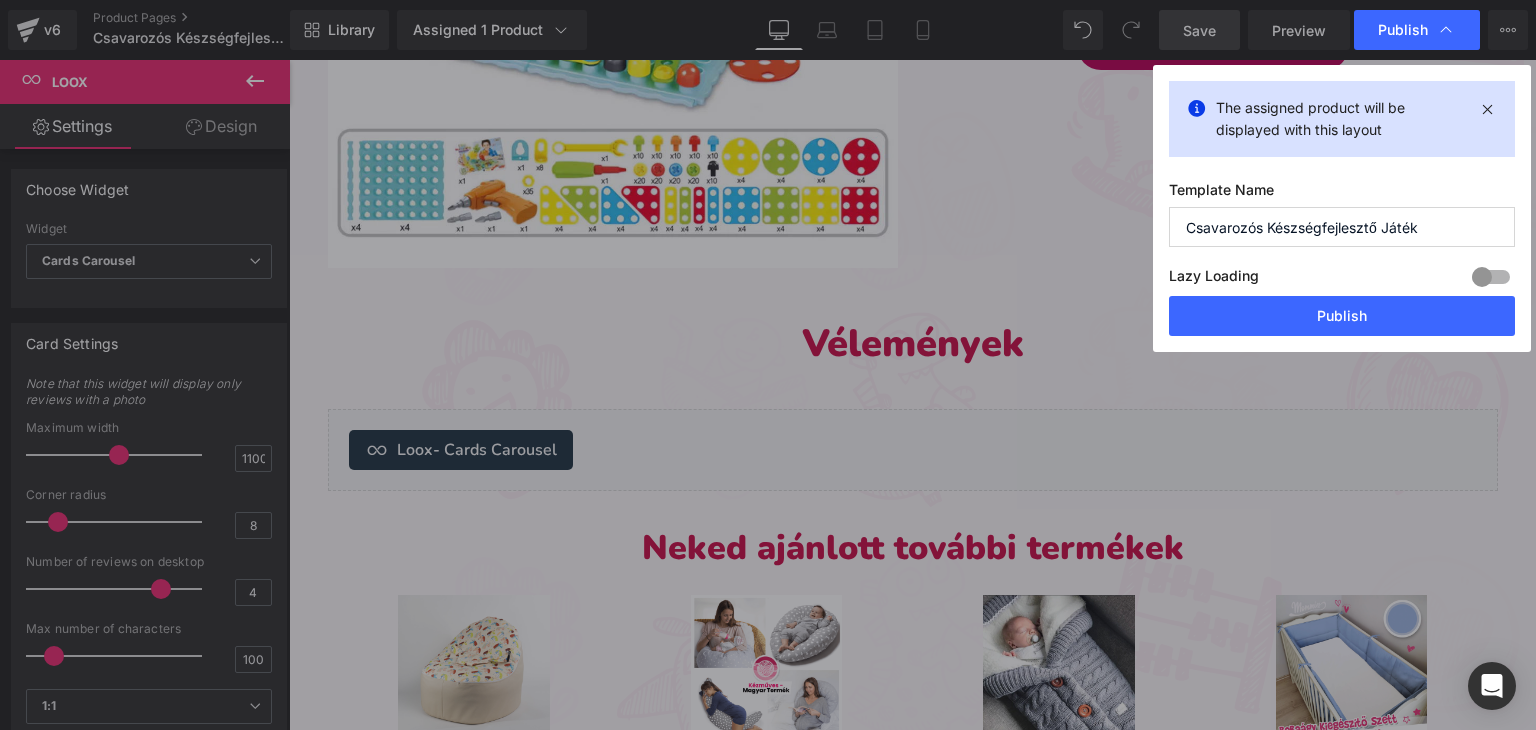 drag, startPoint x: 1352, startPoint y: 313, endPoint x: 968, endPoint y: 449, distance: 407.37207 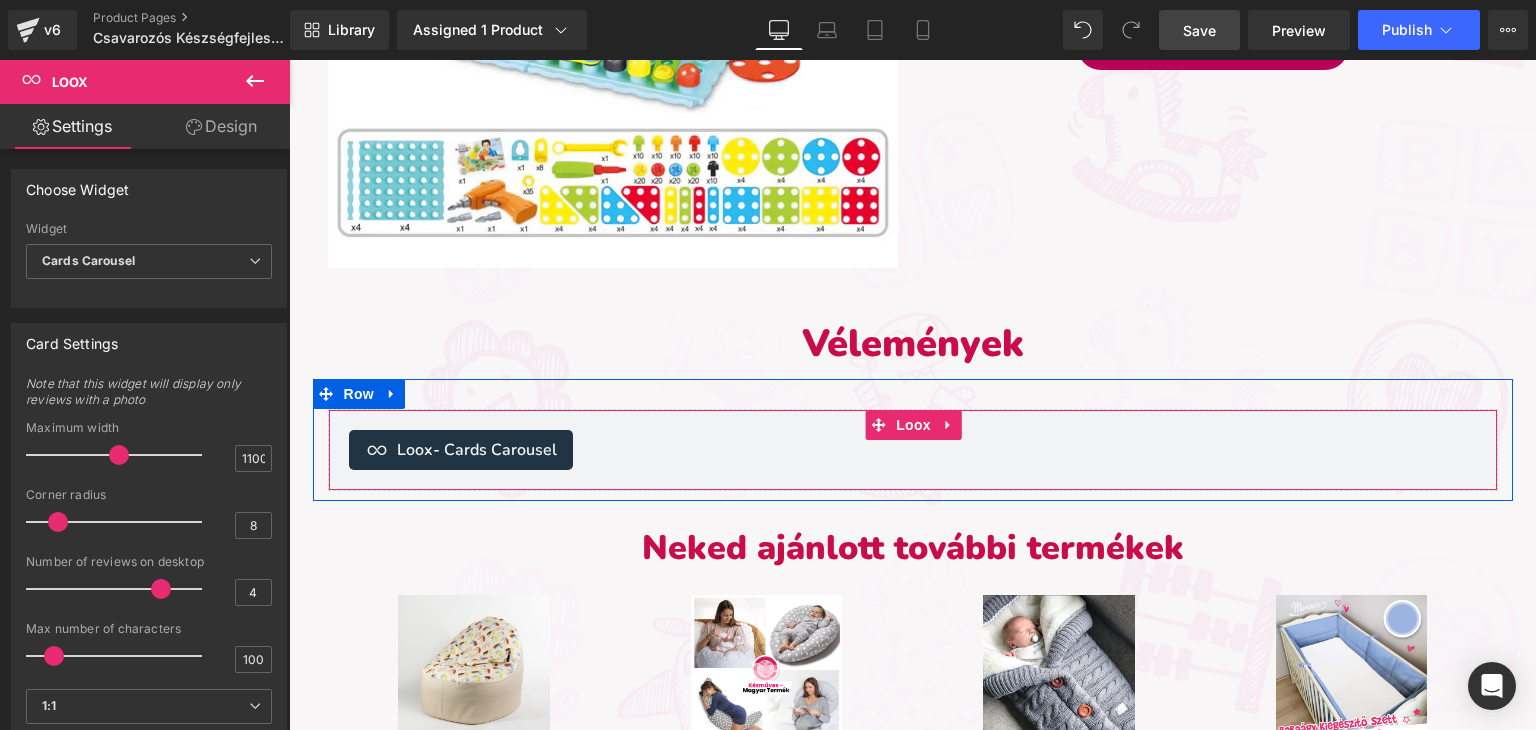 click on "- Cards Carousel" at bounding box center [495, 450] 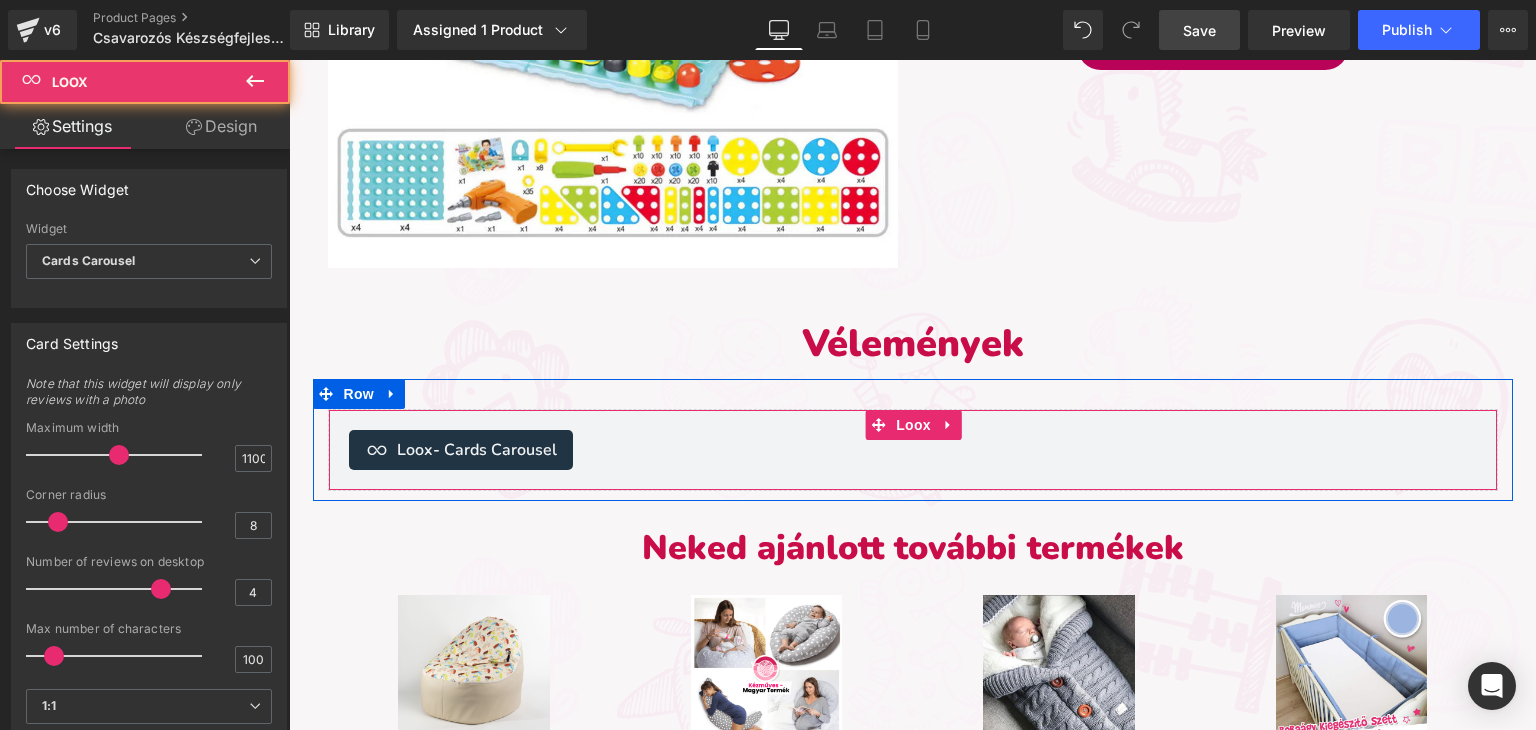 click on "Loox  - Cards Carousel" at bounding box center [913, 450] 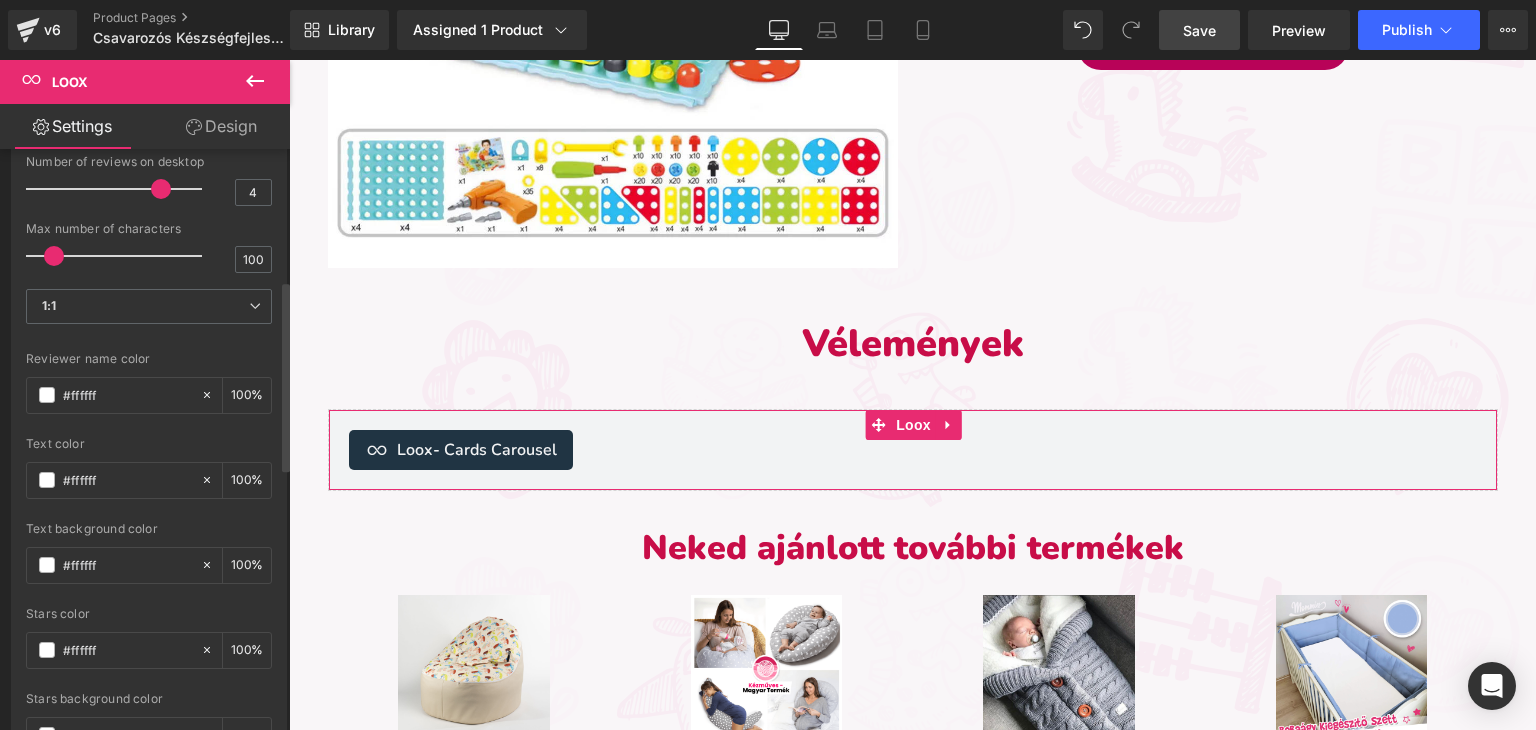 scroll, scrollTop: 0, scrollLeft: 0, axis: both 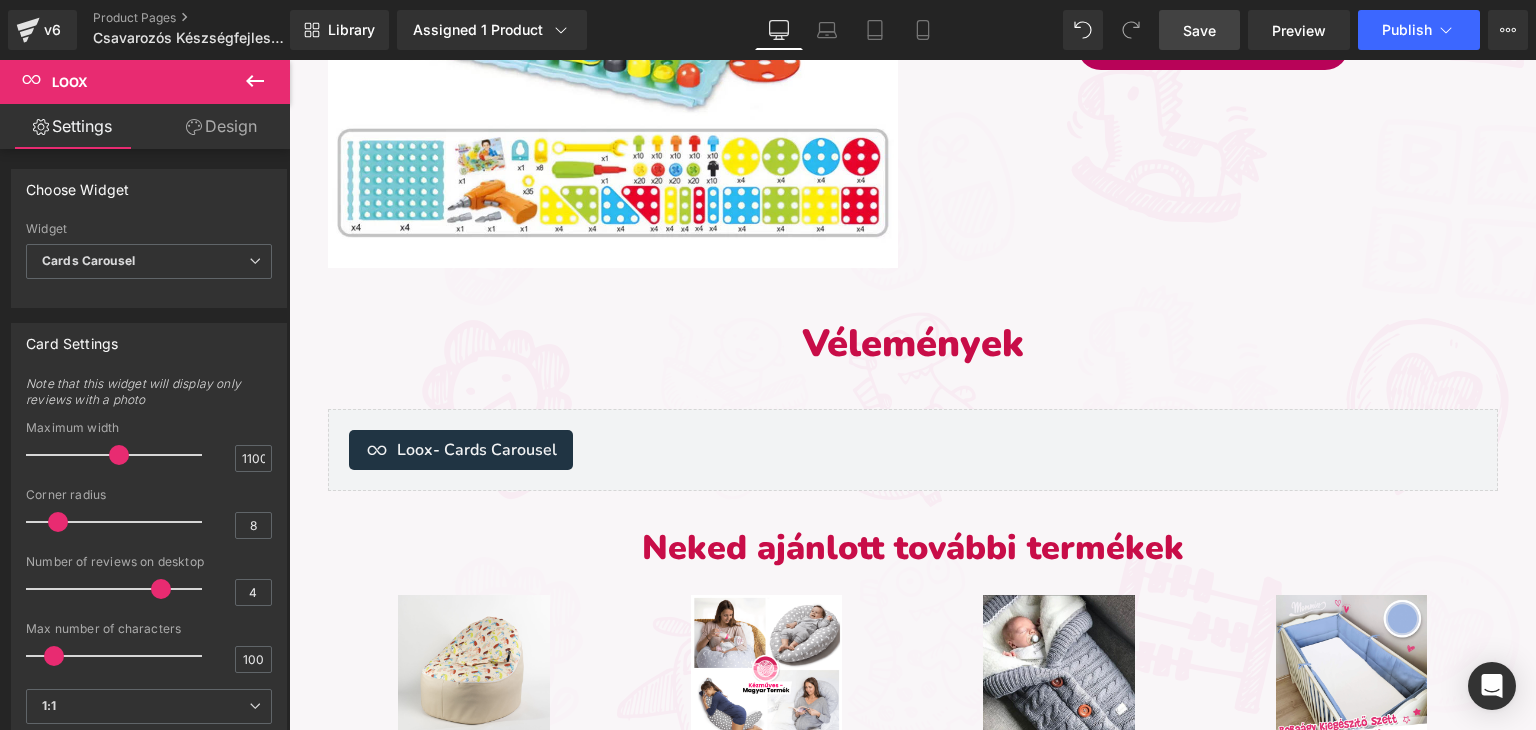 click at bounding box center (255, 82) 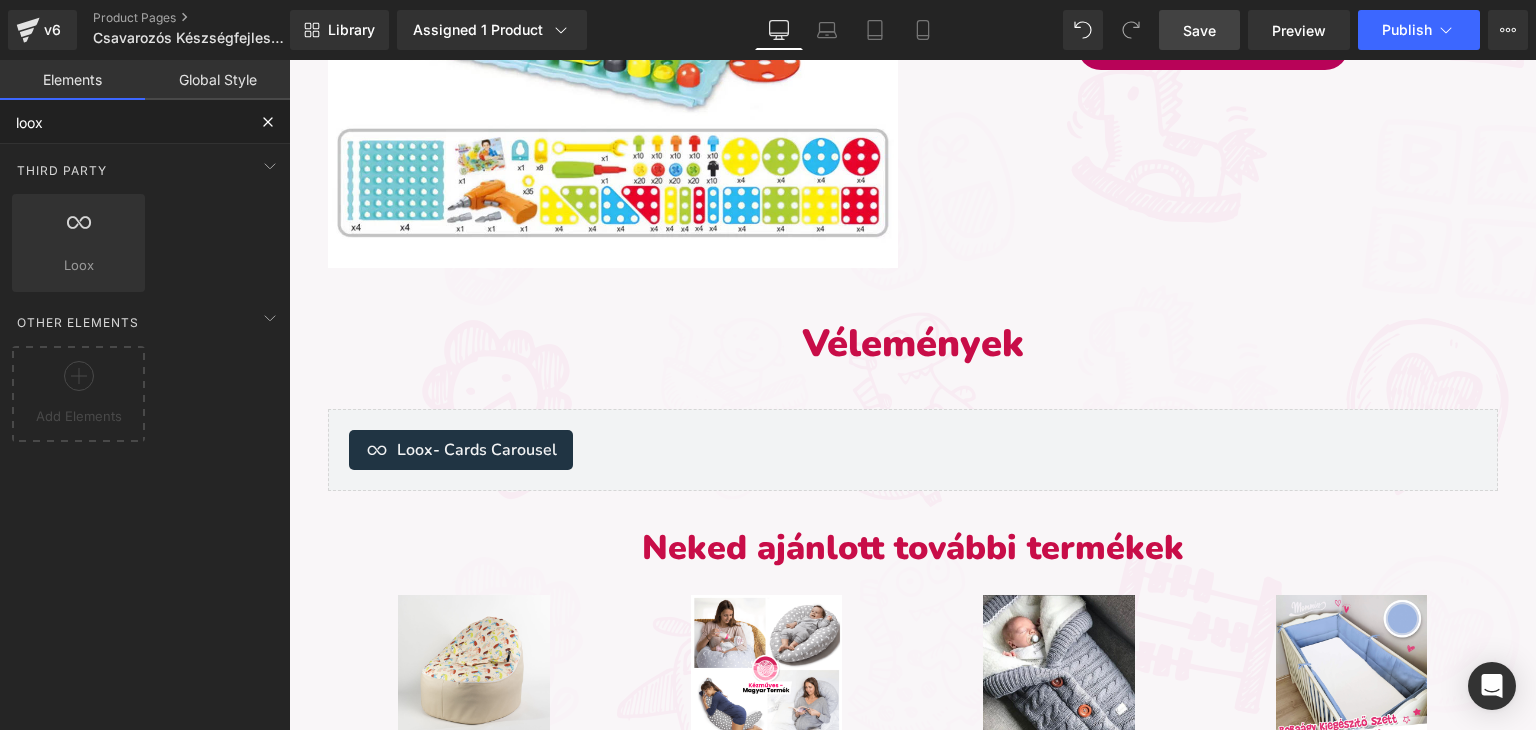 click on "loox" at bounding box center [123, 122] 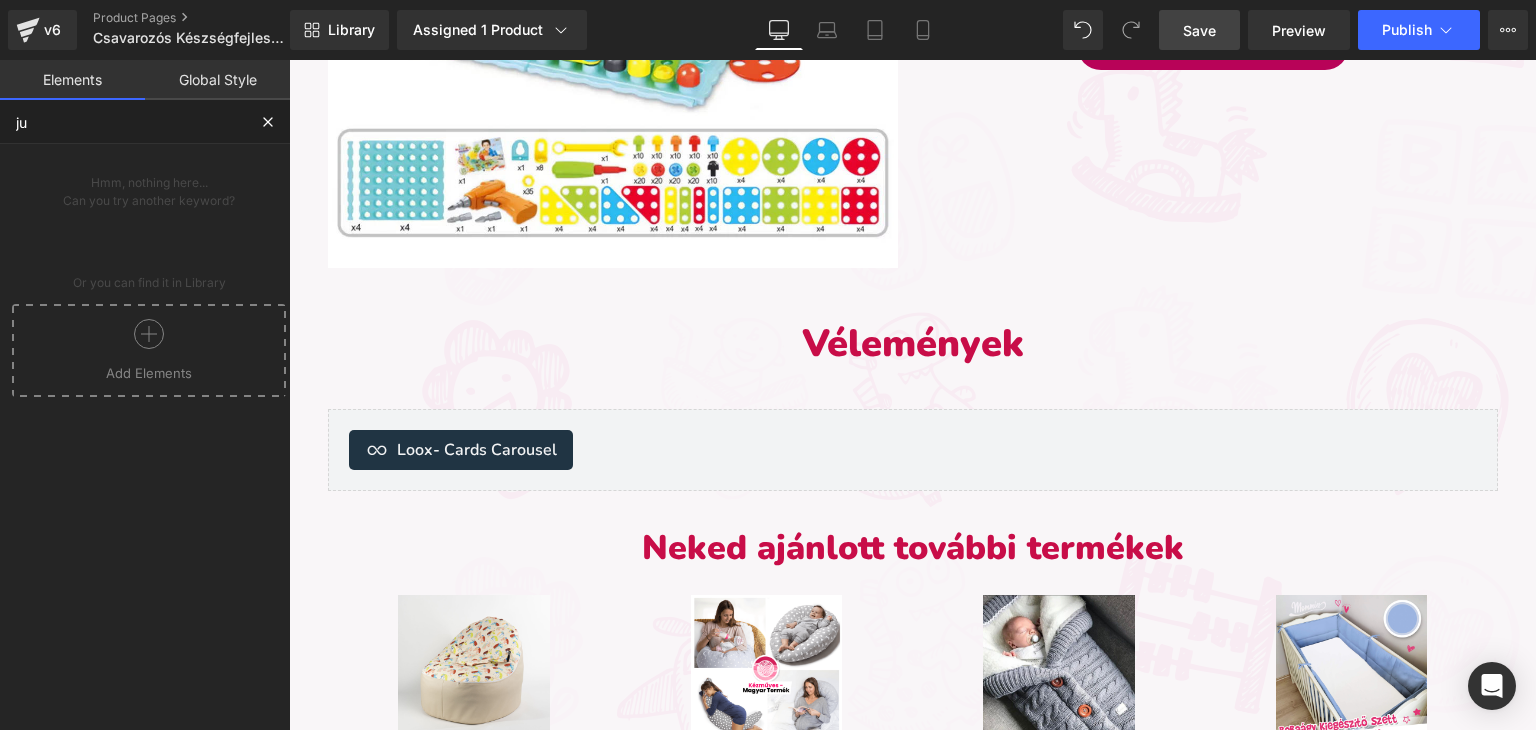 type on "j" 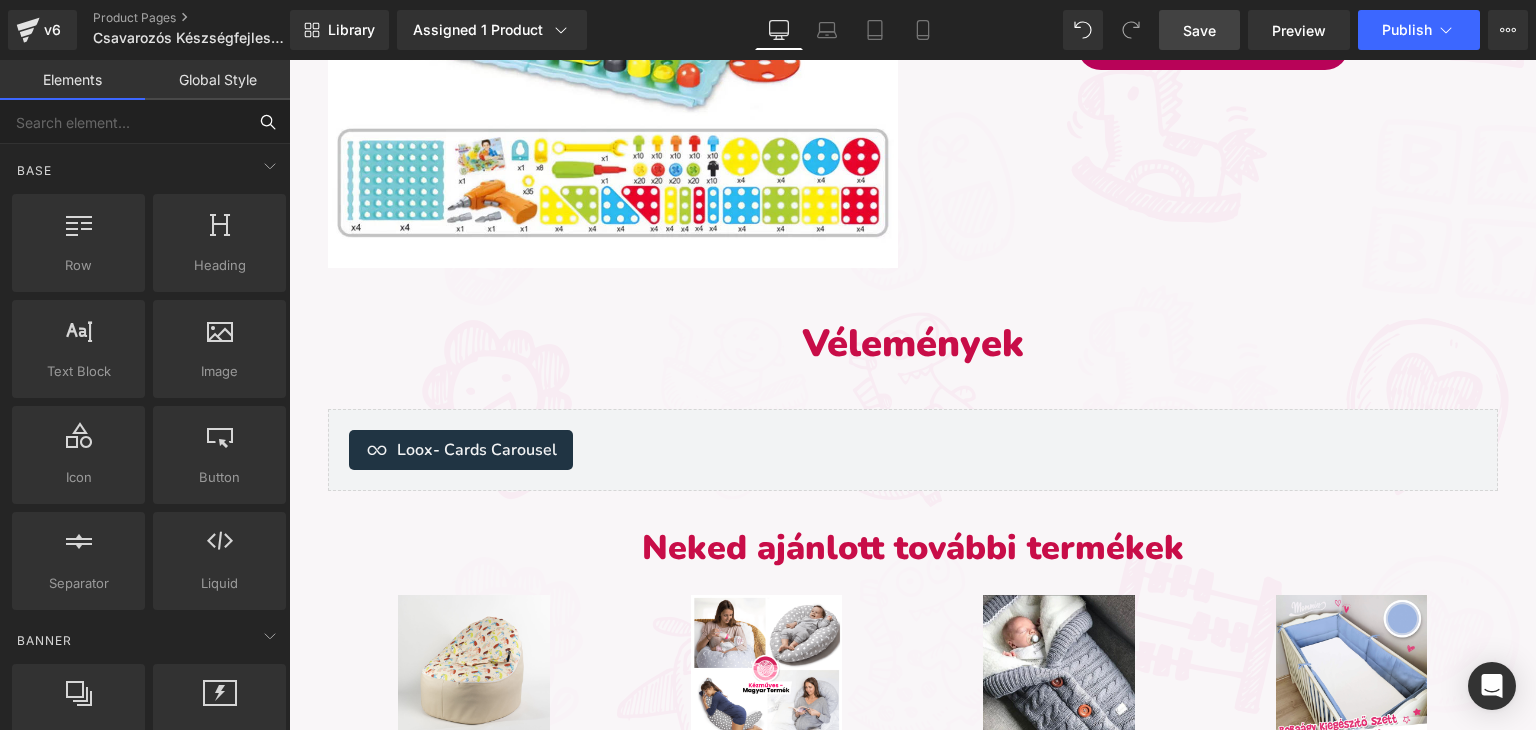 type 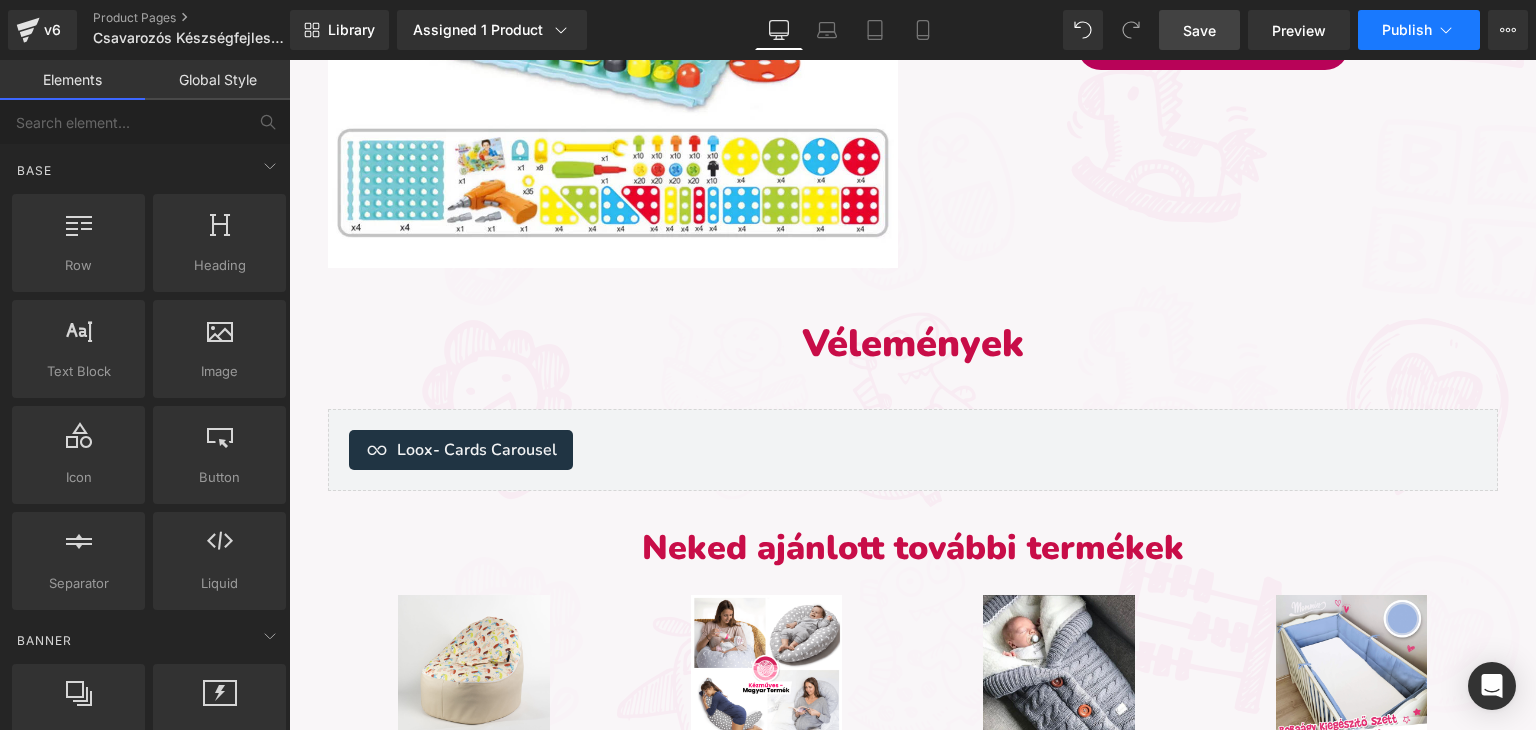 click on "Publish" at bounding box center (1407, 30) 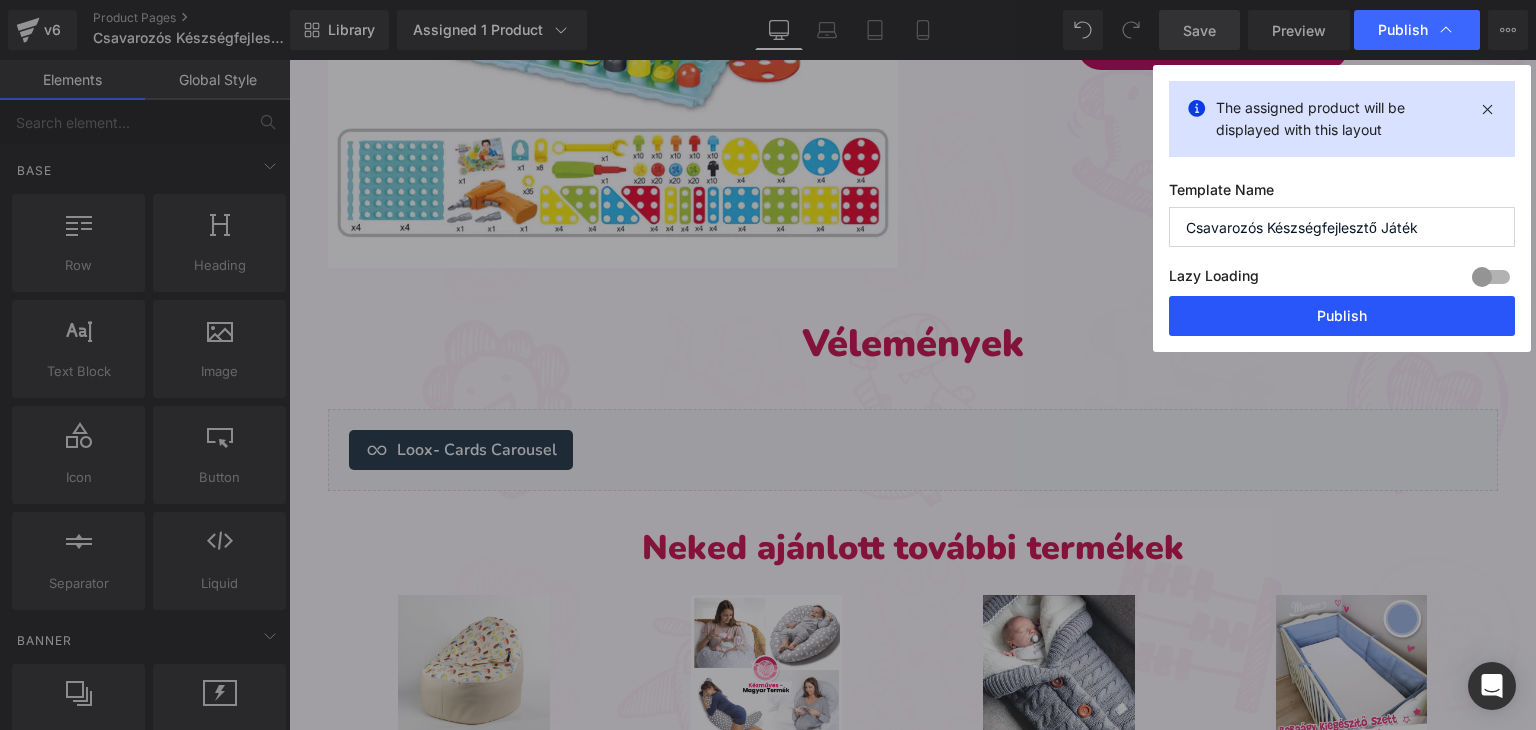 click on "Publish" at bounding box center [1342, 316] 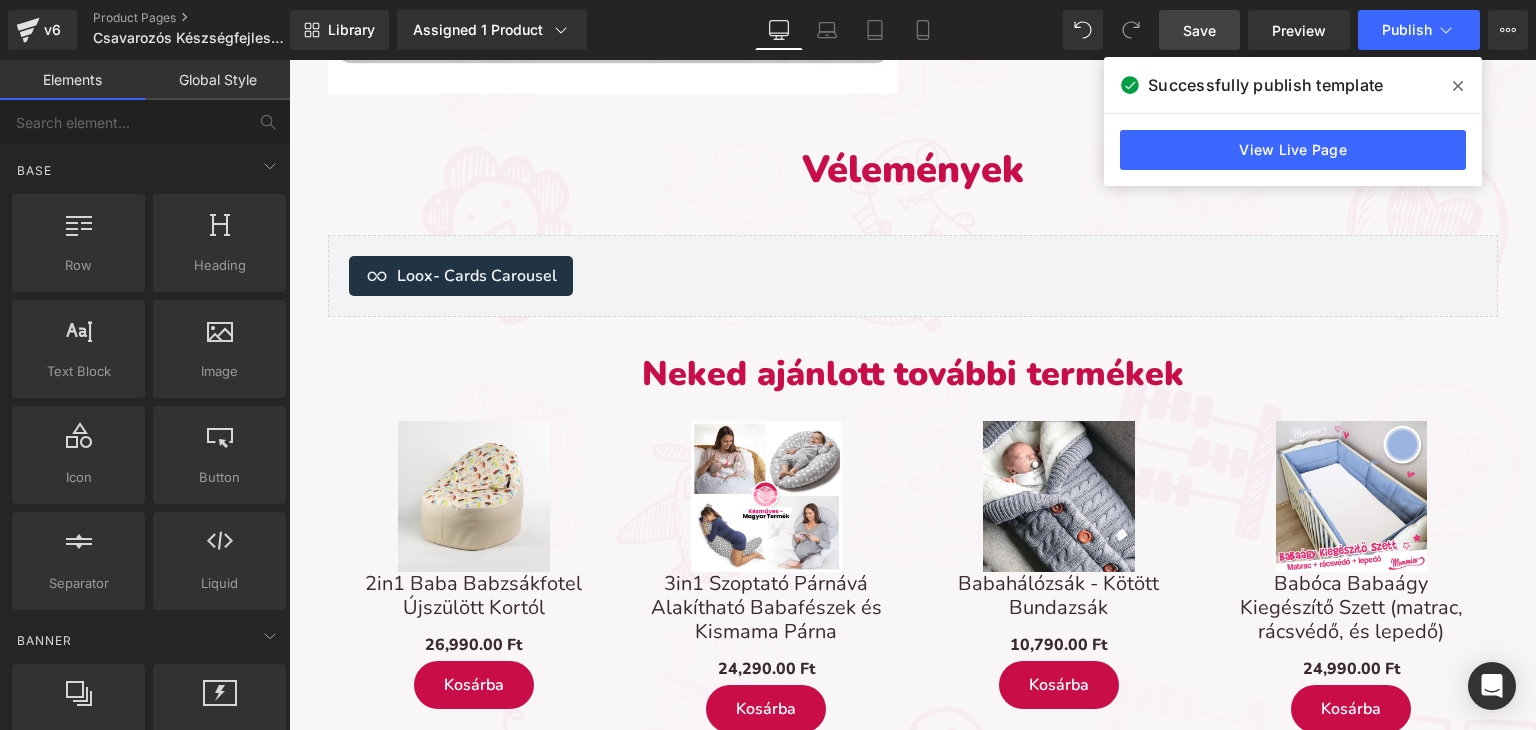 scroll, scrollTop: 2424, scrollLeft: 0, axis: vertical 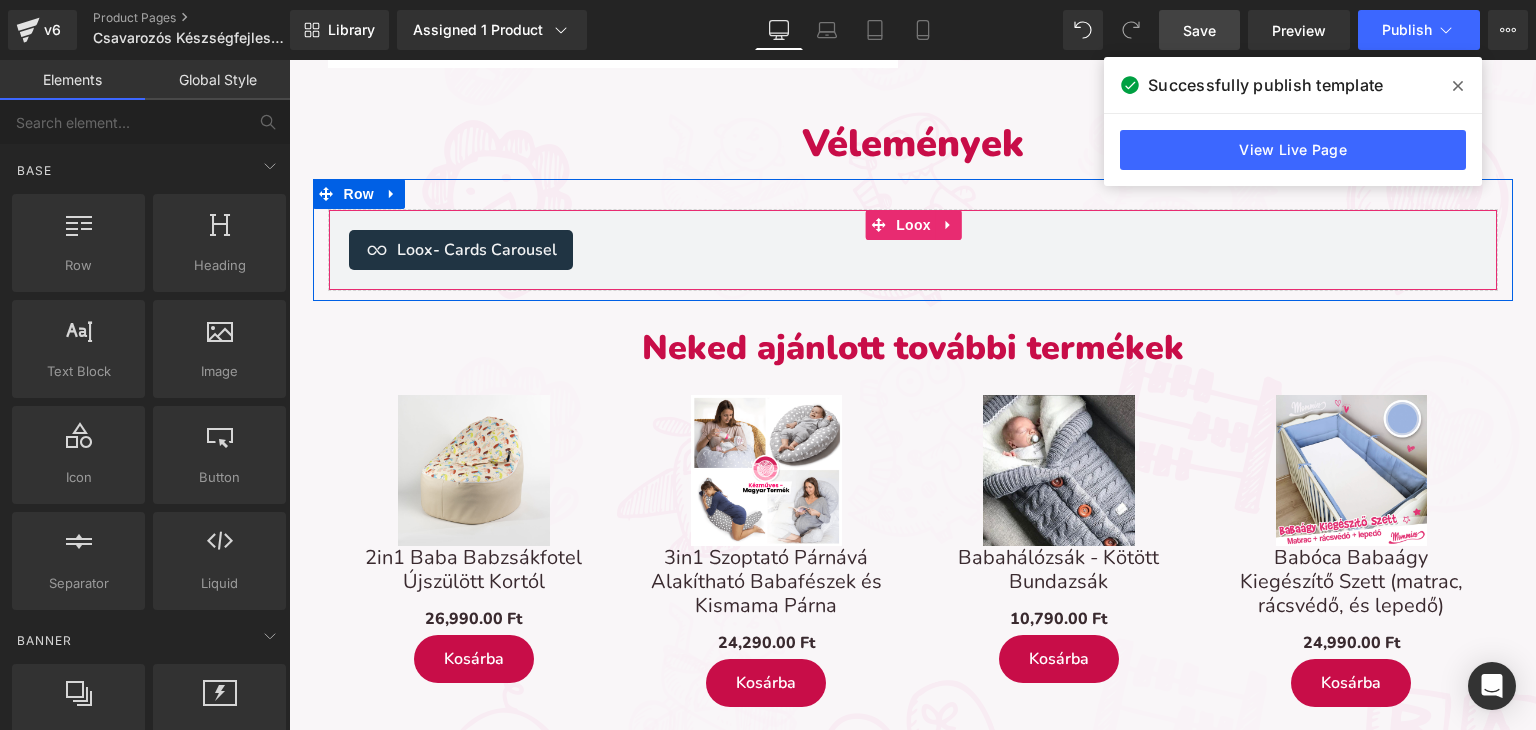 click on "Loox  - Cards Carousel" at bounding box center (913, 250) 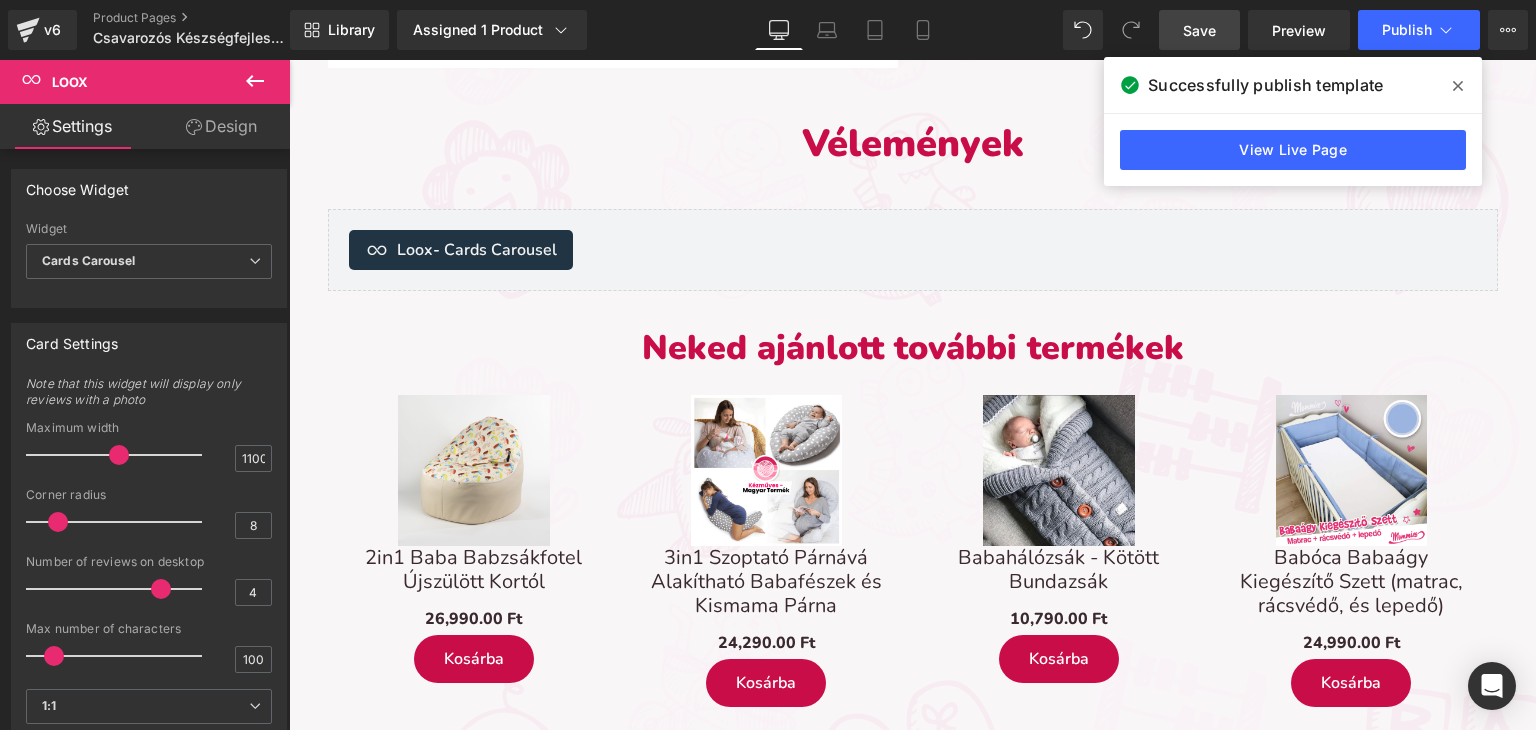 click 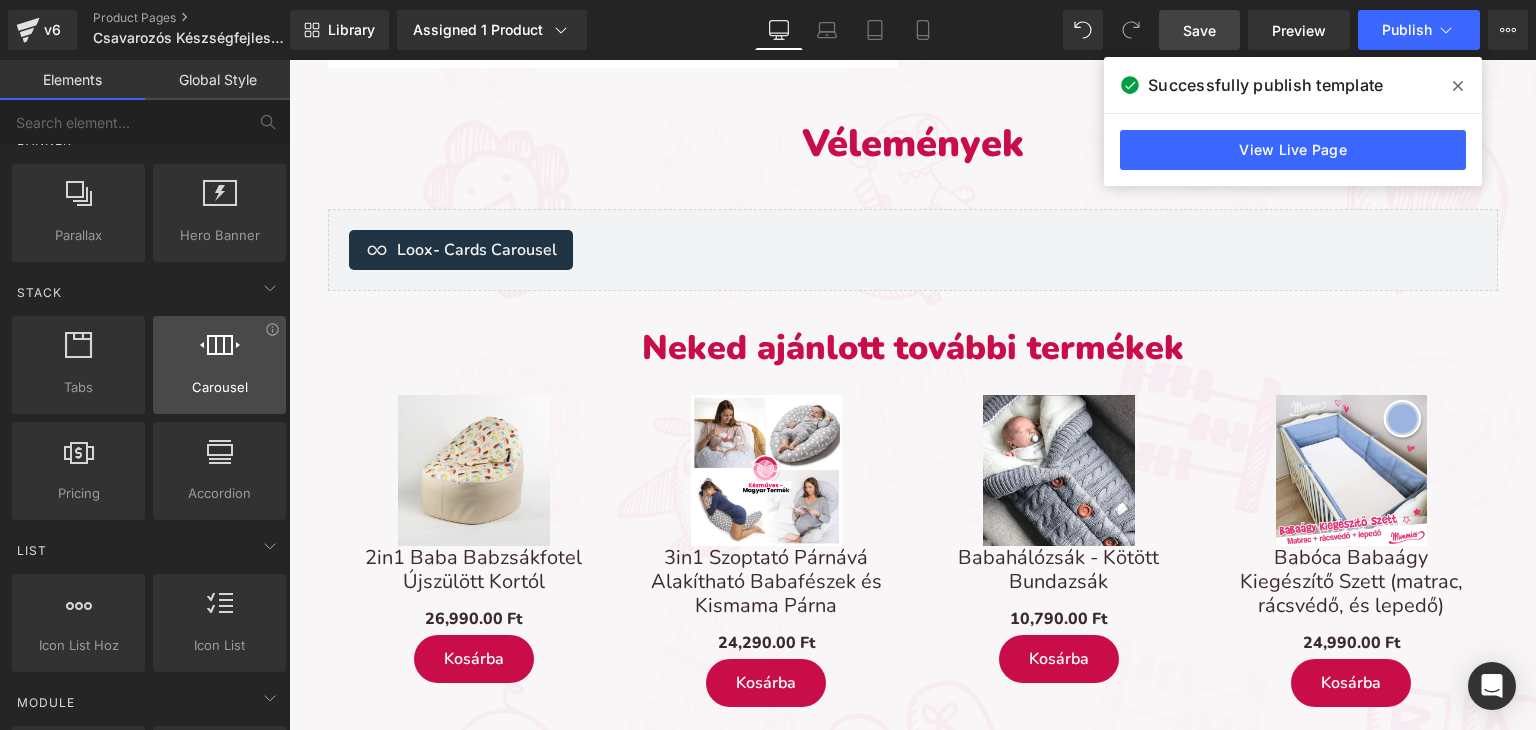 scroll, scrollTop: 0, scrollLeft: 0, axis: both 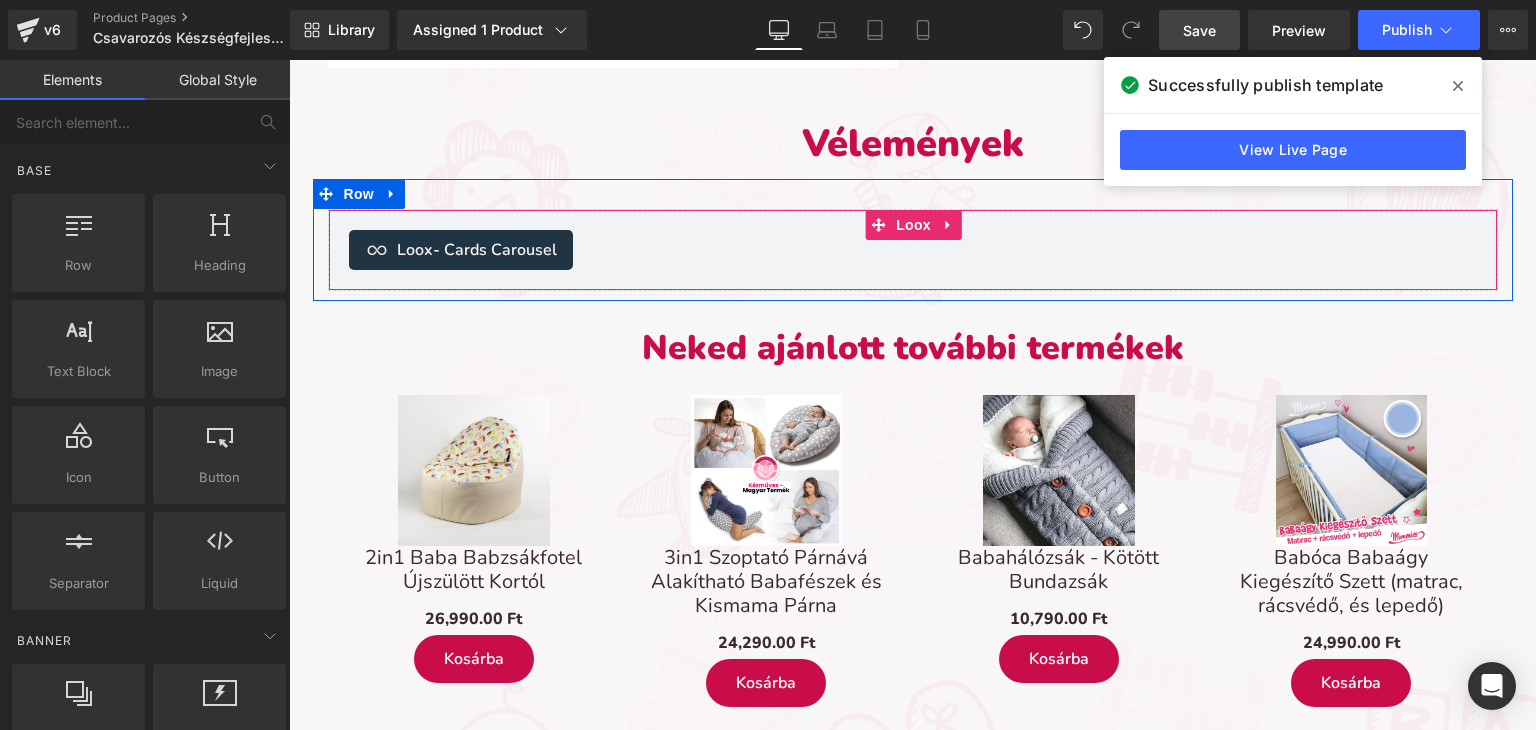 click on "- Cards Carousel" at bounding box center (495, 250) 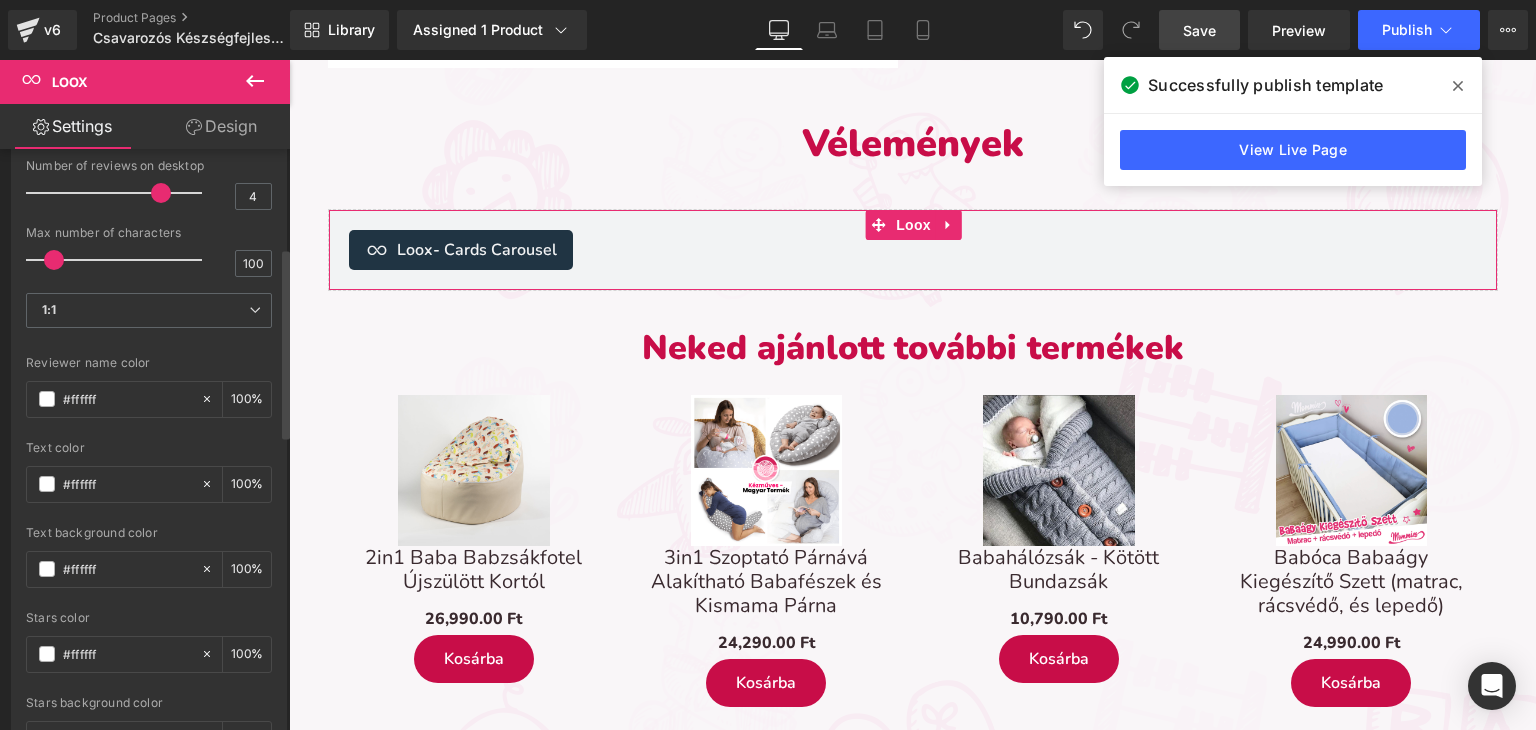 scroll, scrollTop: 400, scrollLeft: 0, axis: vertical 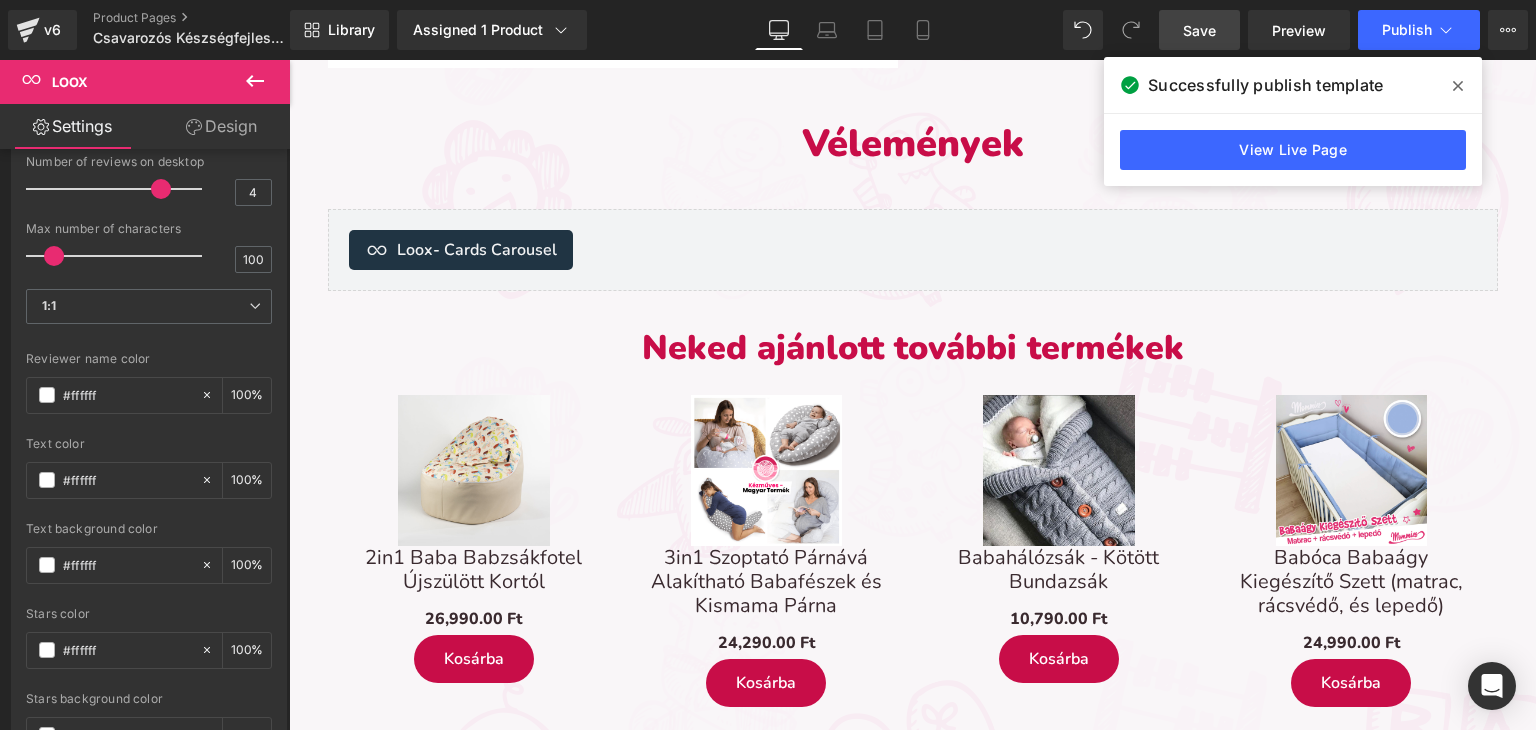 click 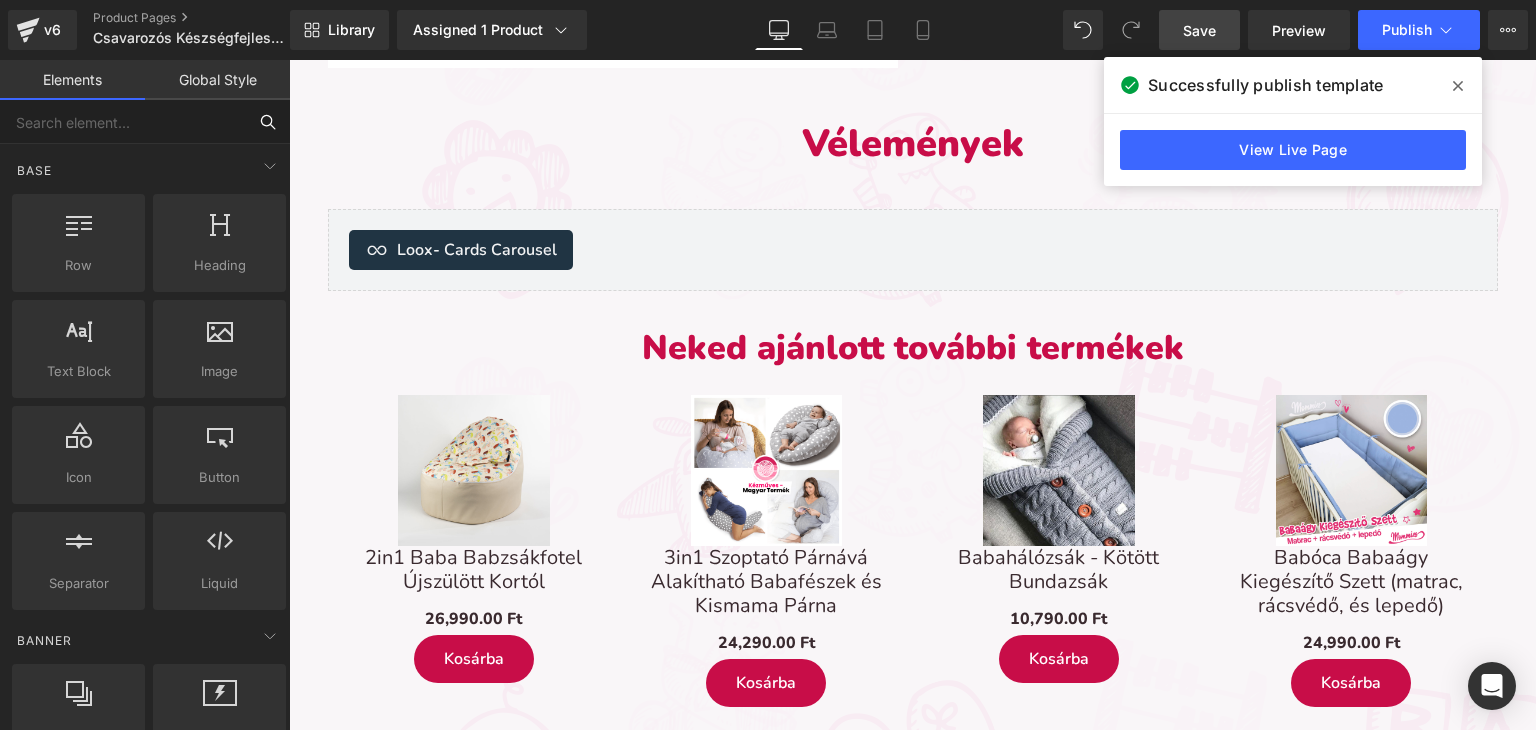 click at bounding box center [123, 122] 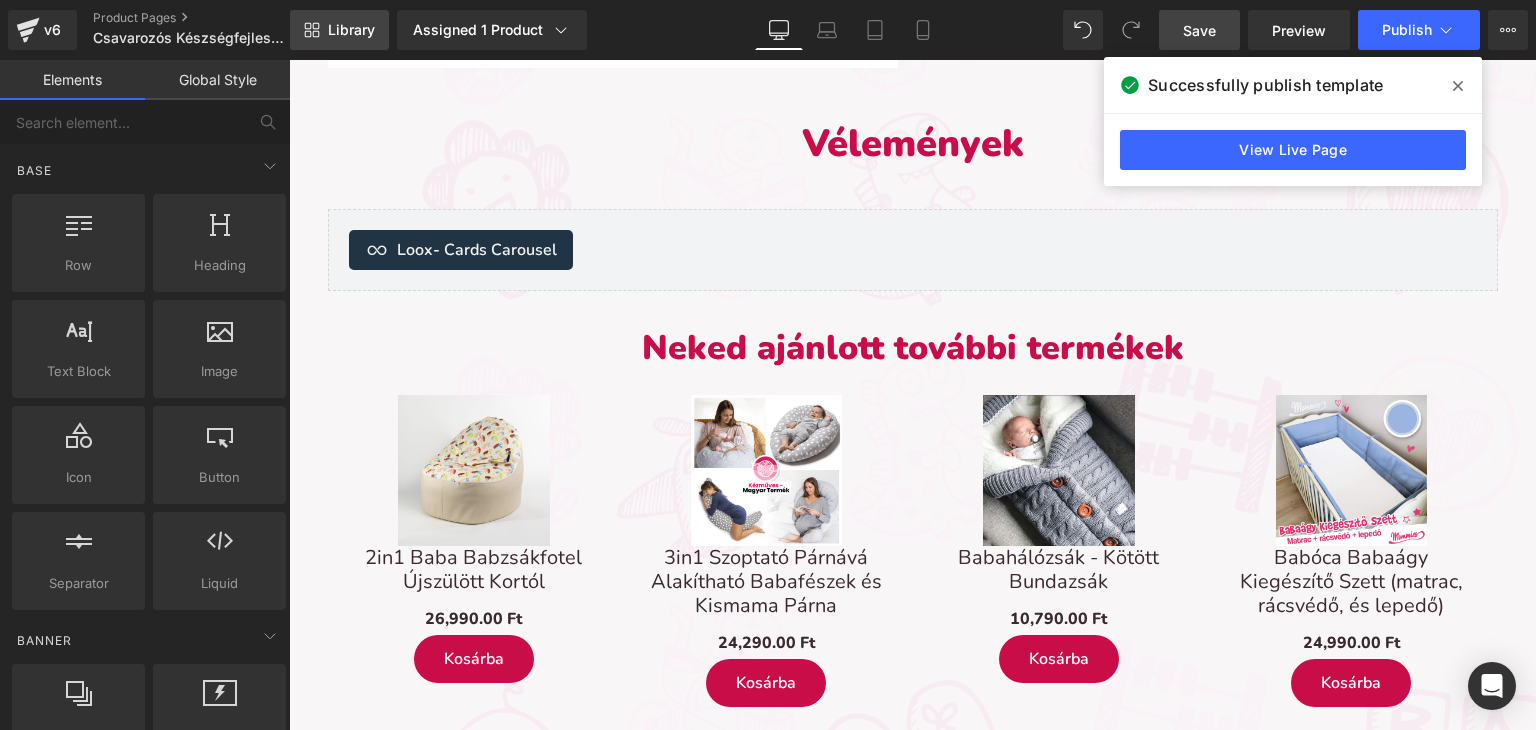 click on "Library" at bounding box center [351, 30] 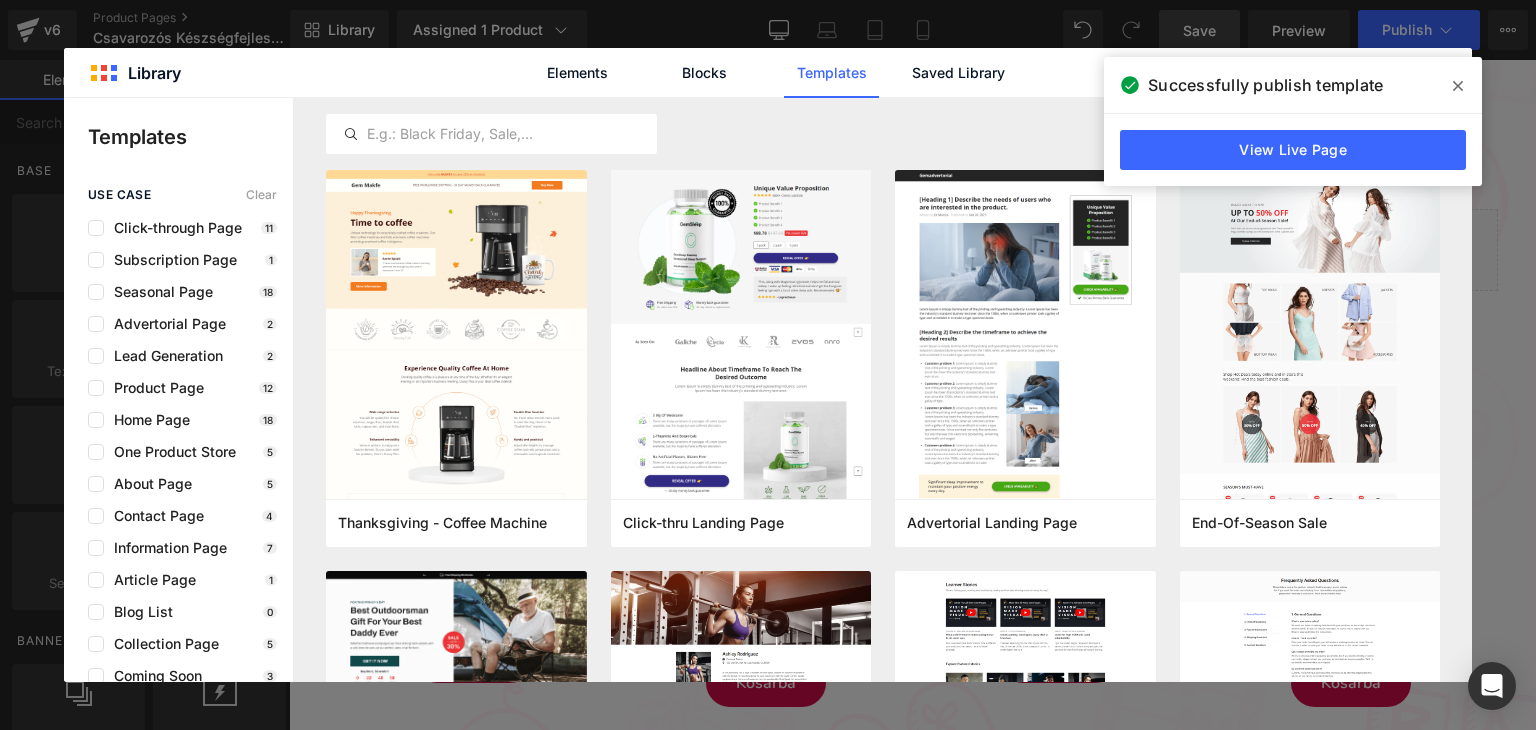 click at bounding box center (1458, 86) 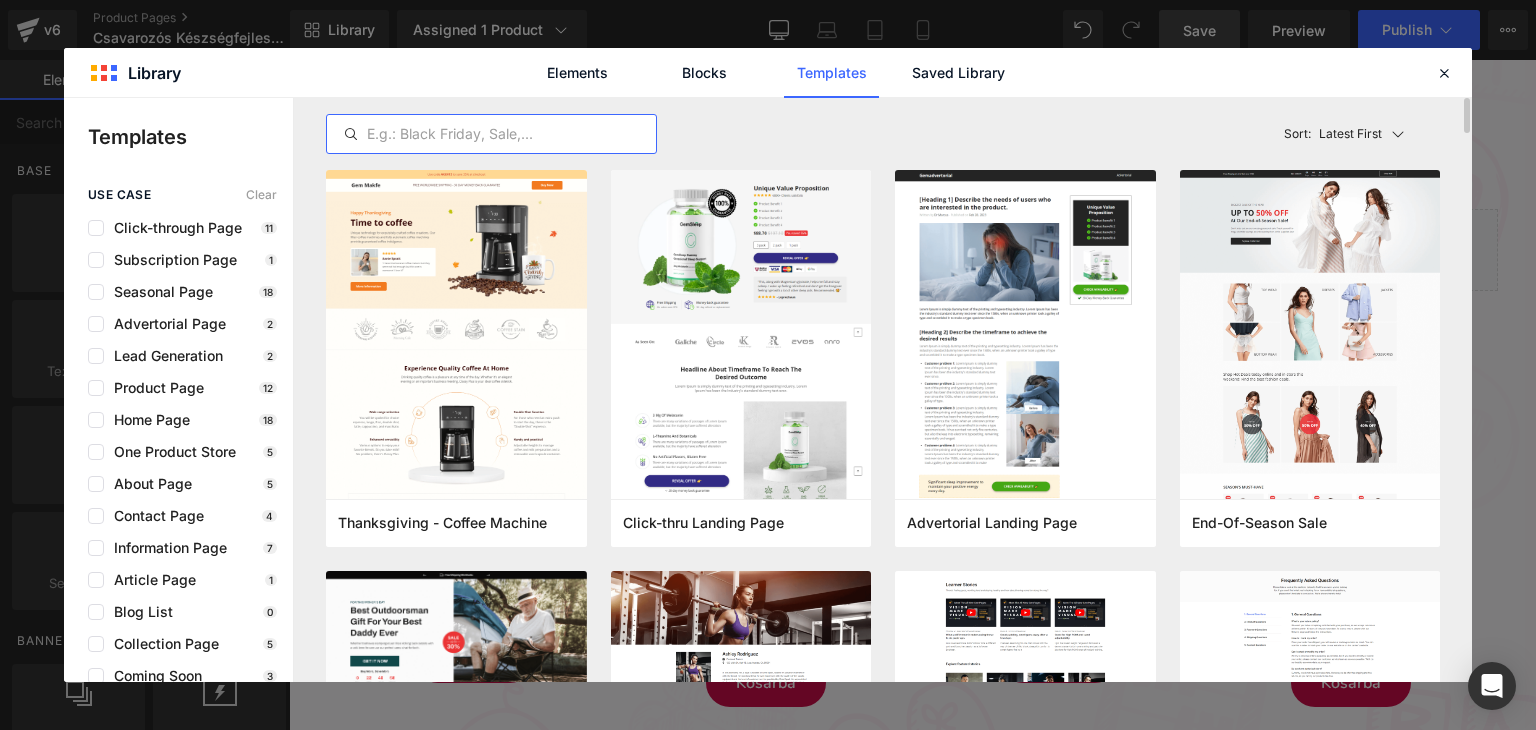 click at bounding box center [491, 134] 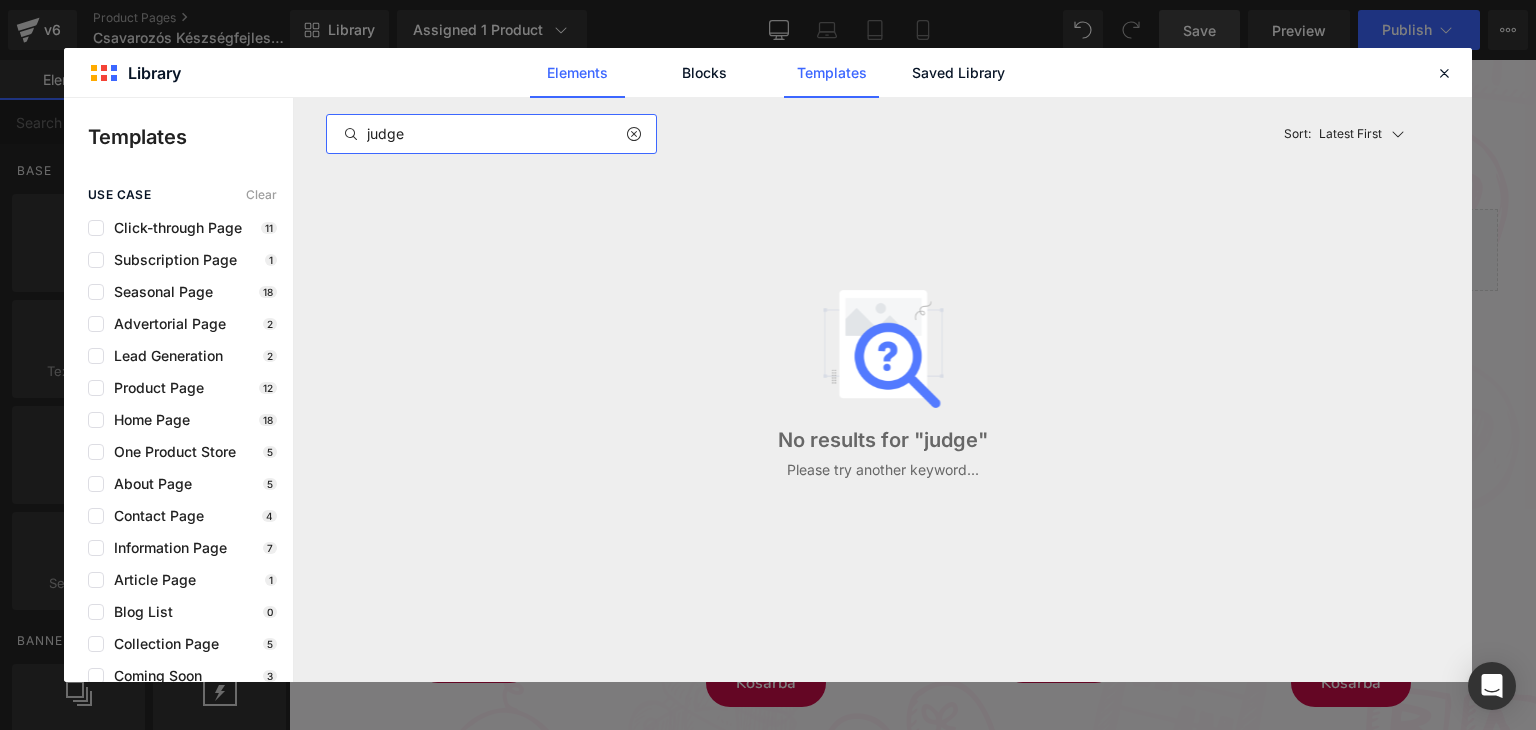 type on "judge" 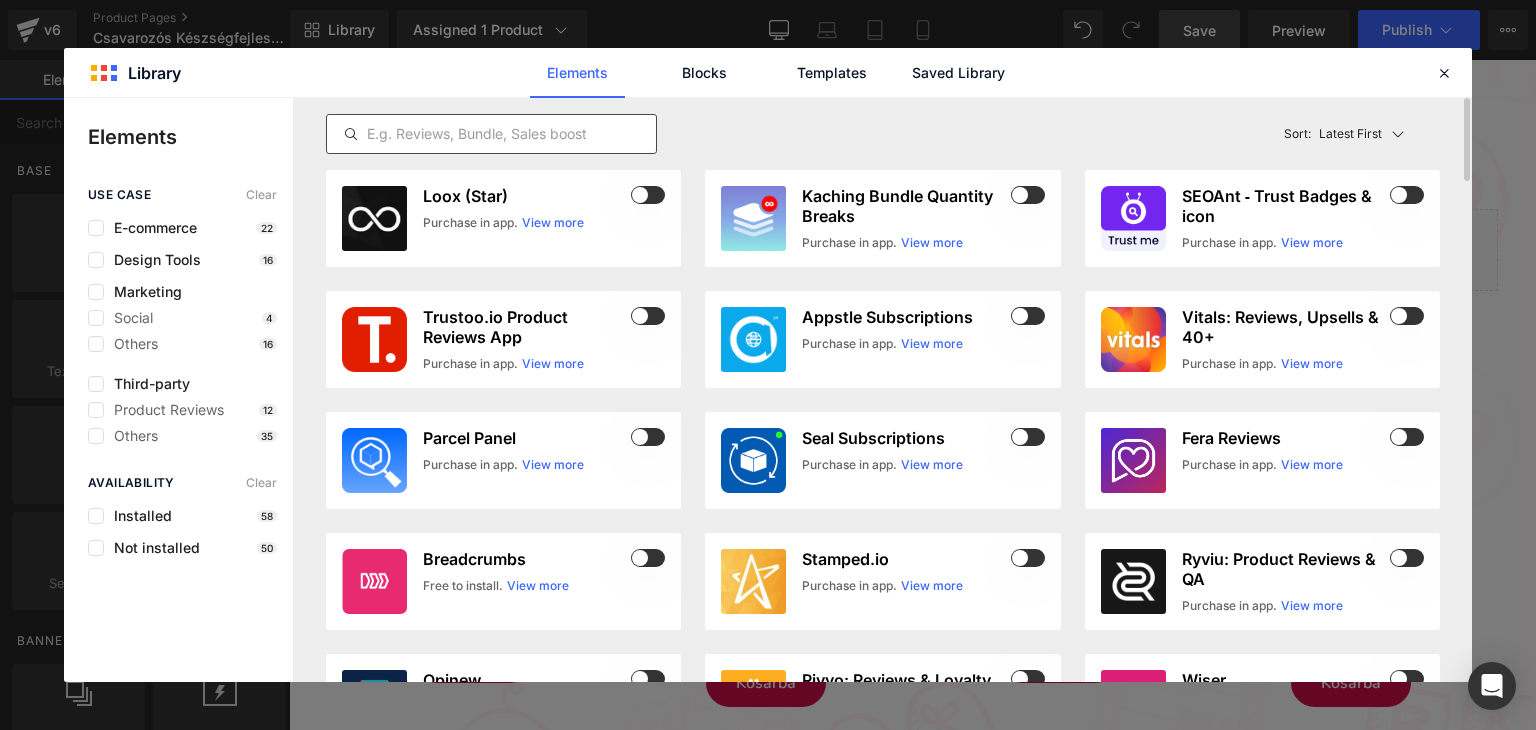 click at bounding box center (491, 134) 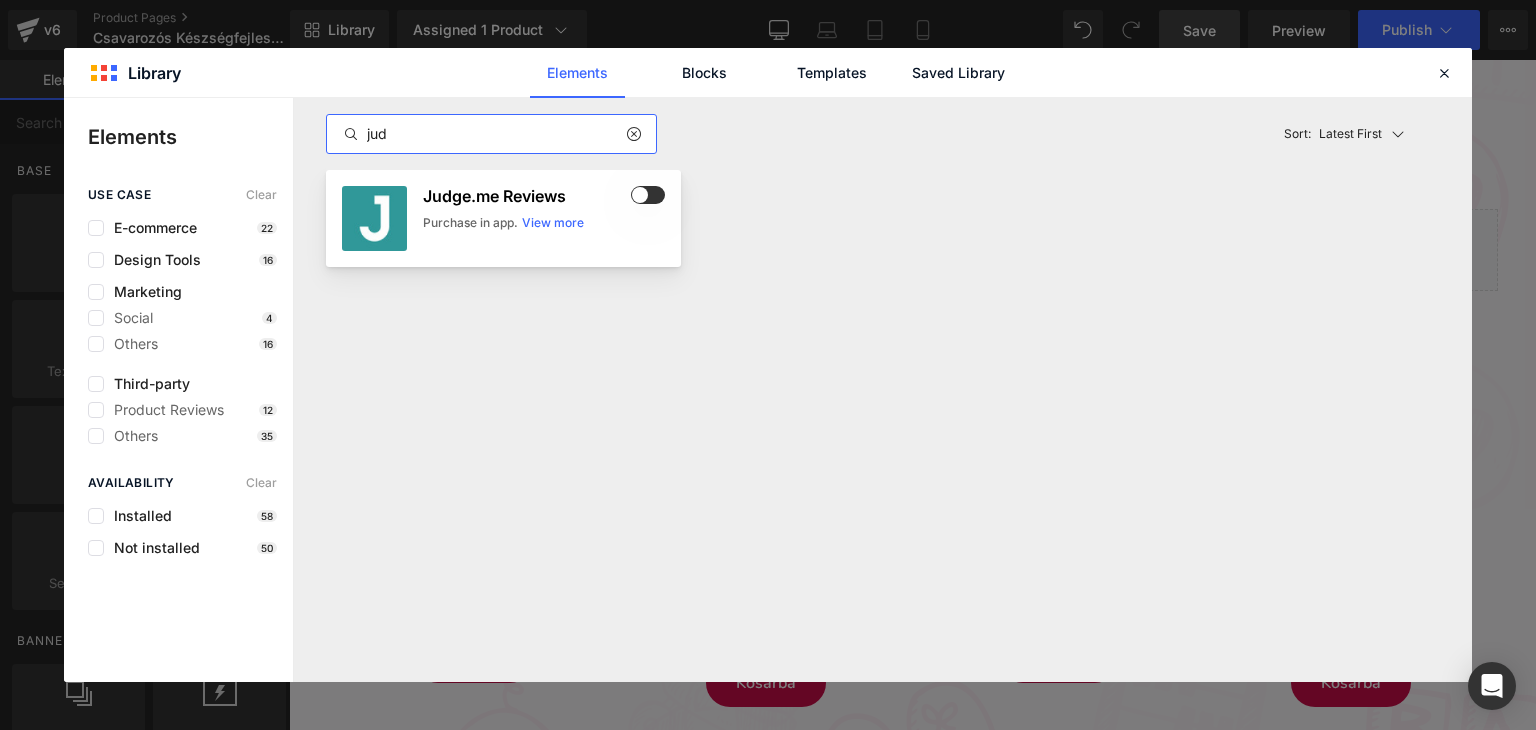 type on "jud" 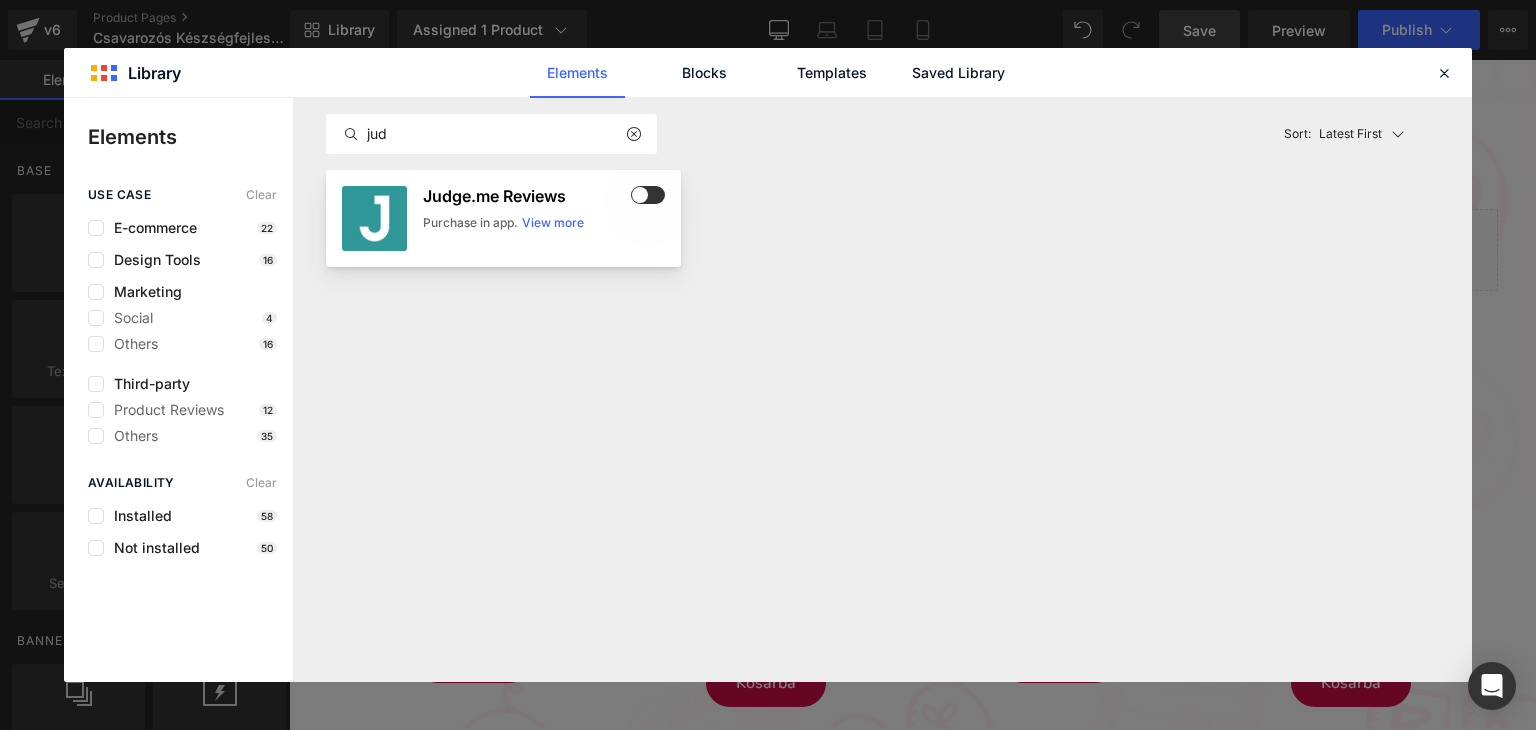 click on "Judge.me Reviews Purchase in app. View more" 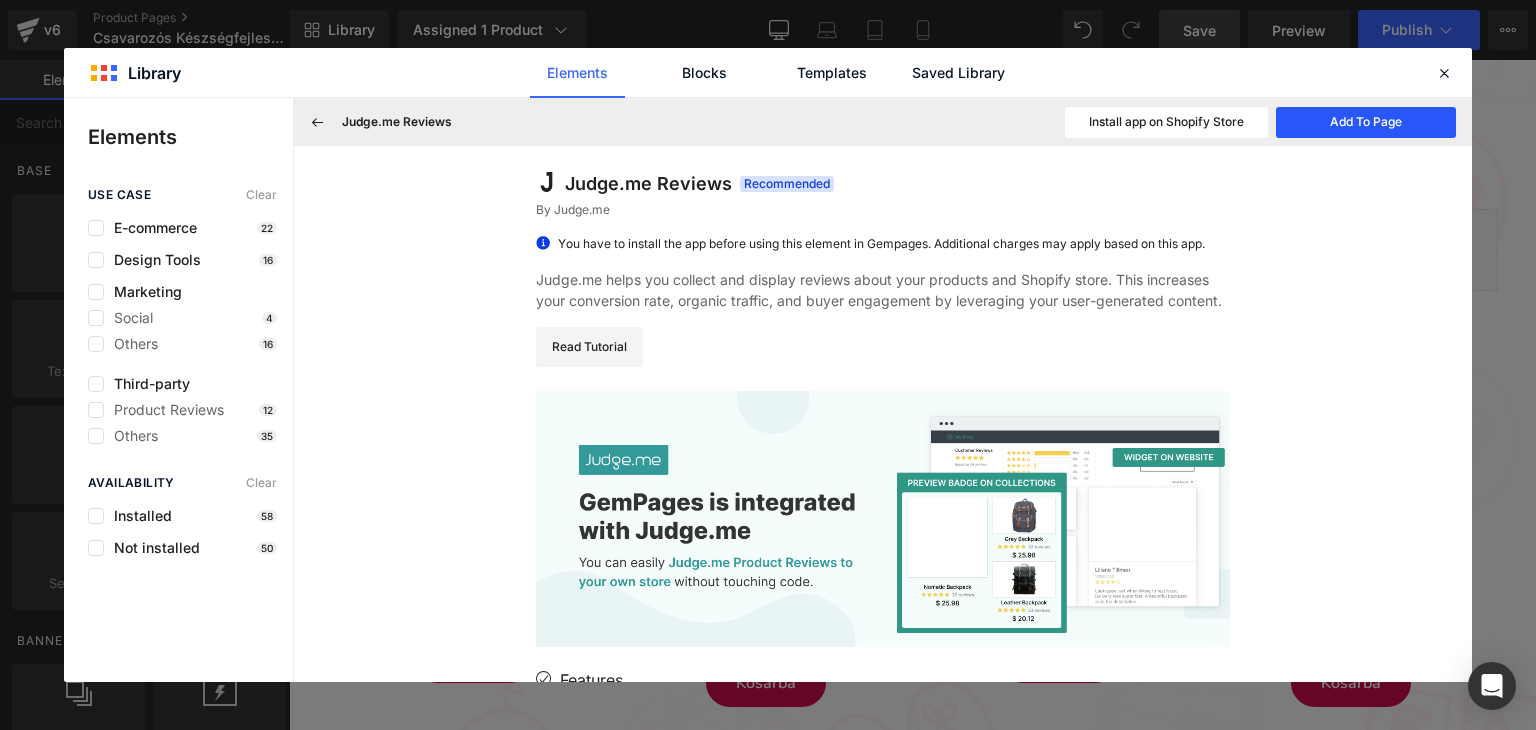 click on "Add To Page" at bounding box center [1366, 122] 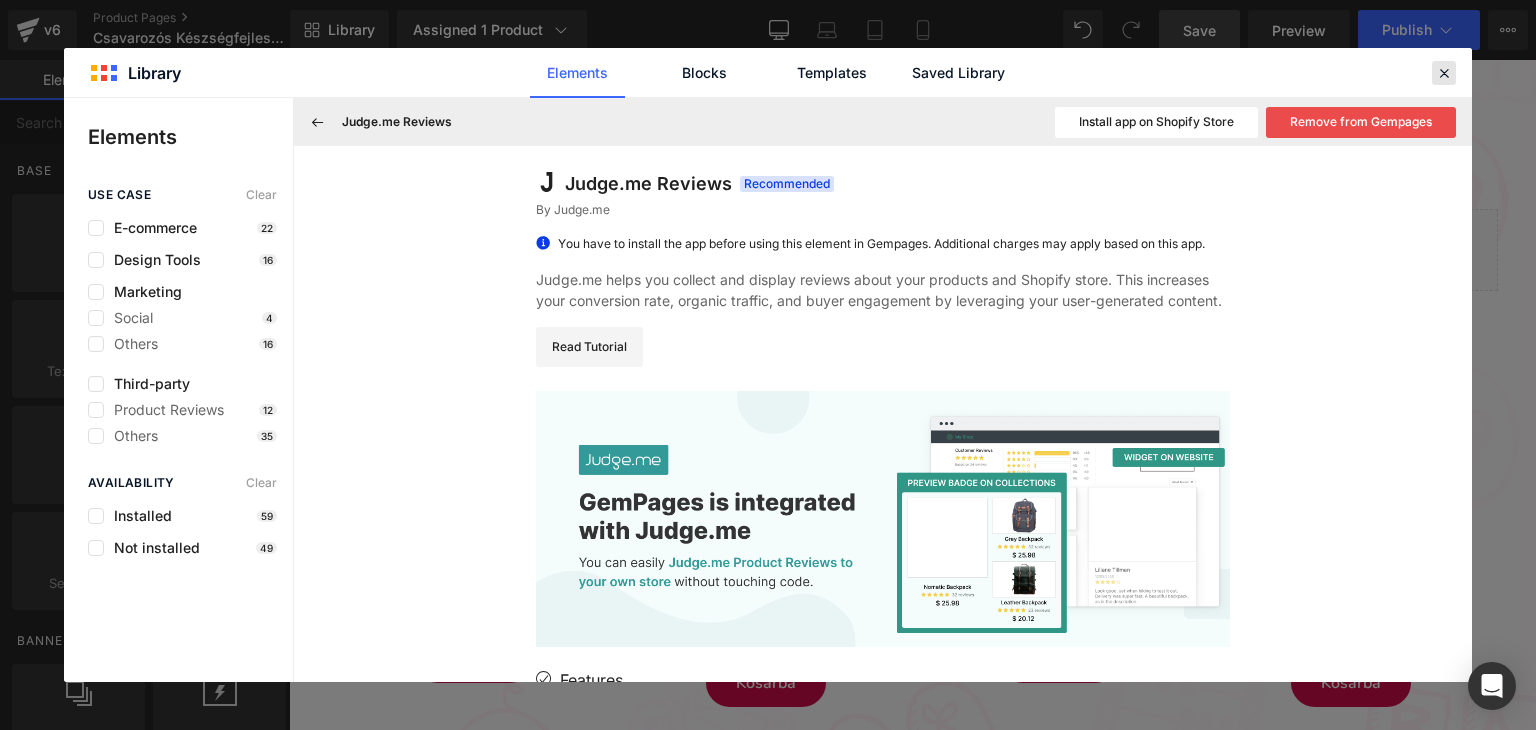 click at bounding box center (1444, 73) 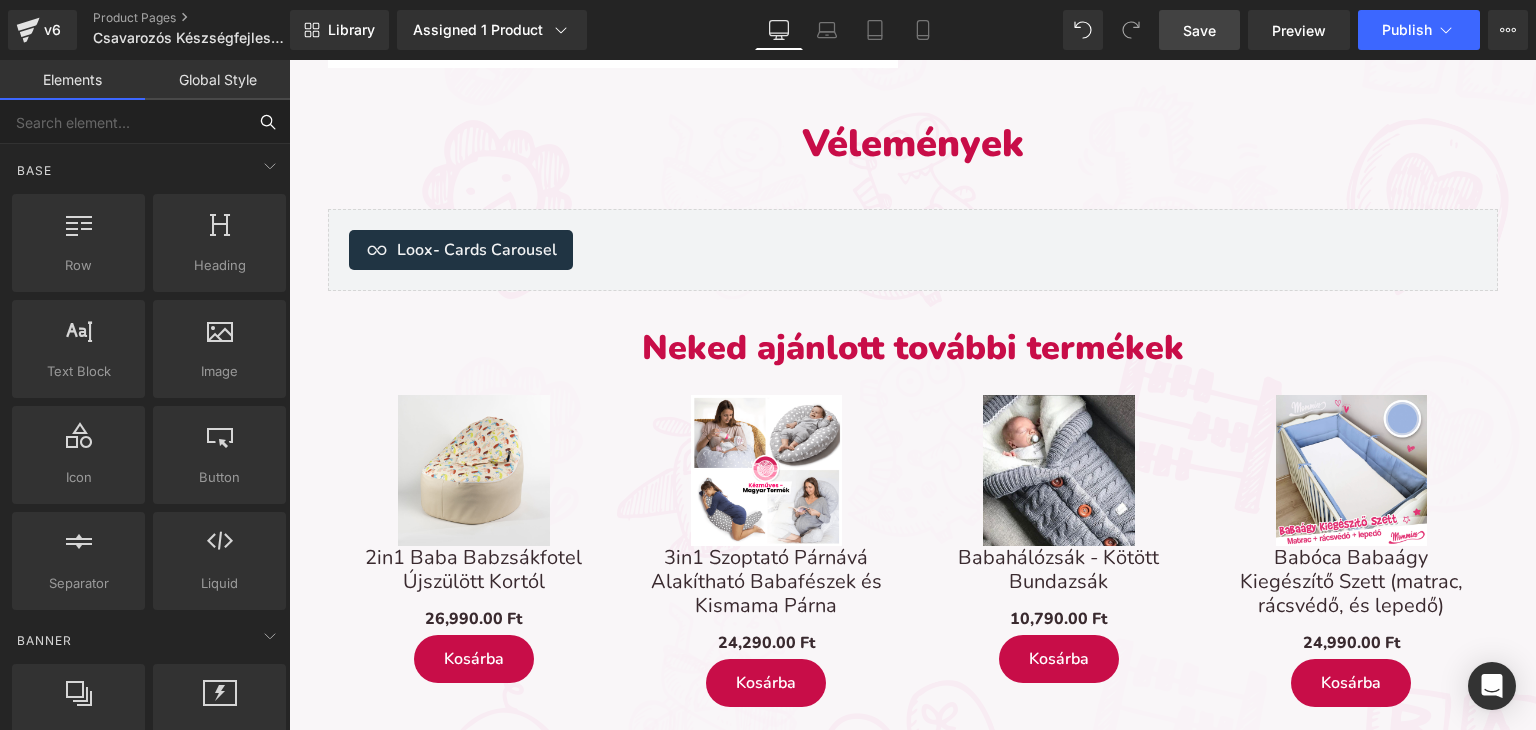 click at bounding box center [123, 122] 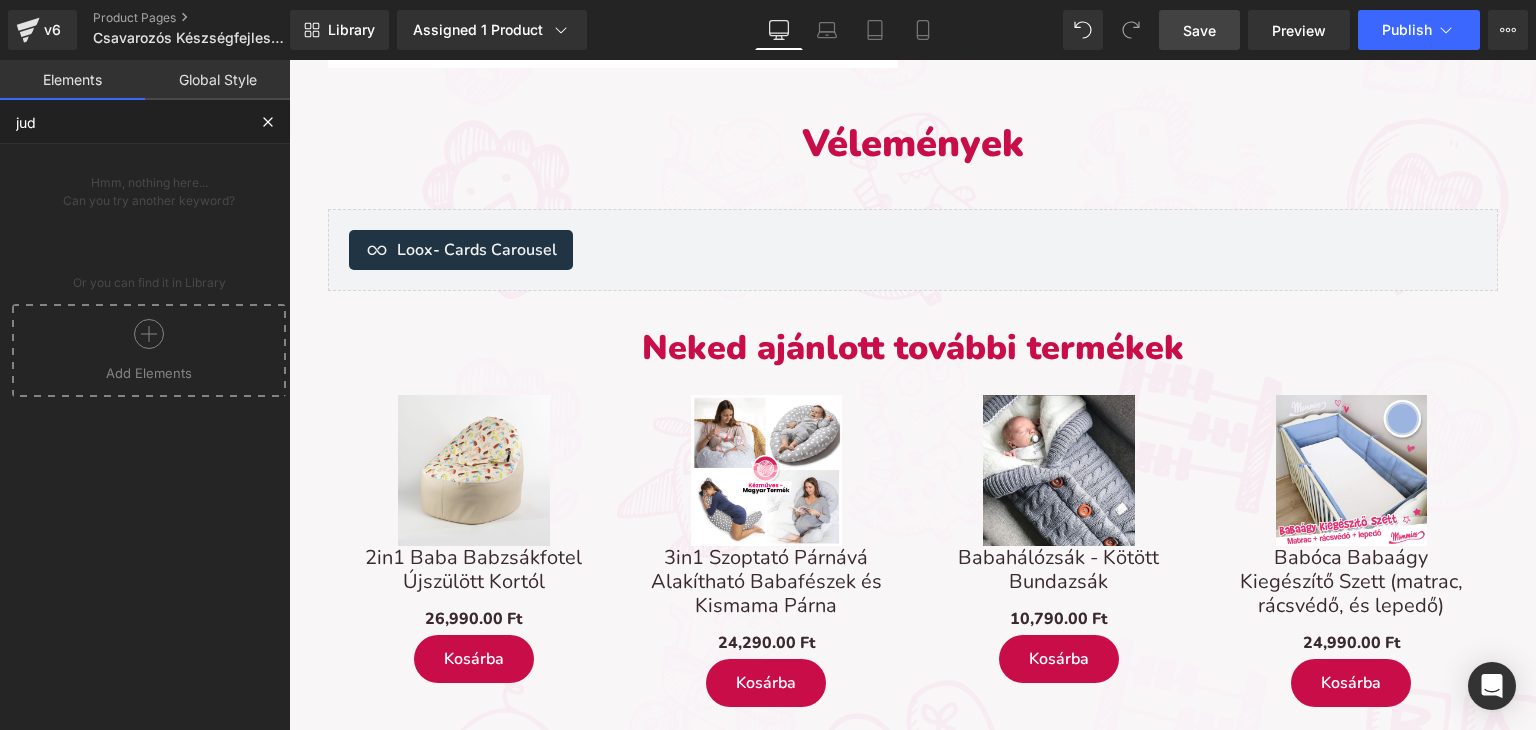 click on "Add Elements" at bounding box center [149, 373] 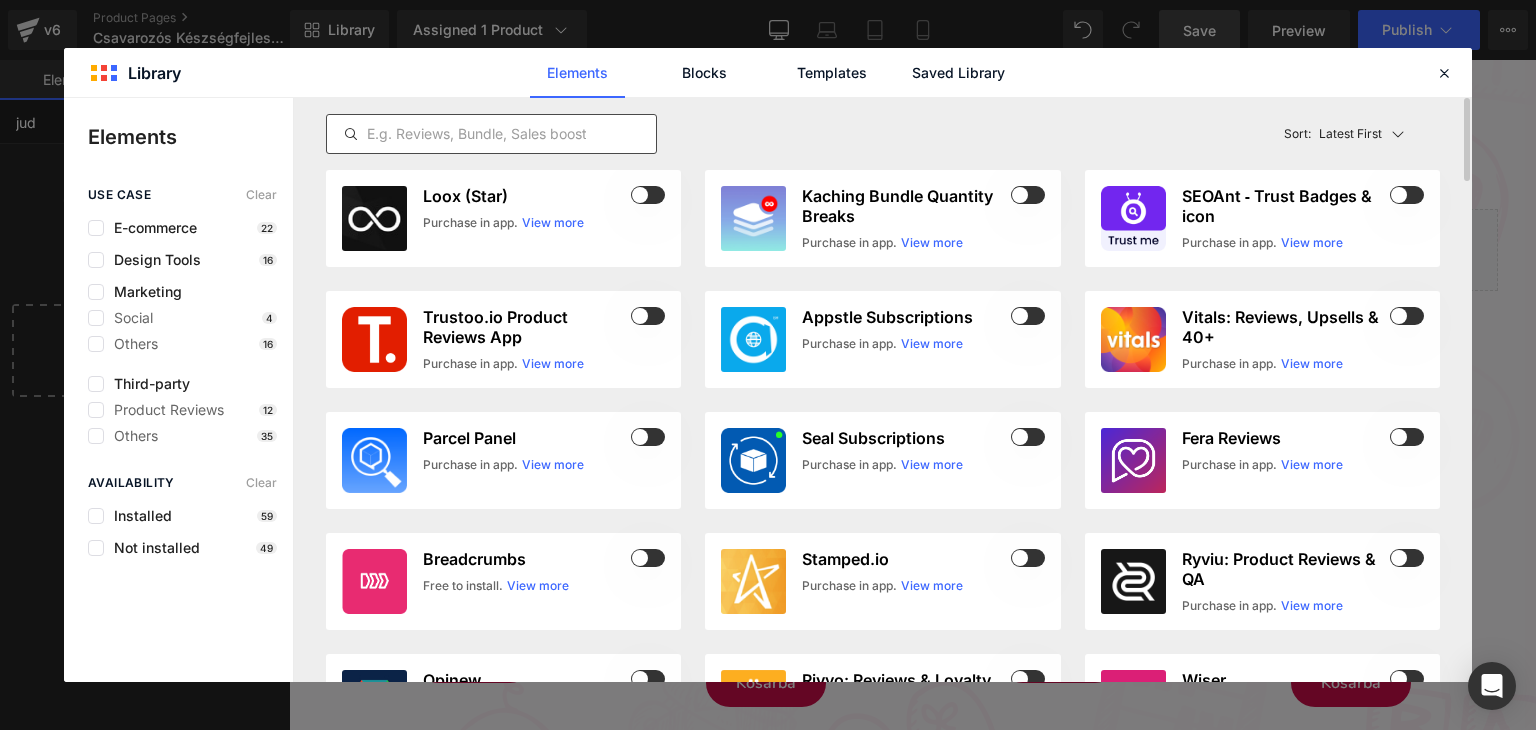 type on "jud" 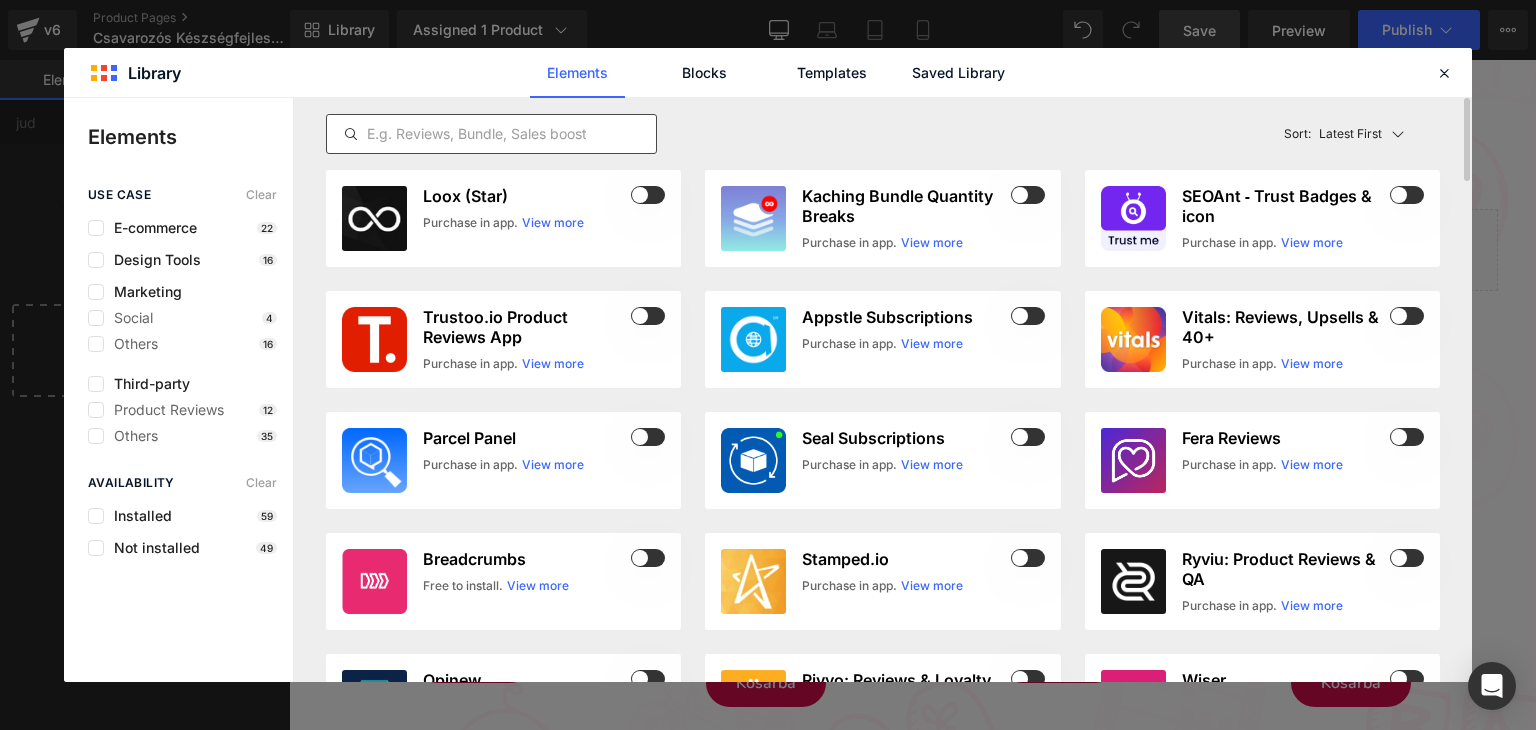 click at bounding box center (491, 134) 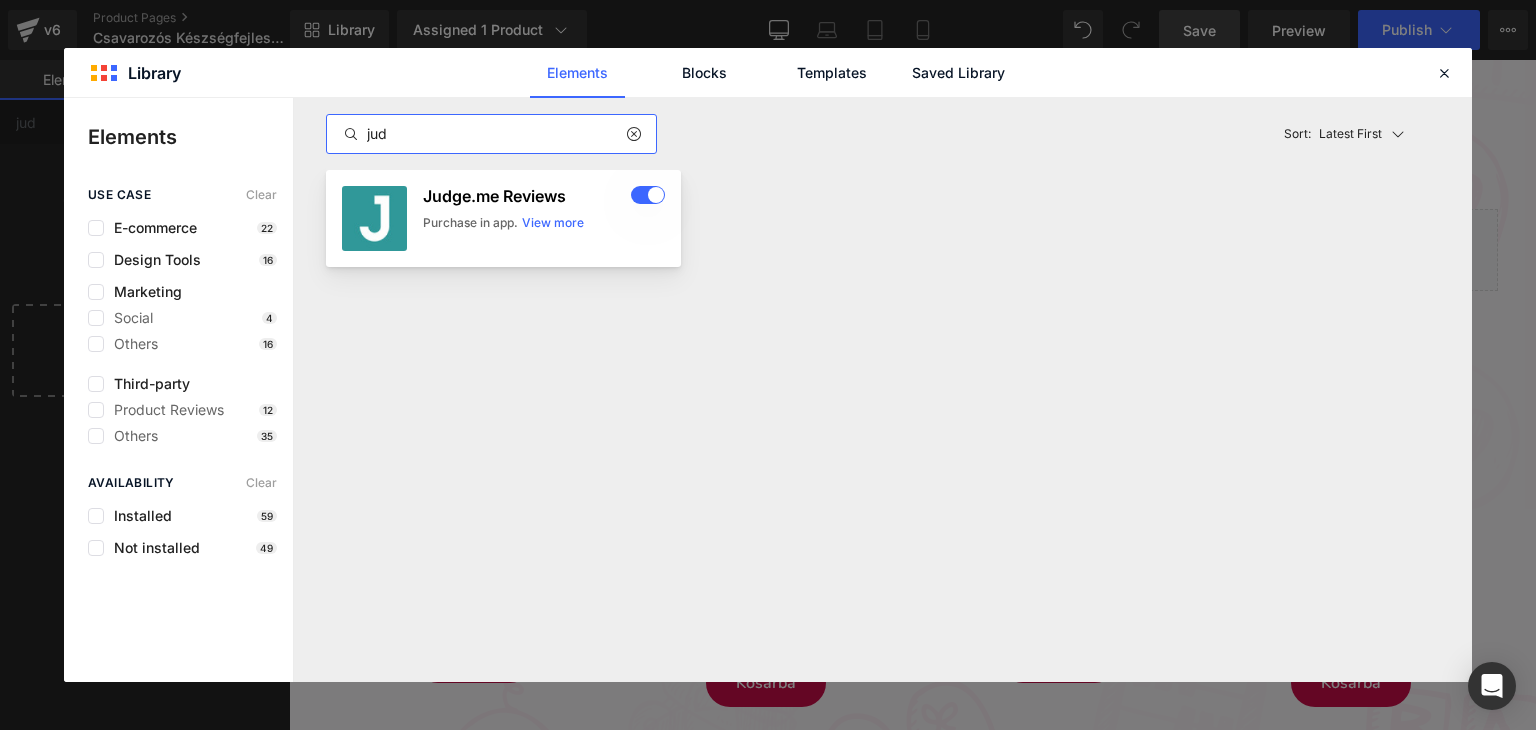 type on "jud" 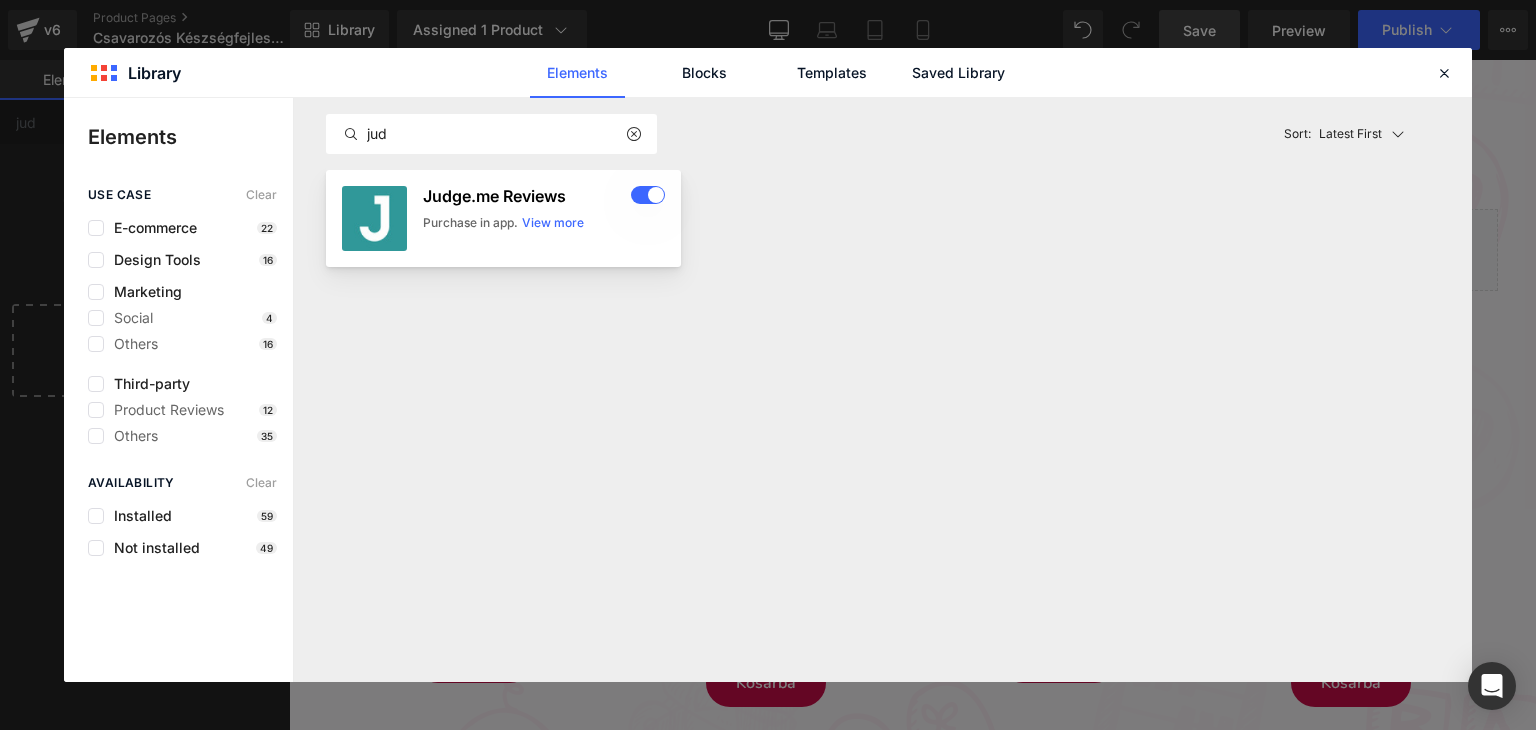 click on "Purchase in app." 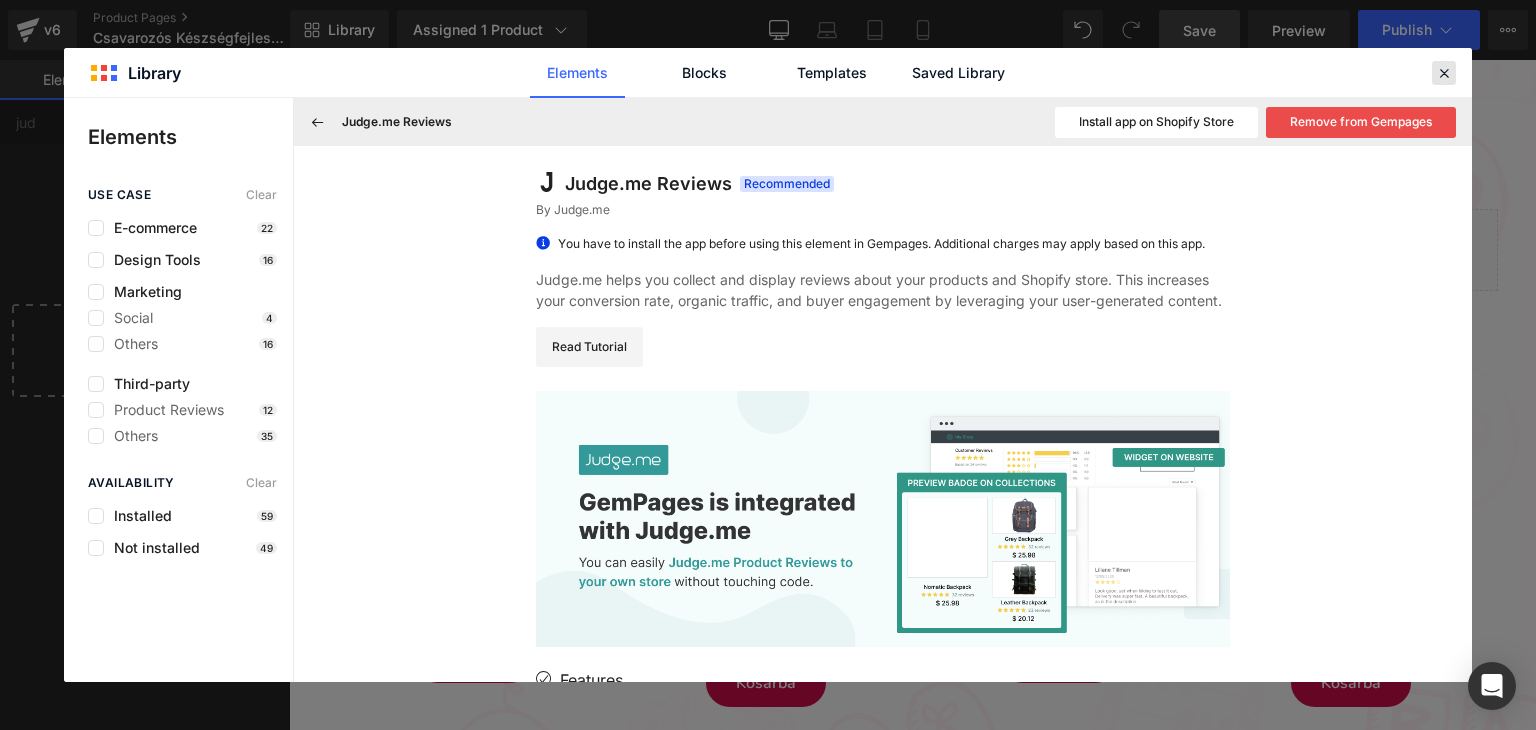 click at bounding box center (1444, 73) 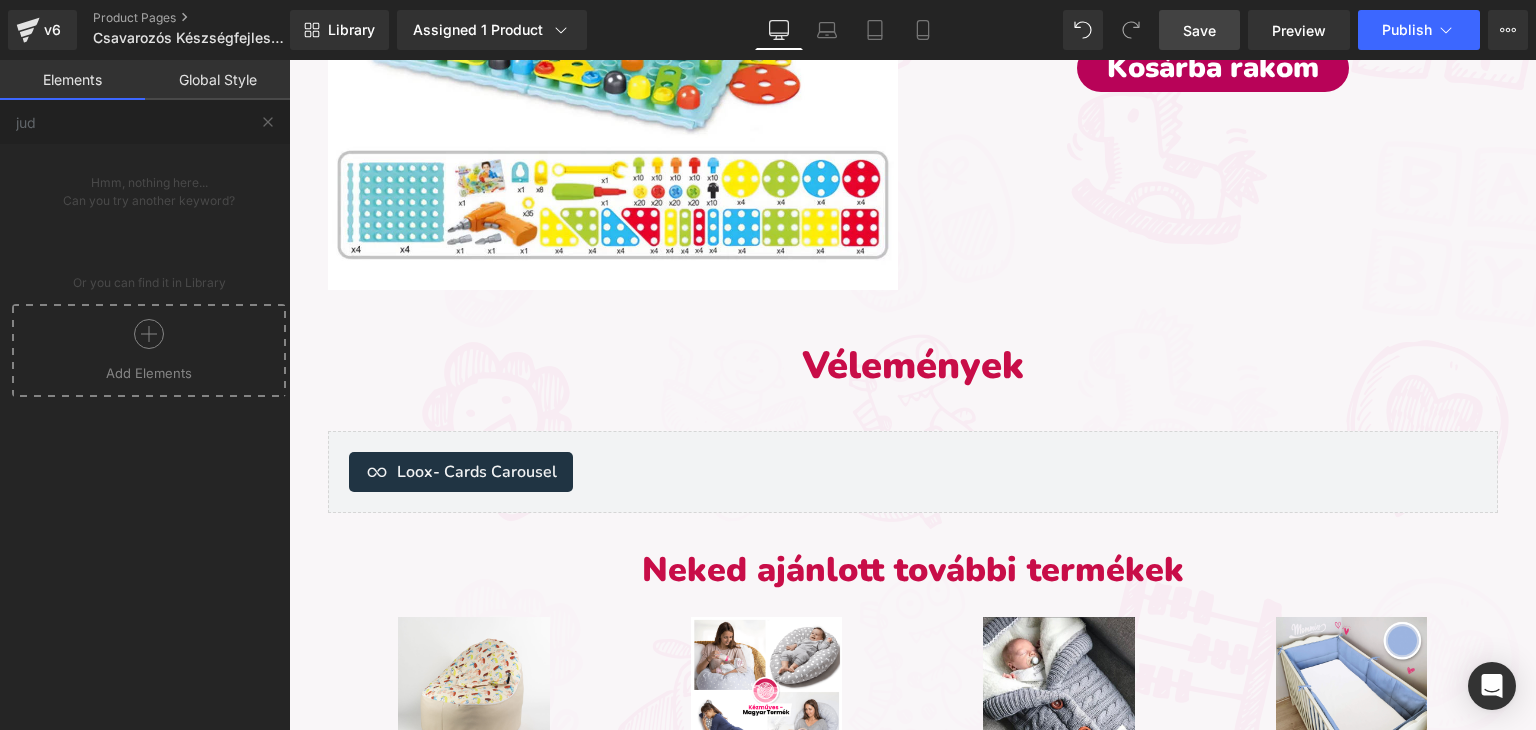 scroll, scrollTop: 2124, scrollLeft: 0, axis: vertical 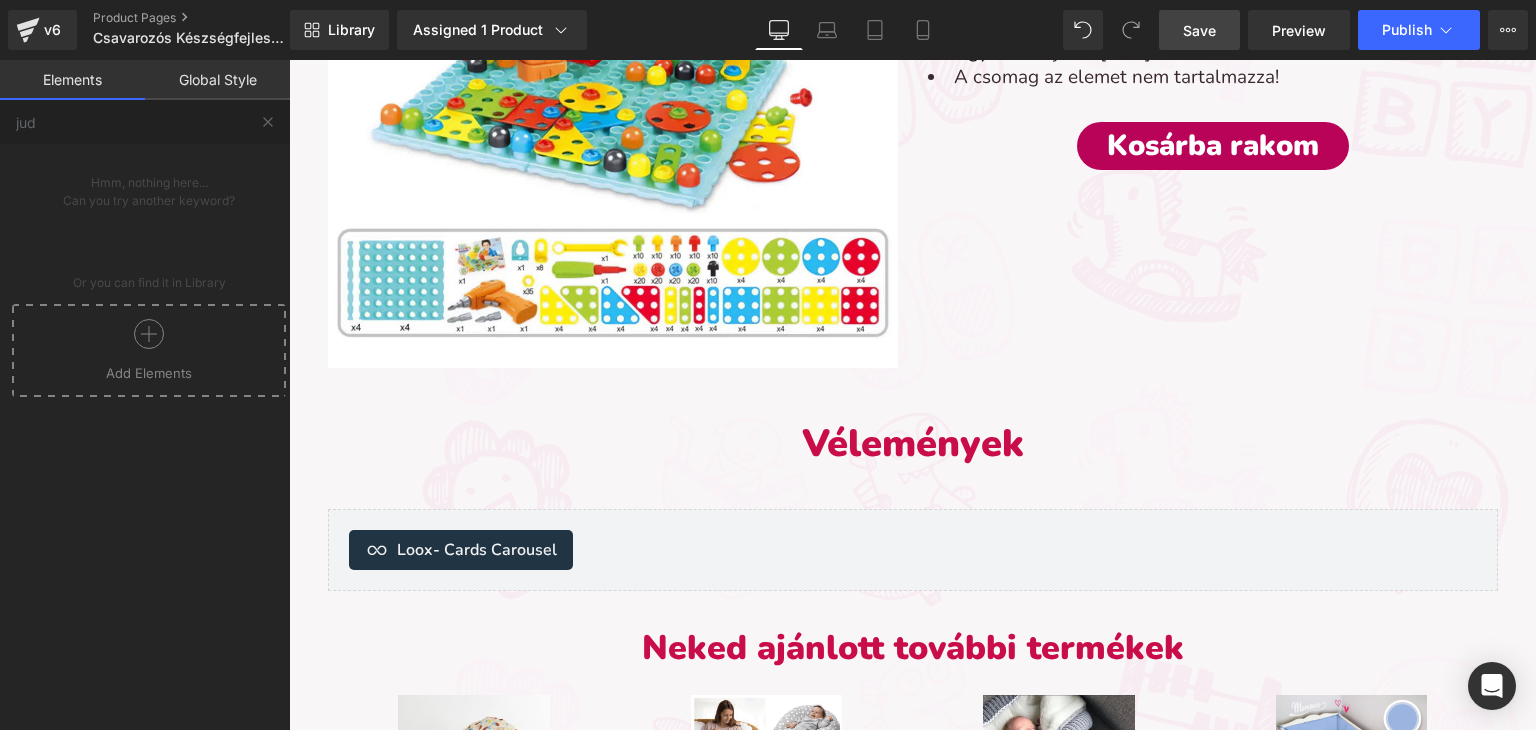 click at bounding box center [149, 341] 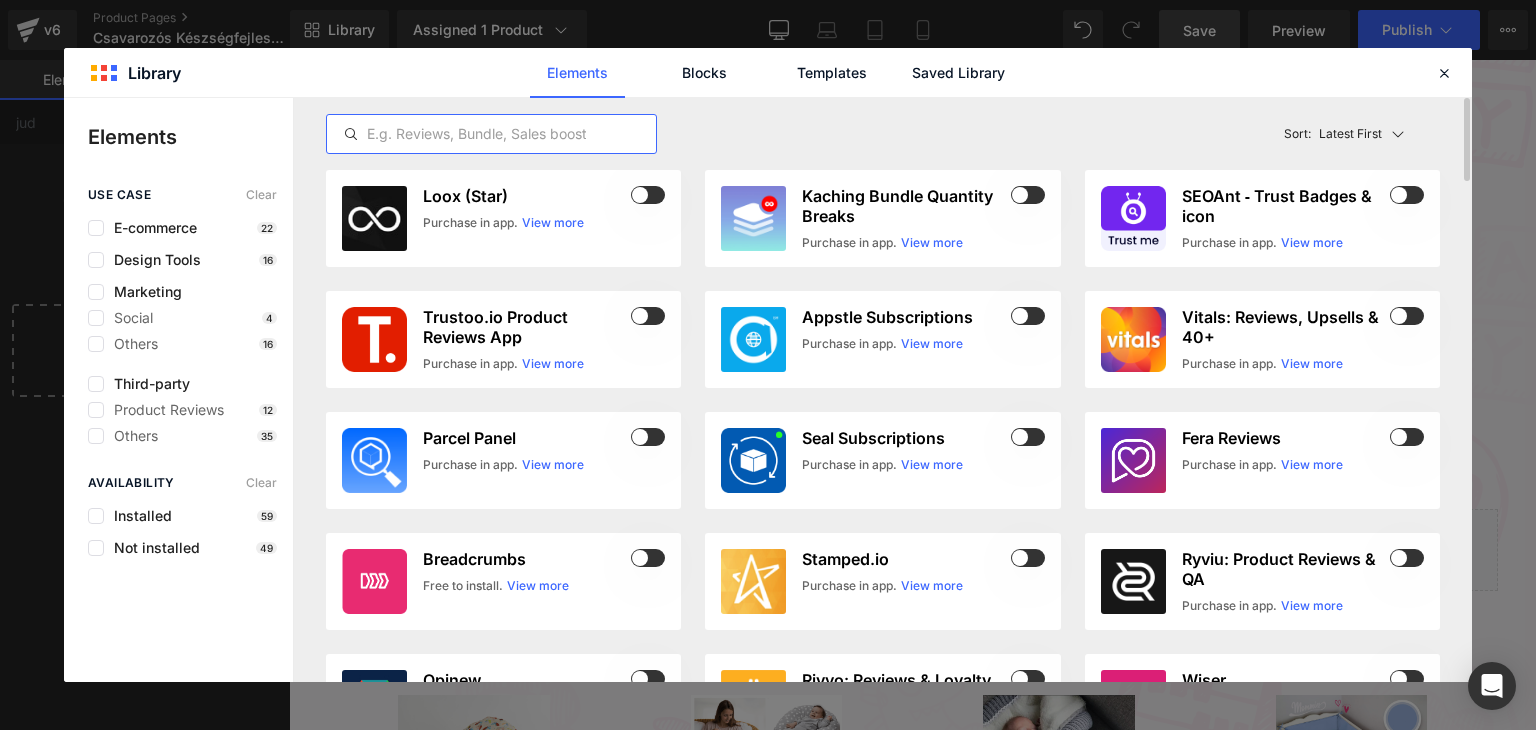 click at bounding box center (491, 134) 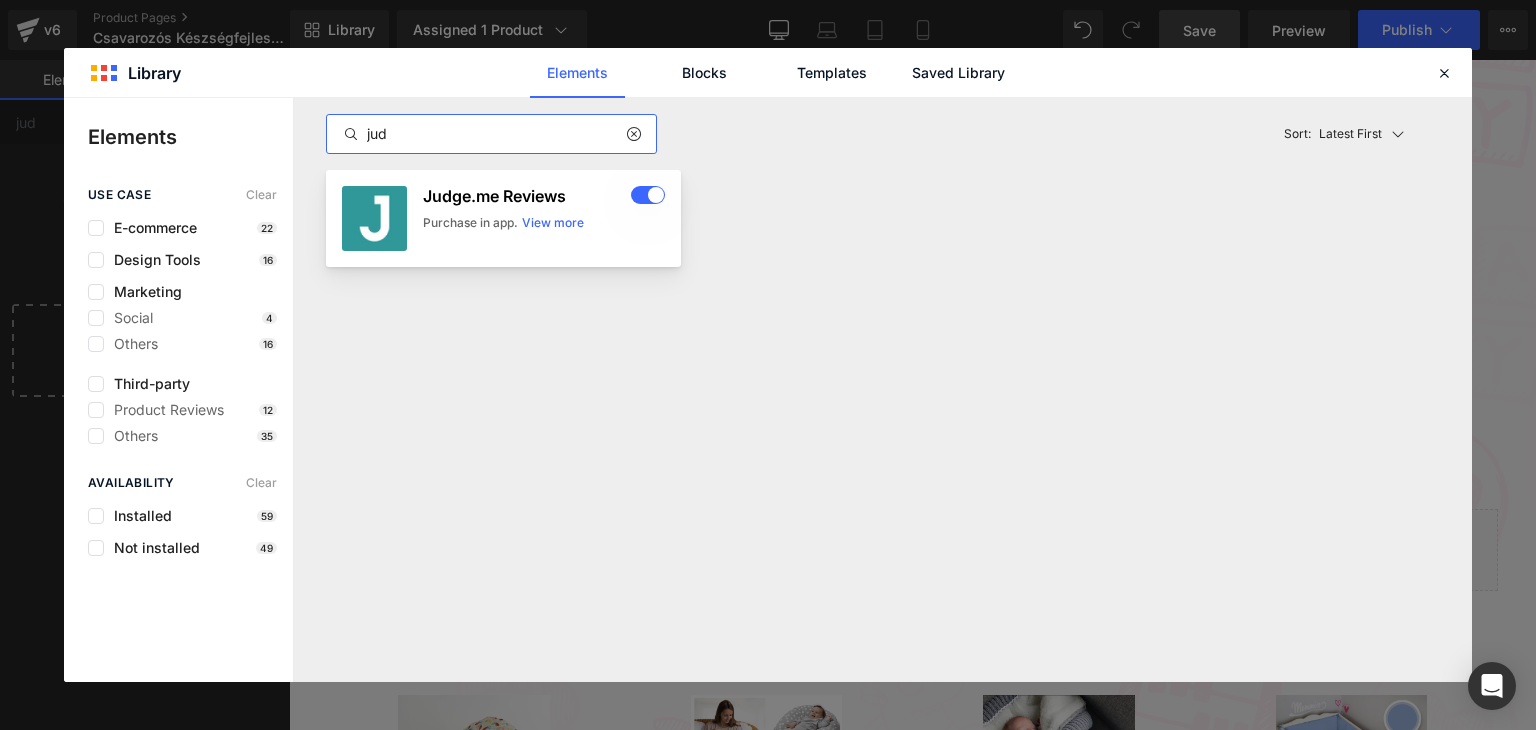 type on "jud" 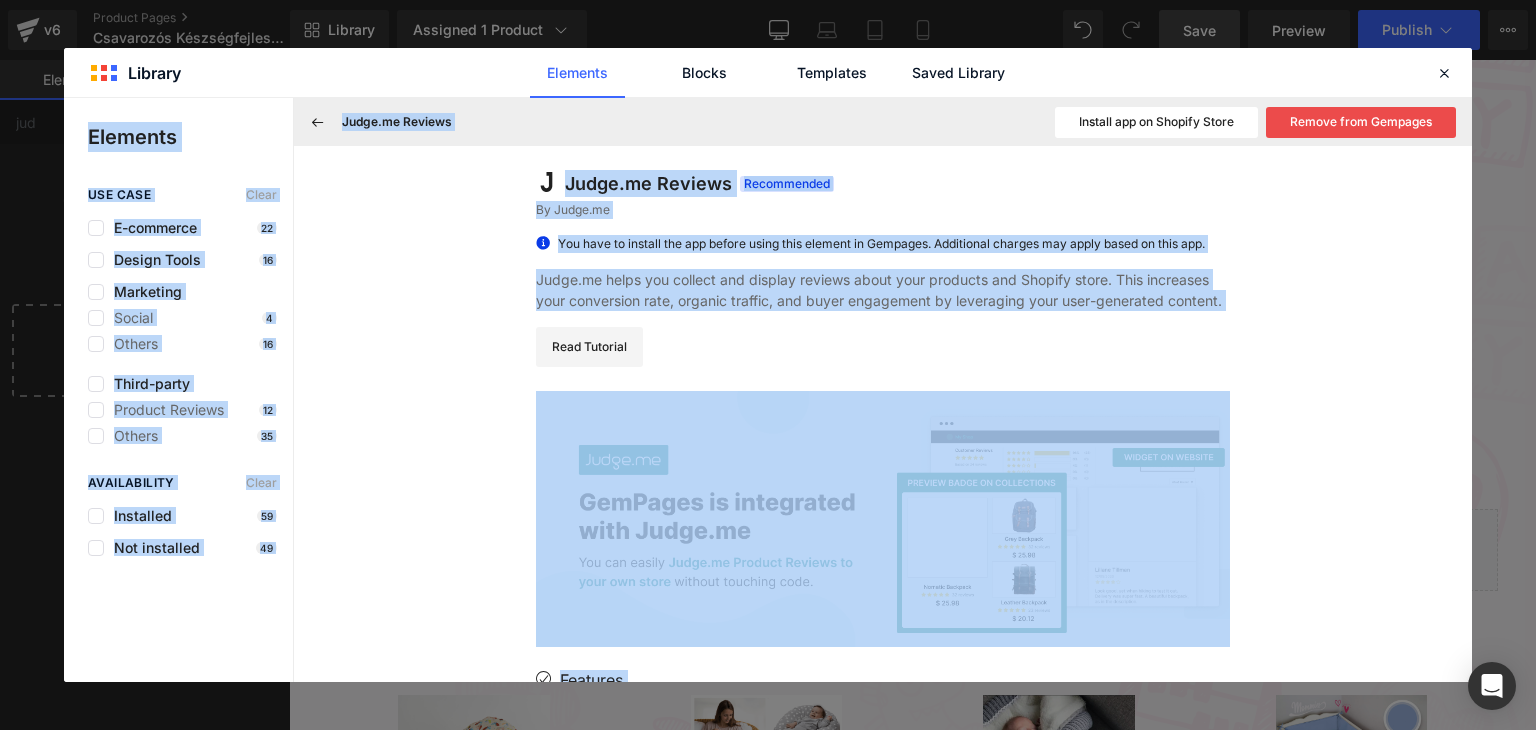 click on "Judge.me Reviews Recommended By Judge.me  You have to install the app before using this element in Gempages. Additional charges may apply based on this app.  Judge.me helps you collect and display reviews about your products and Shopify store. This increases your conversion rate, organic traffic, and buyer engagement by leveraging your user-generated content.  Read Tutorial  Features Store Design Product Reviews Social Proof About Judge.me helps you collect and display ratings and reviews about your products and Shopify store. Such social proof increases your conversion rate, organic traffic, and buyer engagement by leveraging your user-generated content.
Get all features at the most affordable price ($15/month). Or use our truly forever-free plan with no limit on orders or requests.
We do theme work for you (e.g. customize widget design and positioning) and will get you started within 2 minutes of installation with our 24/7 customer support standing by.
Highlights" at bounding box center [883, 414] 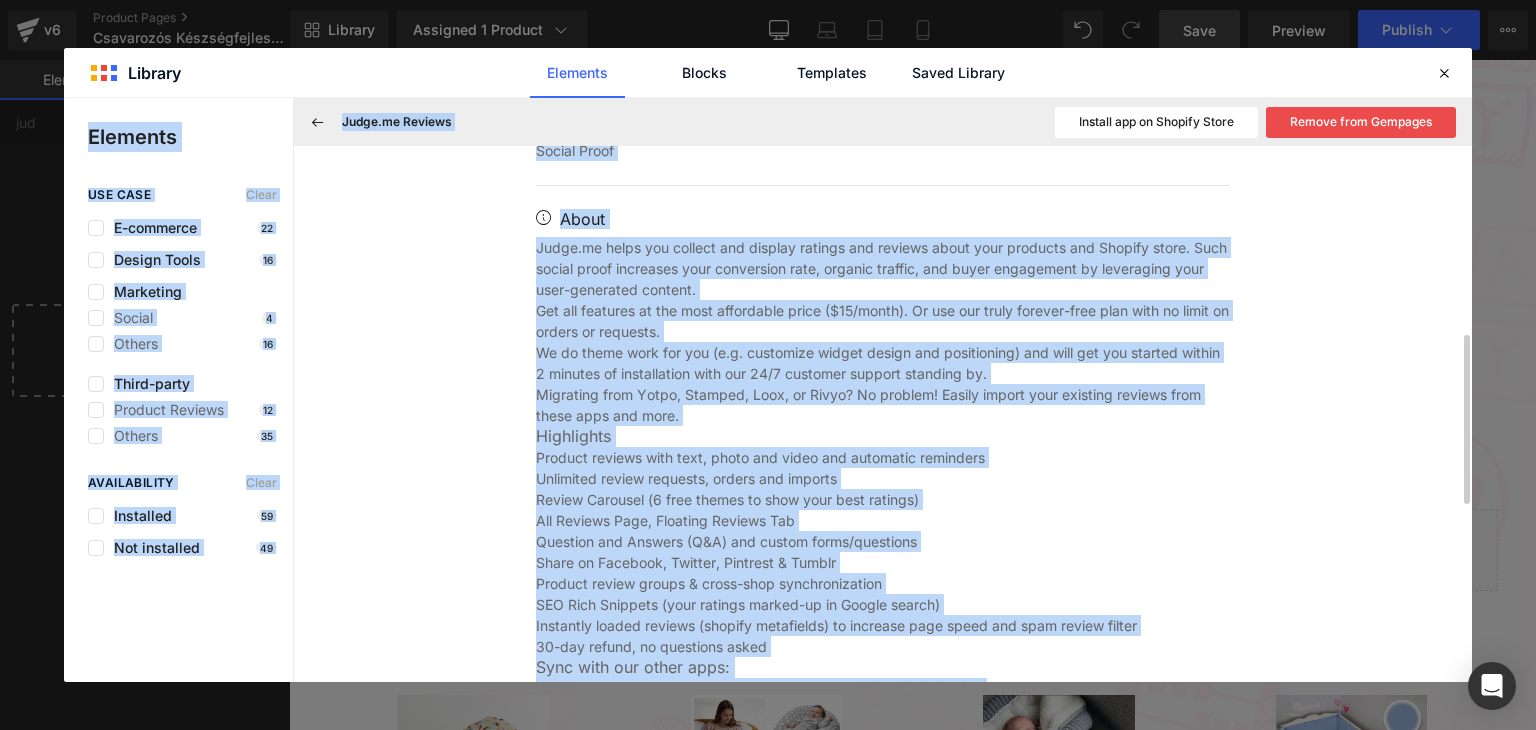 scroll, scrollTop: 1167, scrollLeft: 0, axis: vertical 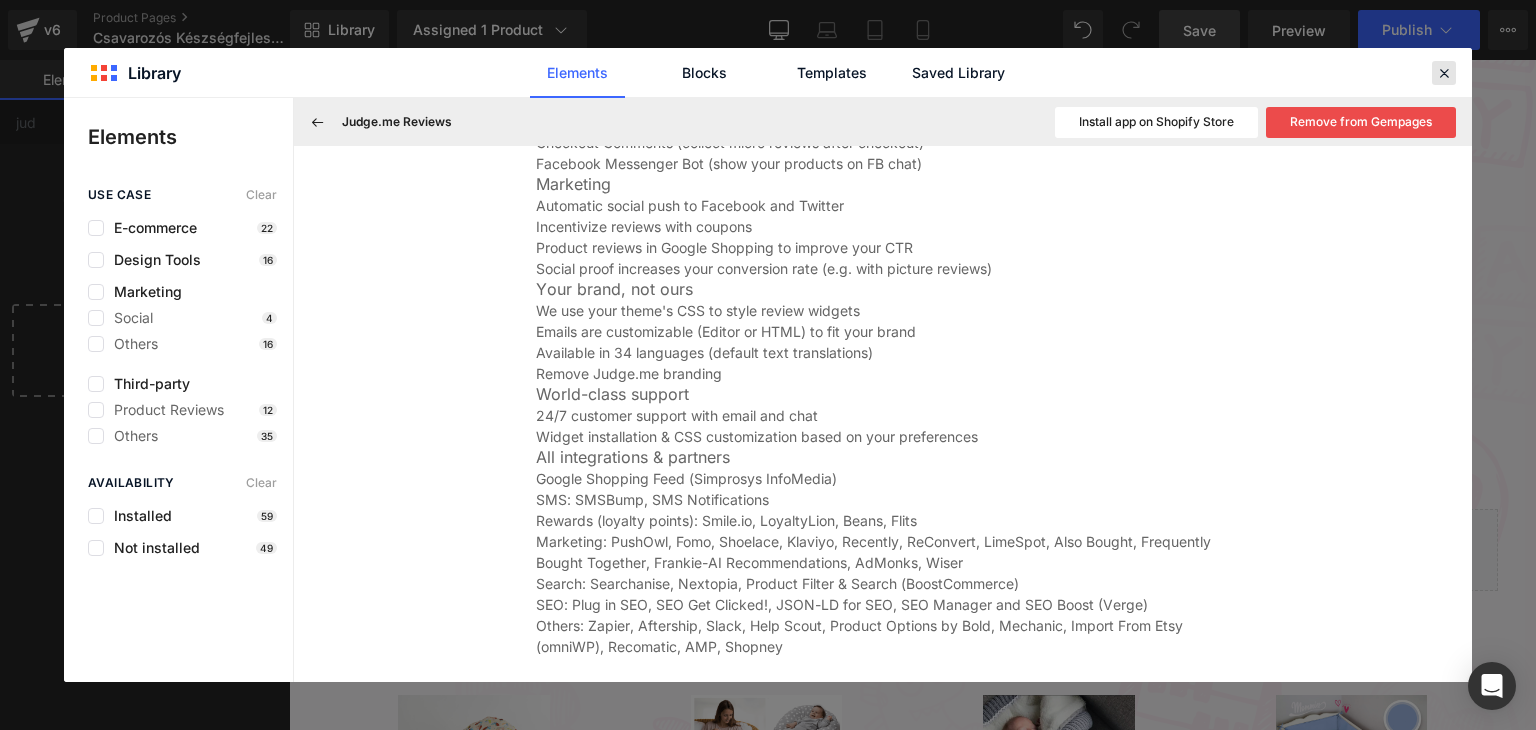 drag, startPoint x: 1436, startPoint y: 69, endPoint x: 1148, endPoint y: 10, distance: 293.9813 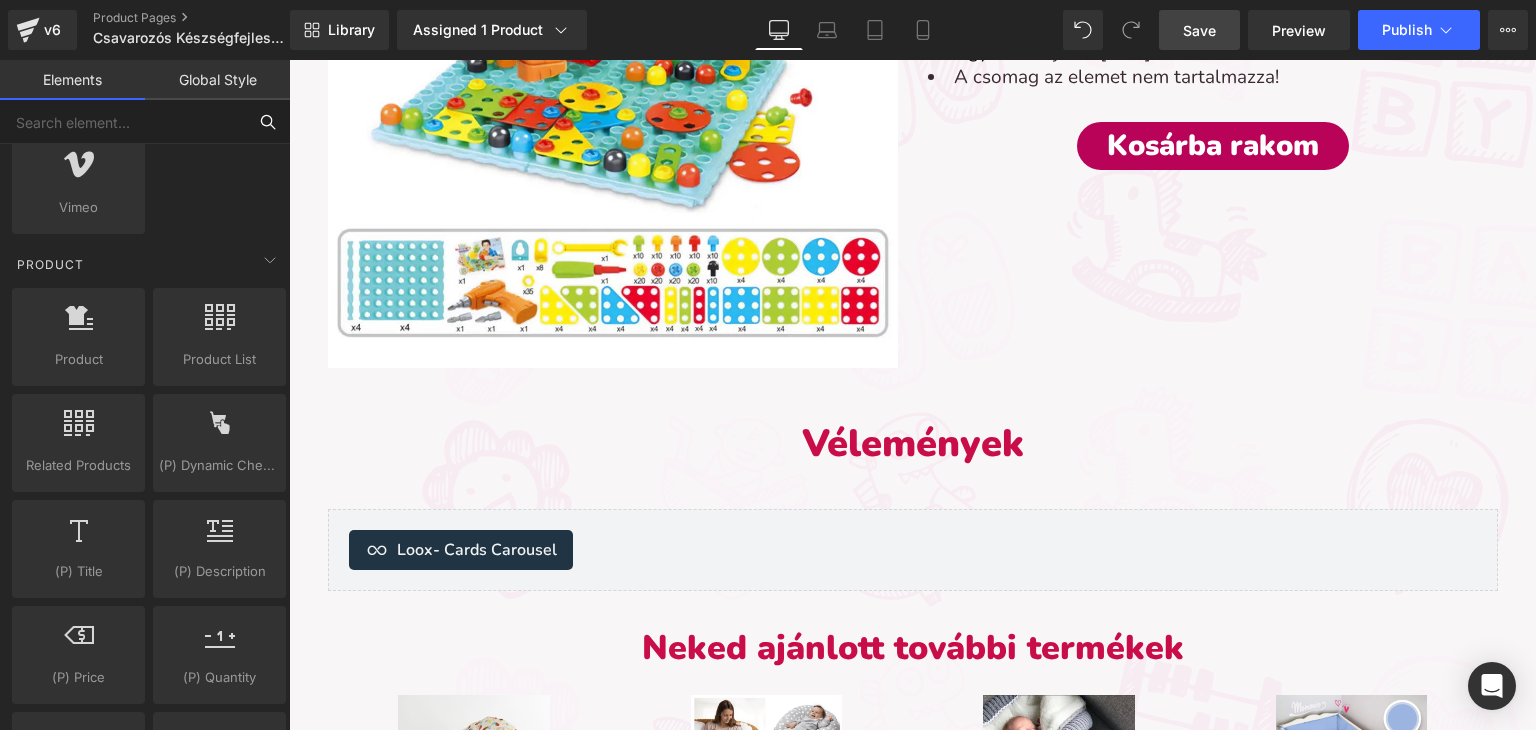click at bounding box center (123, 122) 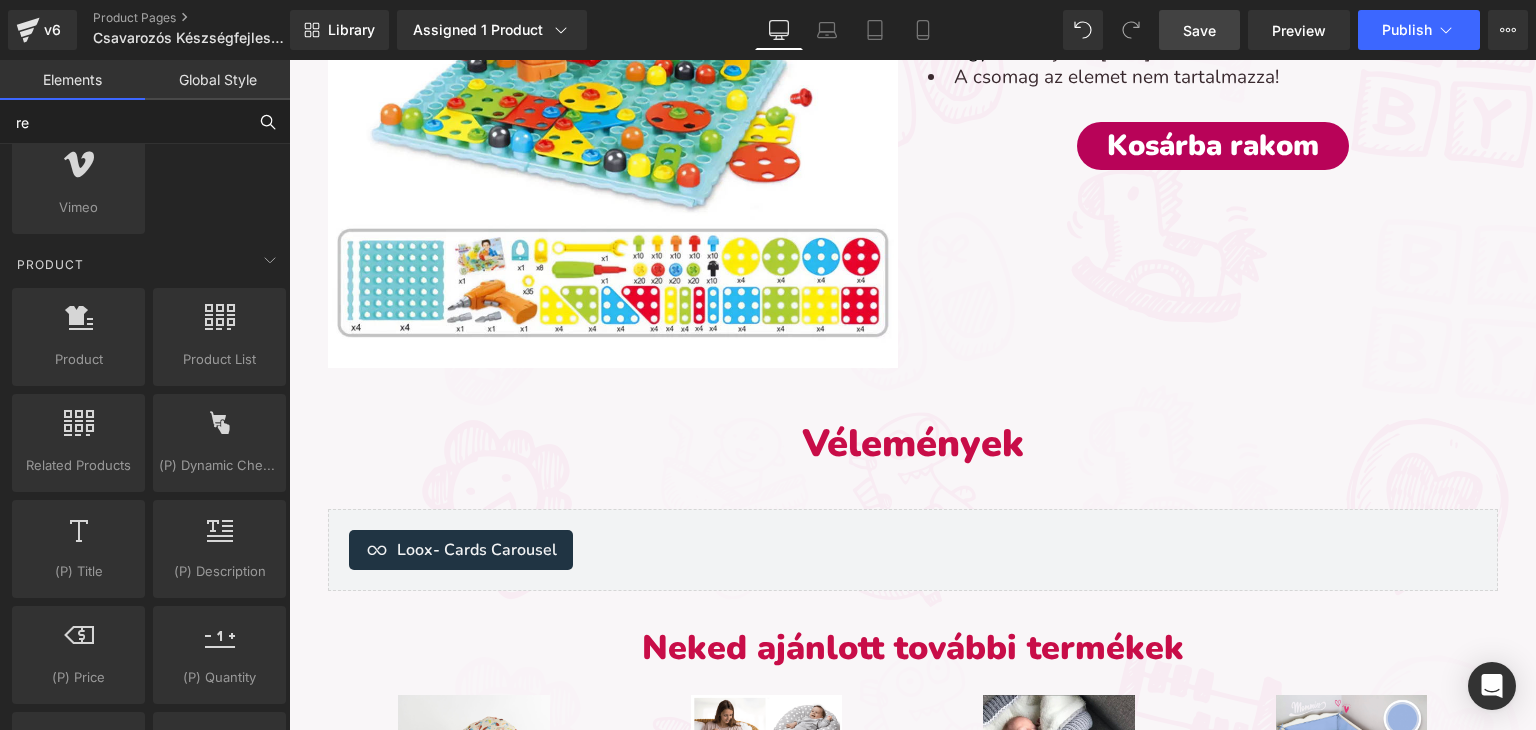 scroll, scrollTop: 123, scrollLeft: 0, axis: vertical 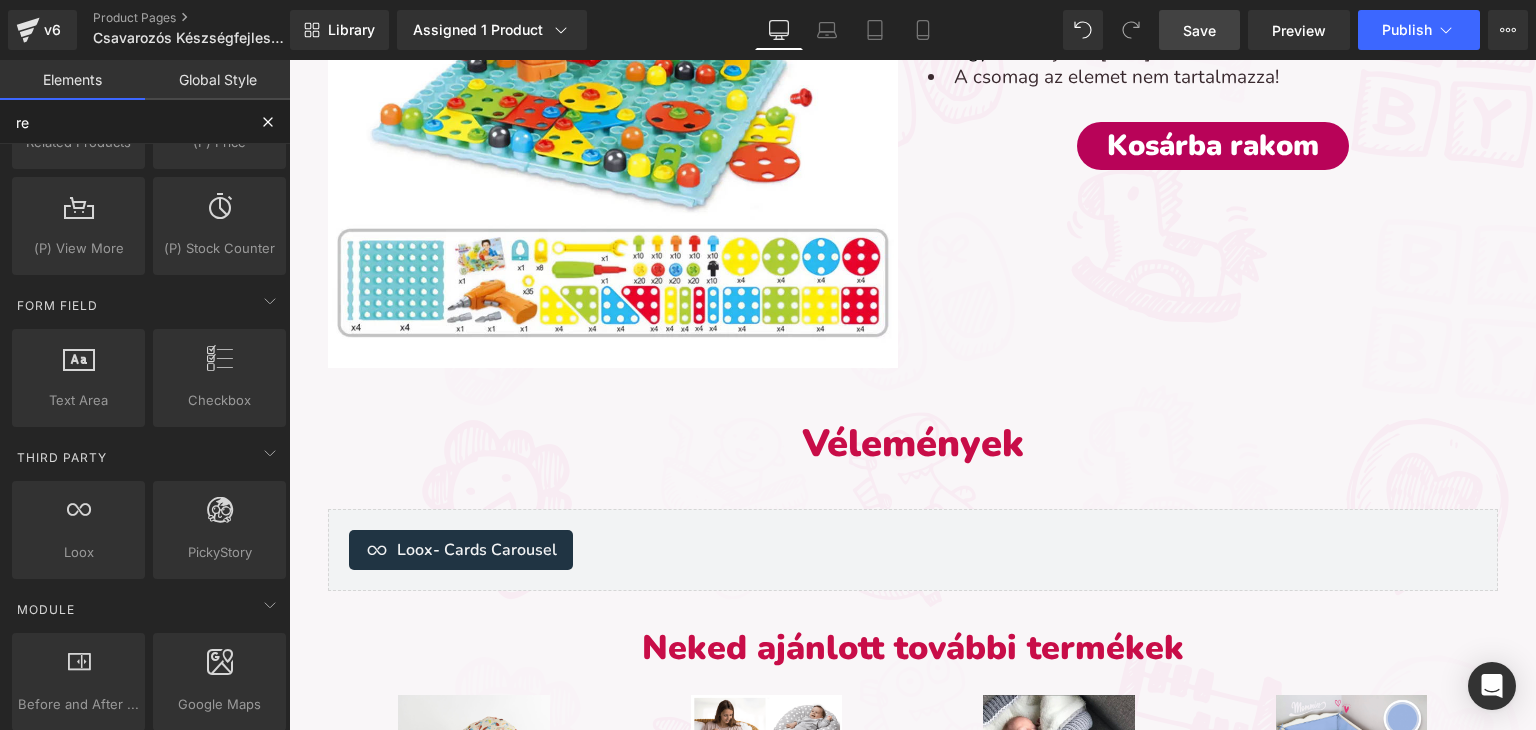 type on "rev" 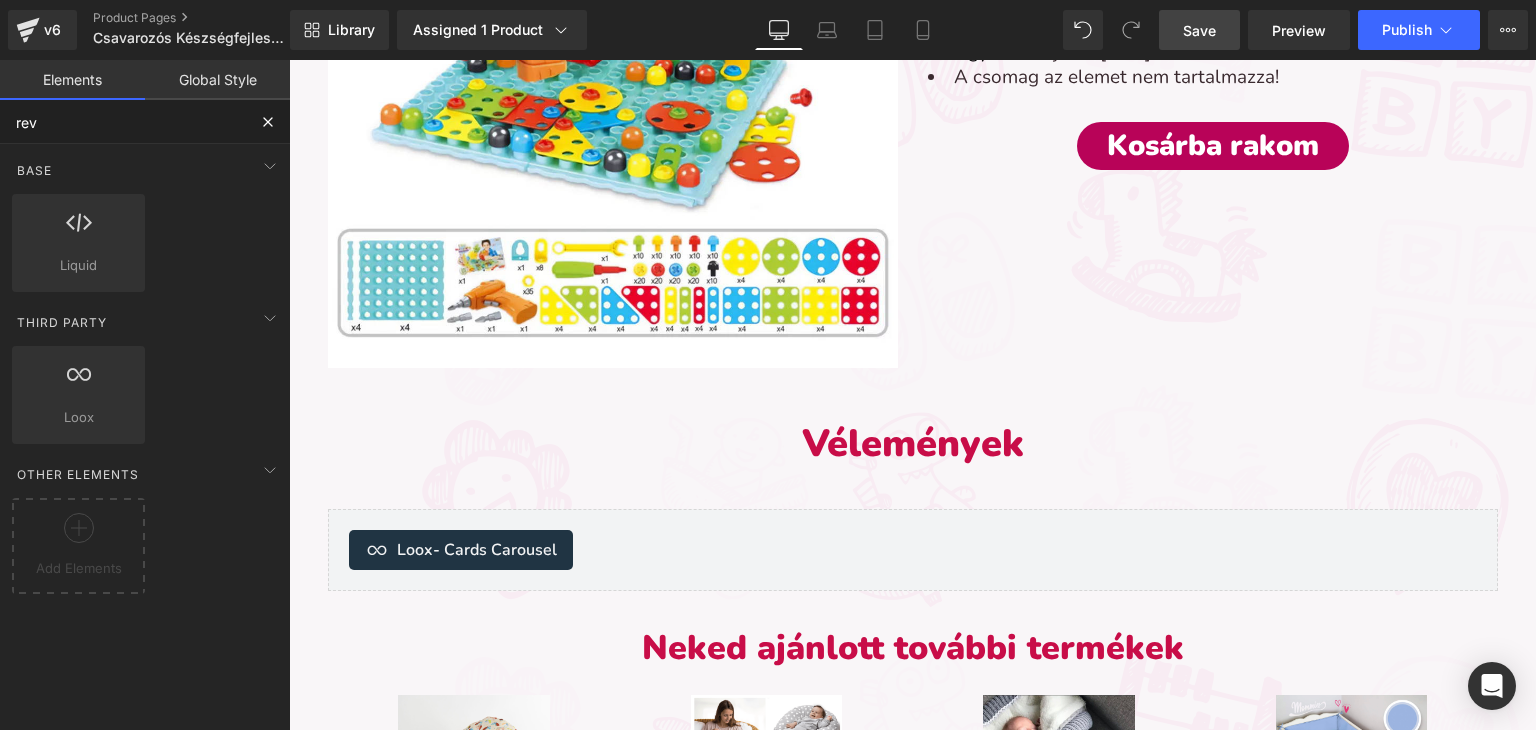 scroll, scrollTop: 0, scrollLeft: 0, axis: both 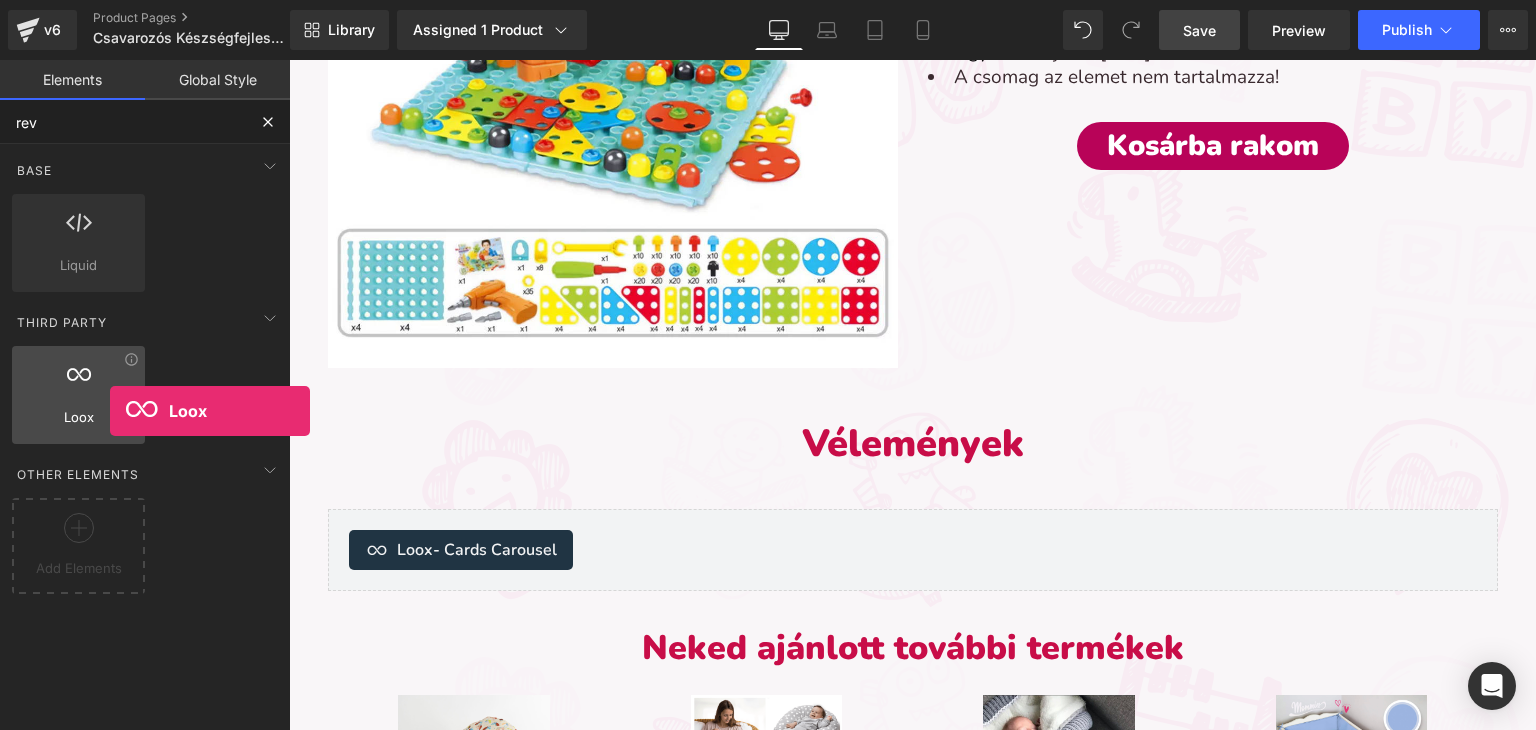 drag, startPoint x: 96, startPoint y: 398, endPoint x: 110, endPoint y: 411, distance: 19.104973 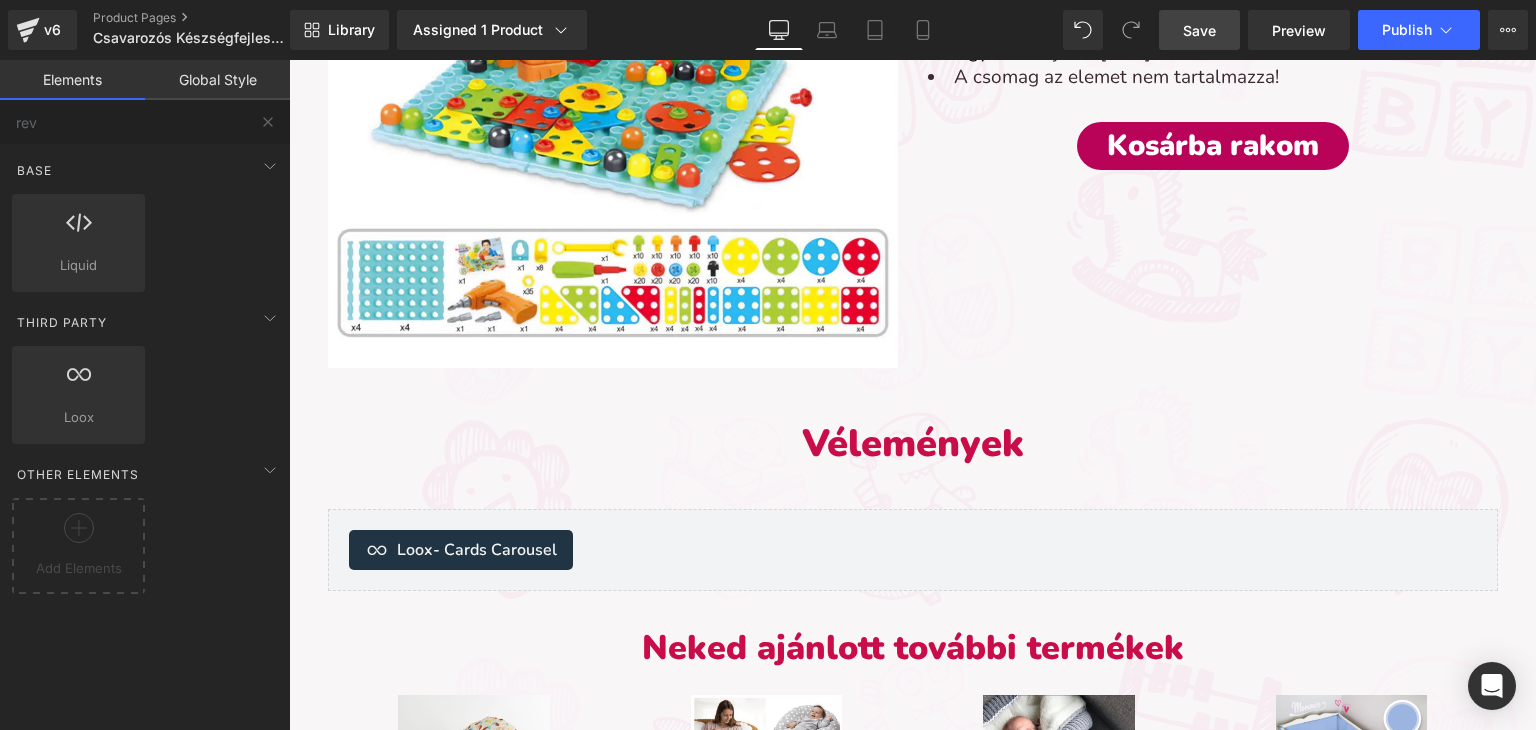 click on "- Cards Carousel" at bounding box center (495, 550) 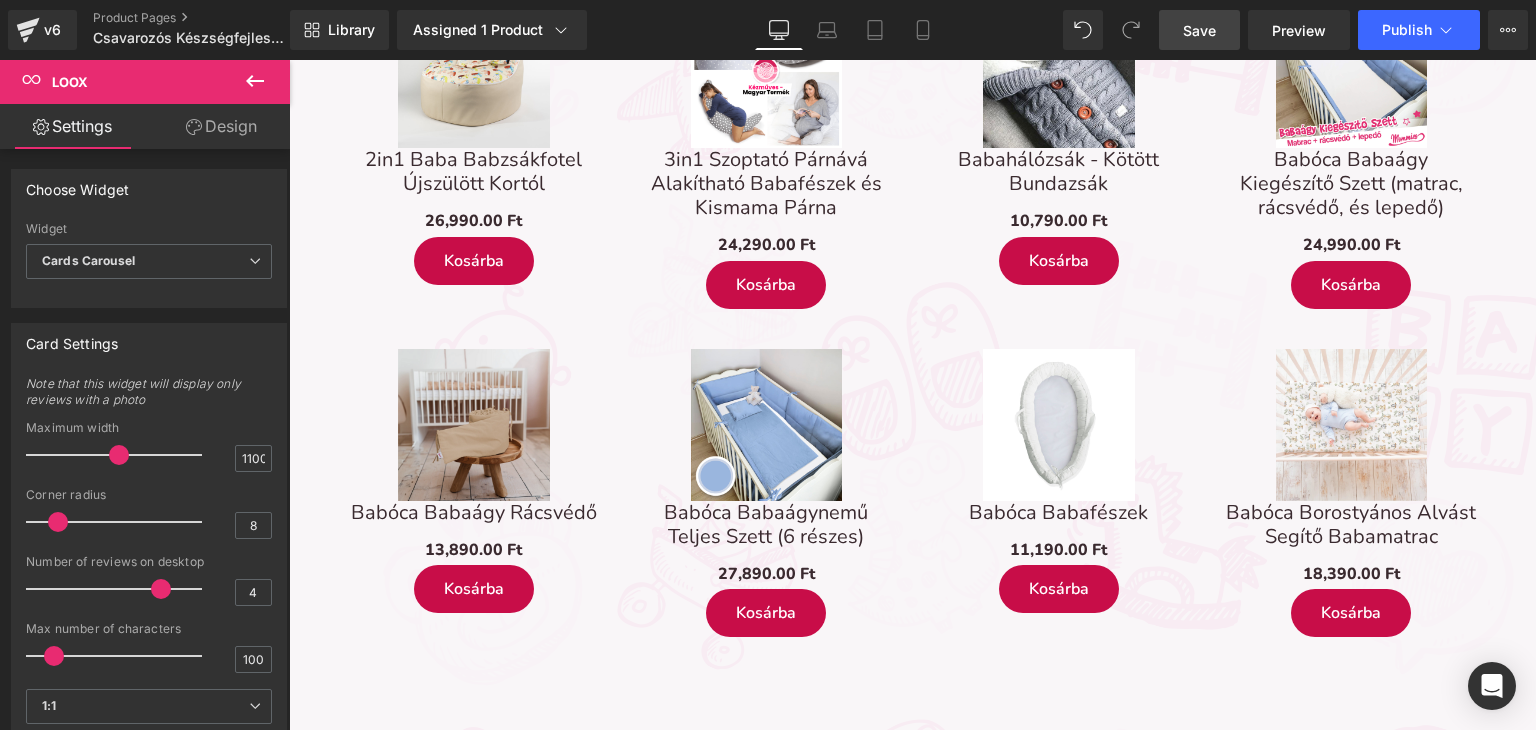 scroll, scrollTop: 2824, scrollLeft: 0, axis: vertical 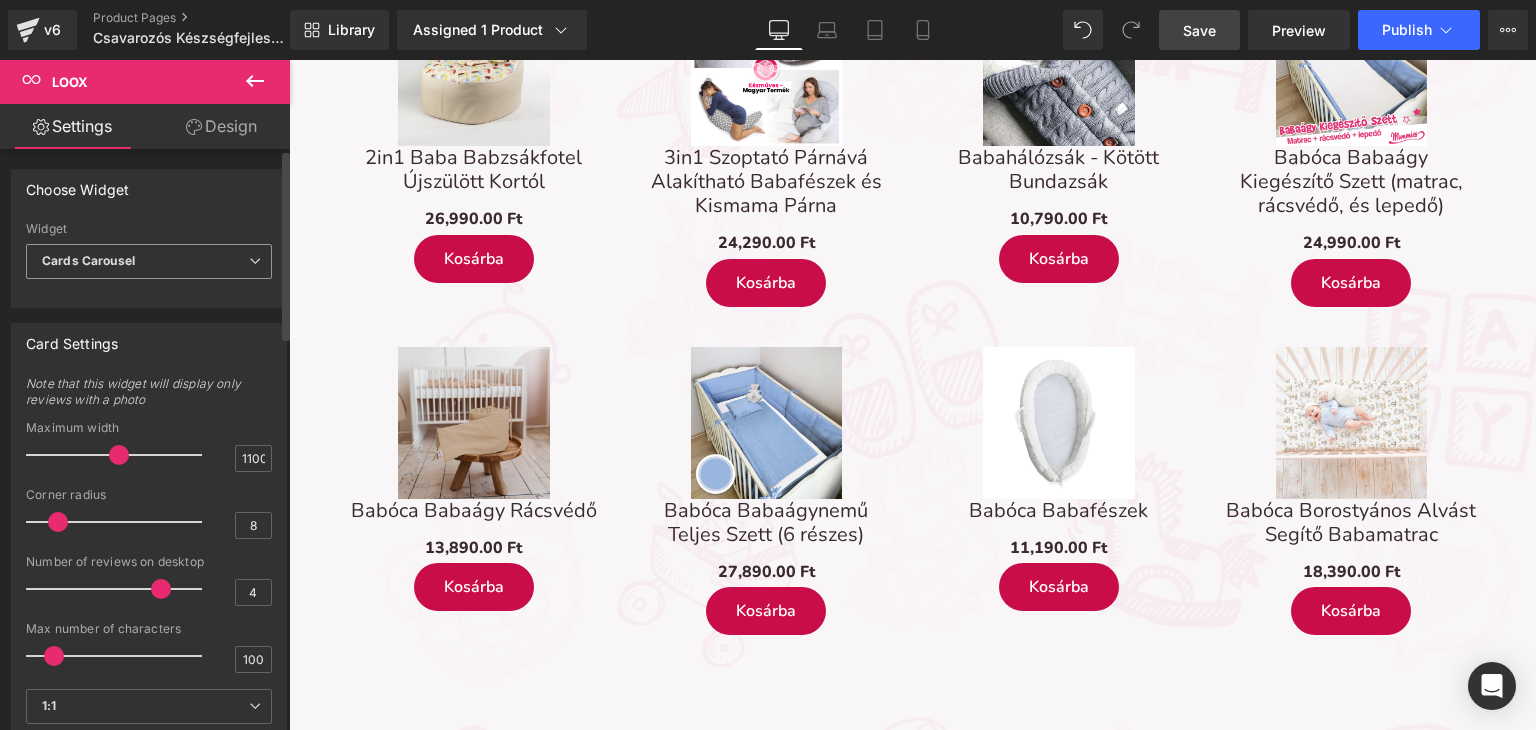 click on "Cards Carousel" at bounding box center [149, 261] 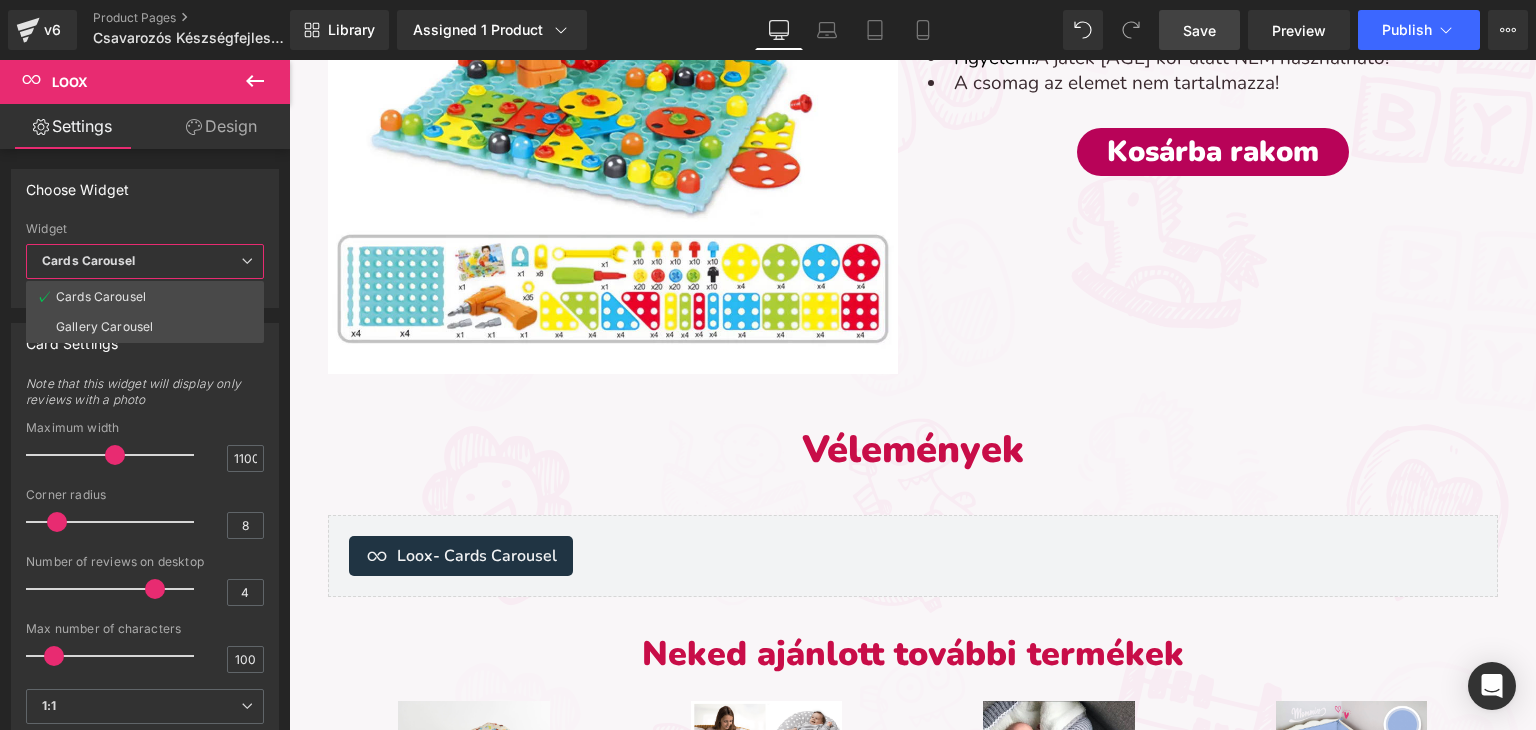 scroll, scrollTop: 2124, scrollLeft: 0, axis: vertical 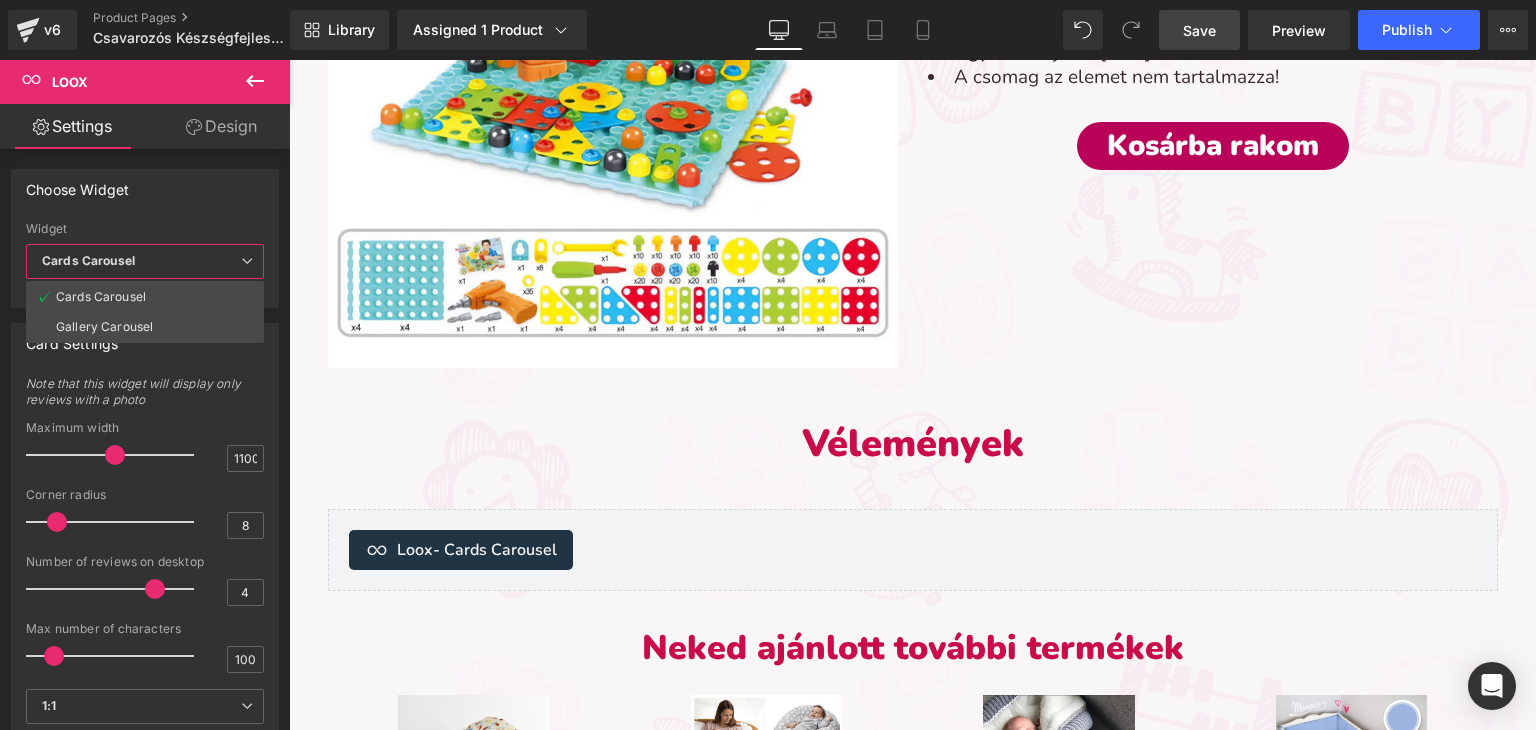 click on "0" at bounding box center [912, 101] 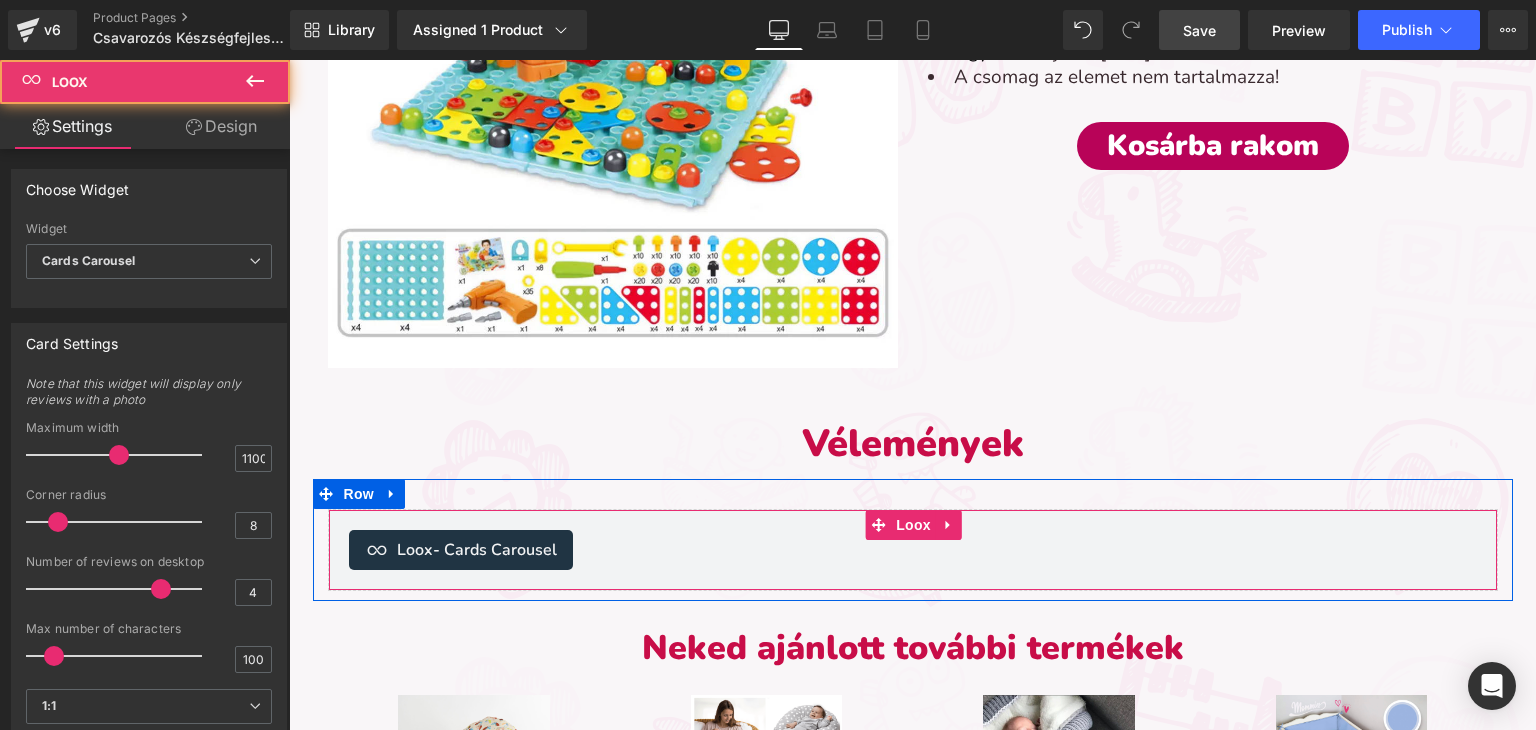 click on "- Cards Carousel" at bounding box center (495, 550) 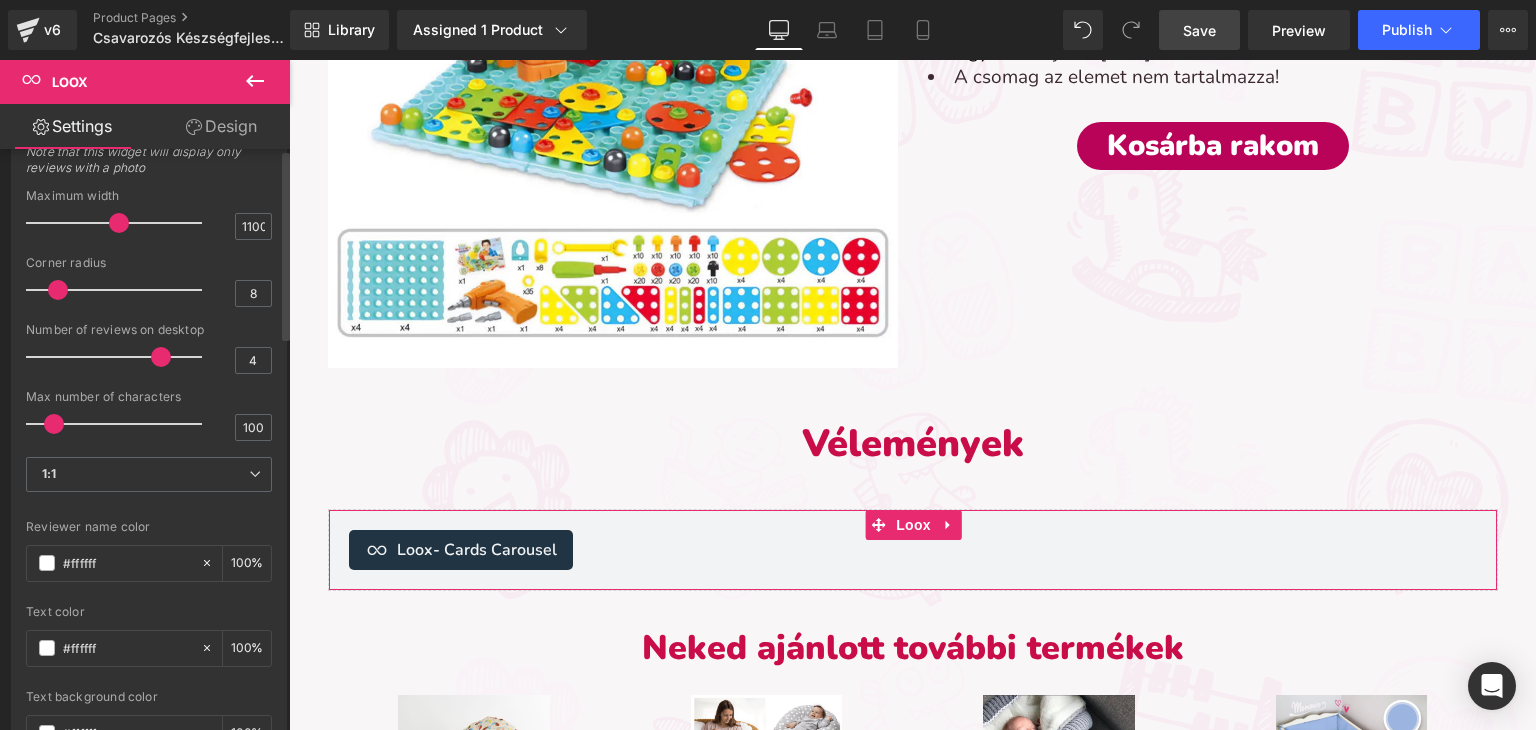 scroll, scrollTop: 0, scrollLeft: 0, axis: both 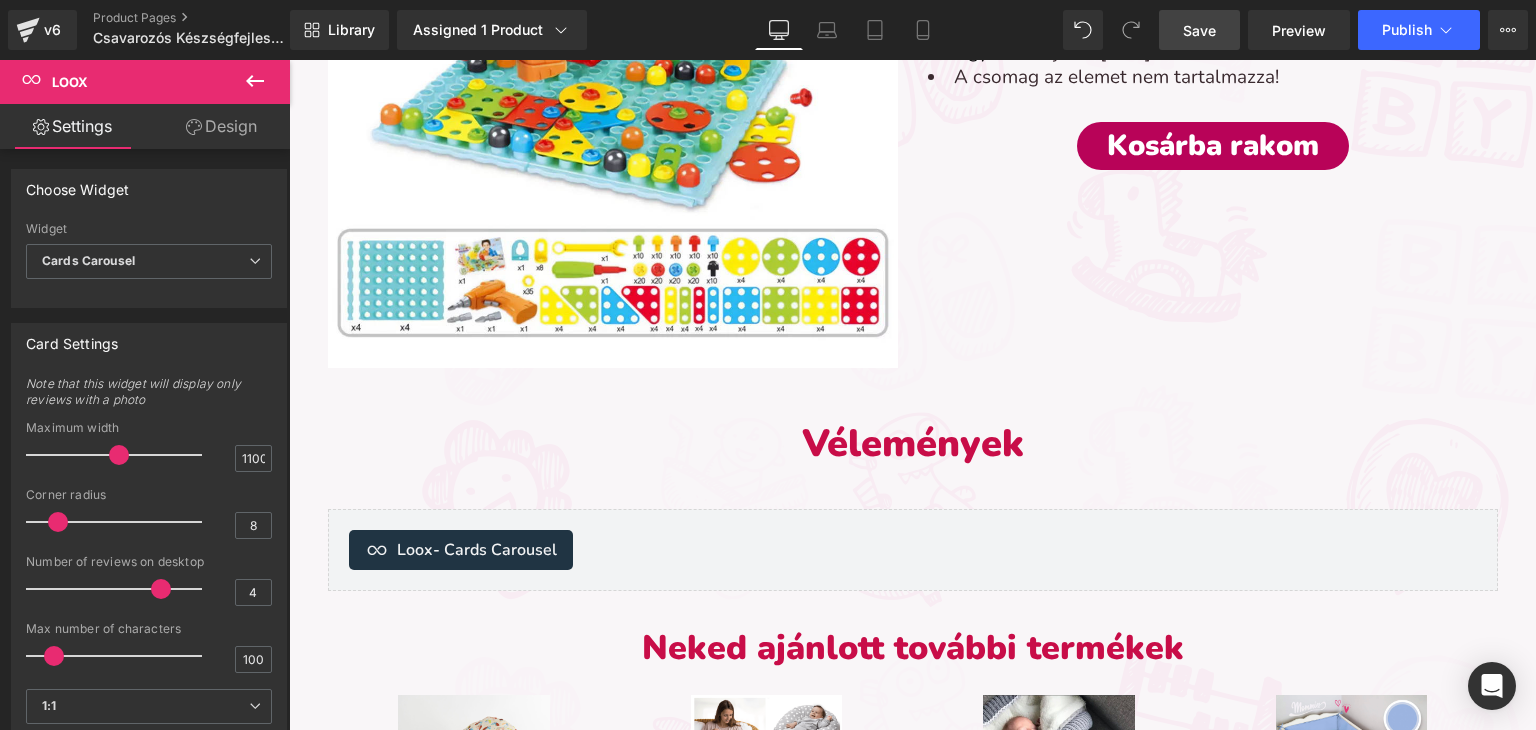 click 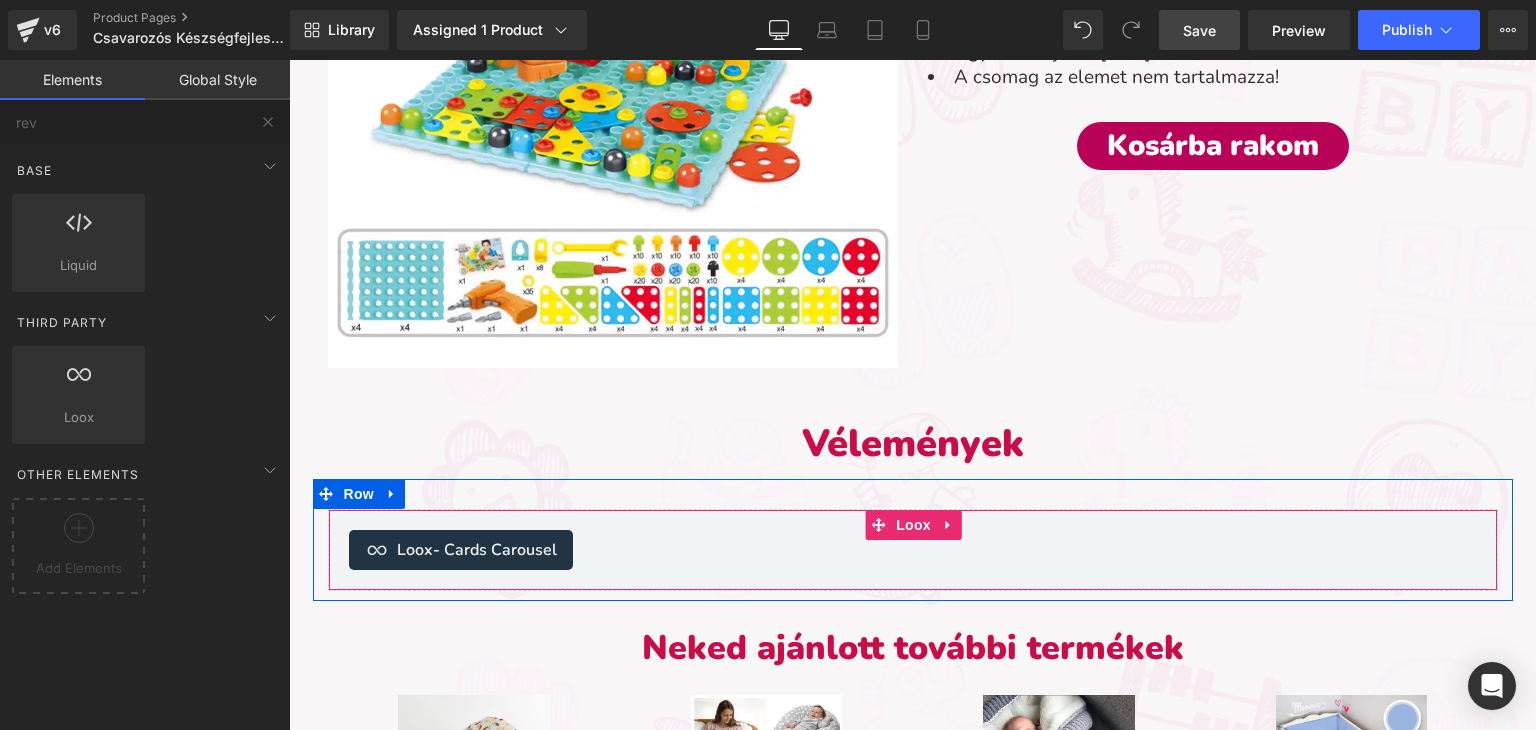 click on "- Cards Carousel" at bounding box center (495, 550) 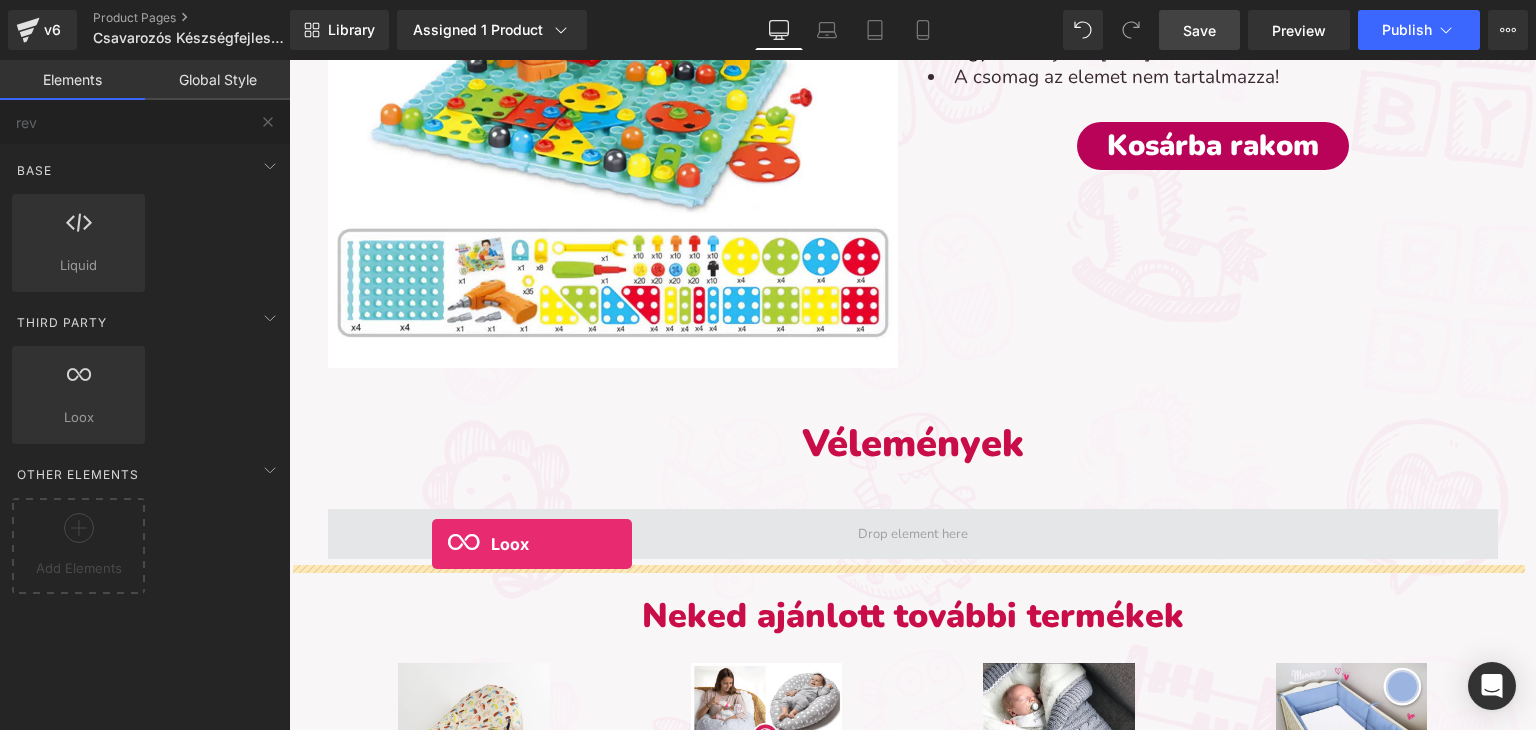 drag, startPoint x: 379, startPoint y: 445, endPoint x: 432, endPoint y: 544, distance: 112.29426 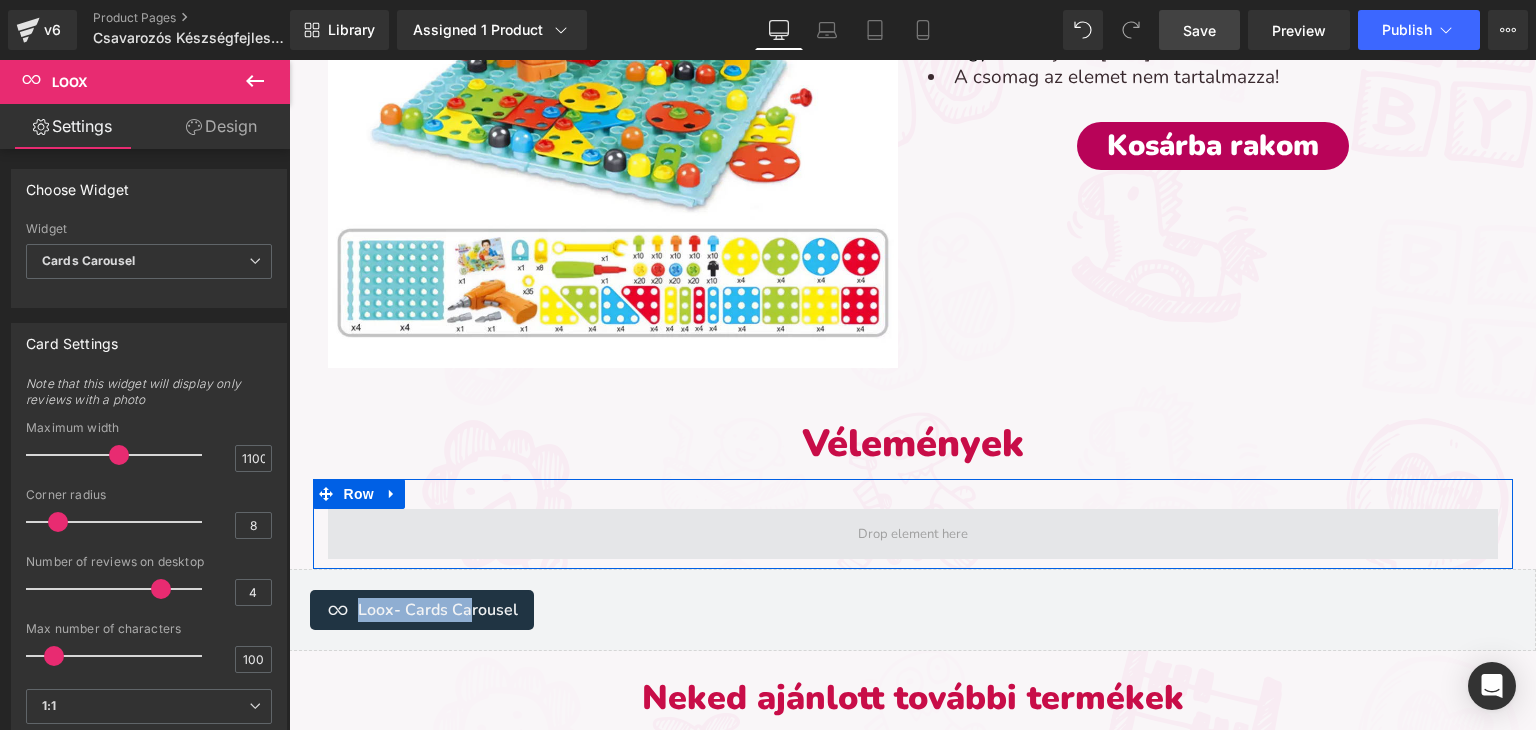 drag, startPoint x: 464, startPoint y: 601, endPoint x: 524, endPoint y: 547, distance: 80.72174 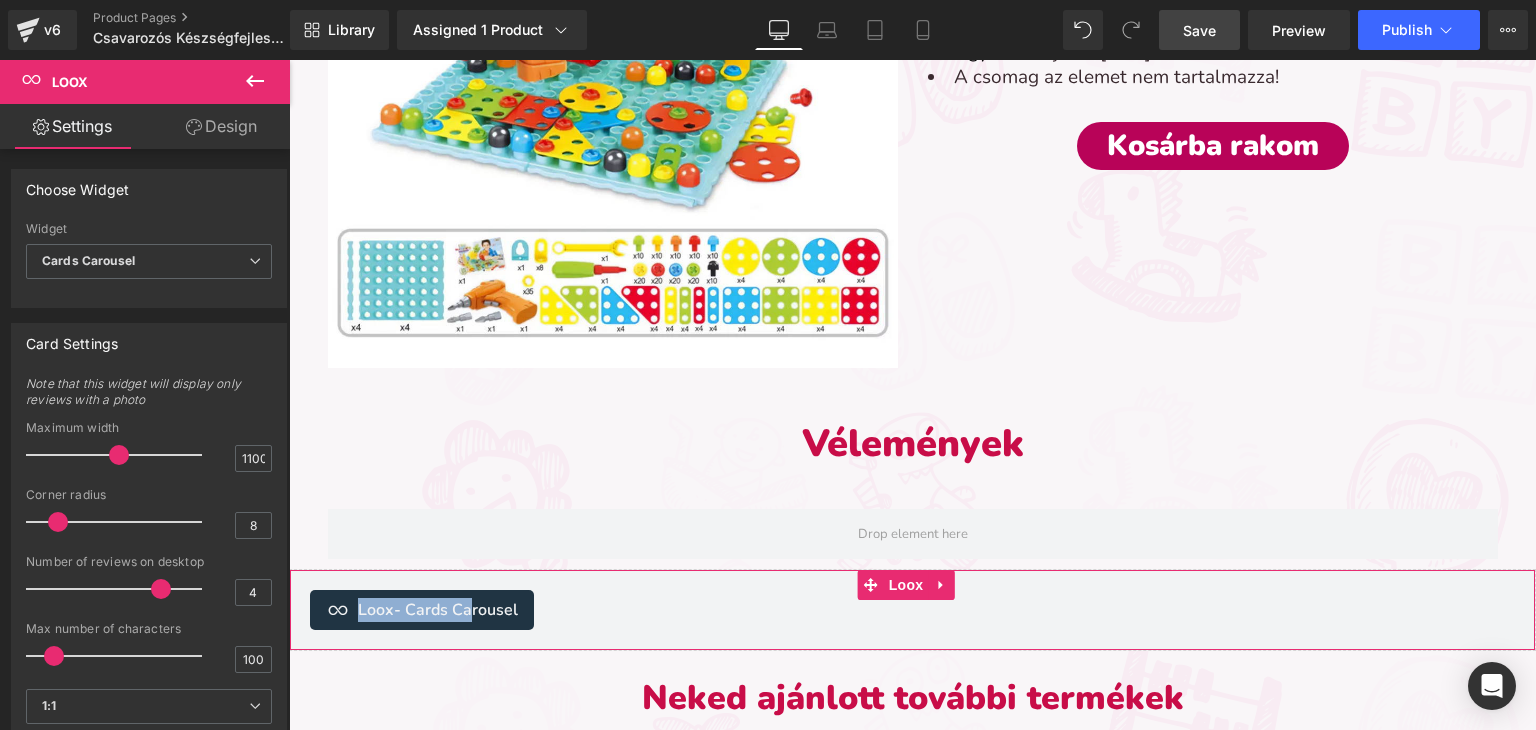 click on "- Cards Carousel" at bounding box center [456, 610] 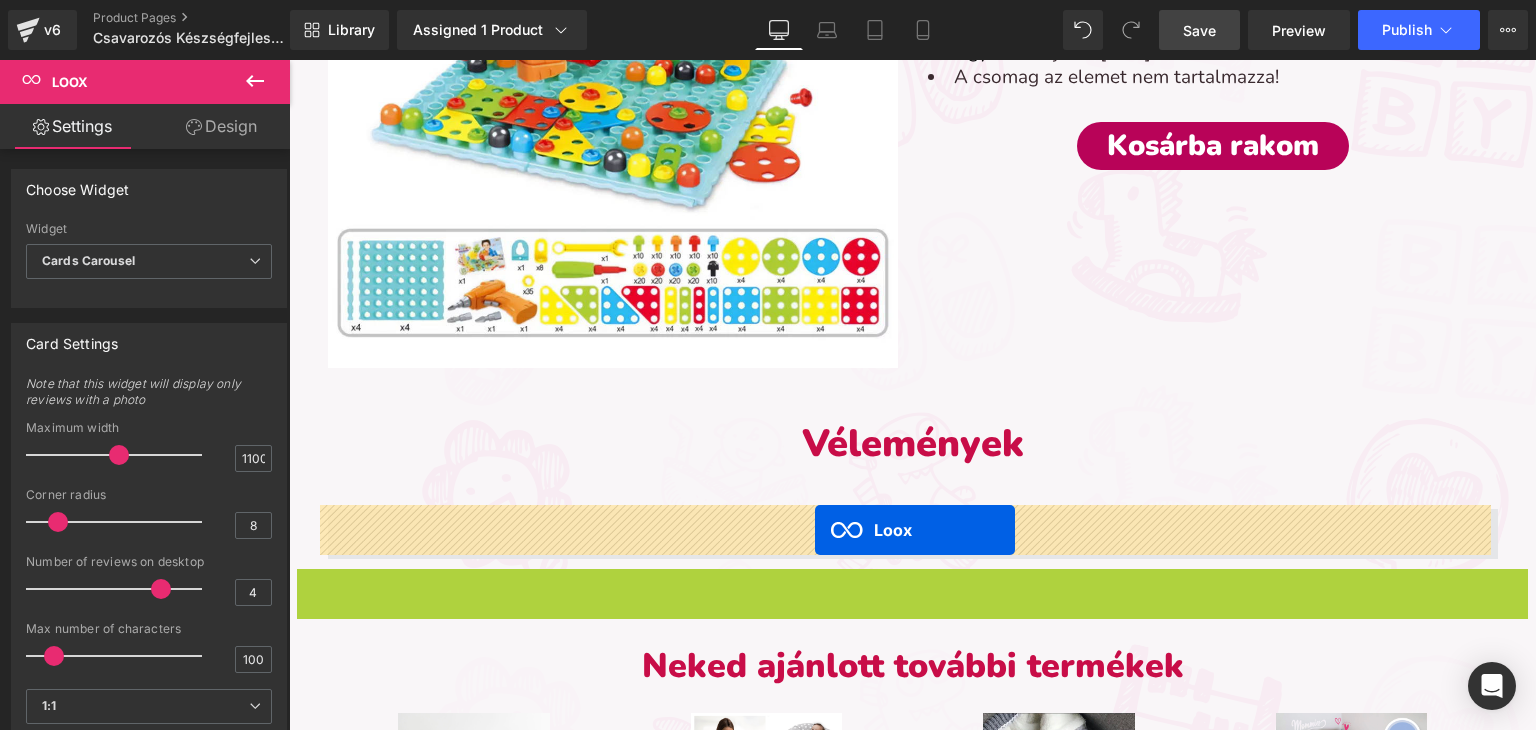 drag, startPoint x: 862, startPoint y: 588, endPoint x: 815, endPoint y: 530, distance: 74.65253 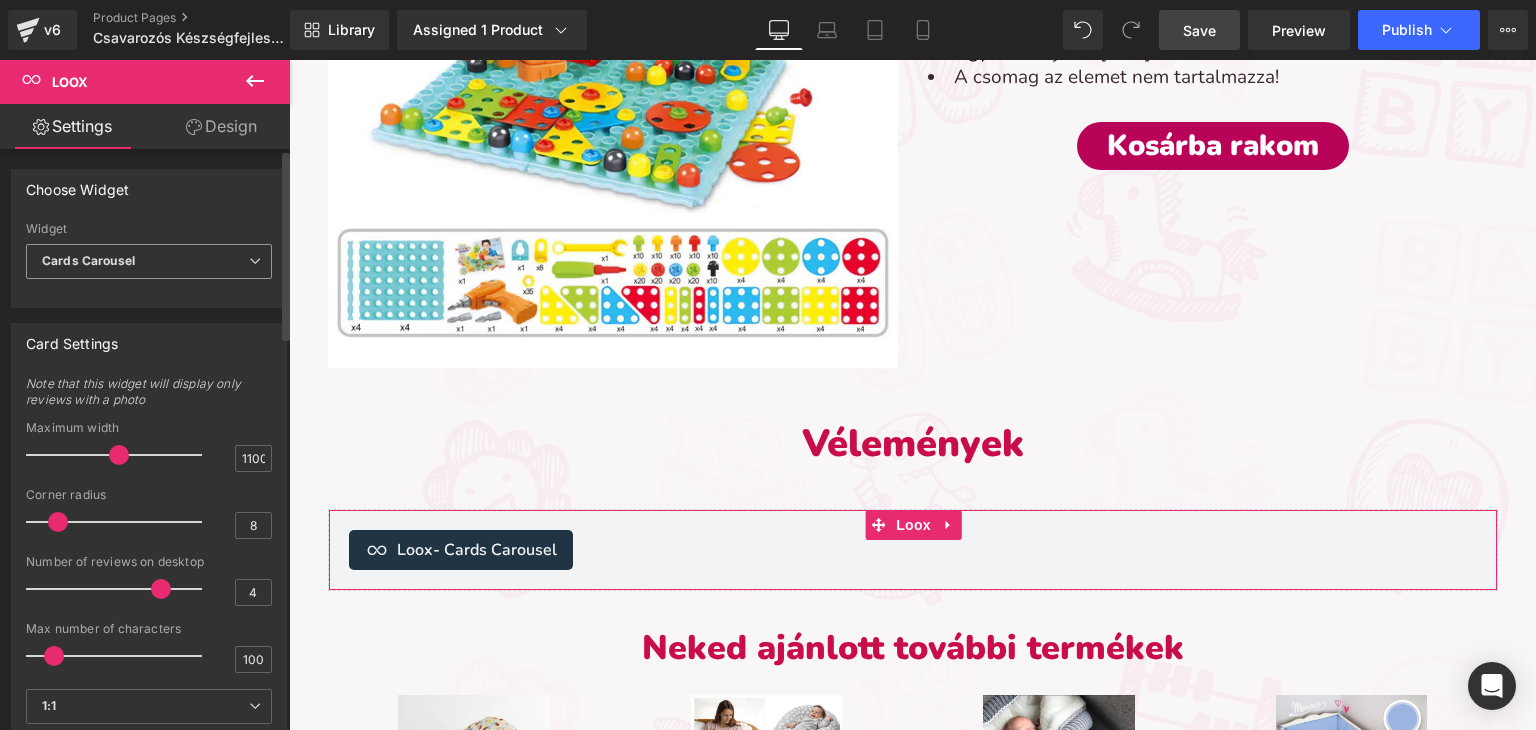 click on "Cards Carousel" at bounding box center (149, 261) 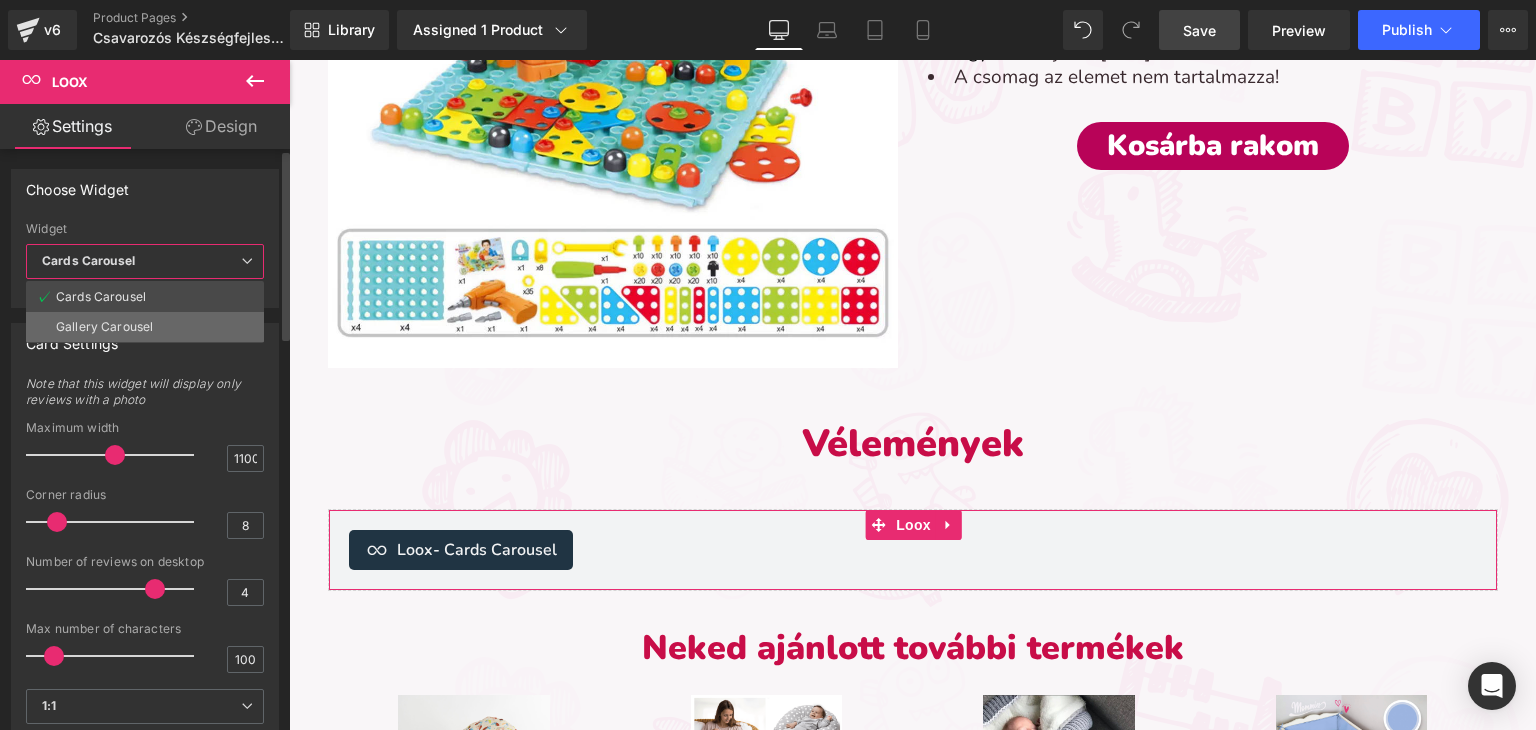 click on "Gallery Carousel" at bounding box center [104, 327] 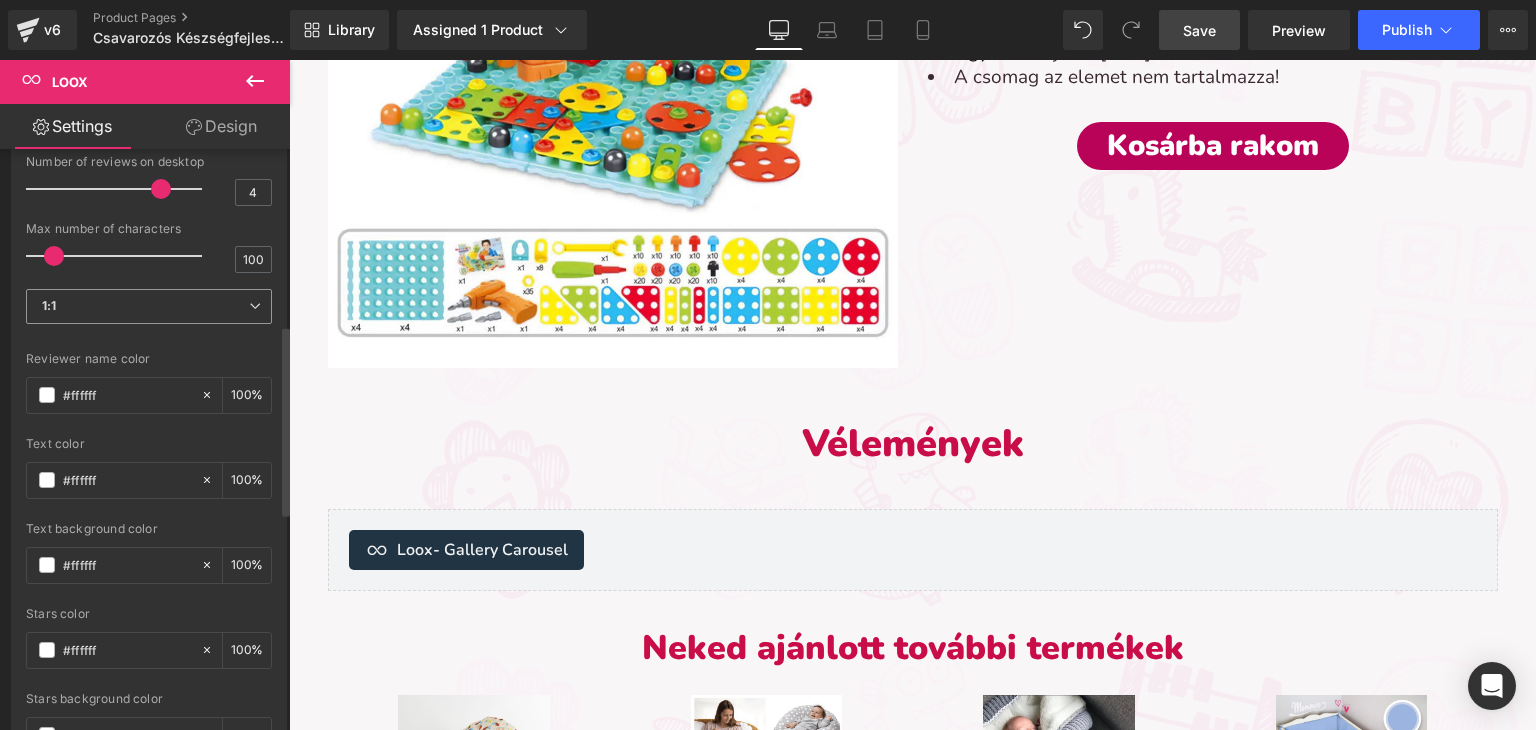 scroll, scrollTop: 900, scrollLeft: 0, axis: vertical 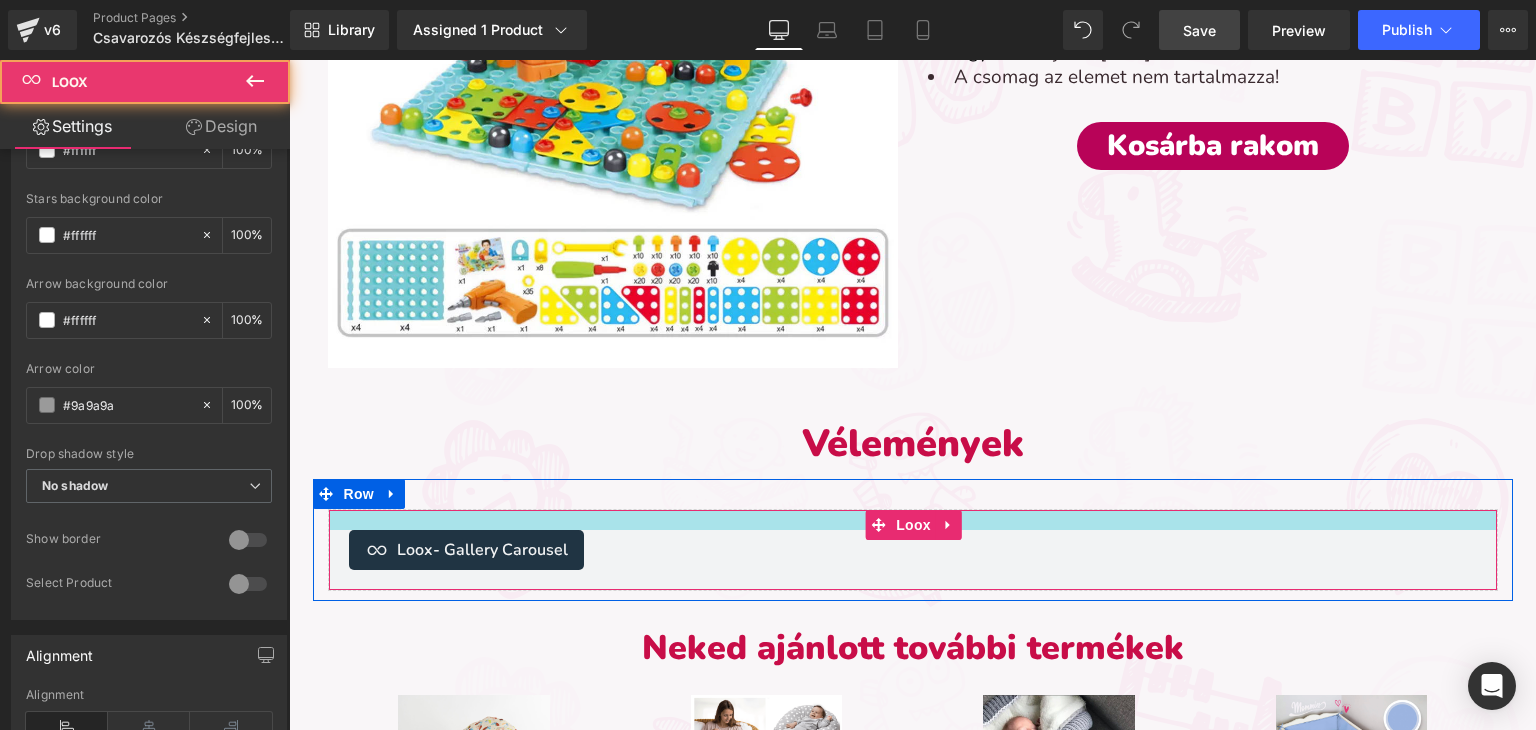 click on "Loox  - Gallery Carousel" at bounding box center (913, 550) 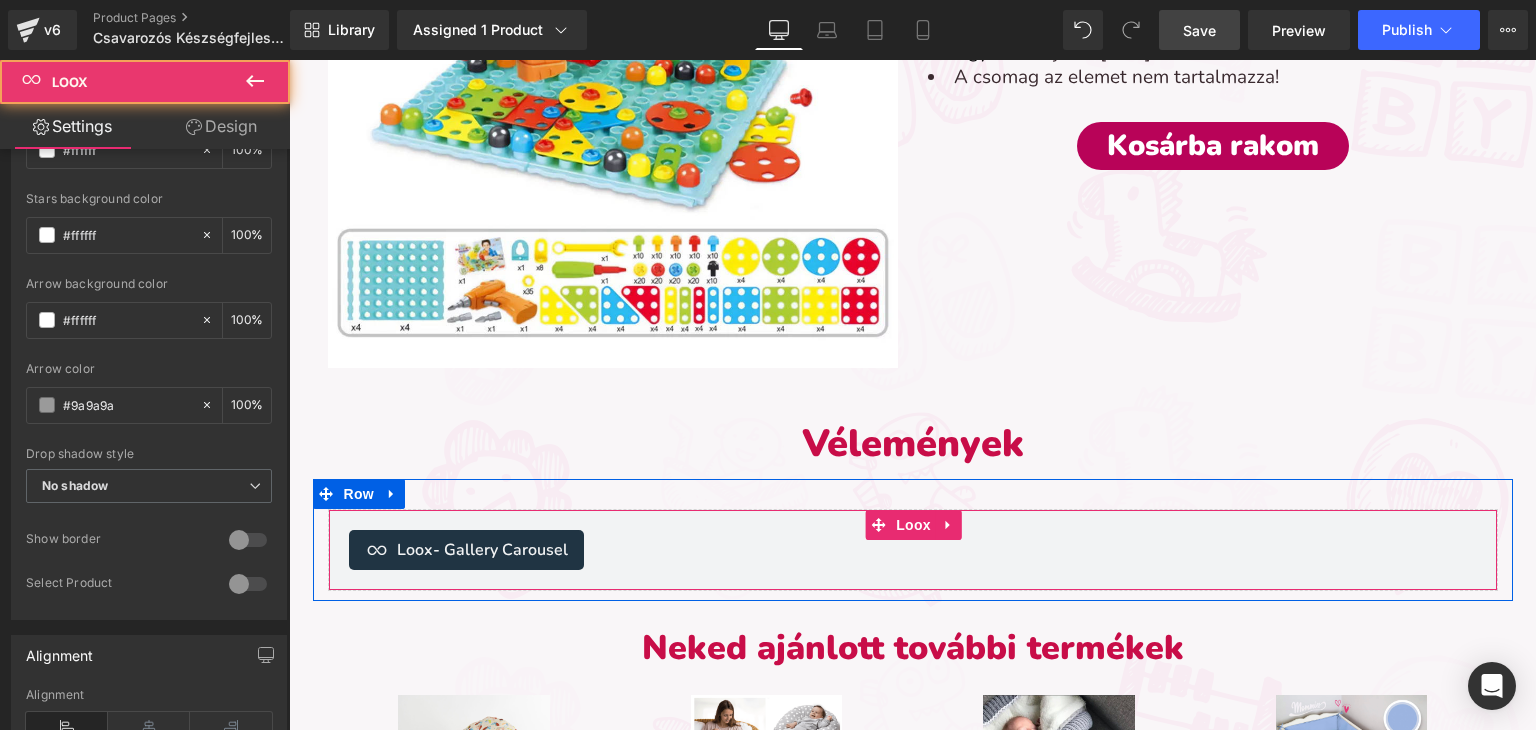 click on "- Gallery Carousel" at bounding box center (500, 550) 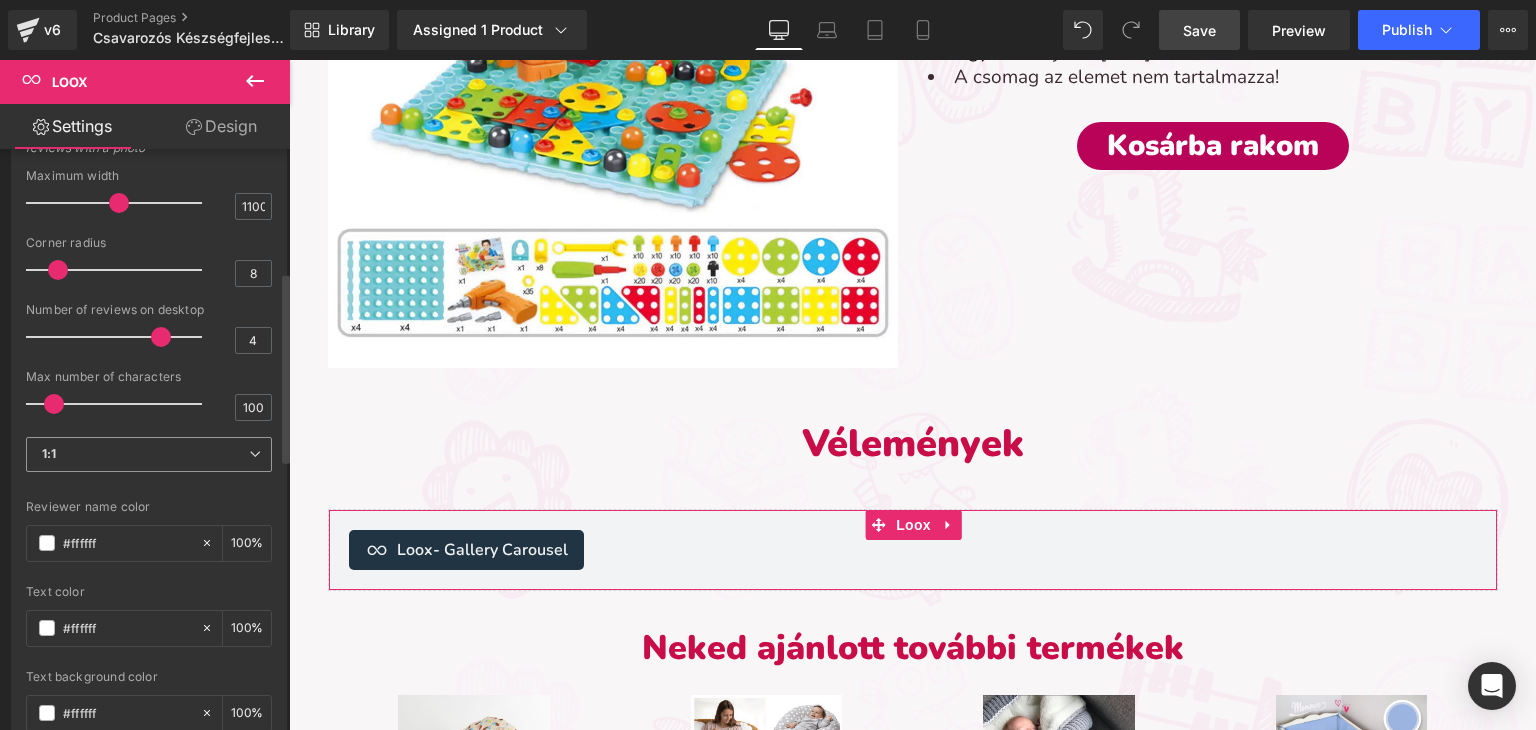 scroll, scrollTop: 0, scrollLeft: 0, axis: both 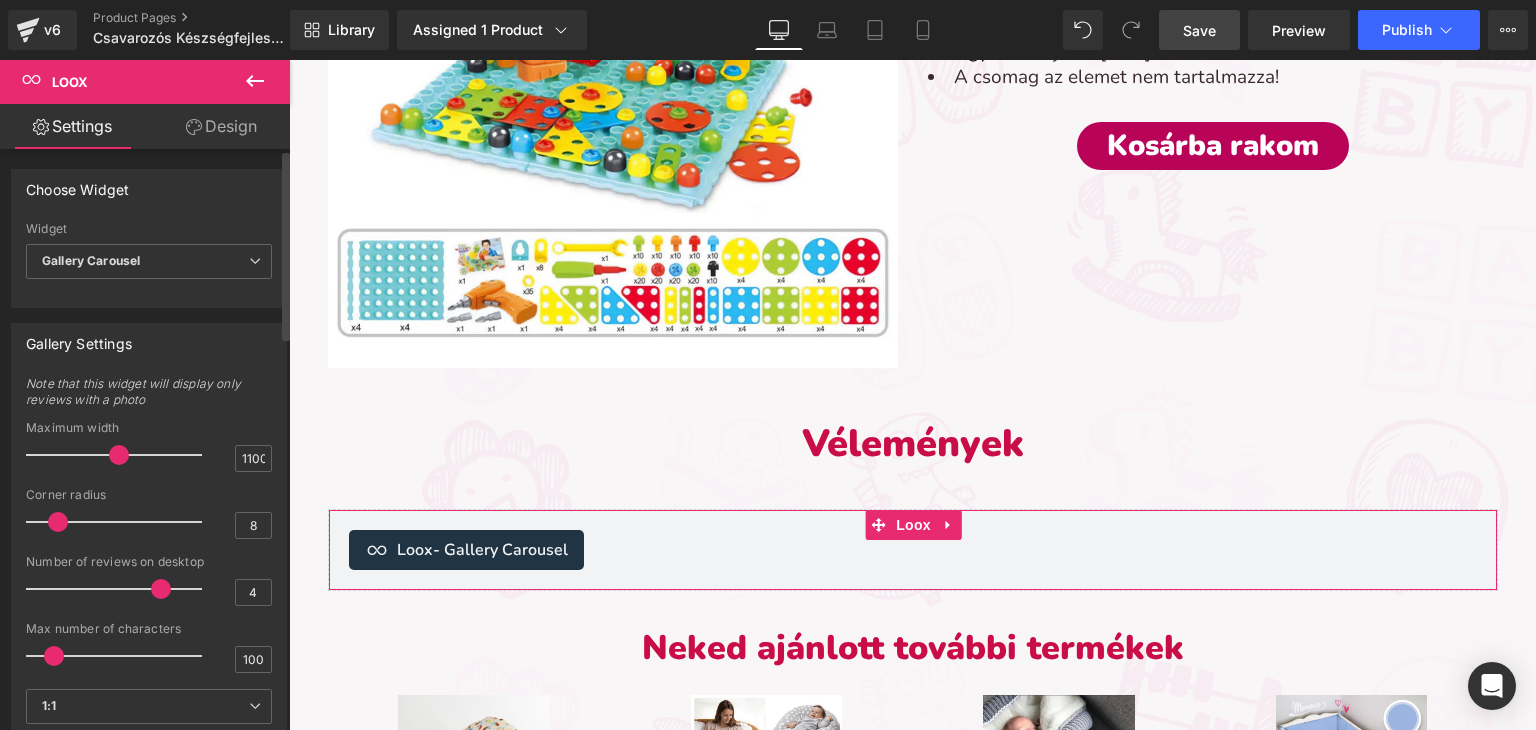 click on "Choose Widget" at bounding box center (77, 184) 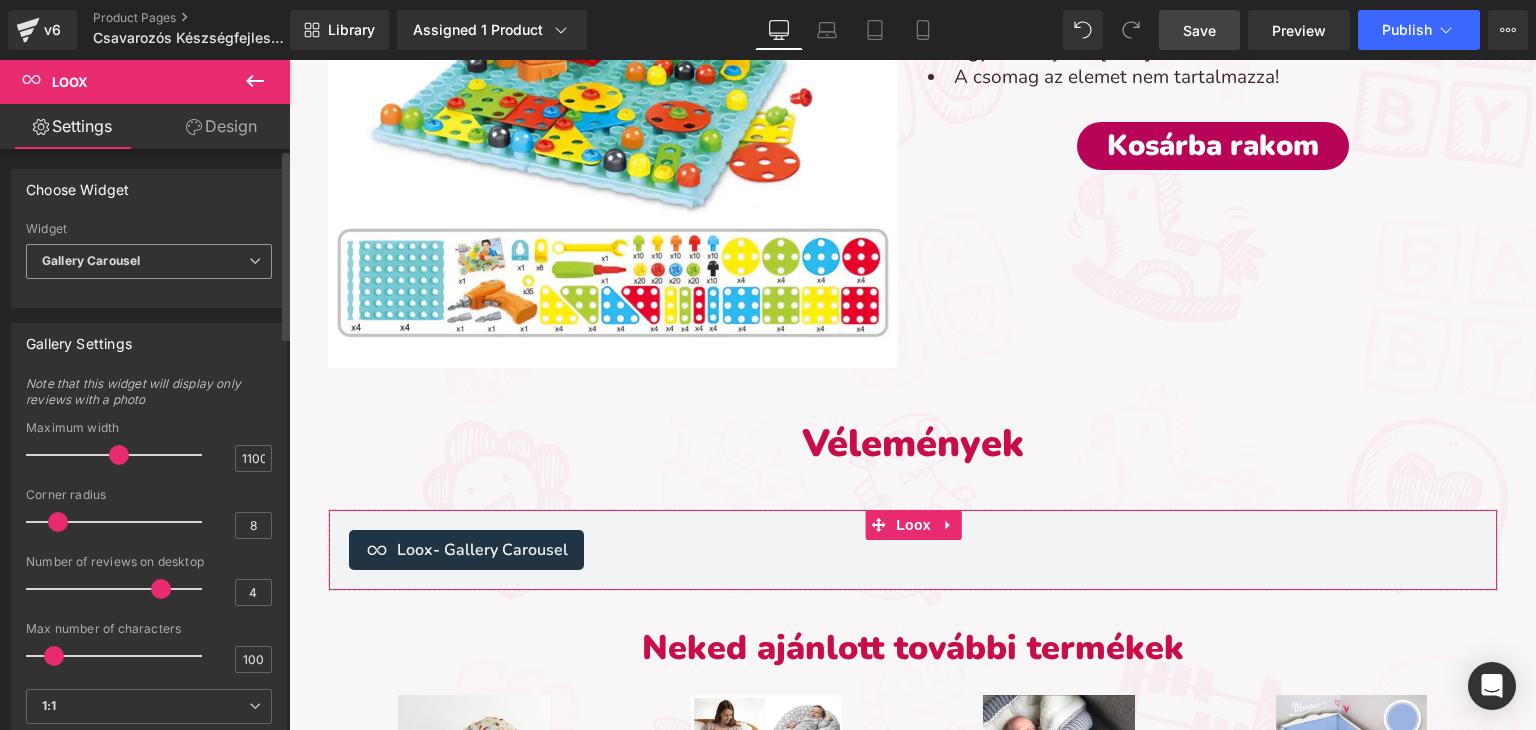 click on "Gallery Carousel" at bounding box center (149, 261) 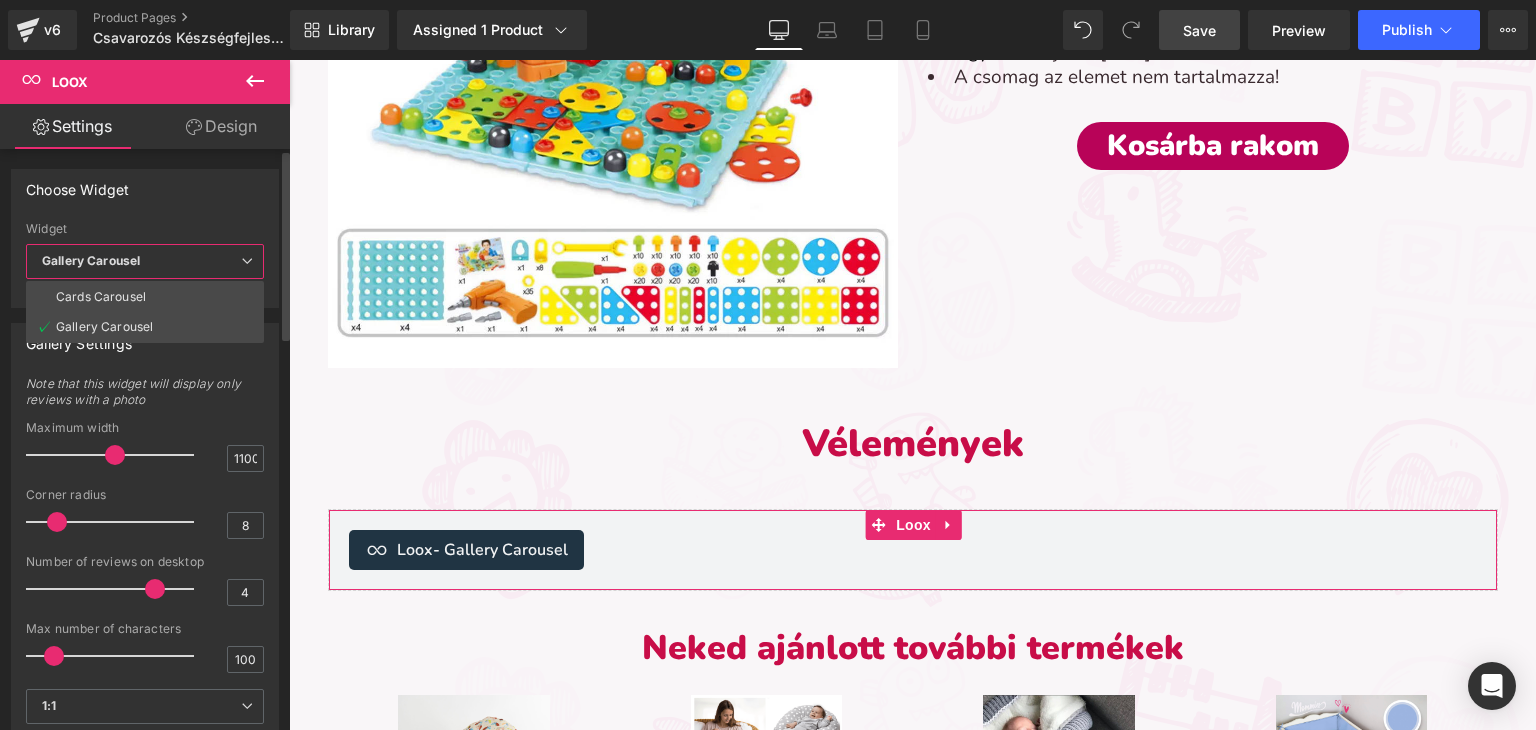 click on "Gallery Carousel" at bounding box center (145, 261) 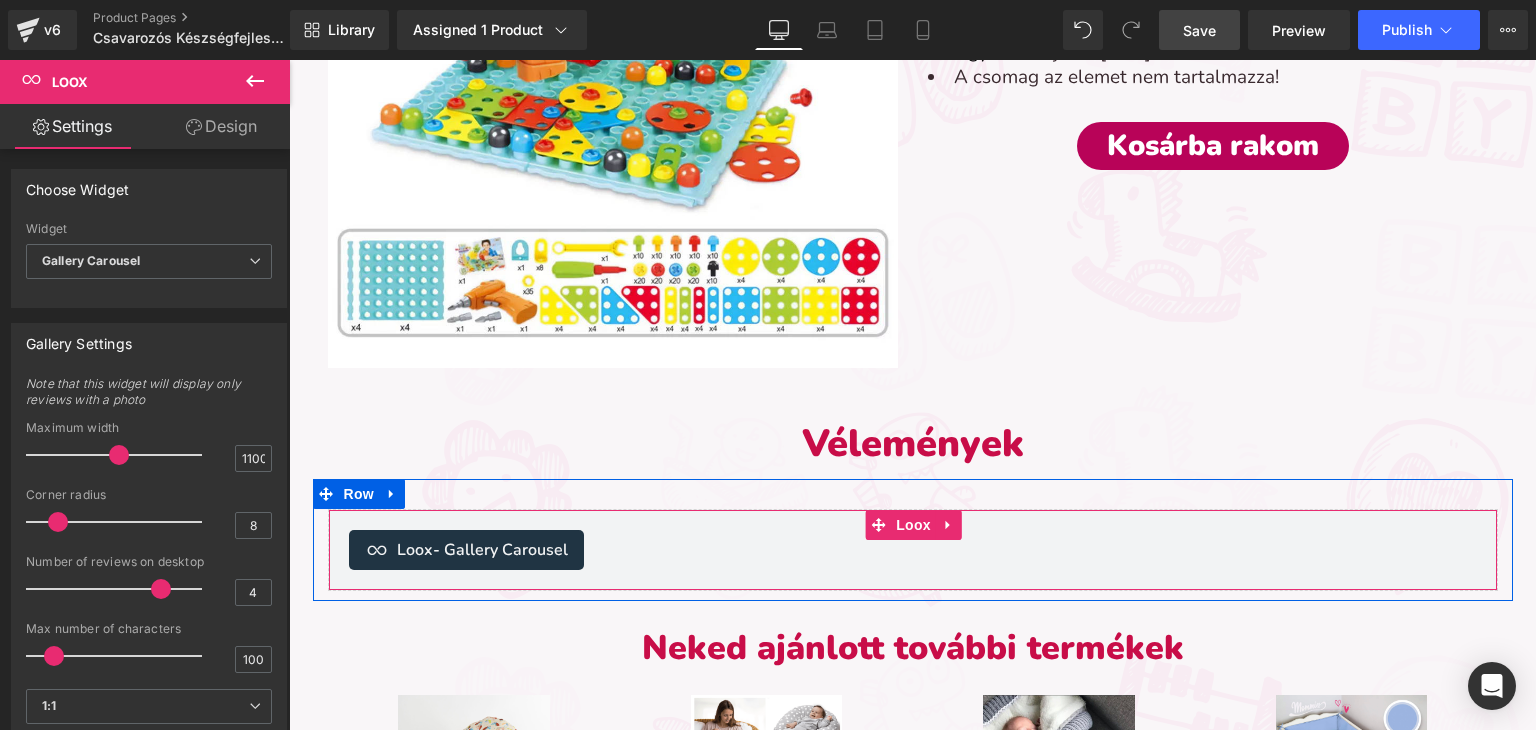 click on "Loox  - Gallery Carousel" at bounding box center (482, 550) 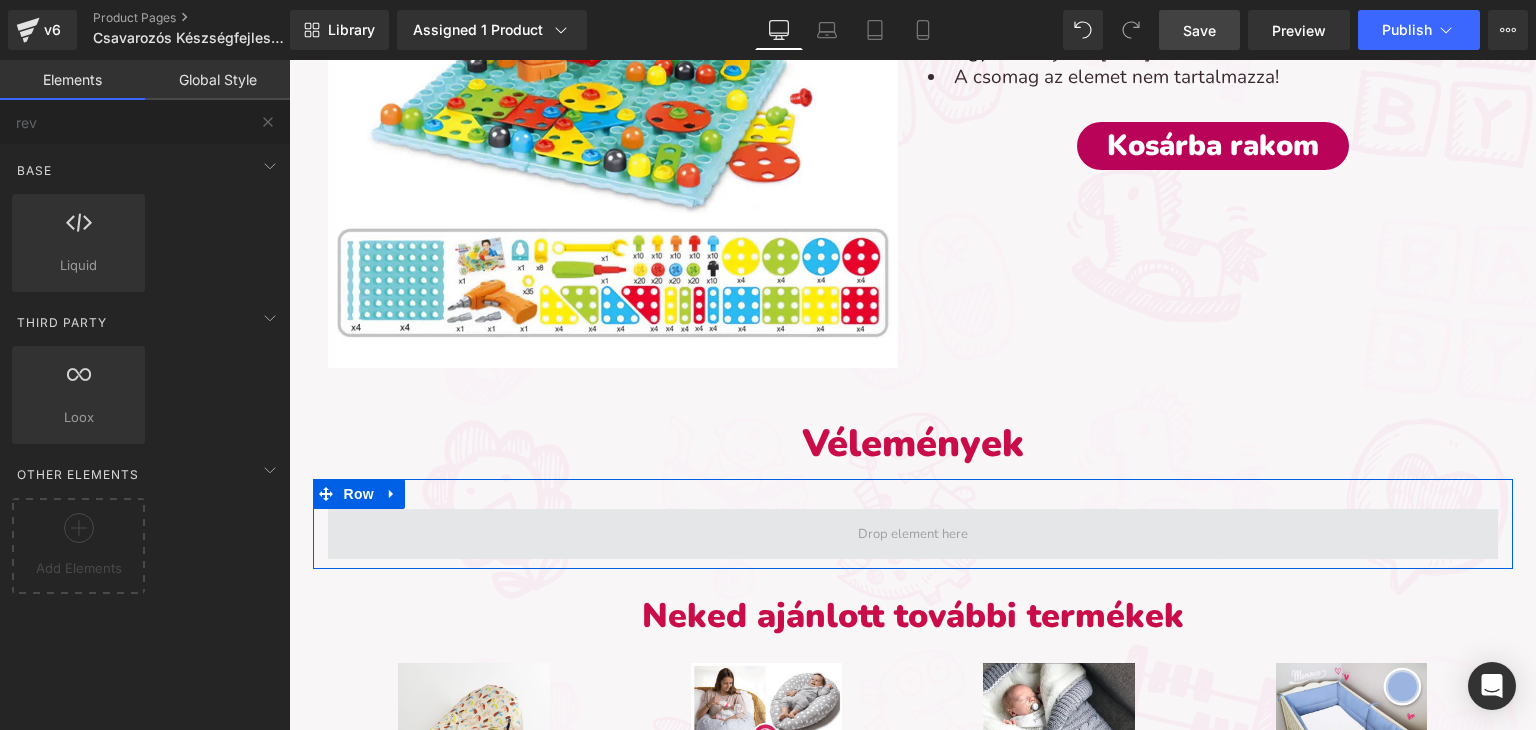 click at bounding box center (913, 534) 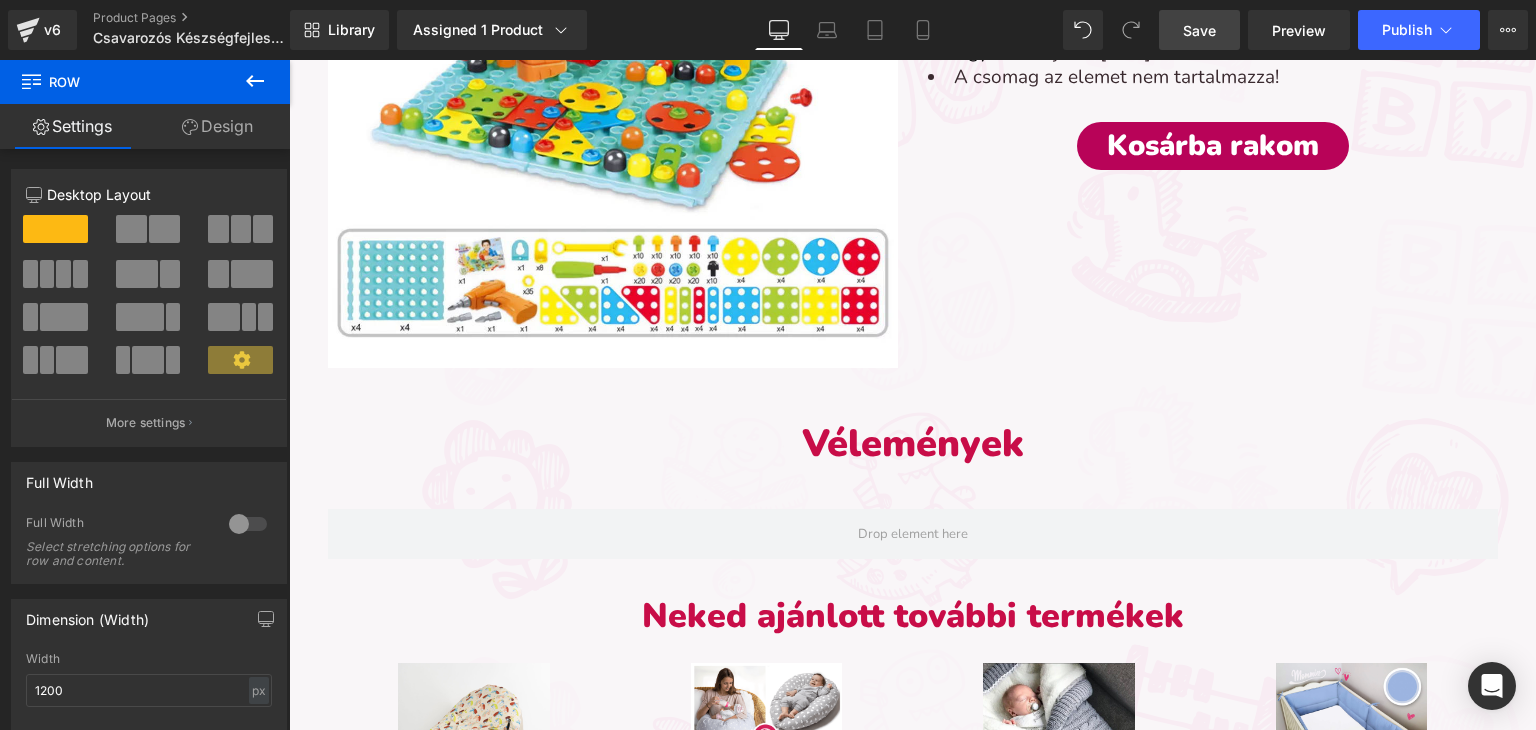 click at bounding box center (255, 82) 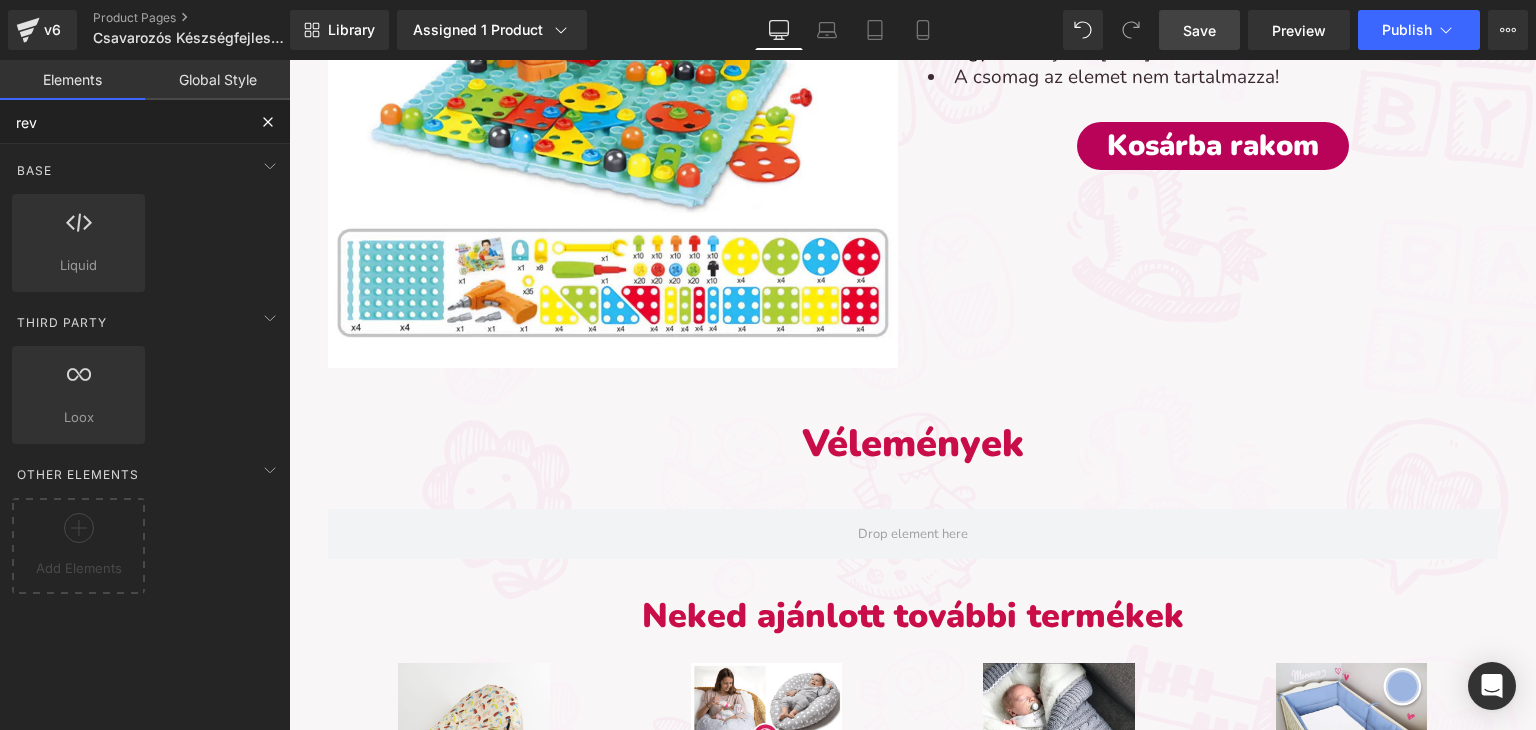click on "rev" at bounding box center (123, 122) 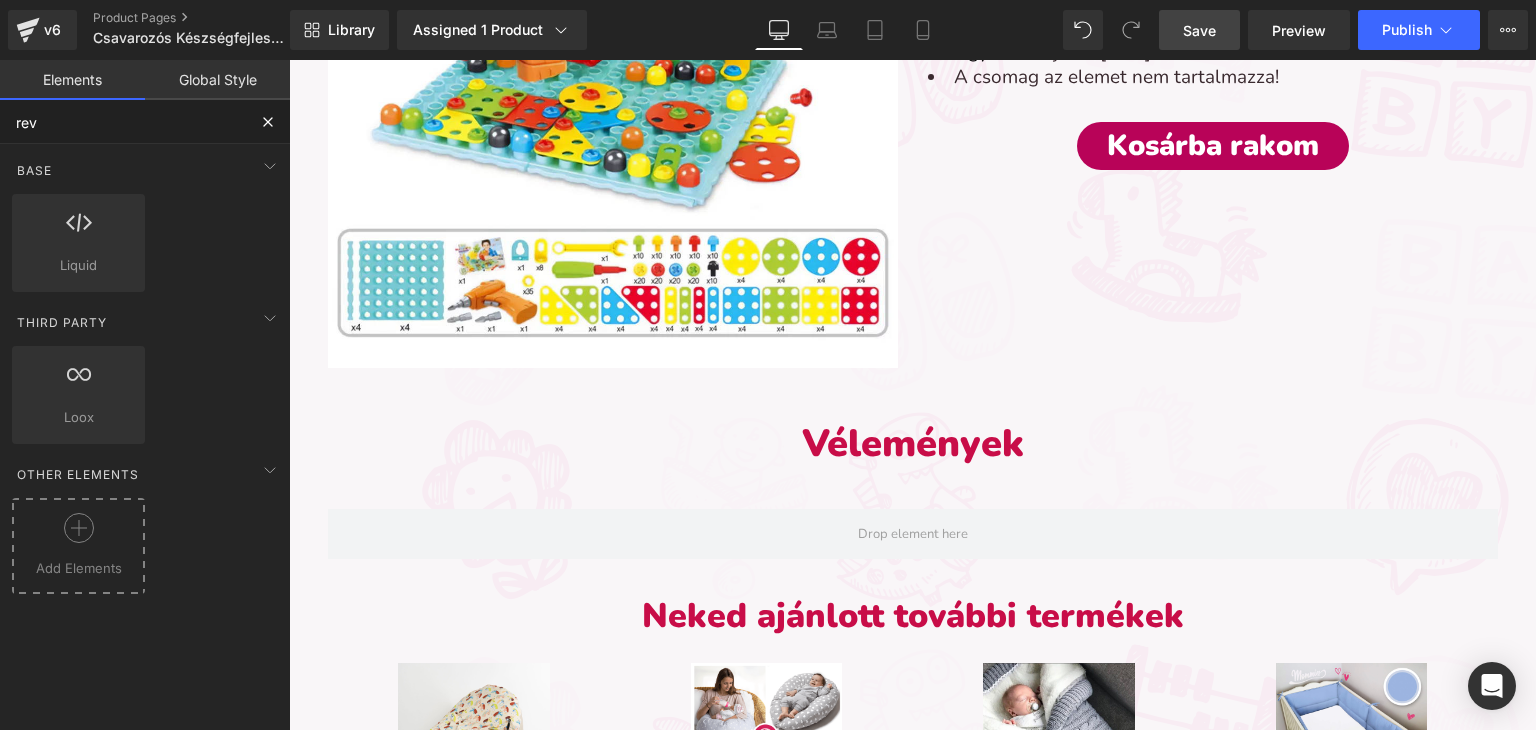 click at bounding box center (78, 535) 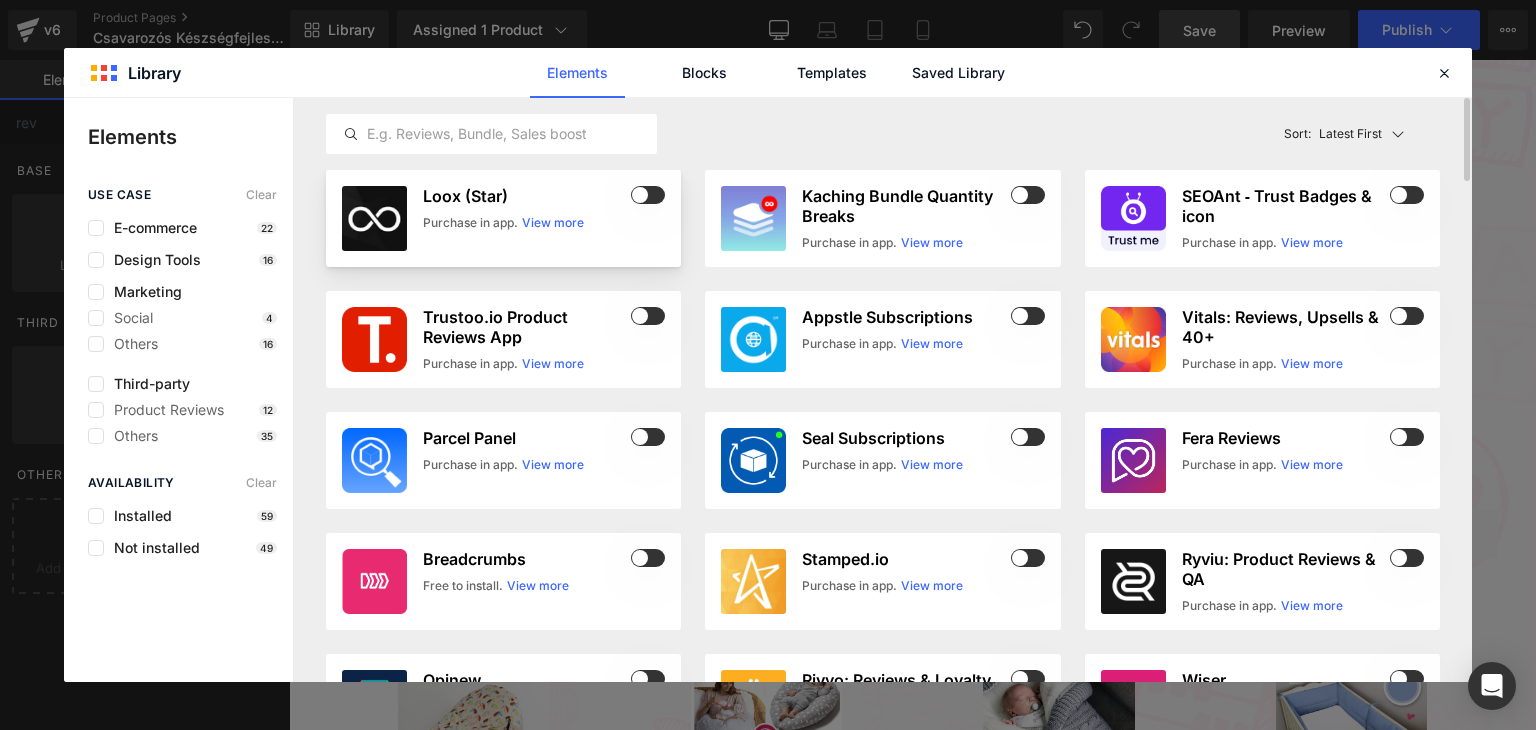 click on "Loox (Star)" 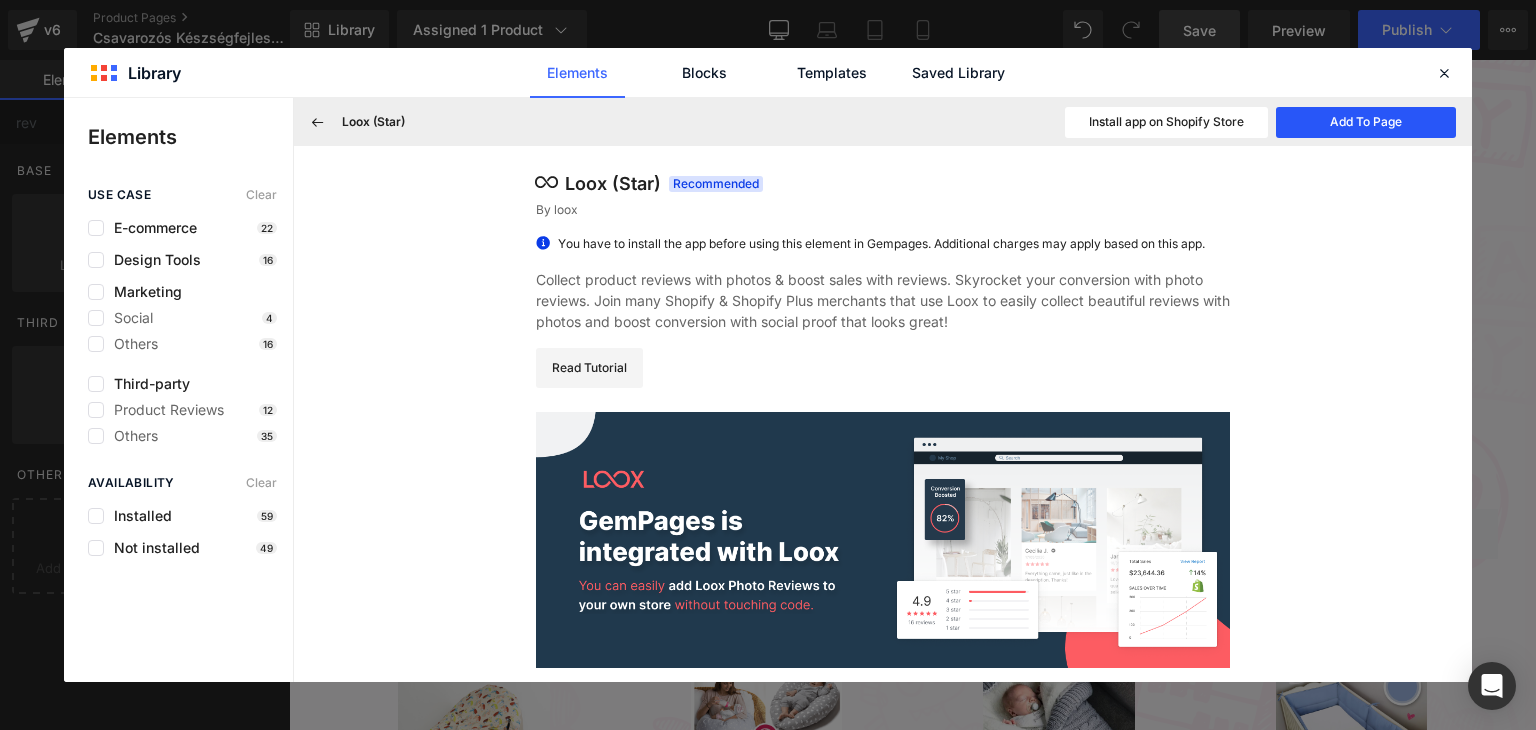 click on "Add To Page" at bounding box center (1366, 122) 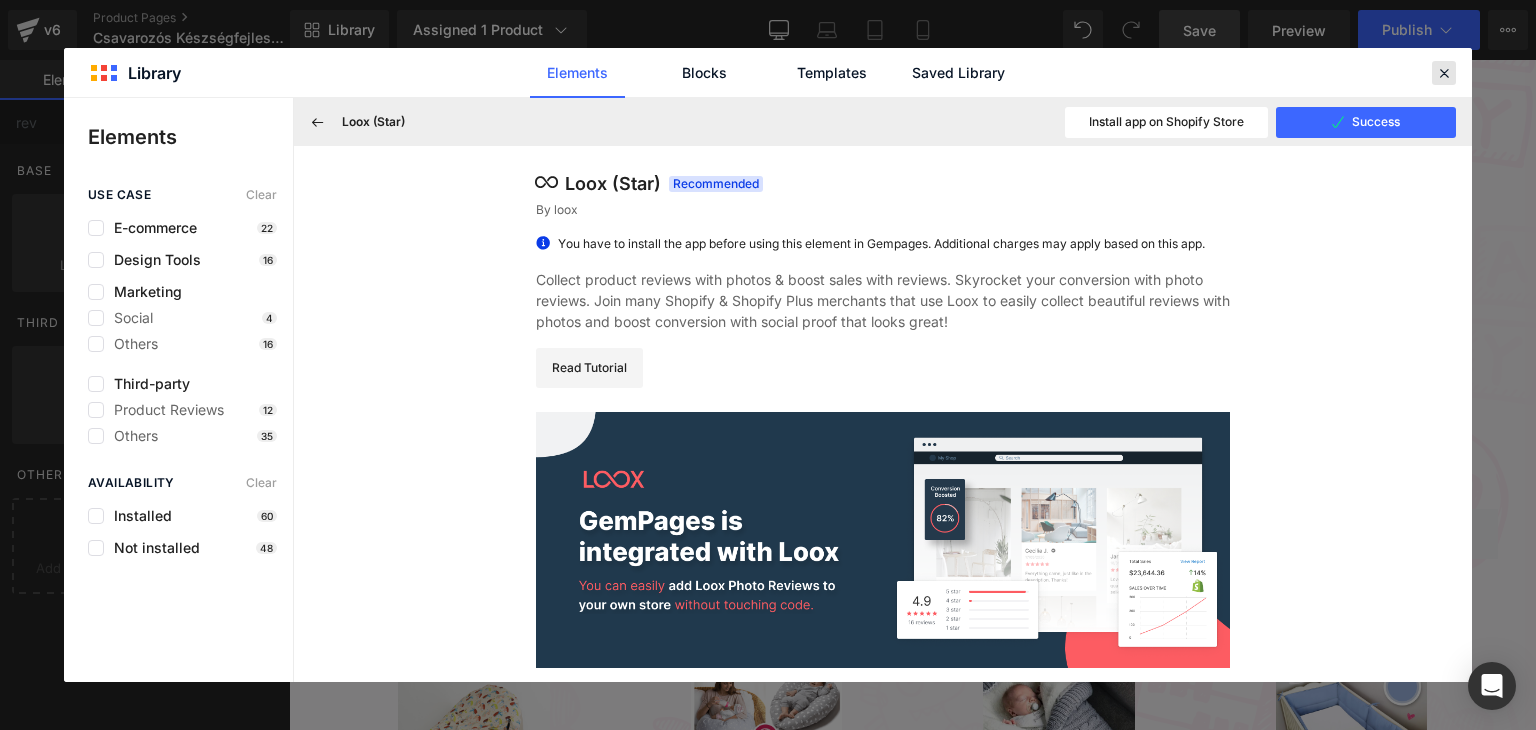 click at bounding box center (1444, 73) 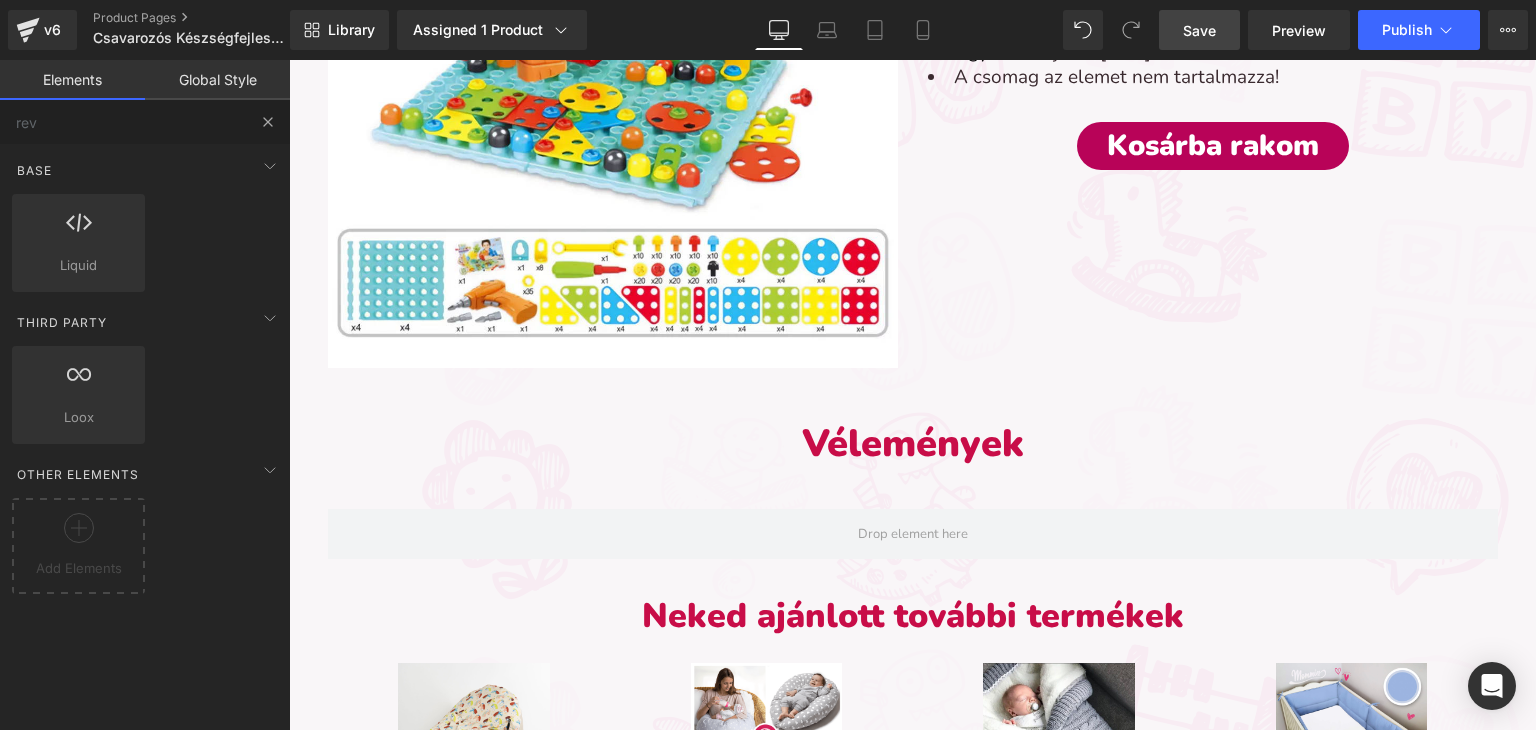 click at bounding box center (268, 122) 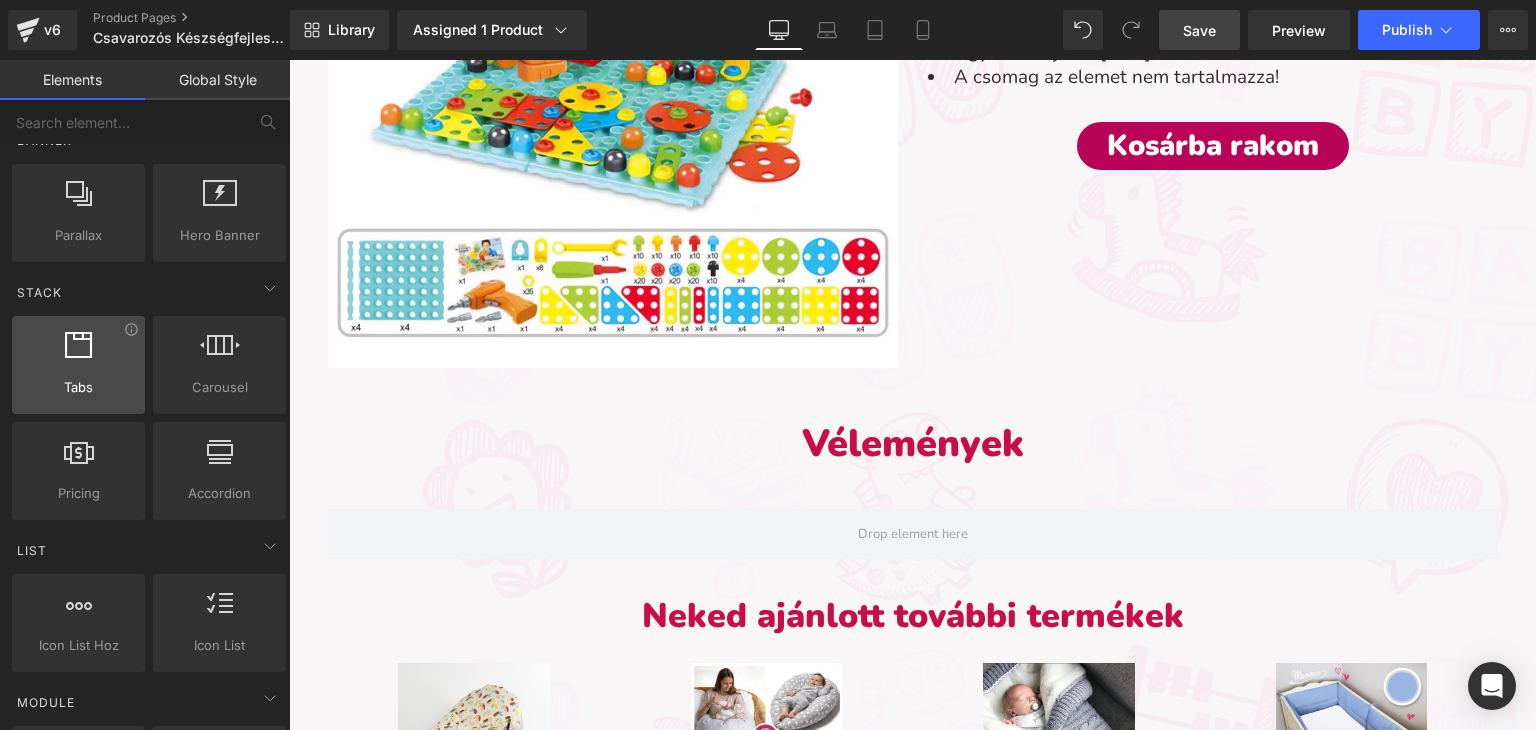 scroll, scrollTop: 0, scrollLeft: 0, axis: both 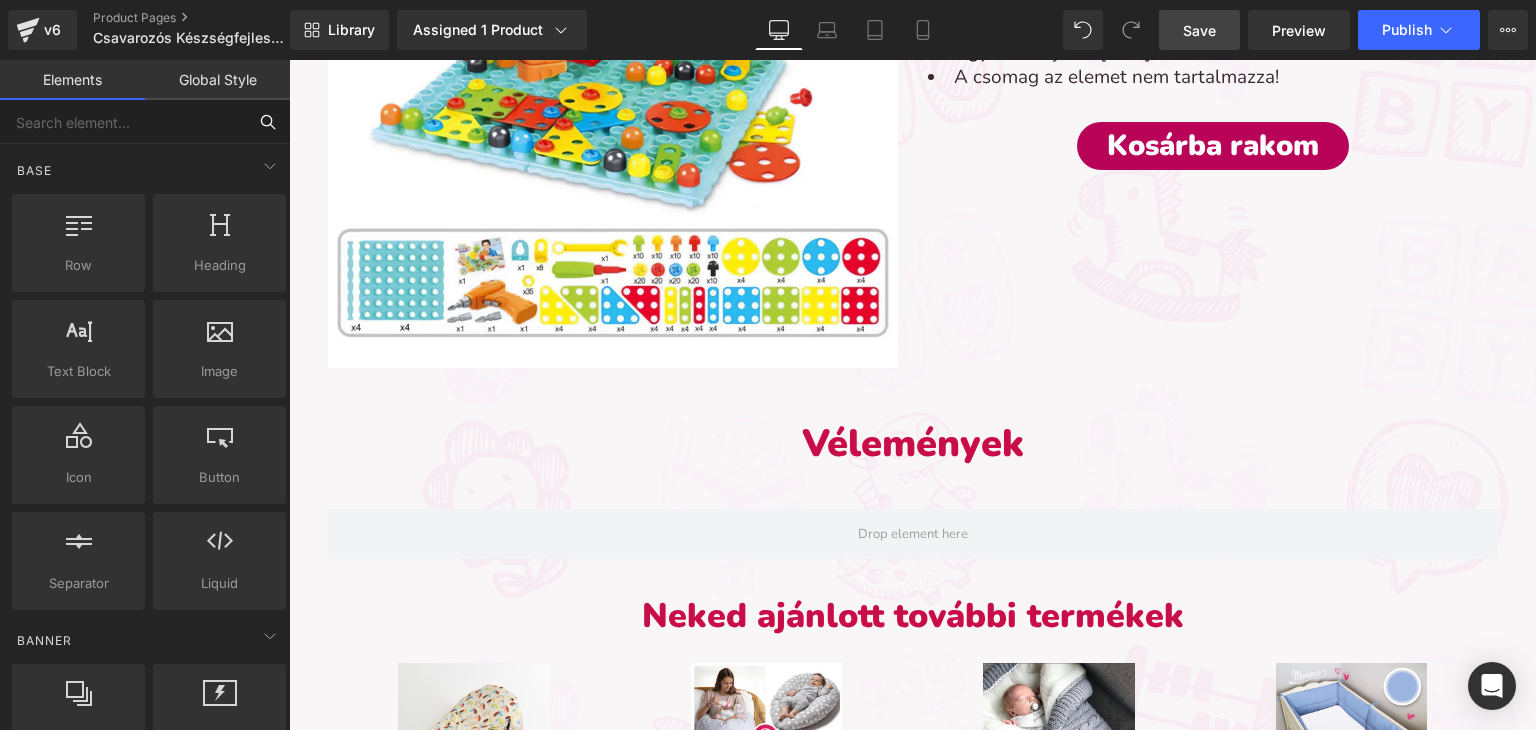 click at bounding box center [123, 122] 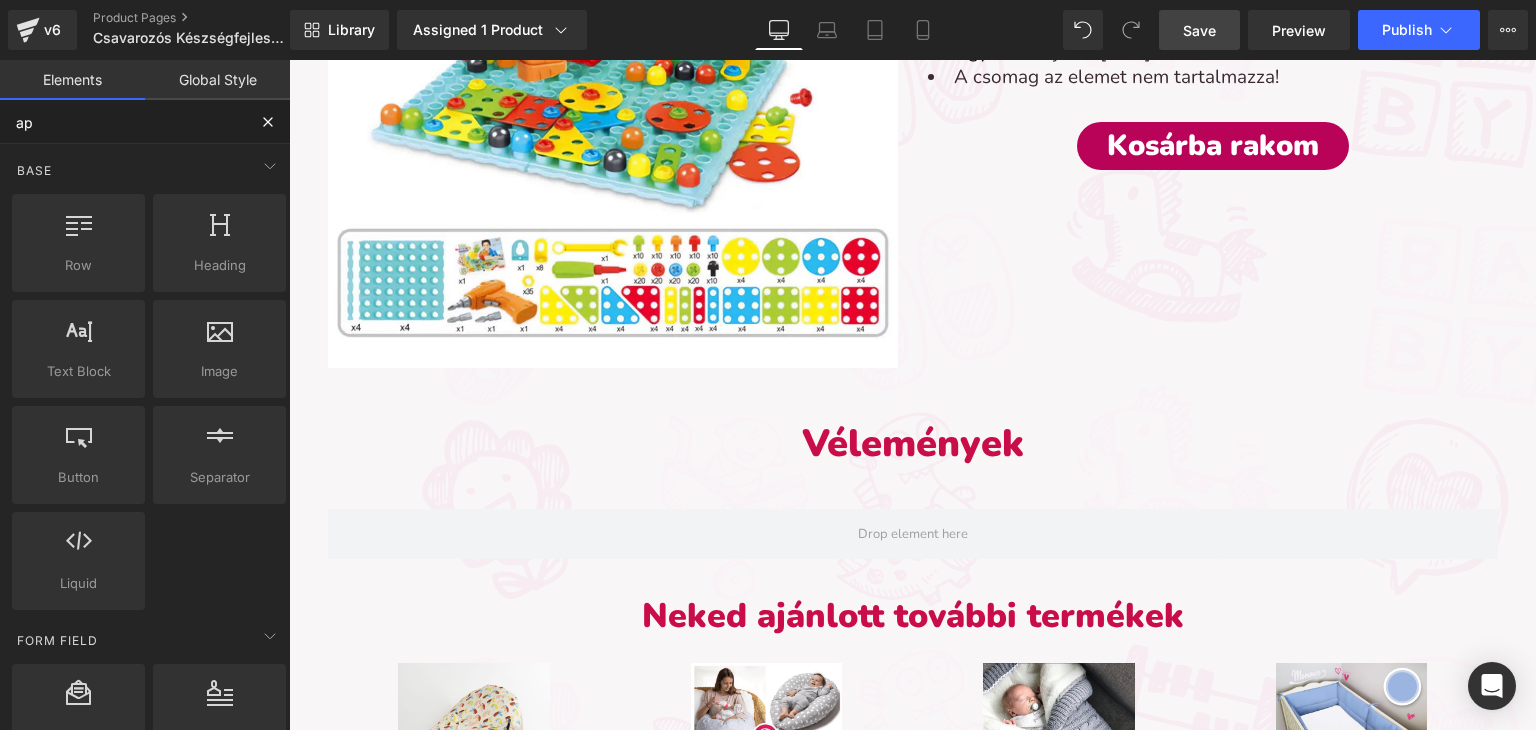 type on "app" 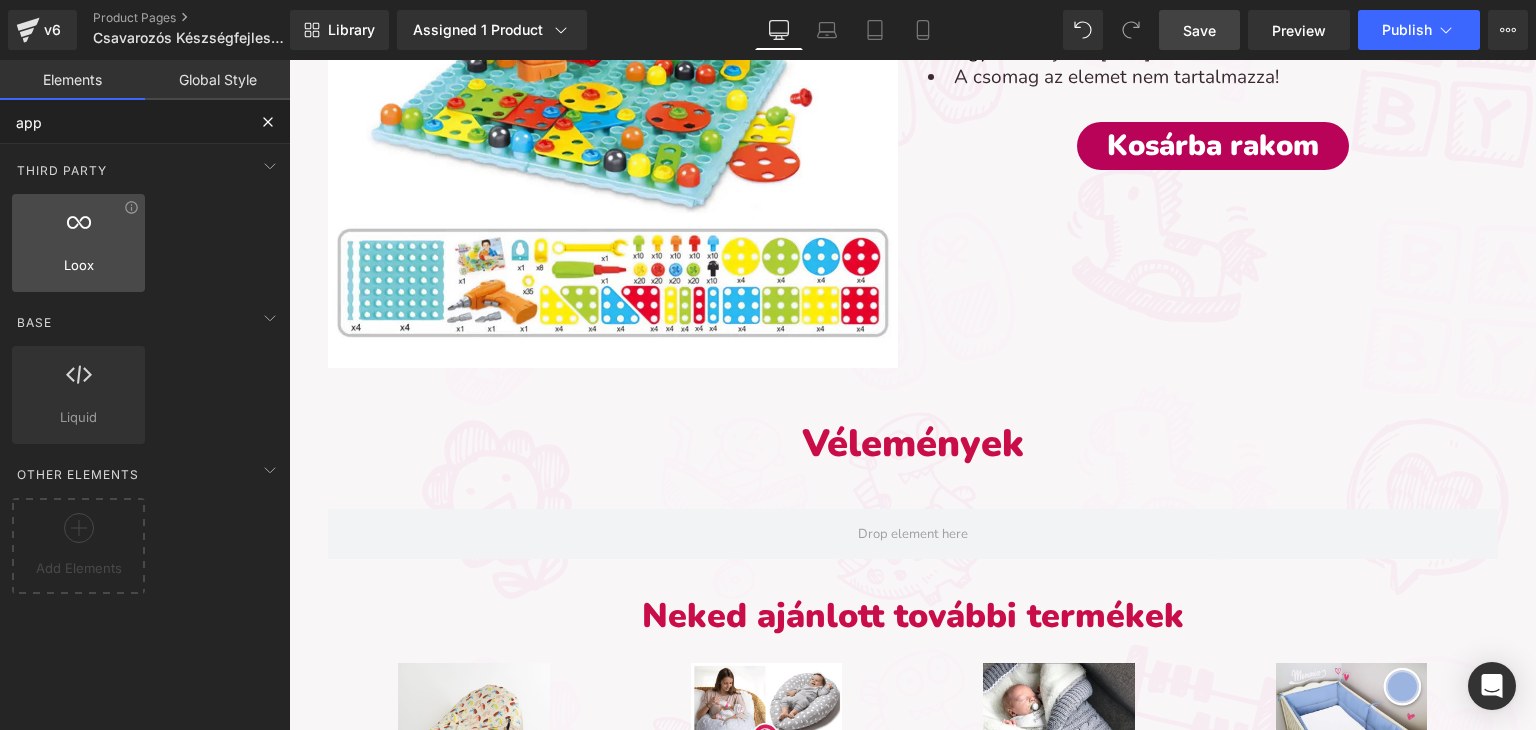 click on "Loox" at bounding box center (78, 265) 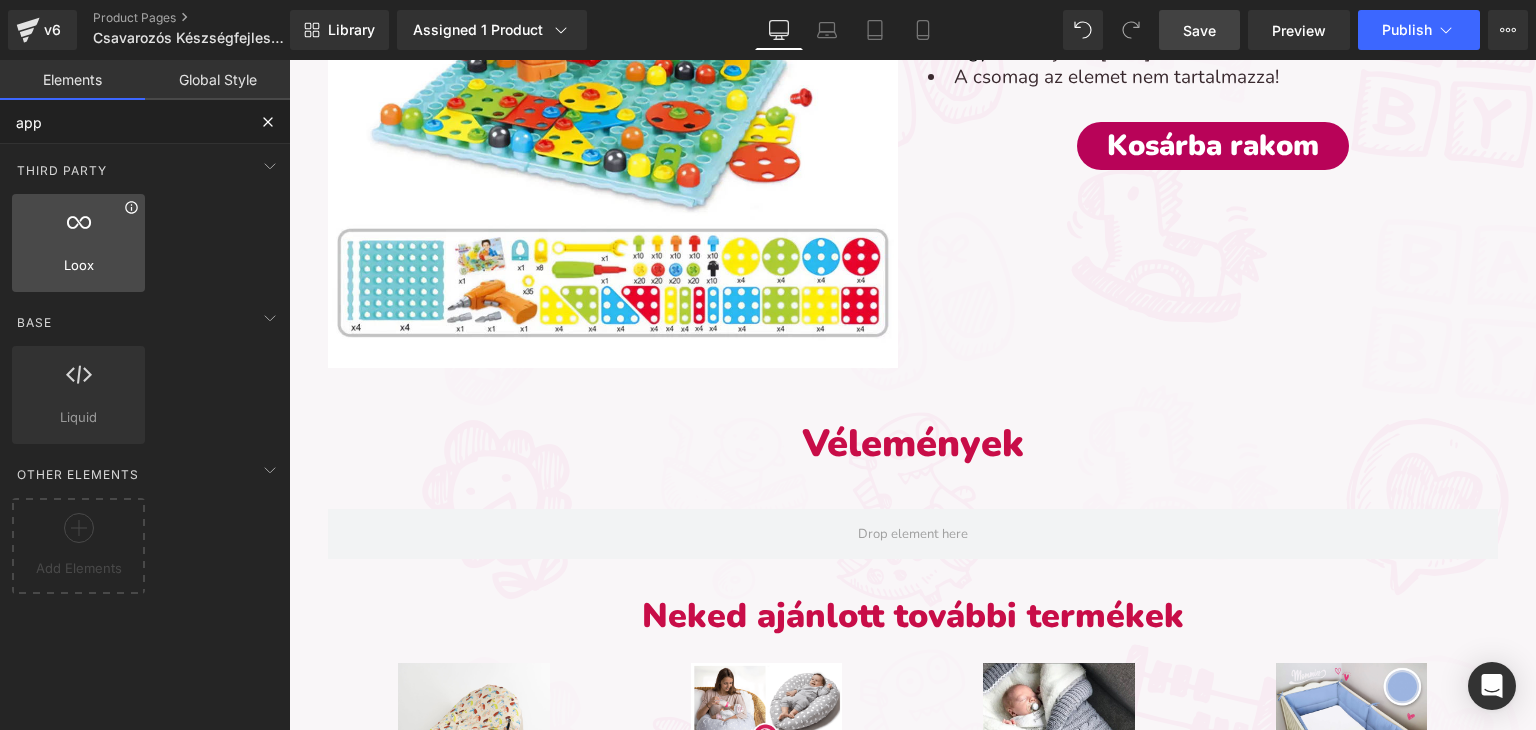 click 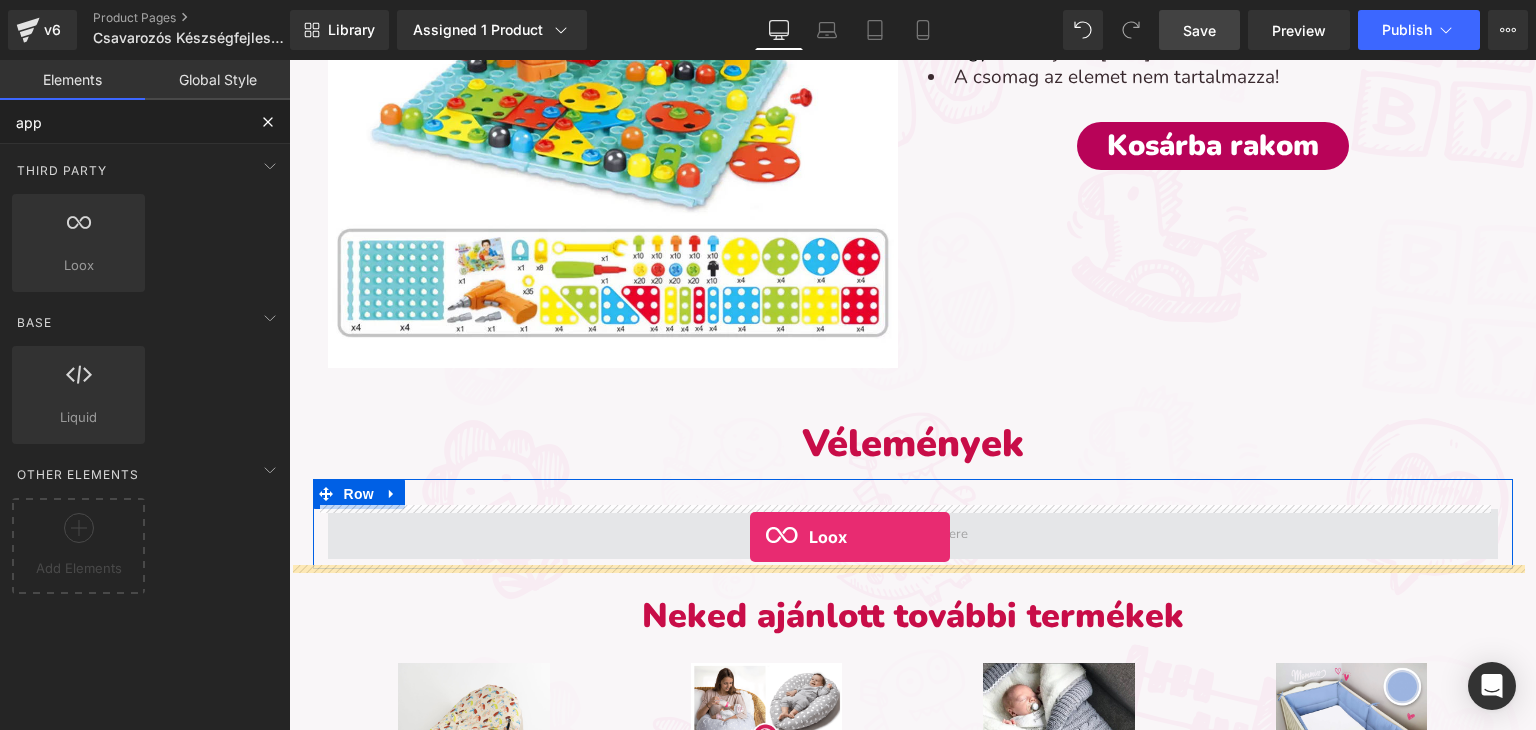 drag, startPoint x: 351, startPoint y: 349, endPoint x: 749, endPoint y: 537, distance: 440.16815 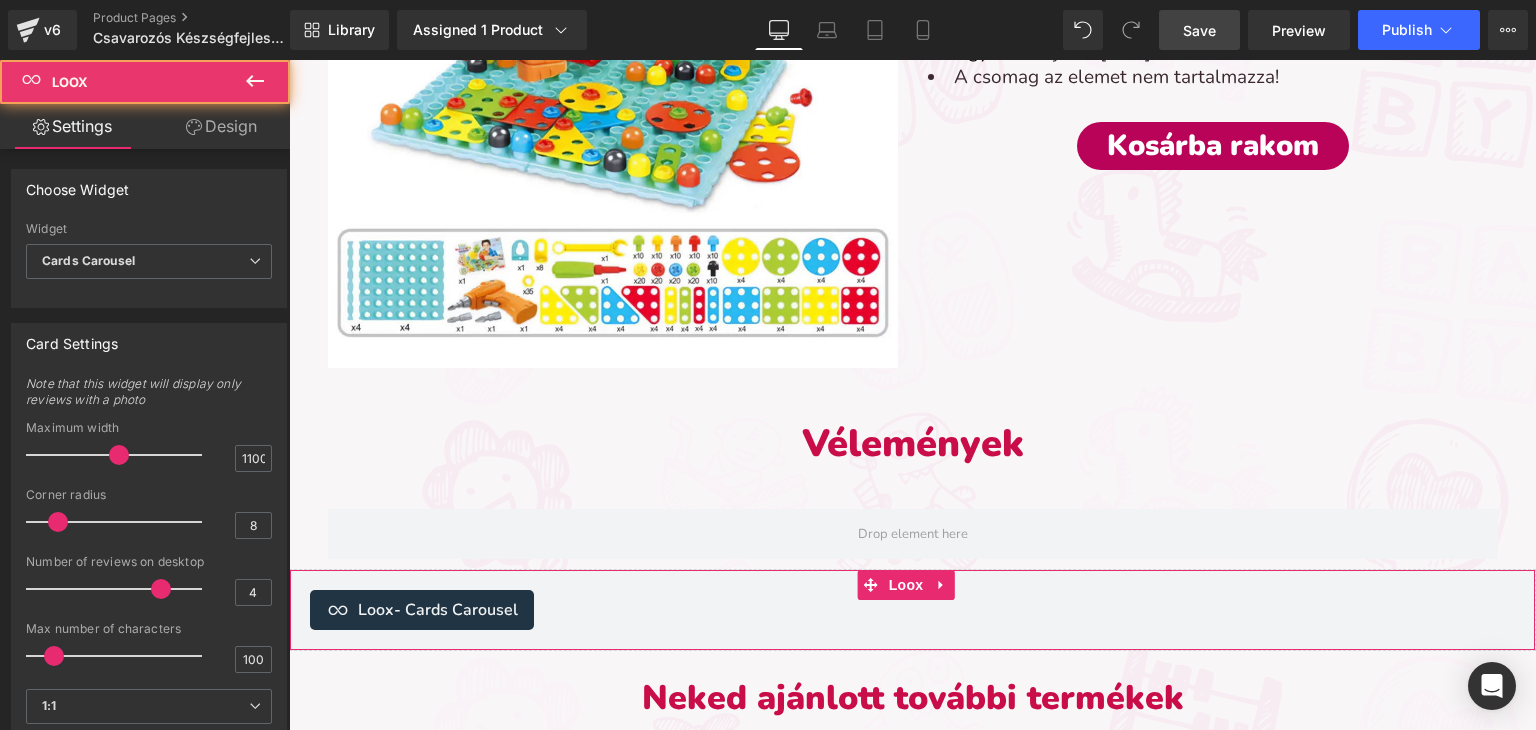 drag, startPoint x: 663, startPoint y: 609, endPoint x: 668, endPoint y: 598, distance: 12.083046 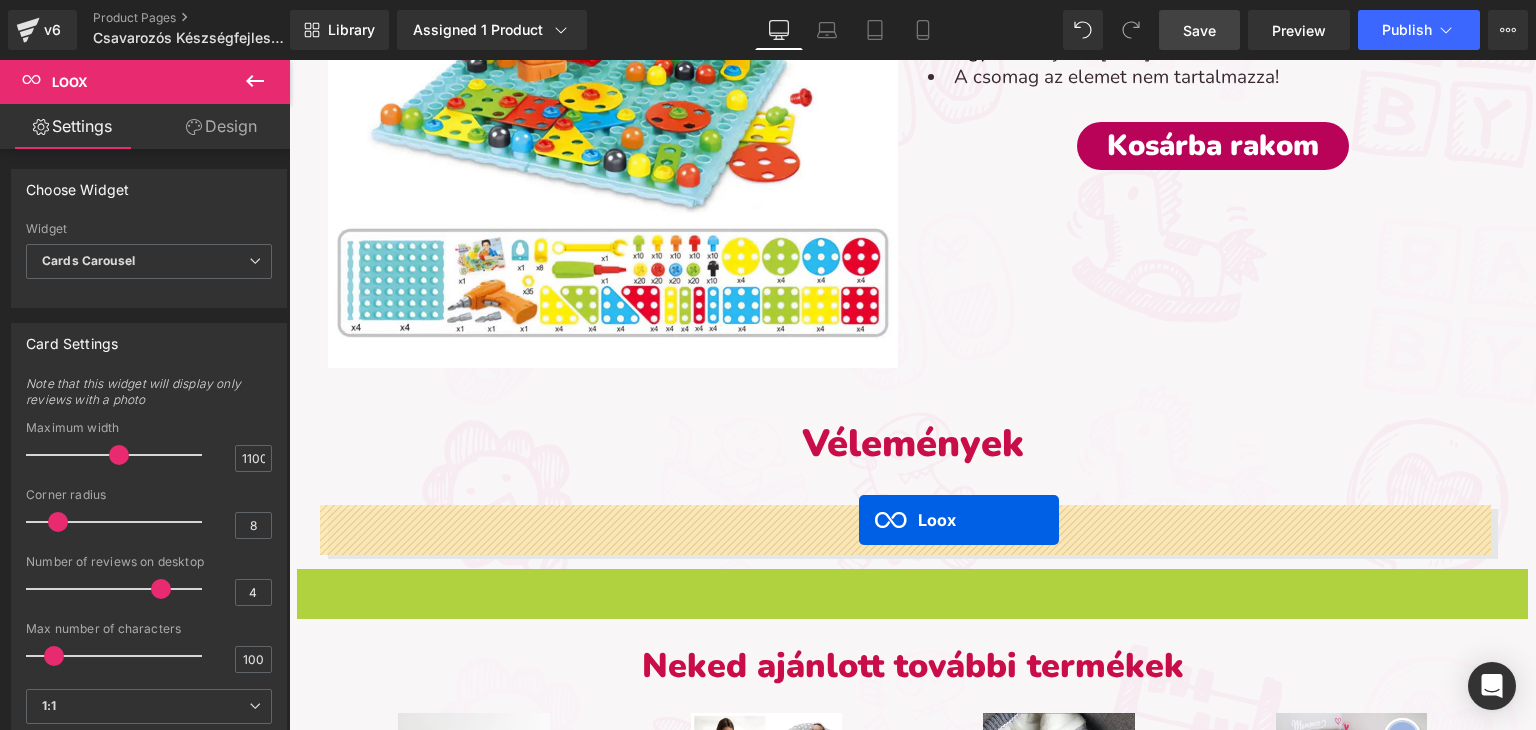 drag, startPoint x: 866, startPoint y: 581, endPoint x: 859, endPoint y: 521, distance: 60.40695 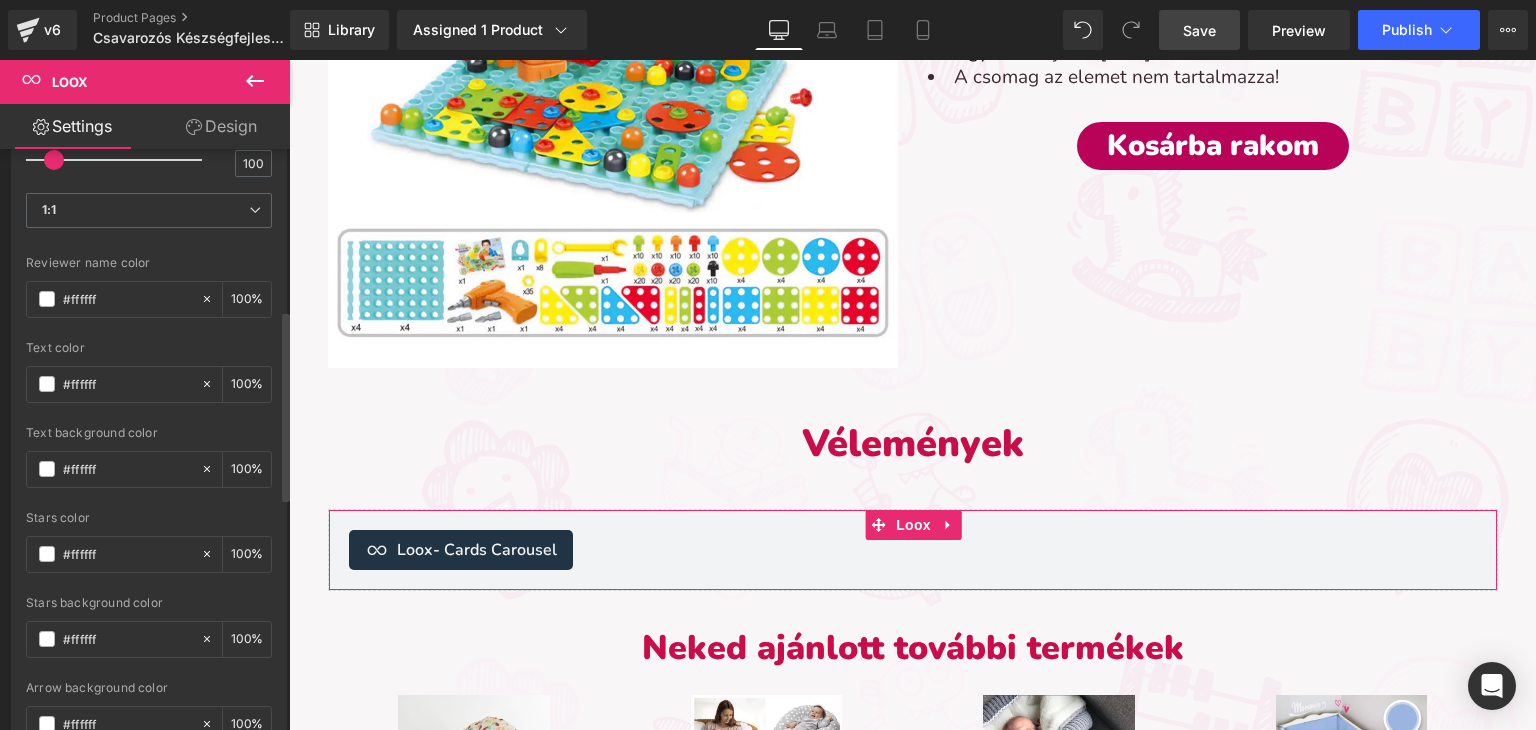 scroll, scrollTop: 0, scrollLeft: 0, axis: both 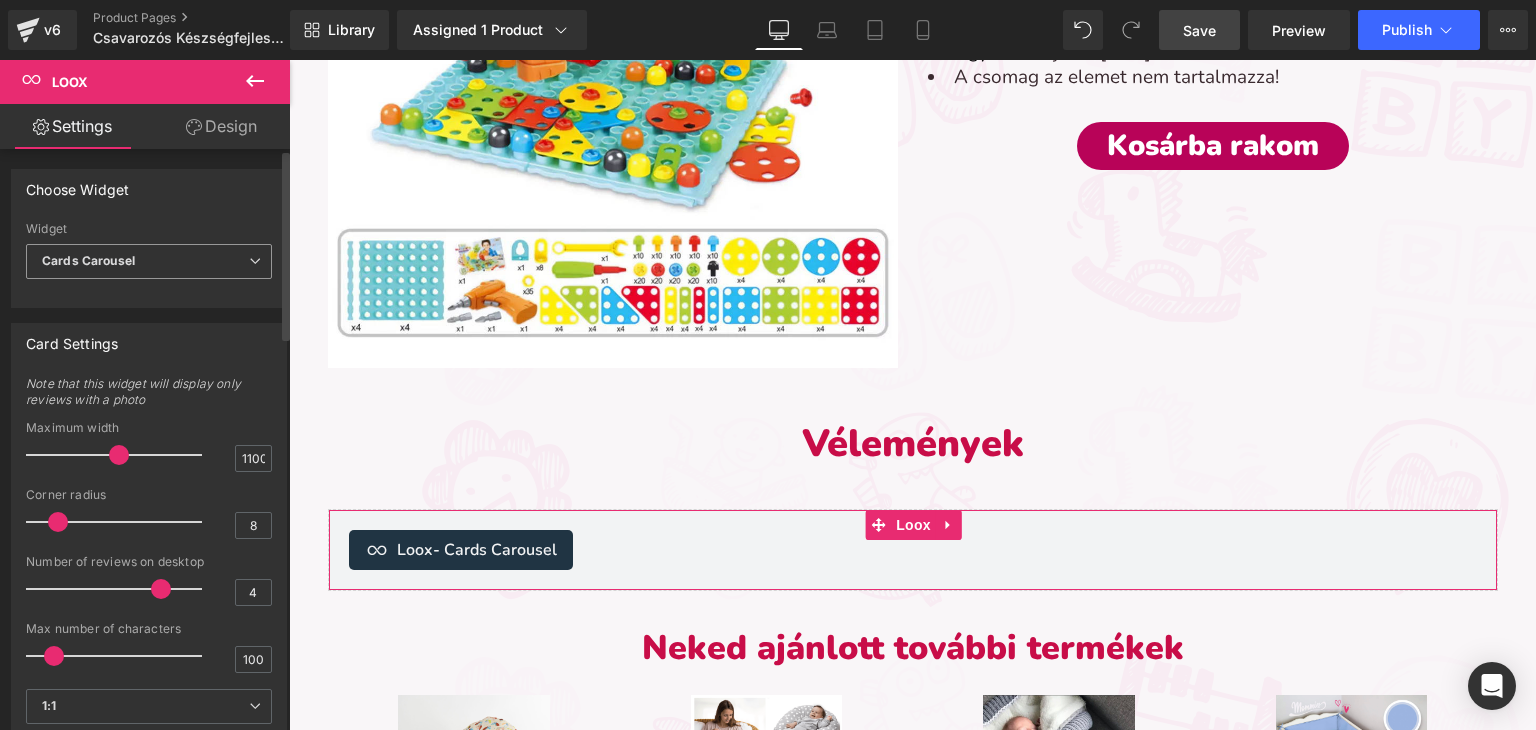 click on "Cards Carousel" at bounding box center (149, 261) 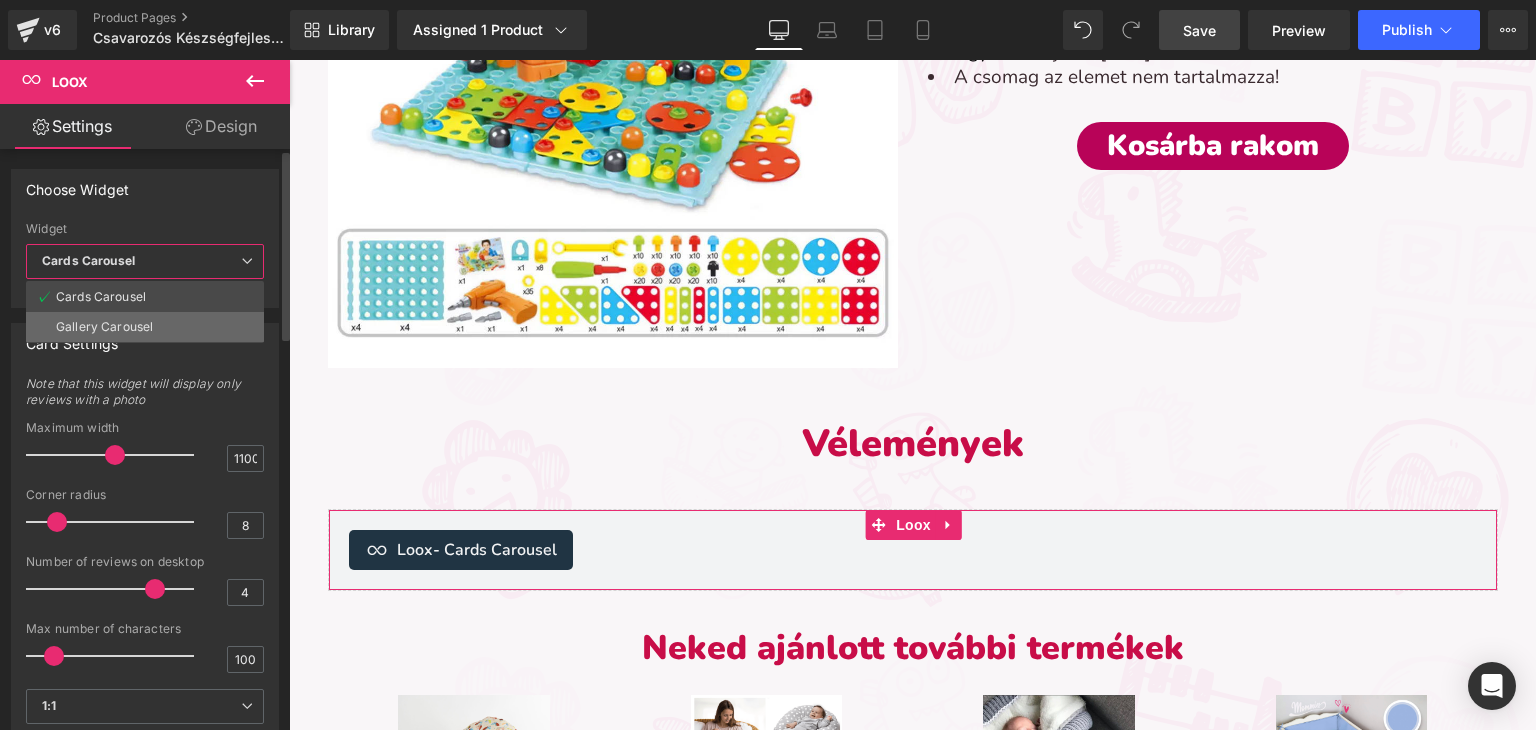 click on "Gallery Carousel" at bounding box center [104, 327] 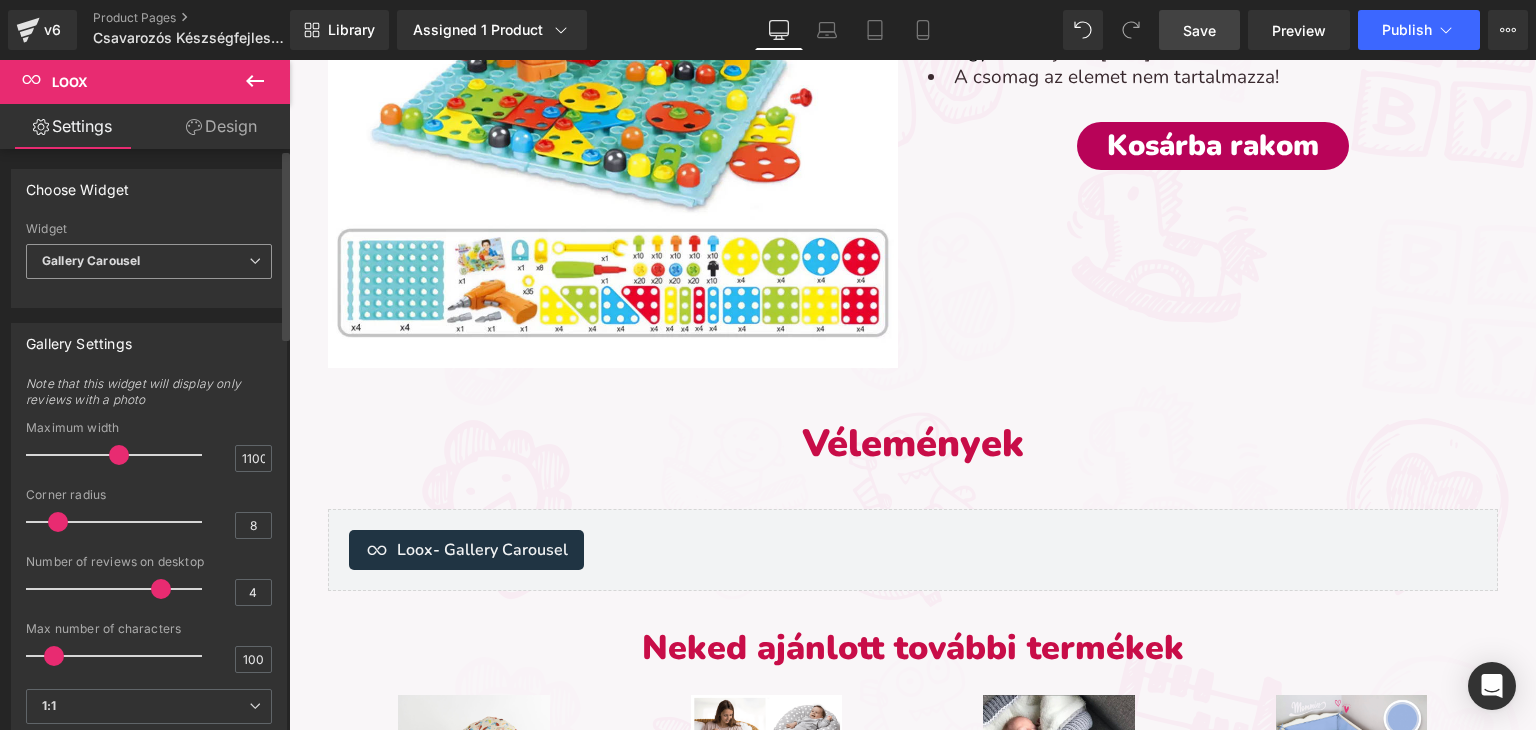 click on "Gallery Carousel" at bounding box center [149, 261] 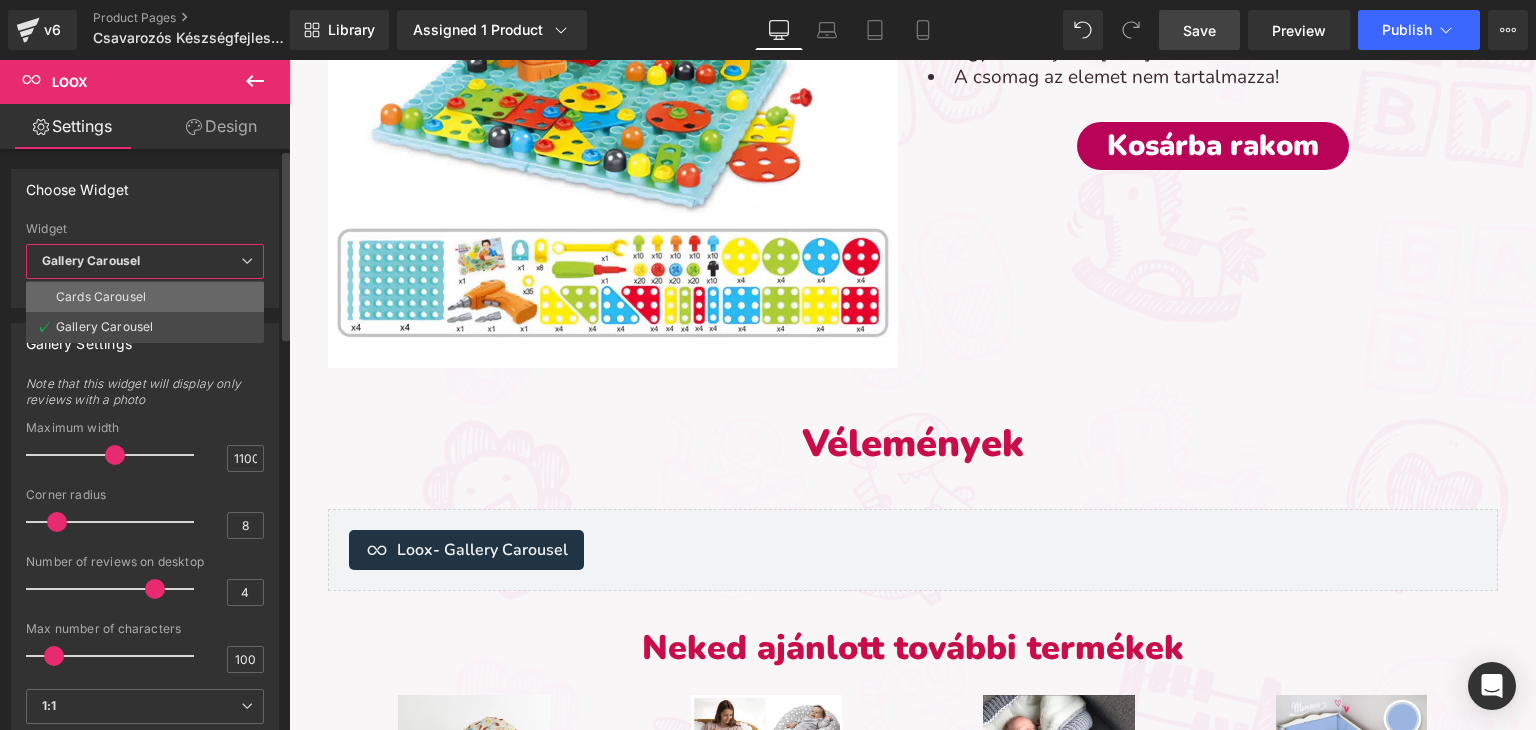 click on "Cards Carousel" at bounding box center (145, 297) 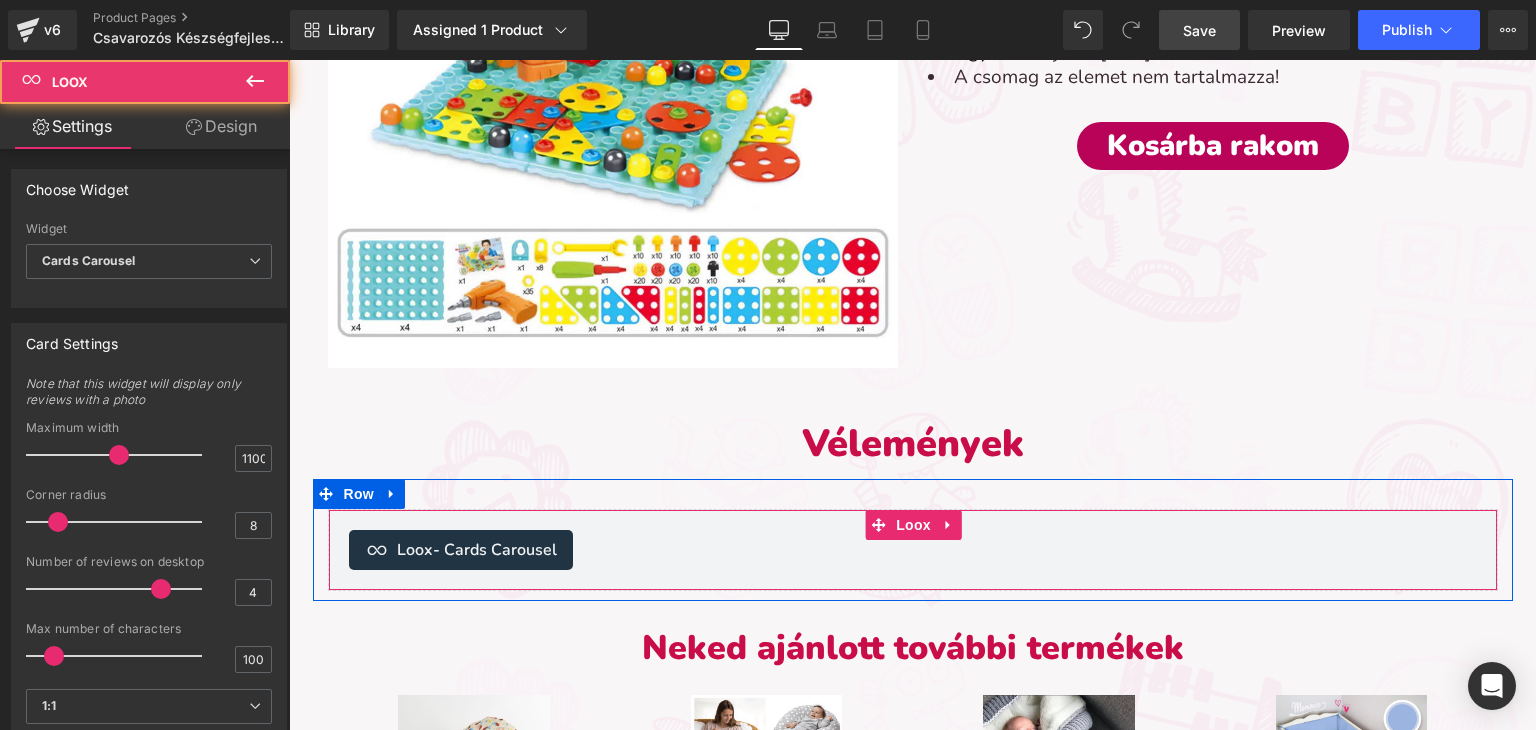 click on "- Cards Carousel" at bounding box center [495, 550] 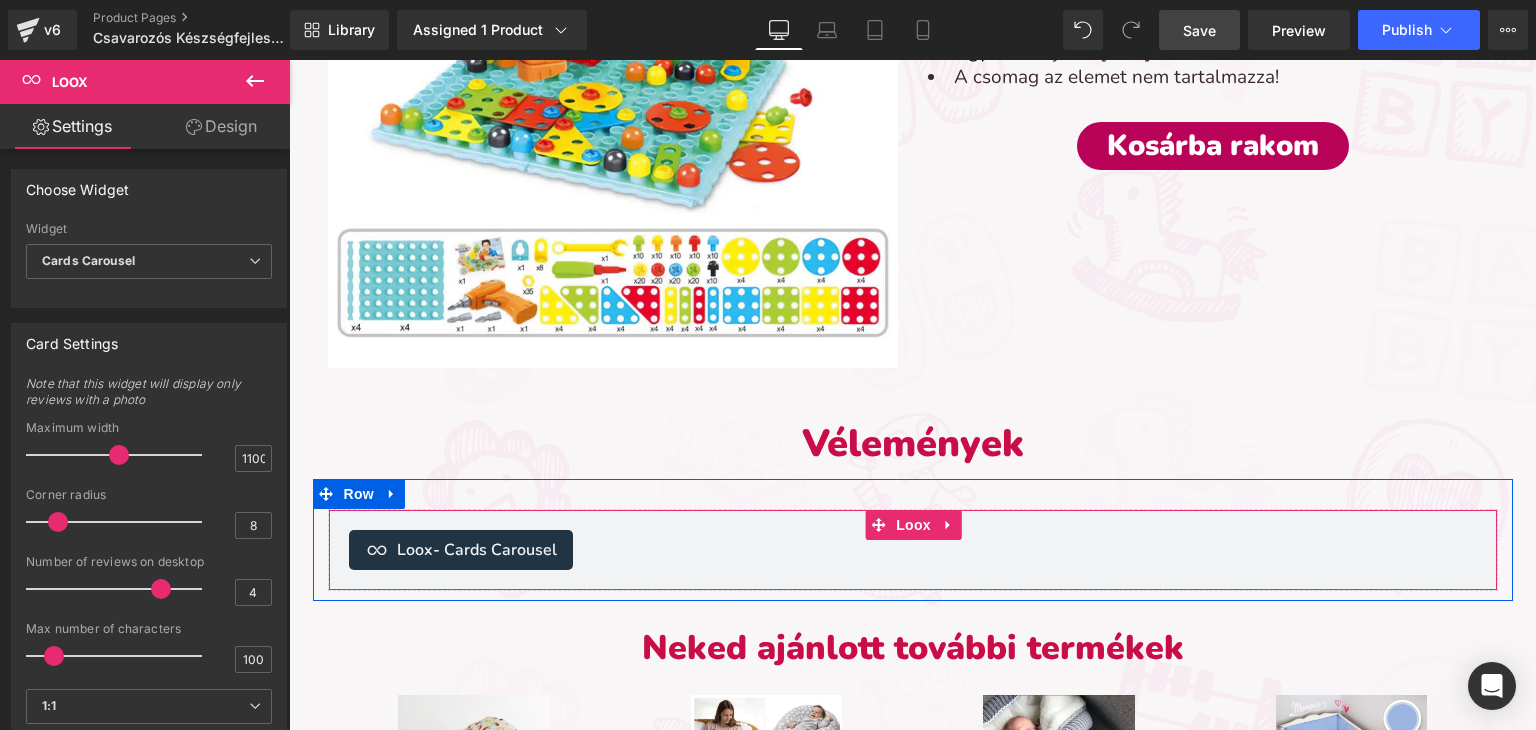 click on "- Cards Carousel" at bounding box center [495, 550] 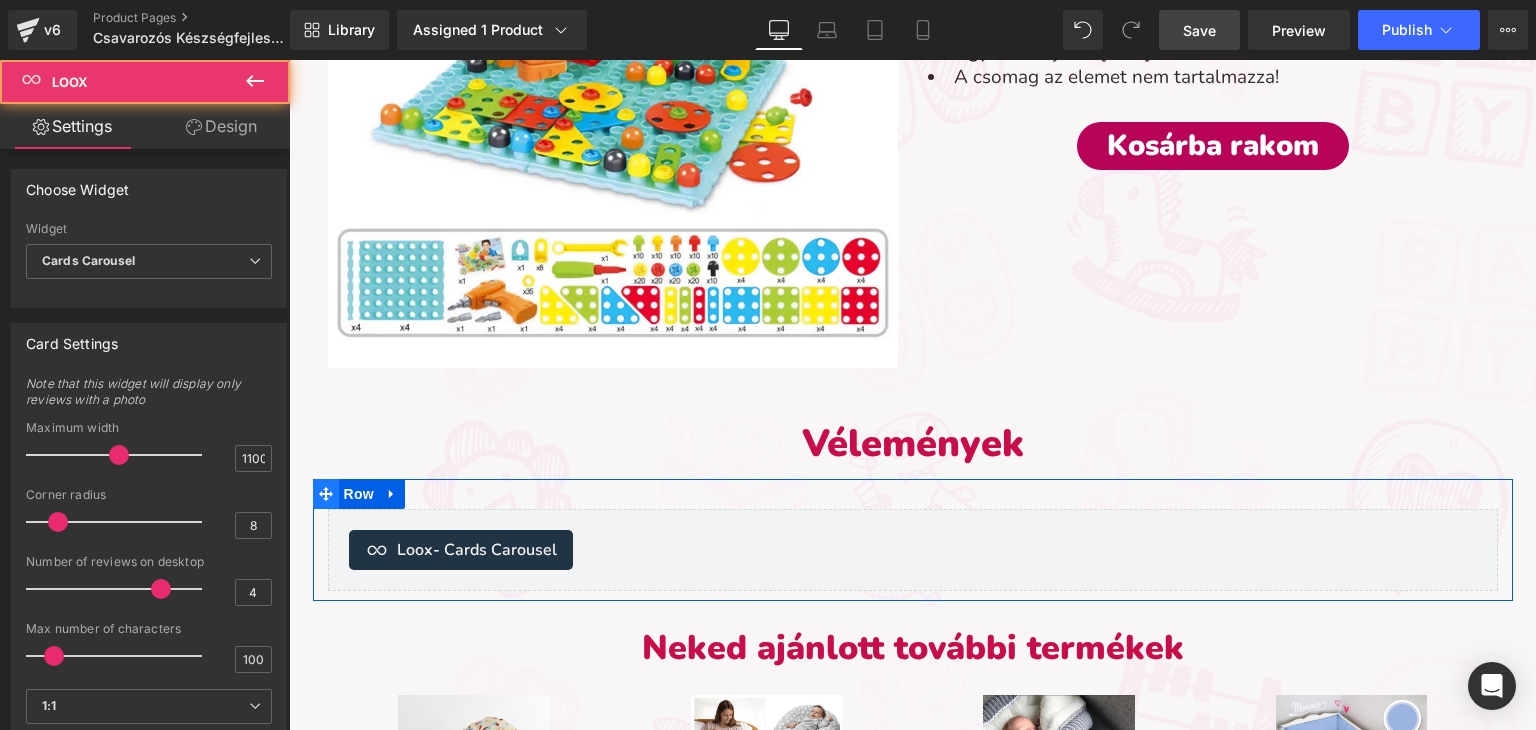 click at bounding box center (326, 494) 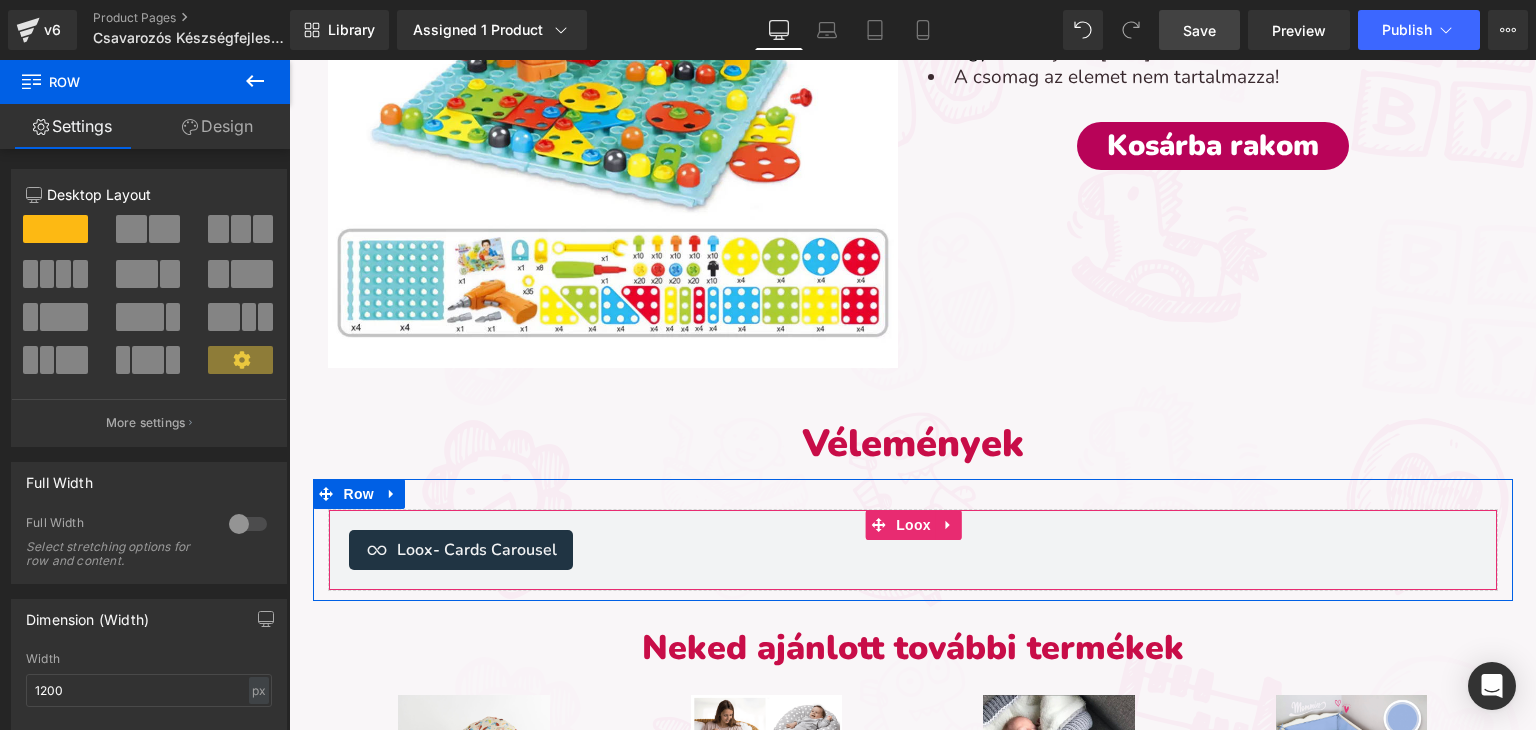 click on "- Cards Carousel" at bounding box center [495, 550] 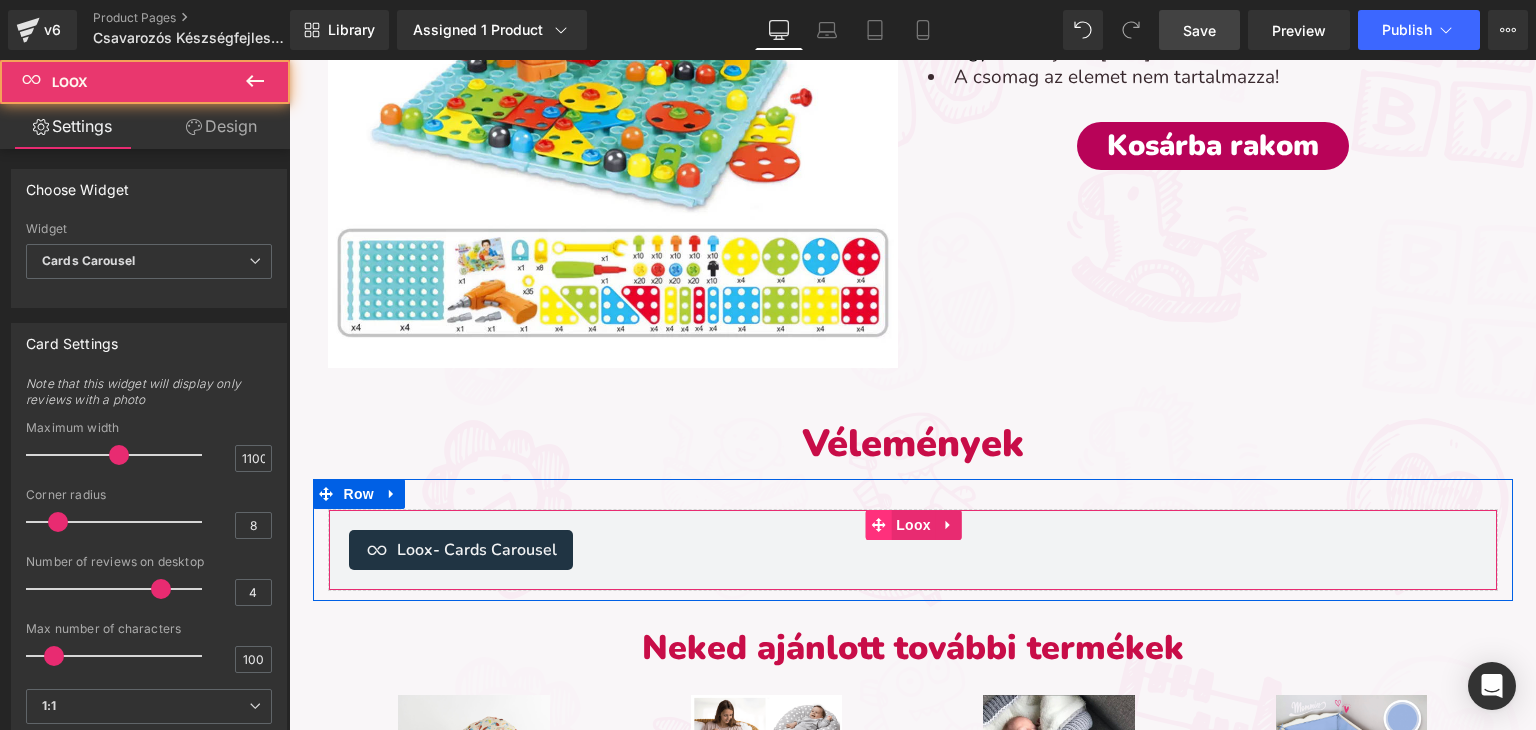 click 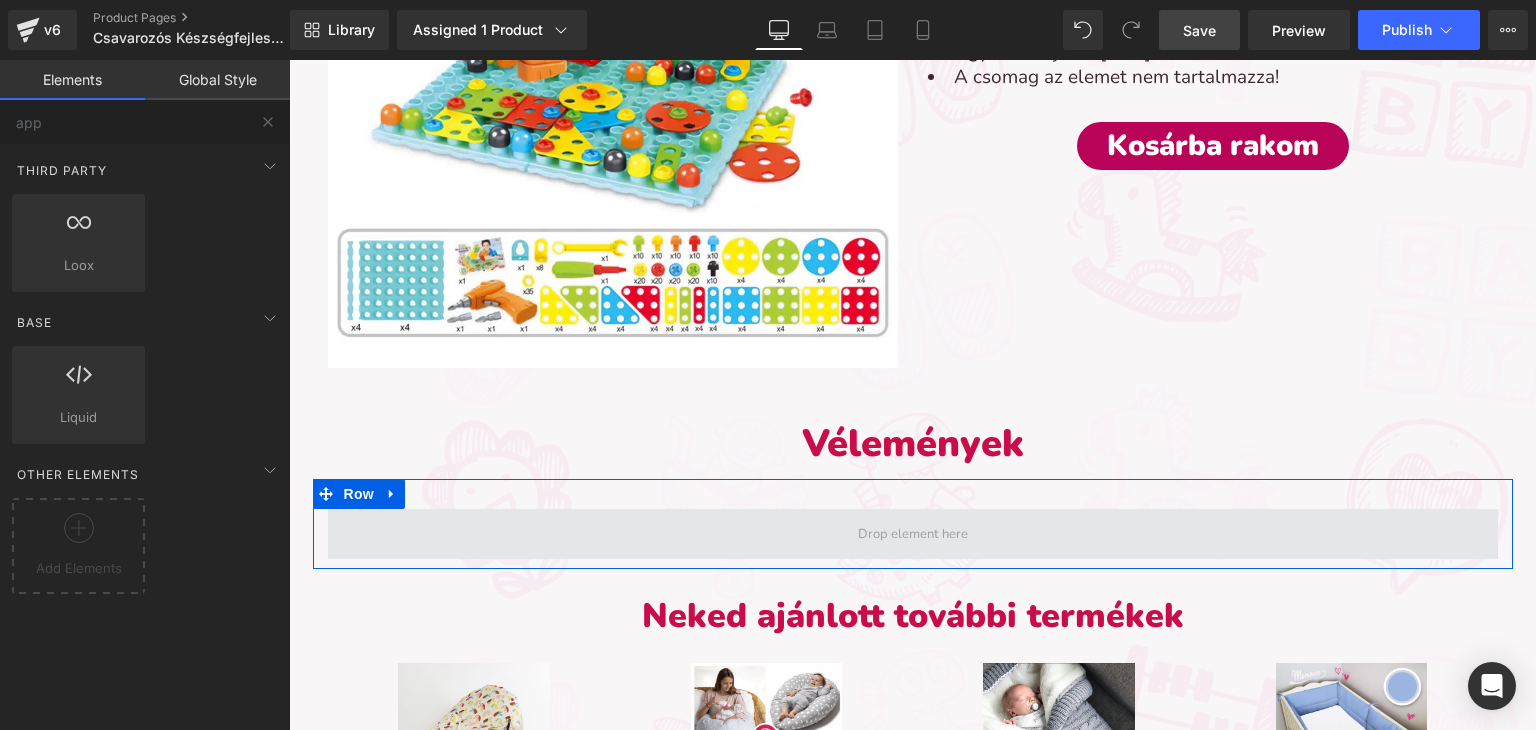 click at bounding box center (913, 534) 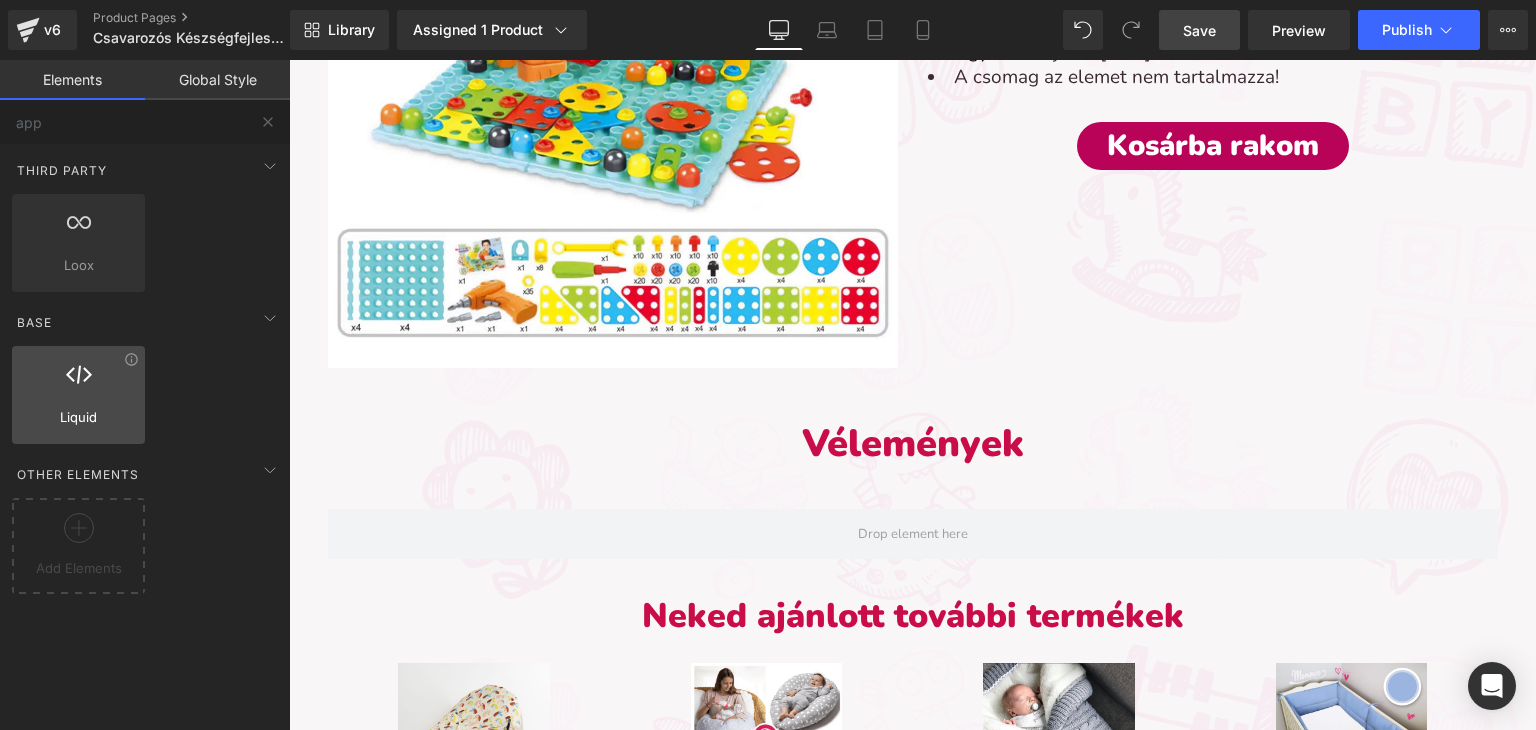 click at bounding box center (78, 384) 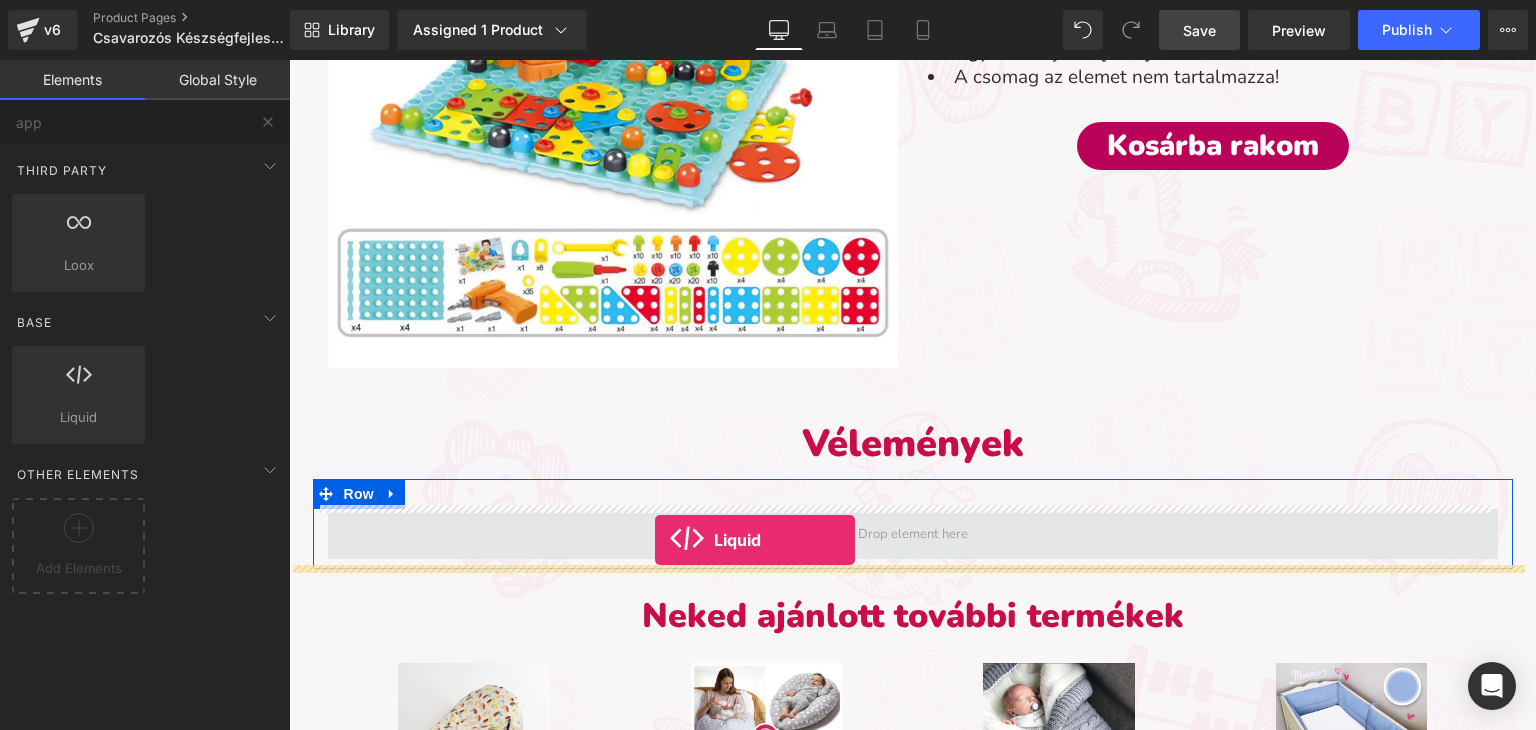 drag, startPoint x: 377, startPoint y: 468, endPoint x: 657, endPoint y: 538, distance: 288.6174 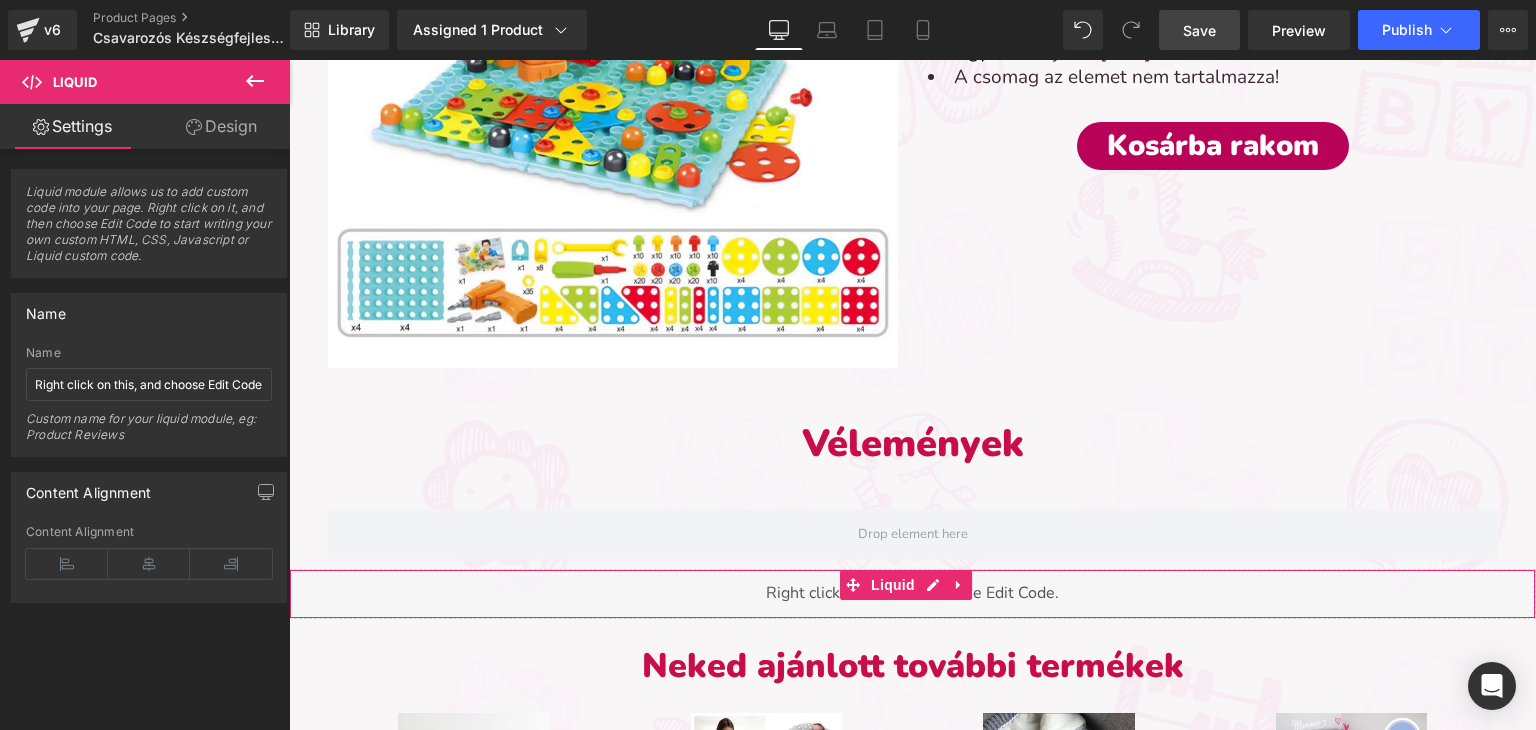 click on "Liquid" at bounding box center (912, 594) 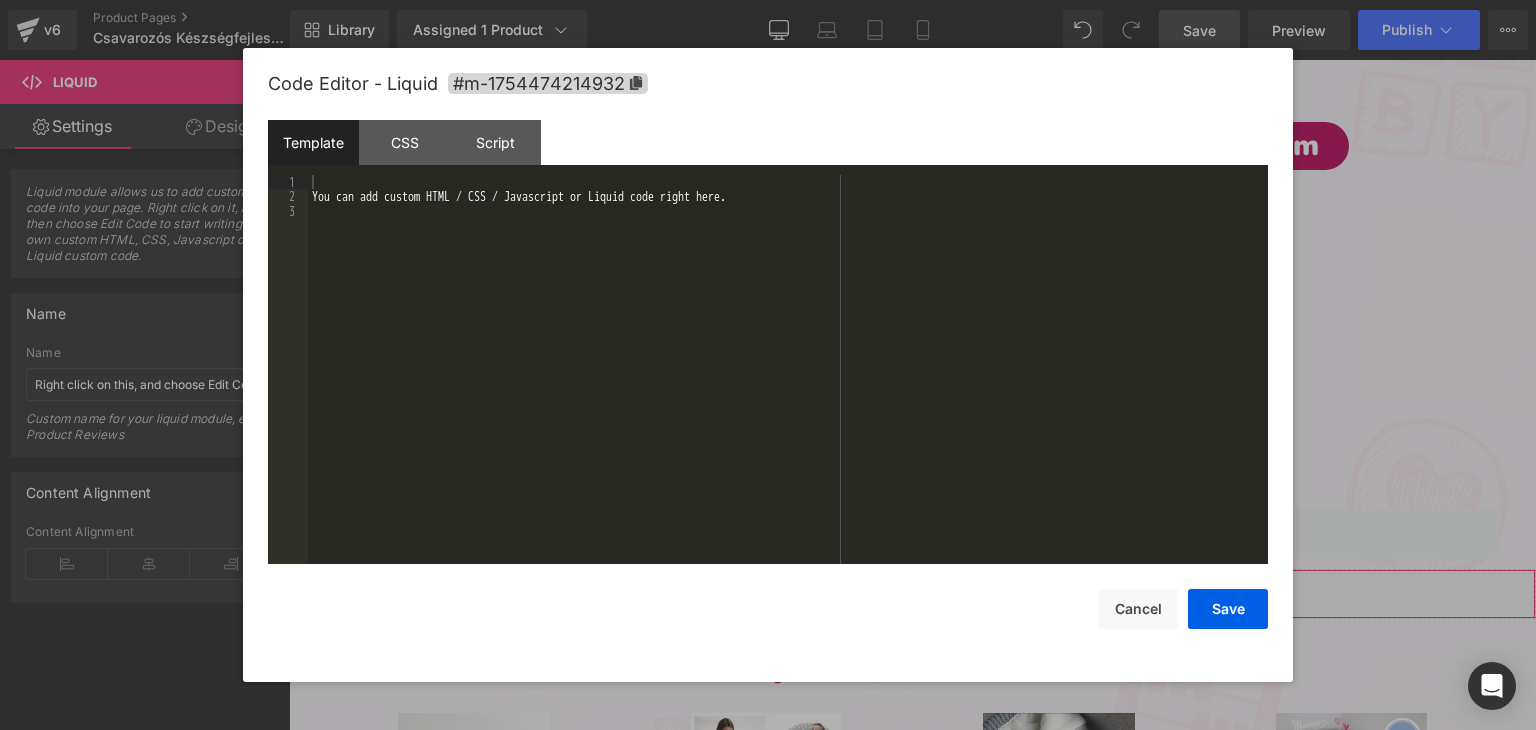 click on "Liquid" at bounding box center [912, 594] 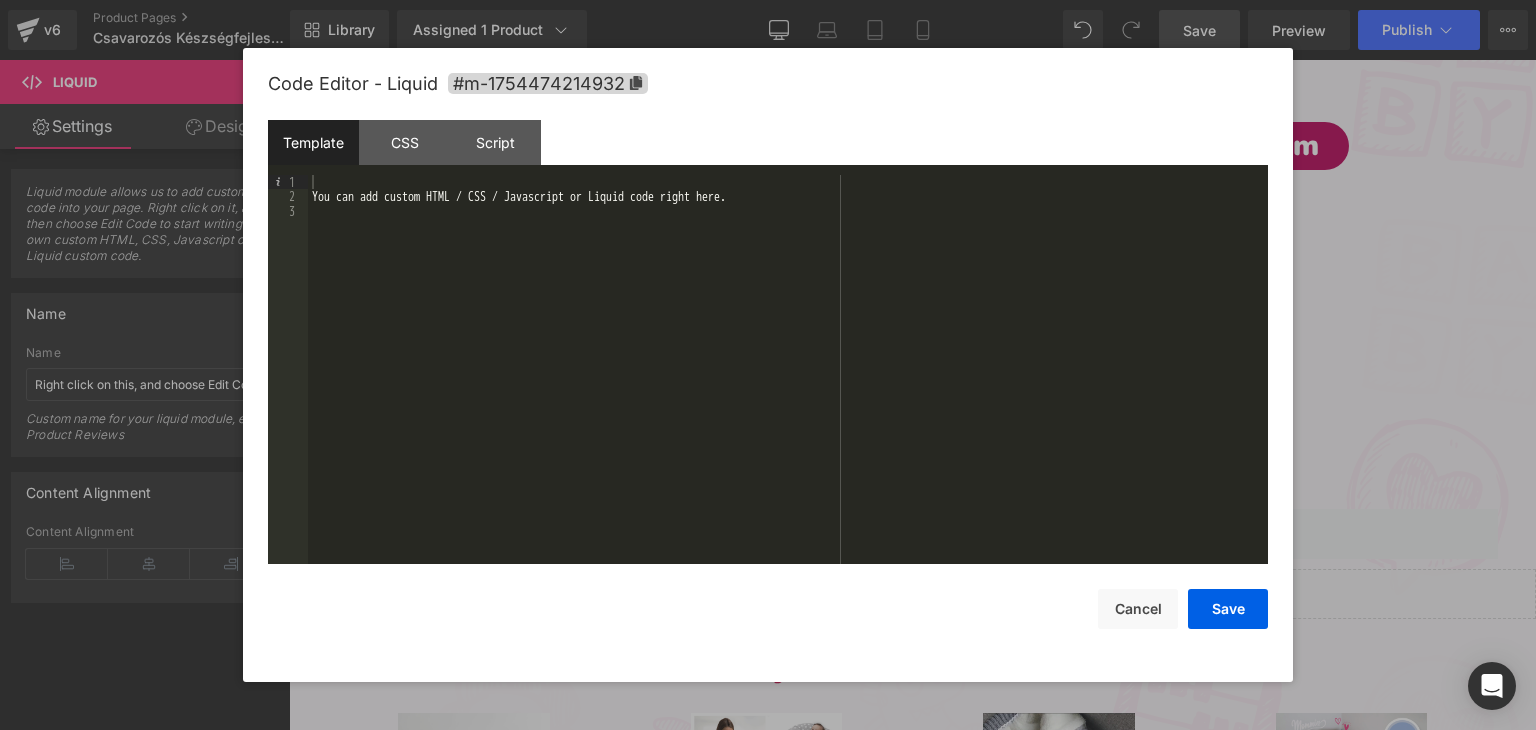 click on "You can add custom HTML / CSS / Javascript or Liquid code right here." at bounding box center [788, 384] 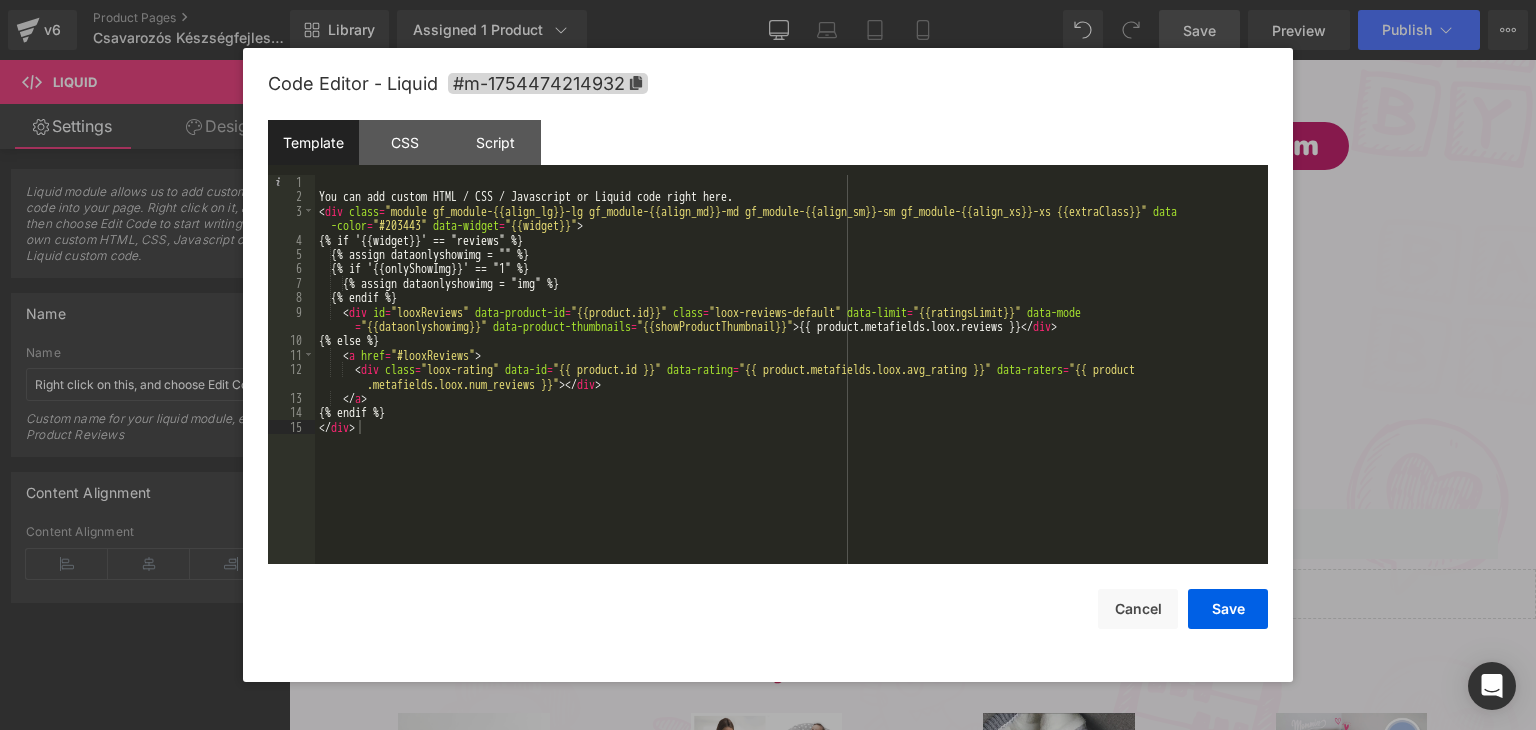 click on "Code Editor - Liquid #m-1754474214932 Template CSS Script Data 1 2 3 4 5 6 7 8 9 10 11 12 13 14 15   You can add custom HTML / CSS / Javascript or Liquid code right here. < div   class = "module gf_module-{{align_lg}}-lg gf_module-{{align_md}}-md gf_module-{{align_sm}}-sm gf_module-{{align_xs}}-xs {{extraClass}}"   data    -color = "#203443"   data-widget = "{{widget}}" >   {% if '{{widget}}' == "reviews" %}      {% assign dataonlyshowimg = "" %}      {% if '{{onlyShowImg}}' == "1" %}         {% assign dataonlyshowimg = "img" %}      {% endif %}       < div   id = "looxReviews"   data-product-id = "{{product.id}}"   class = "loox-reviews-default"   data-limit = "{{ratingsLimit}}"   data-mode        = "{{dataonlyshowimg}}"   data-product-thumbnails = "{{showProductThumbnail}}" > {{ product.metafields.loox.reviews }} </ div >   {% else %}       < a   href = "#looxReviews" >          < div   class = "loox-rating"   data-id = "{{ product.id }}"   data-rating = "{{ product.metafields.loox.avg_rating }}"" at bounding box center [768, 365] 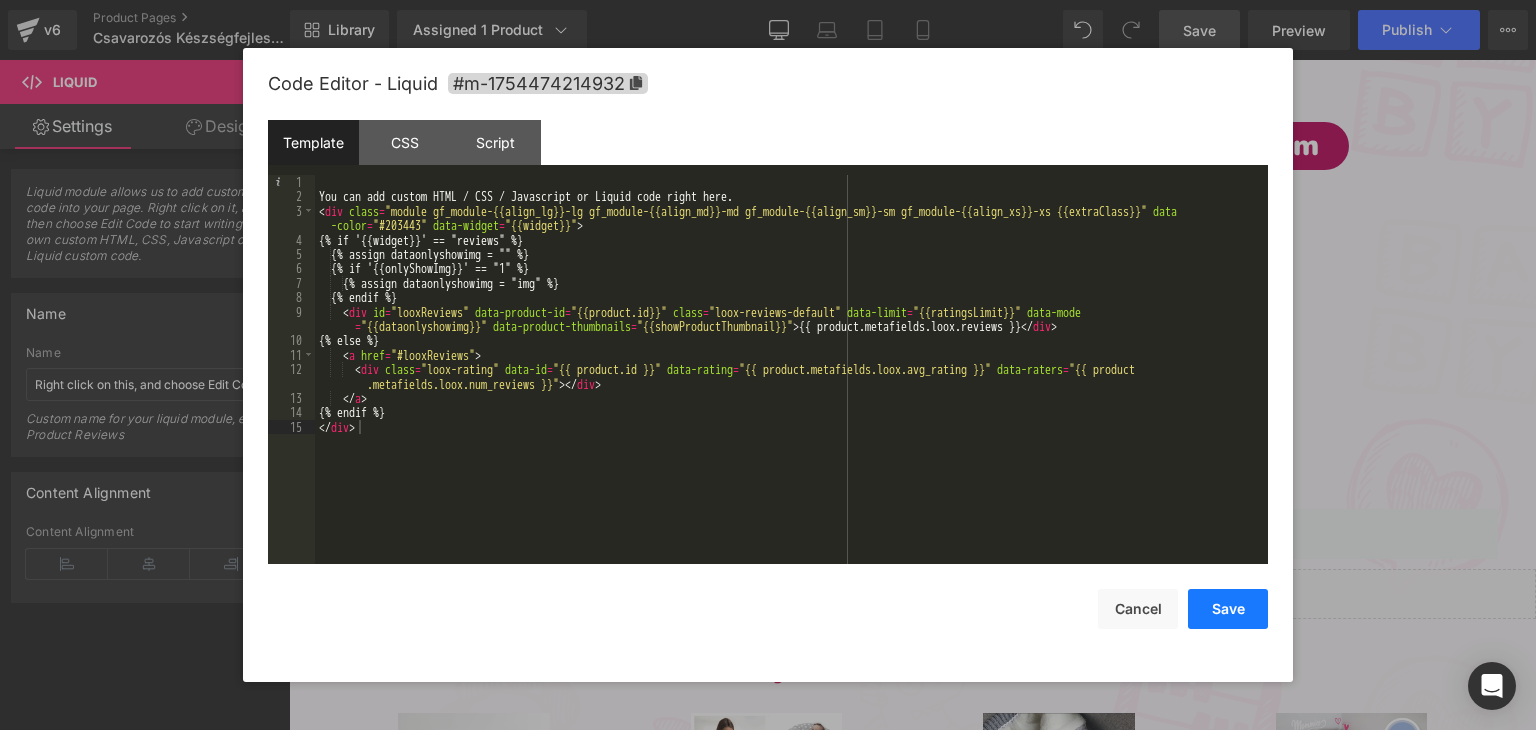 click on "Save" at bounding box center [1228, 609] 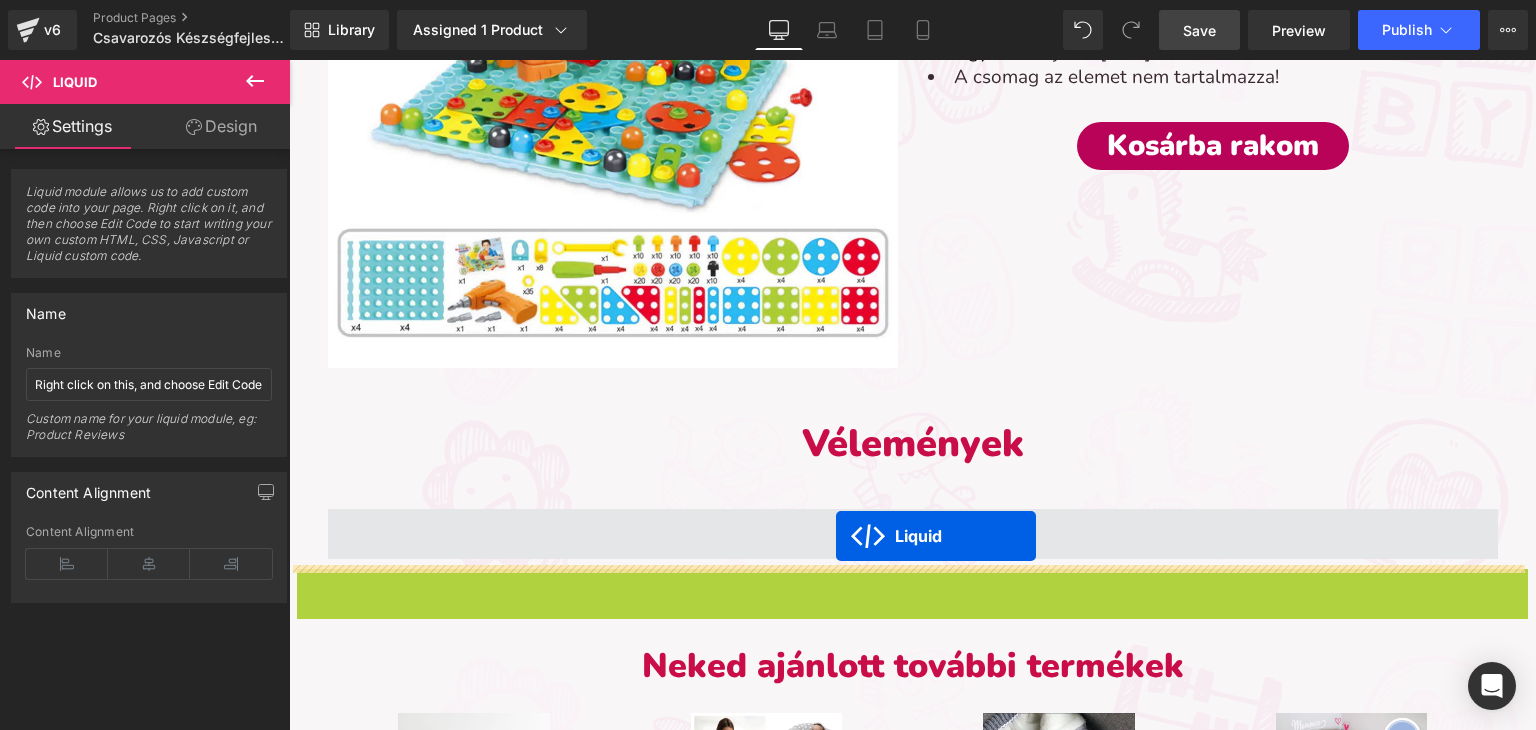 drag, startPoint x: 844, startPoint y: 589, endPoint x: 836, endPoint y: 535, distance: 54.589375 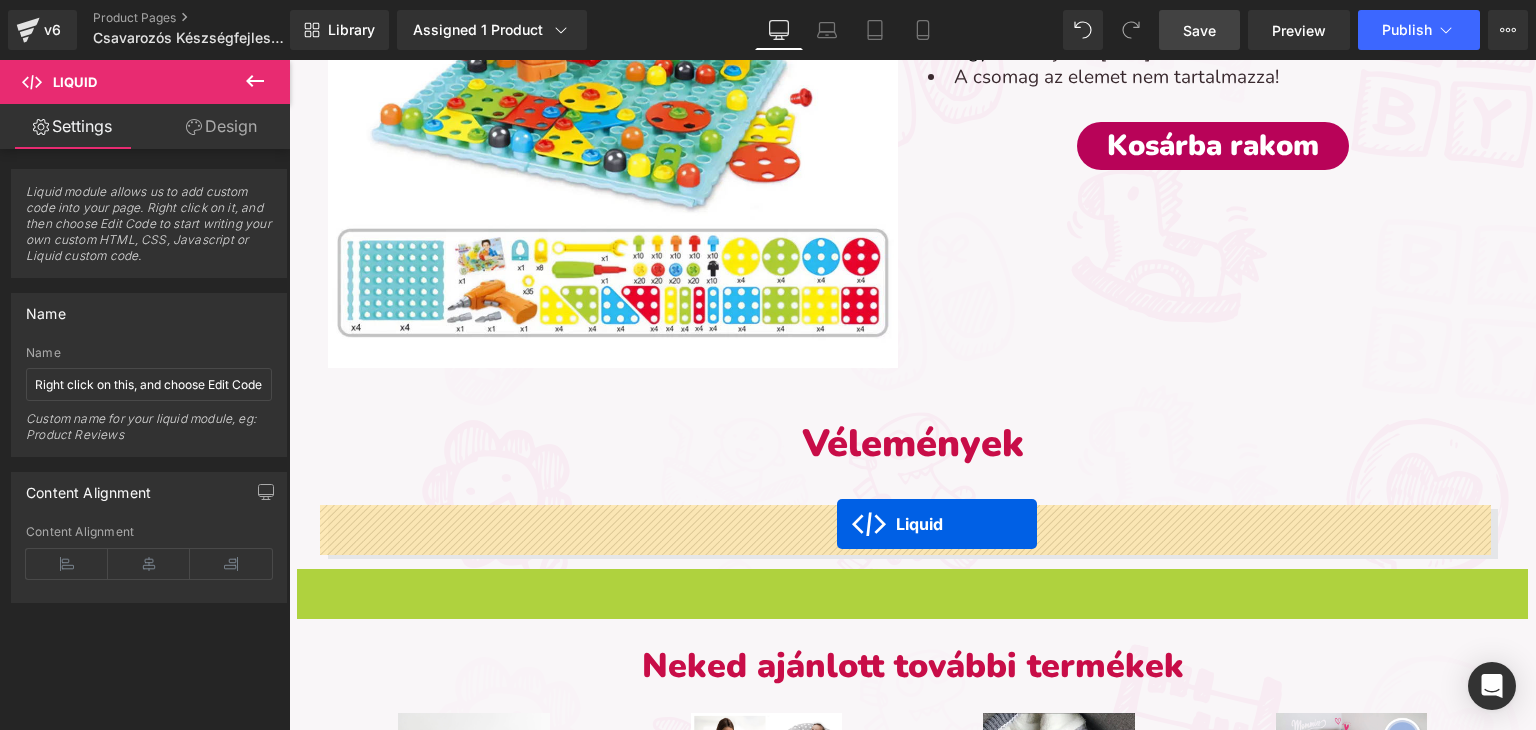 drag, startPoint x: 843, startPoint y: 584, endPoint x: 837, endPoint y: 523, distance: 61.294373 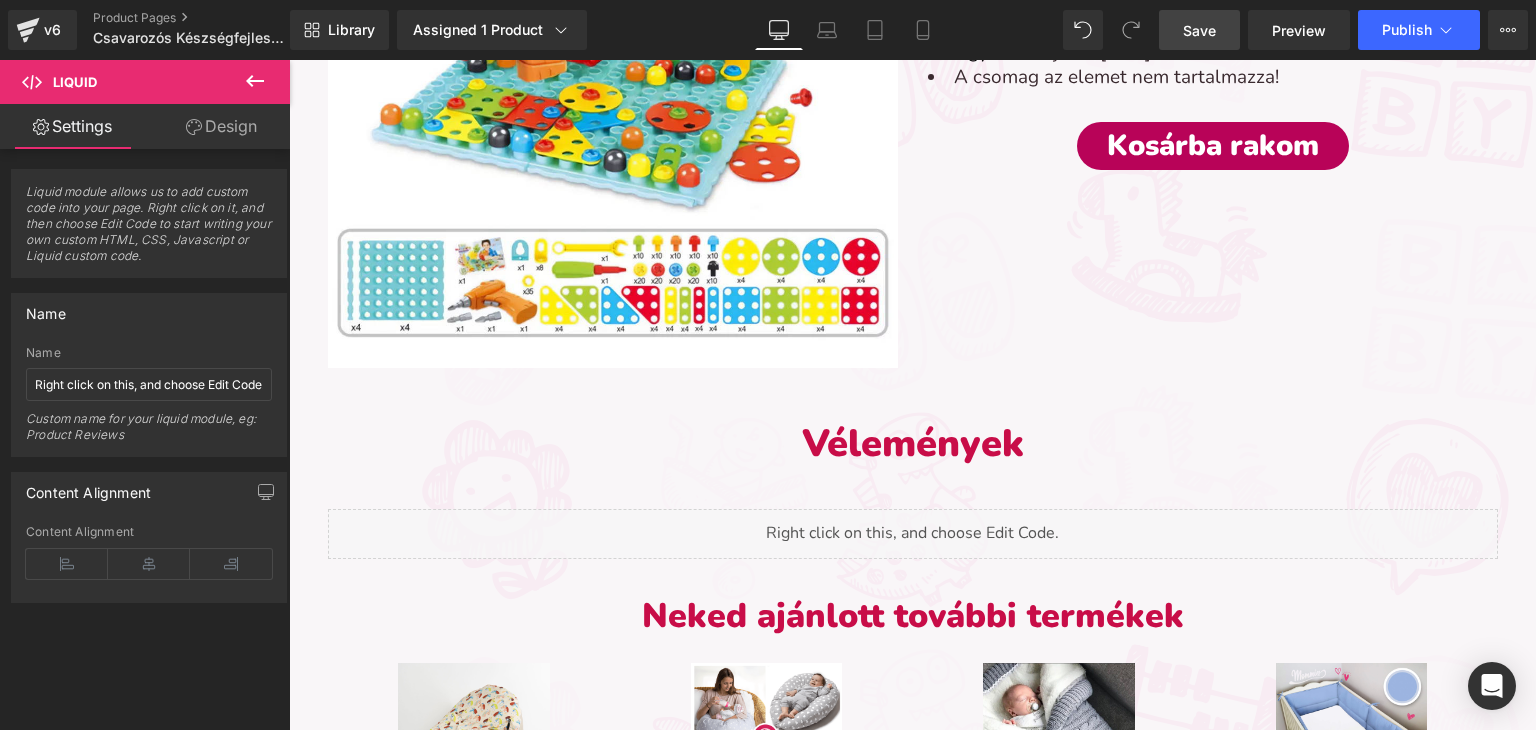 click 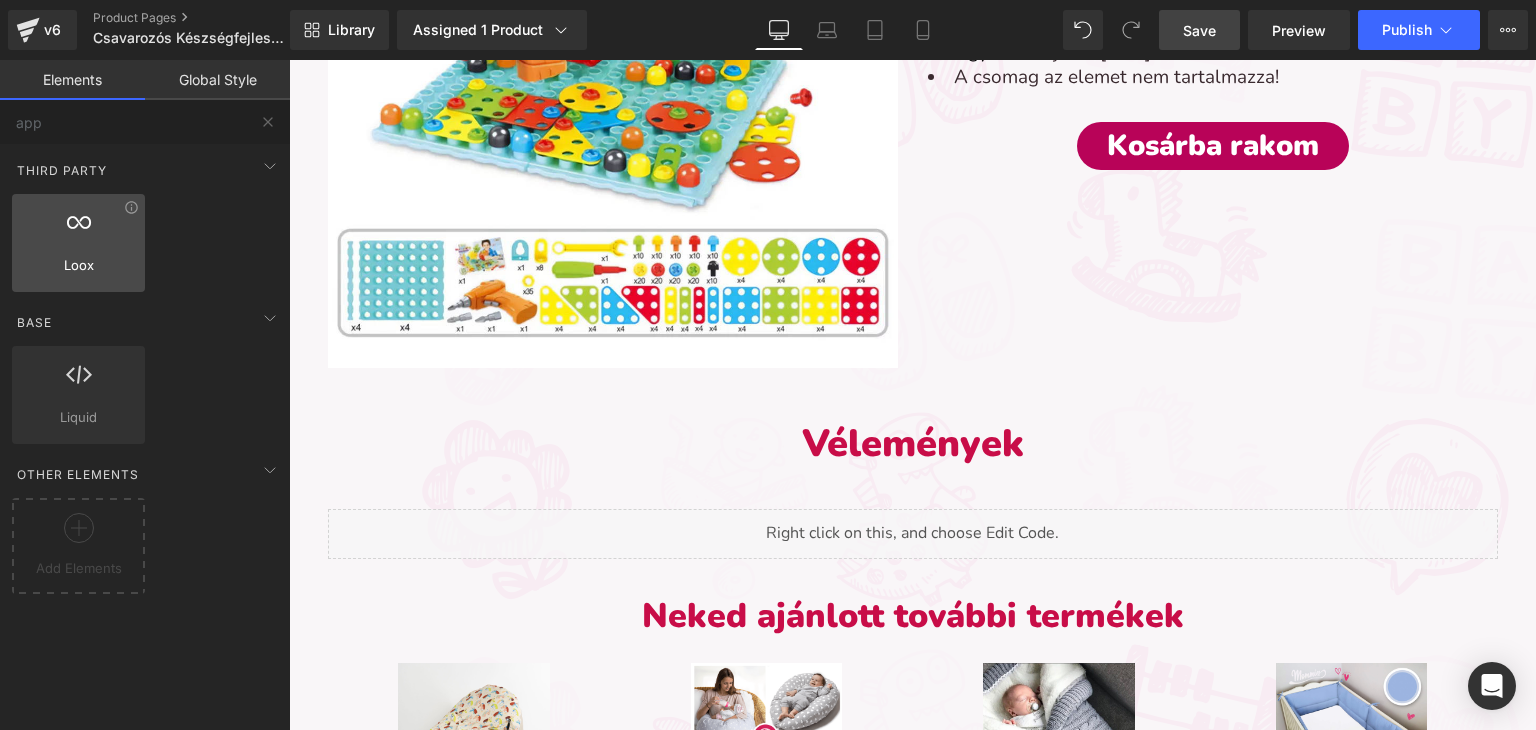 click at bounding box center [78, 232] 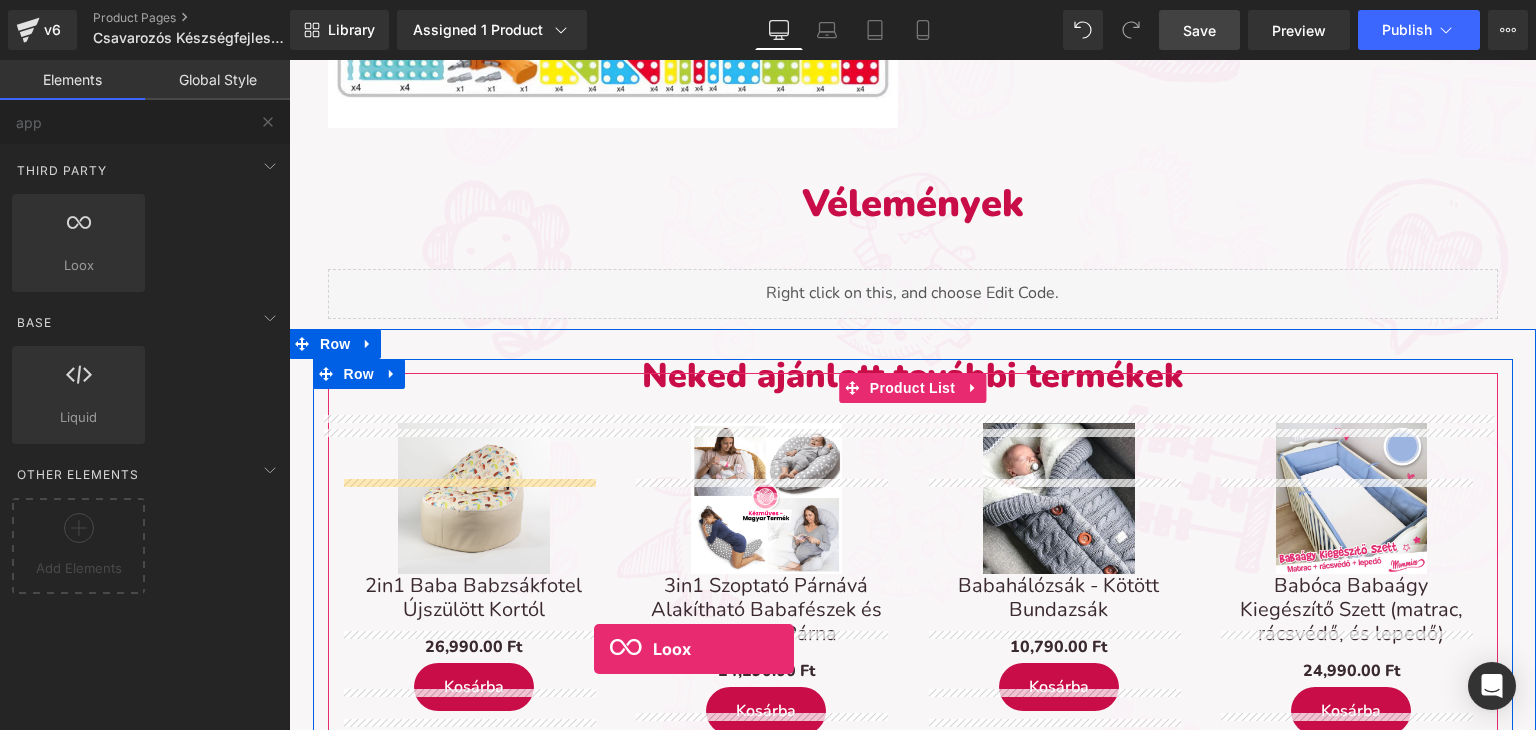scroll, scrollTop: 2424, scrollLeft: 0, axis: vertical 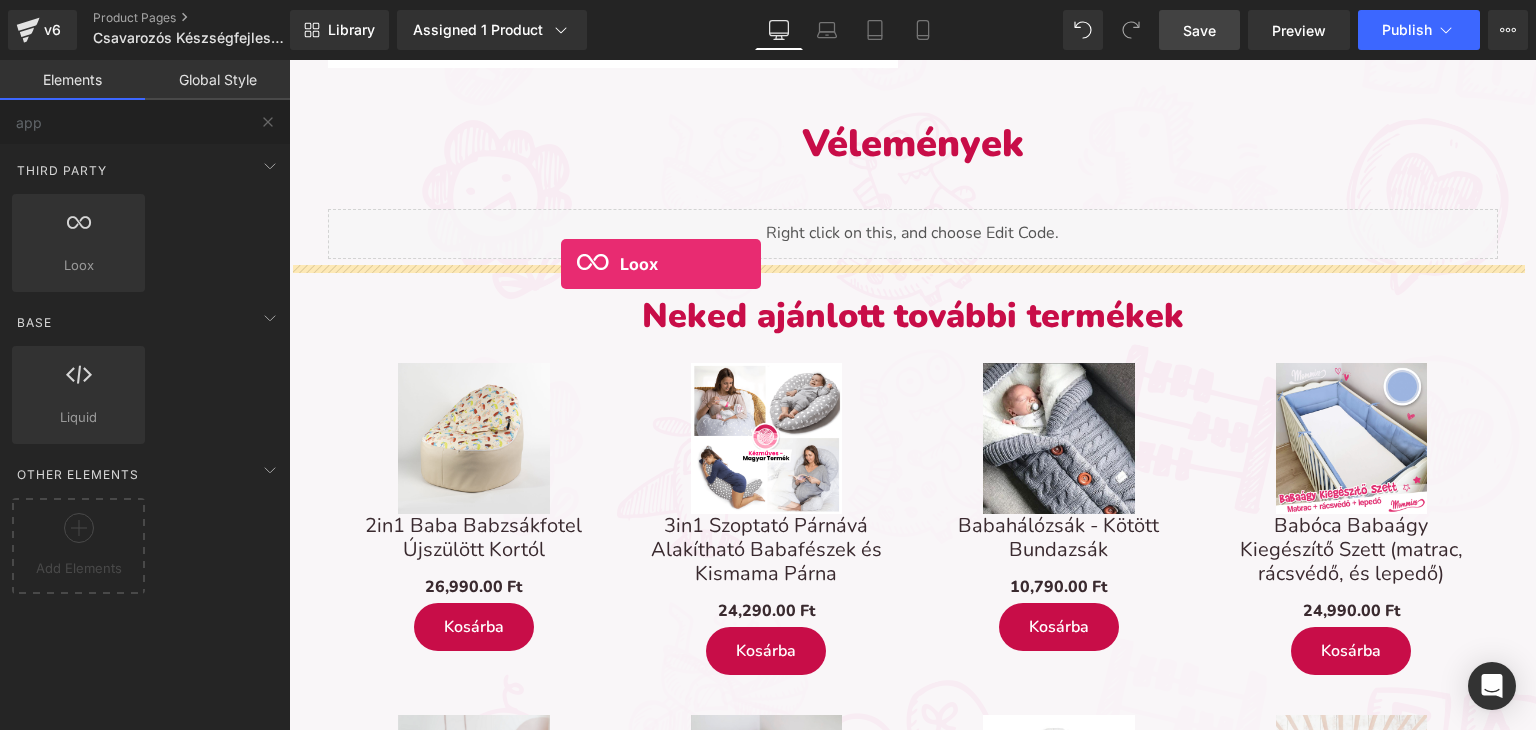 drag, startPoint x: 390, startPoint y: 313, endPoint x: 561, endPoint y: 265, distance: 177.60912 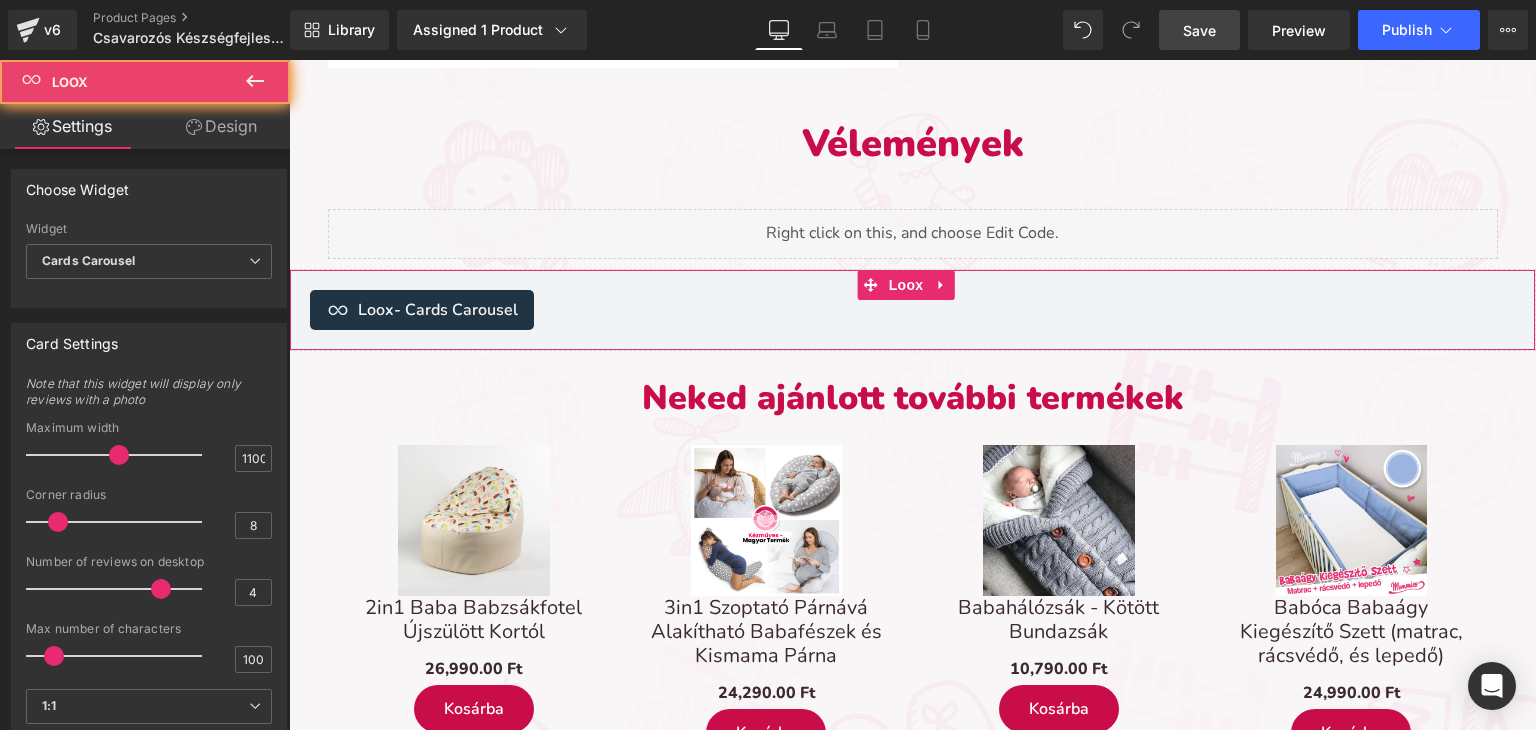 click on "- Cards Carousel" at bounding box center [456, 310] 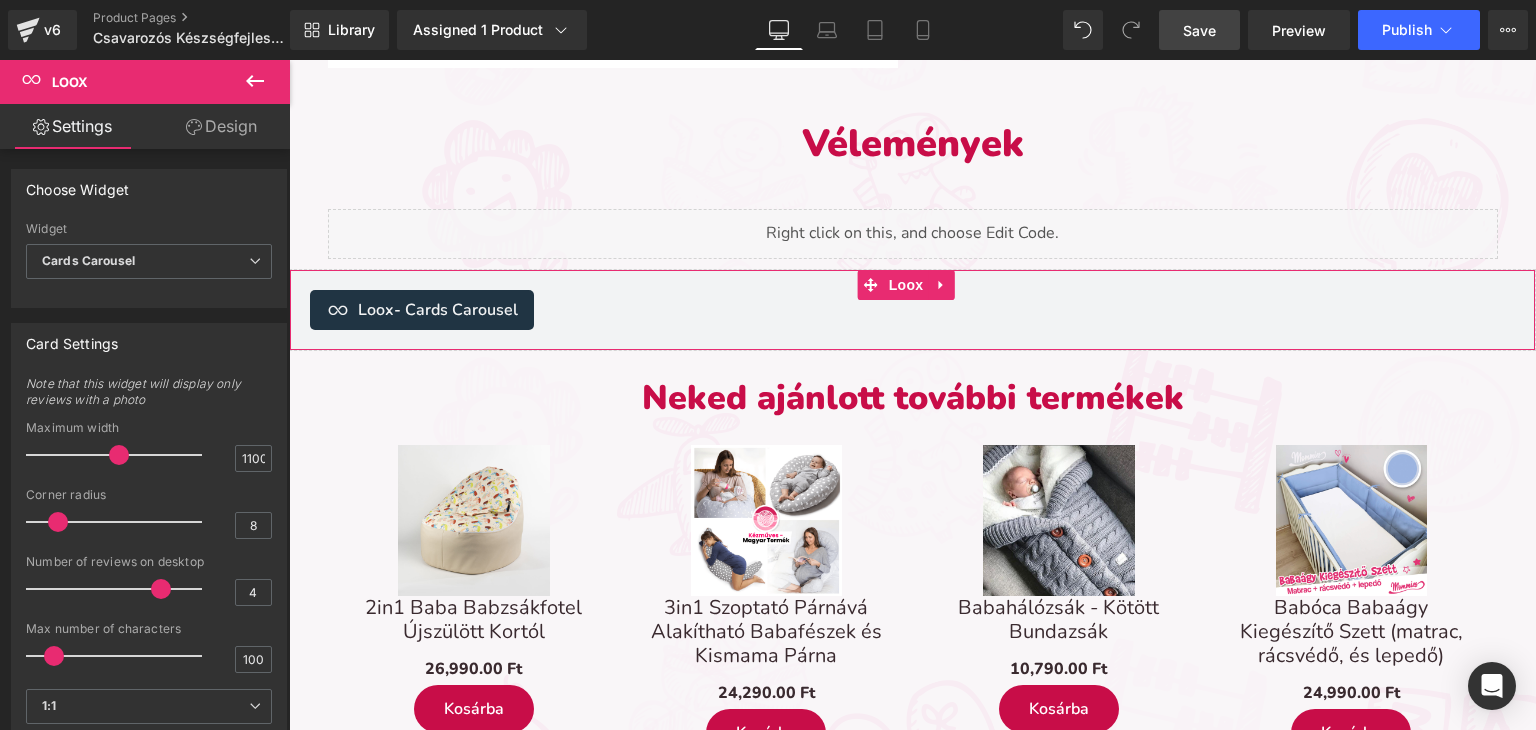 click on "Design" at bounding box center [221, 126] 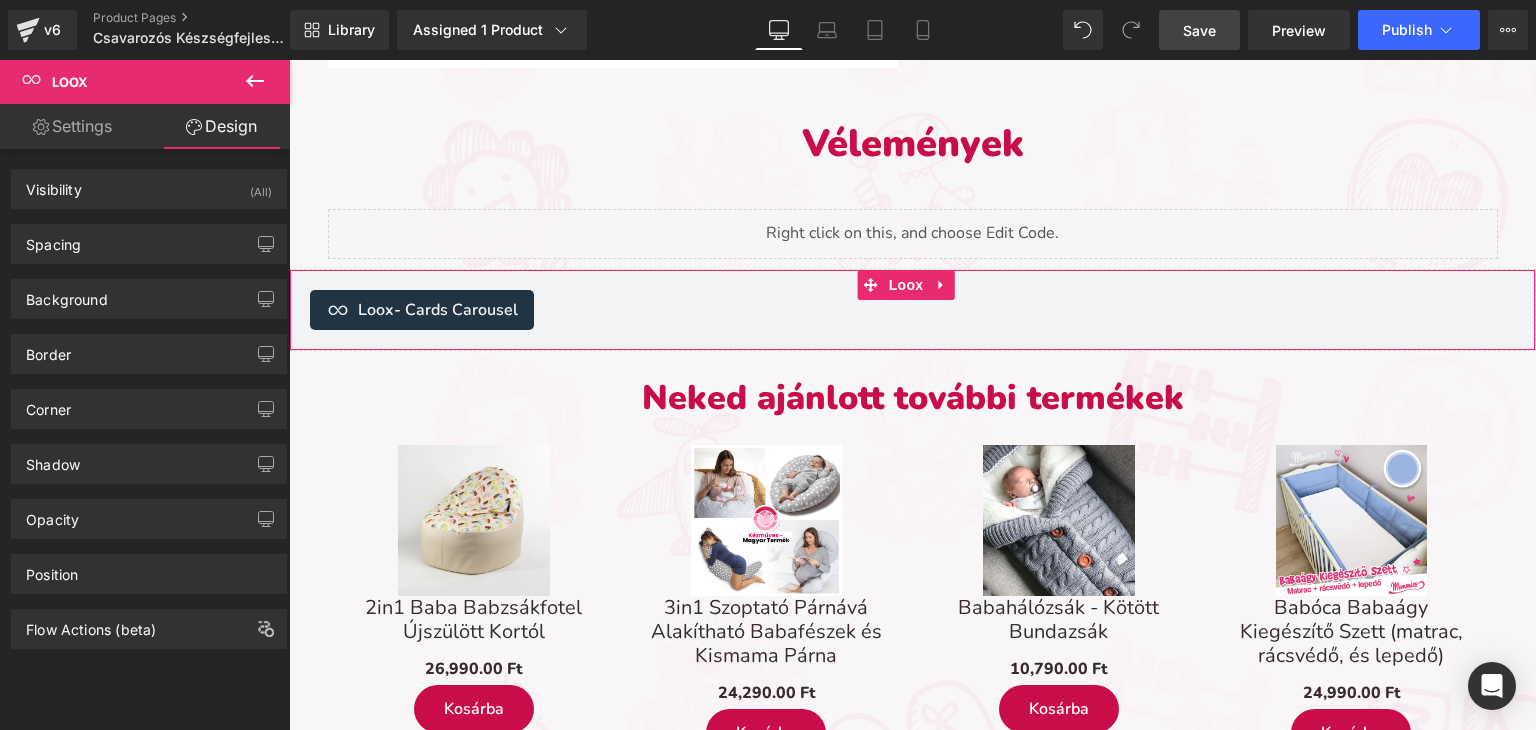 click on "Settings" at bounding box center [72, 126] 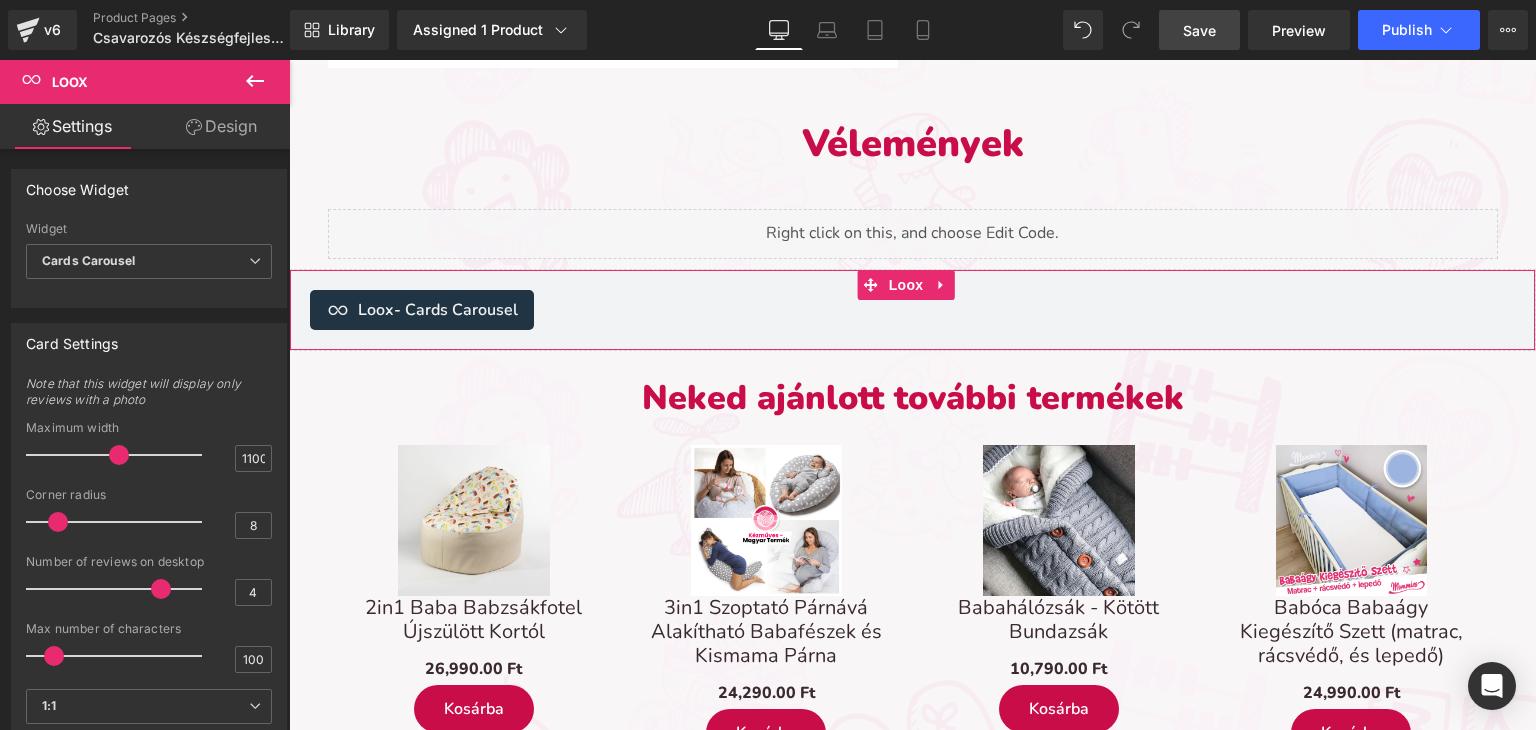 click on "Loox  - Cards Carousel" at bounding box center (912, 310) 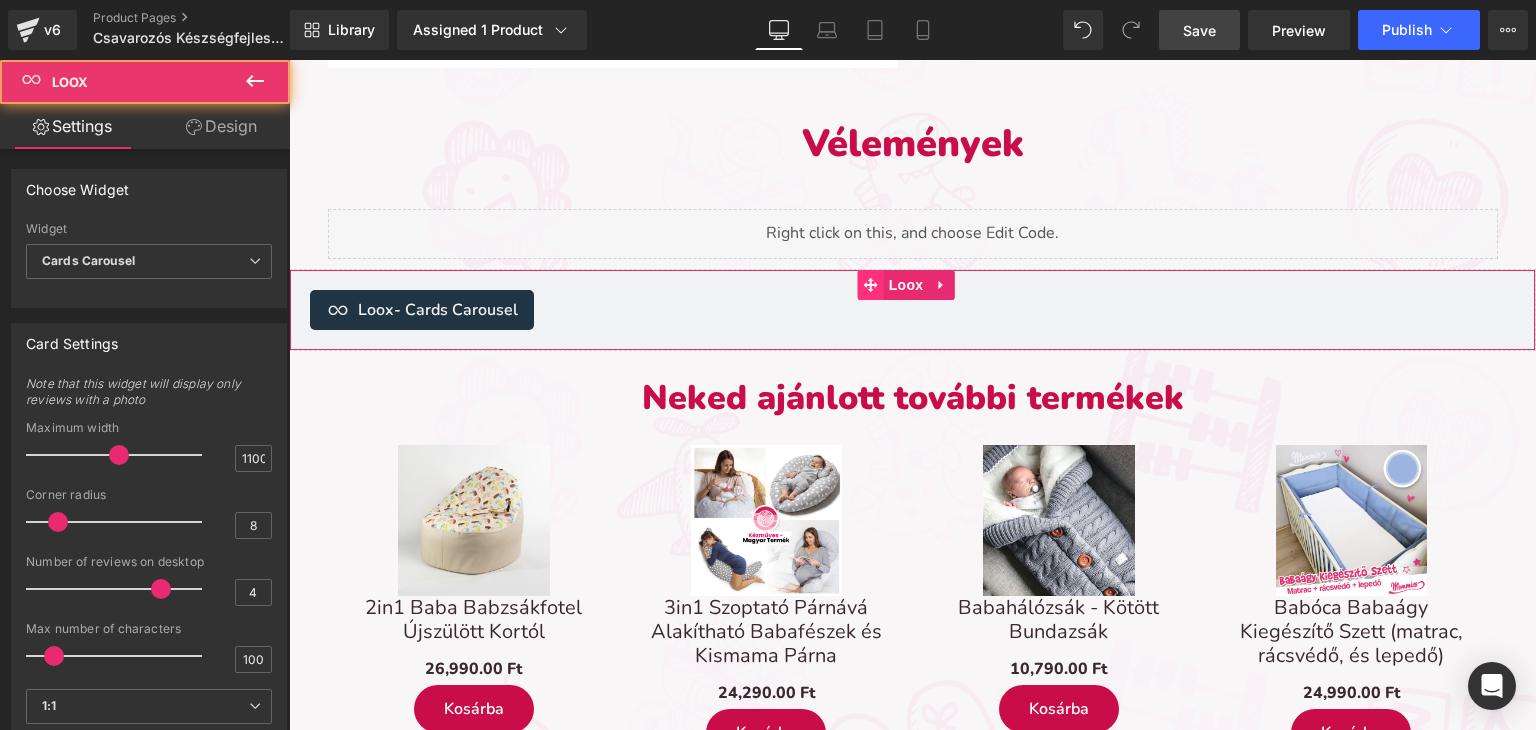 click at bounding box center (871, 285) 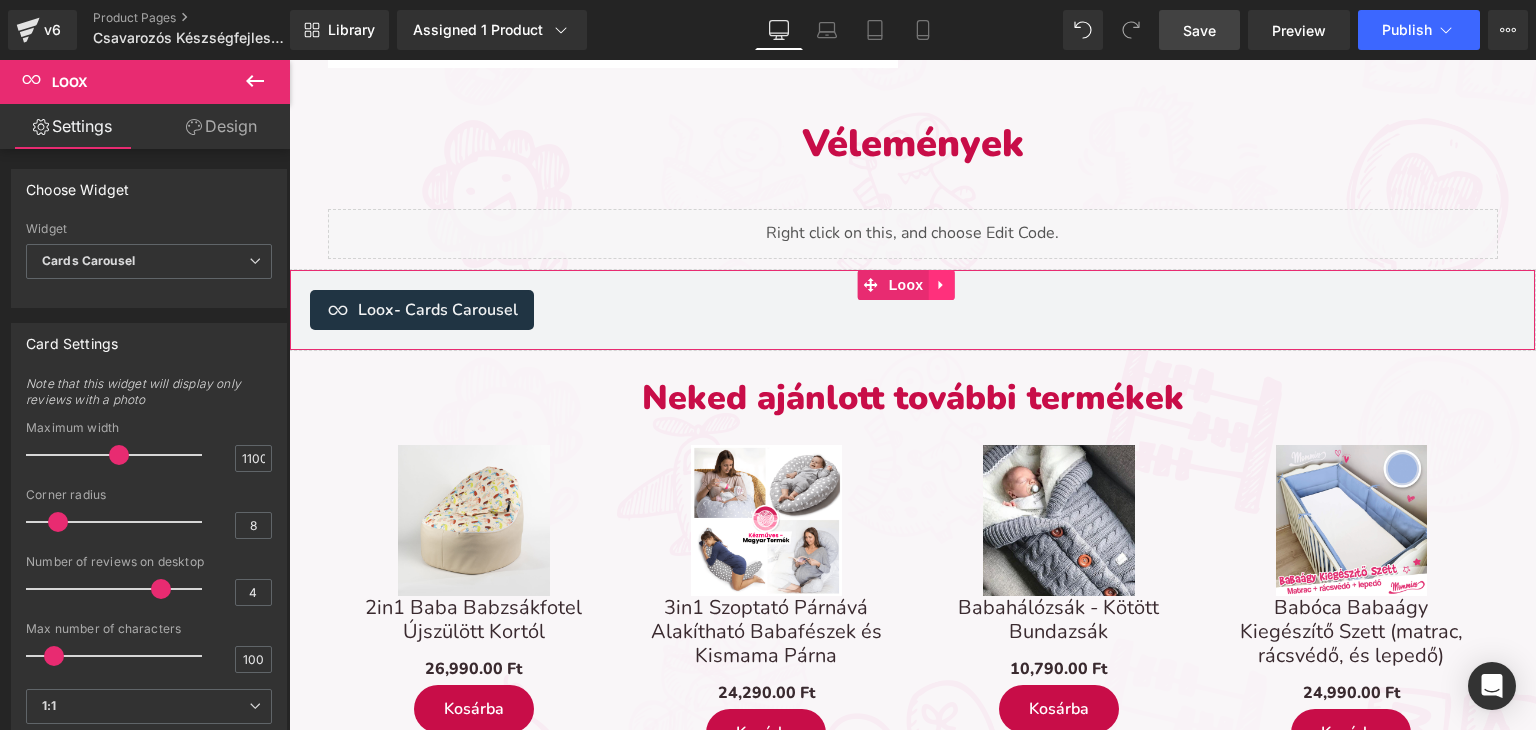 click 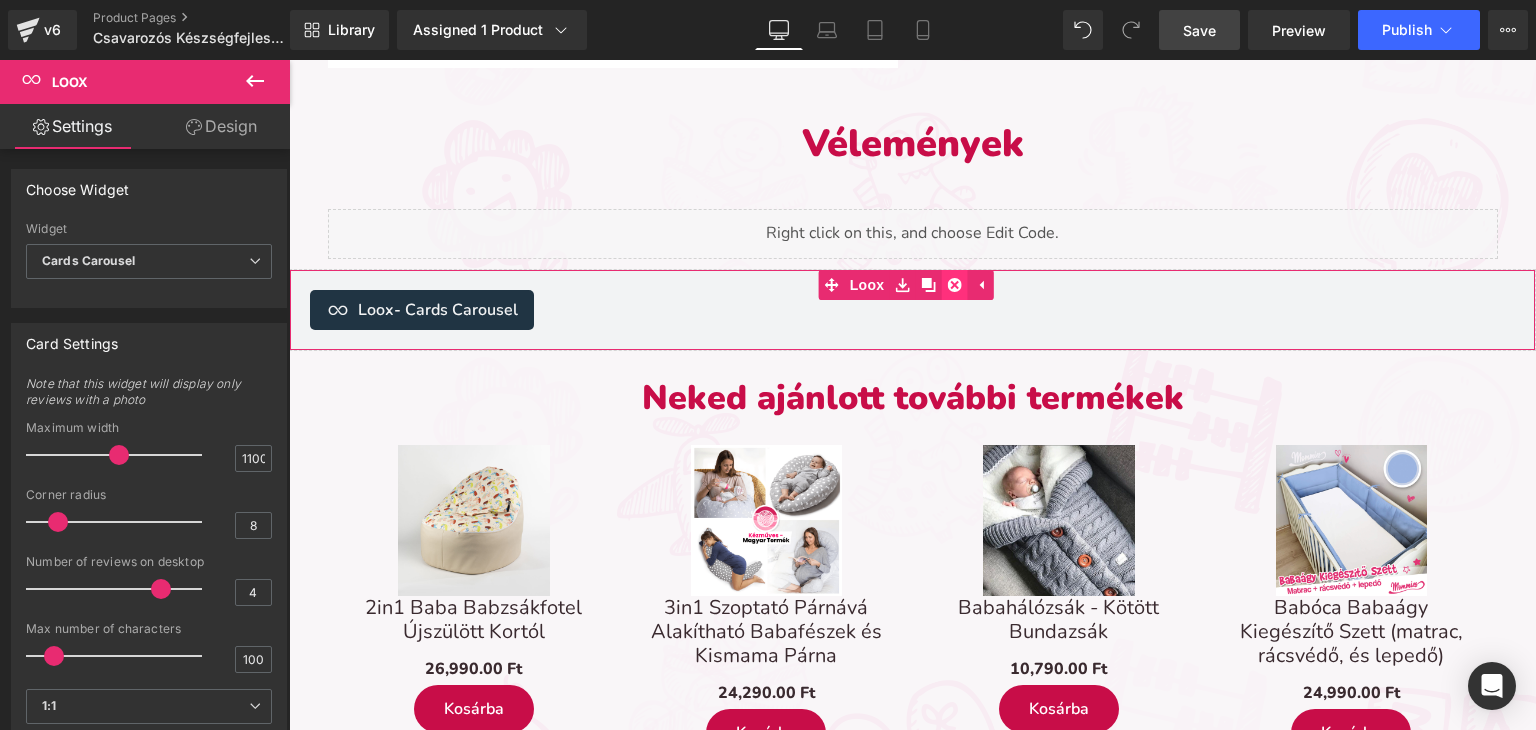 click 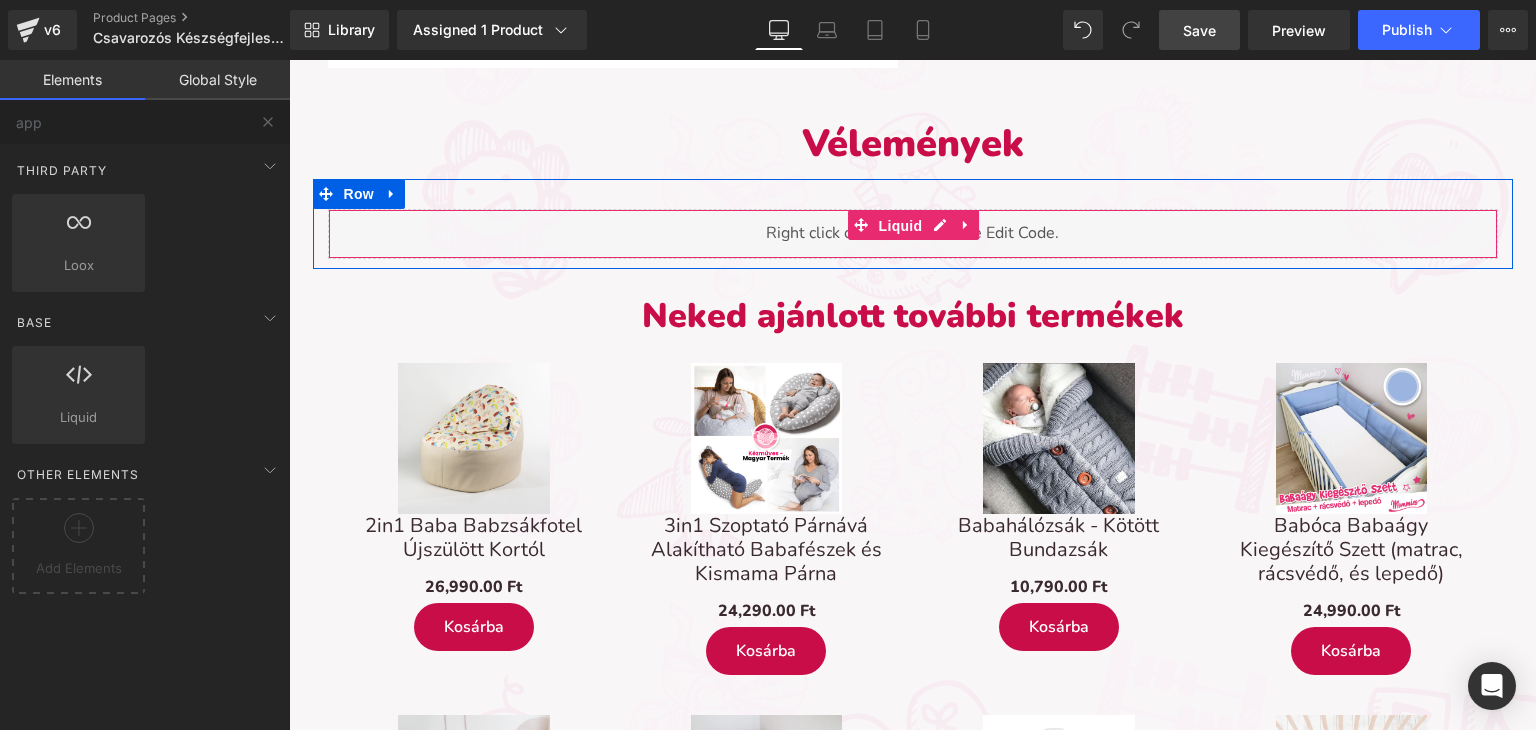 click on "Liquid" at bounding box center (901, 226) 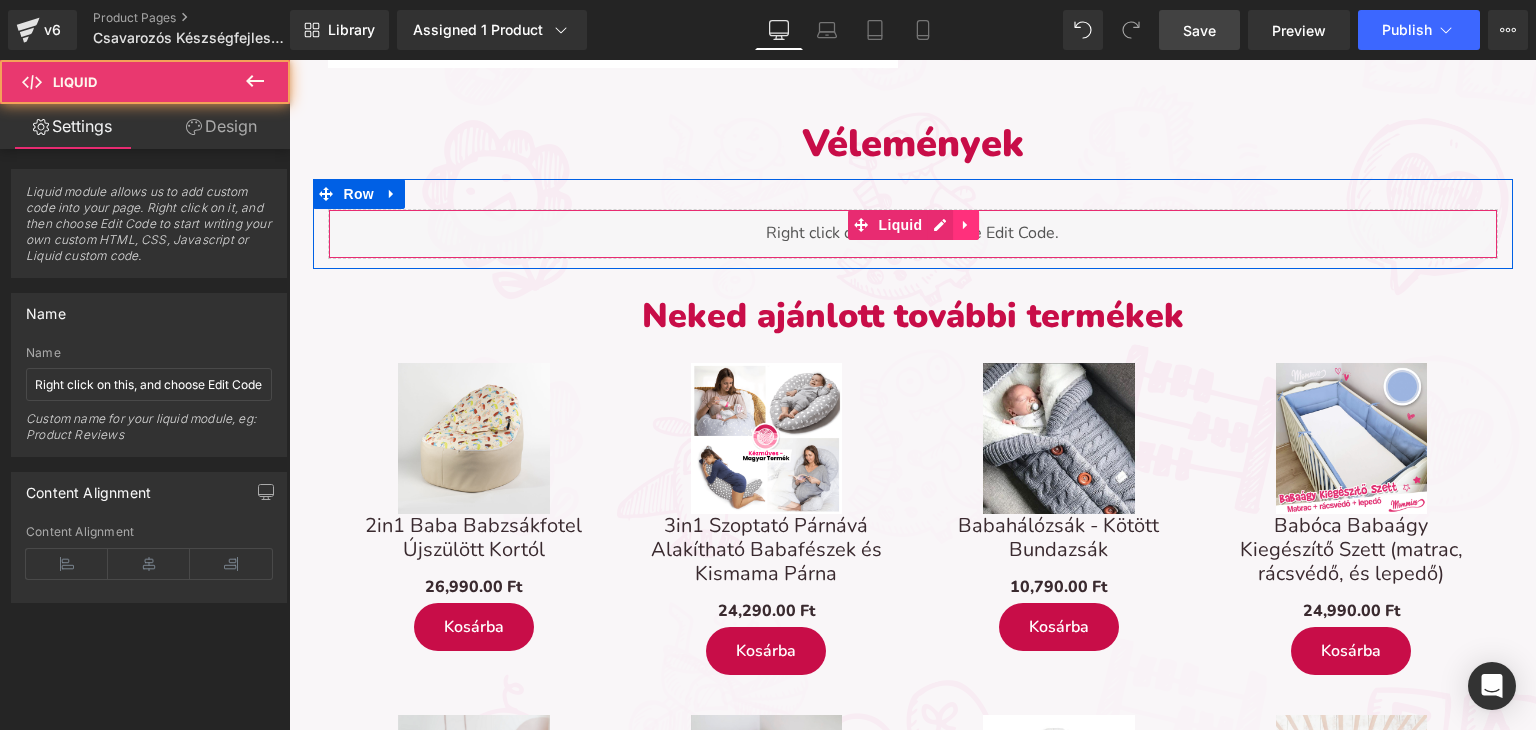 click 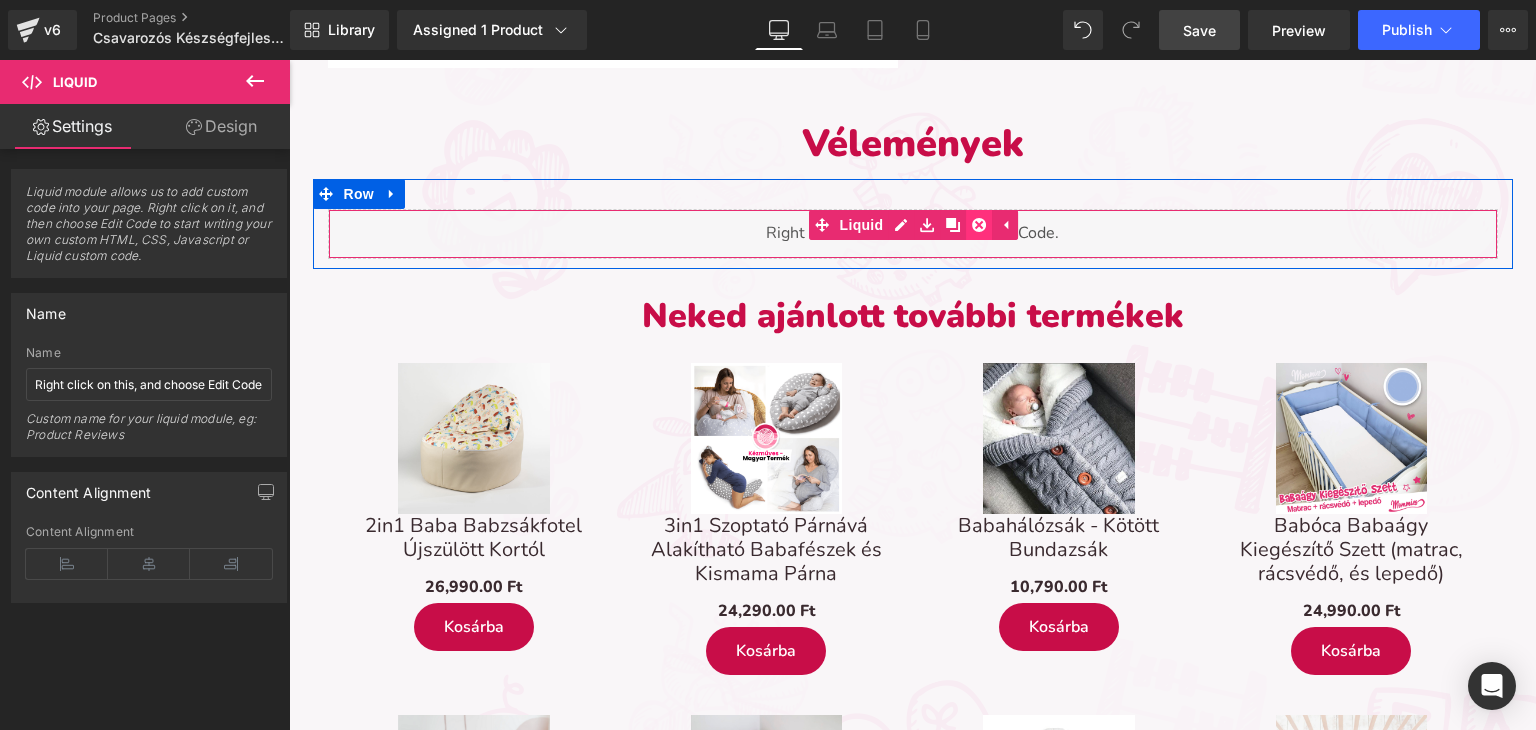 click 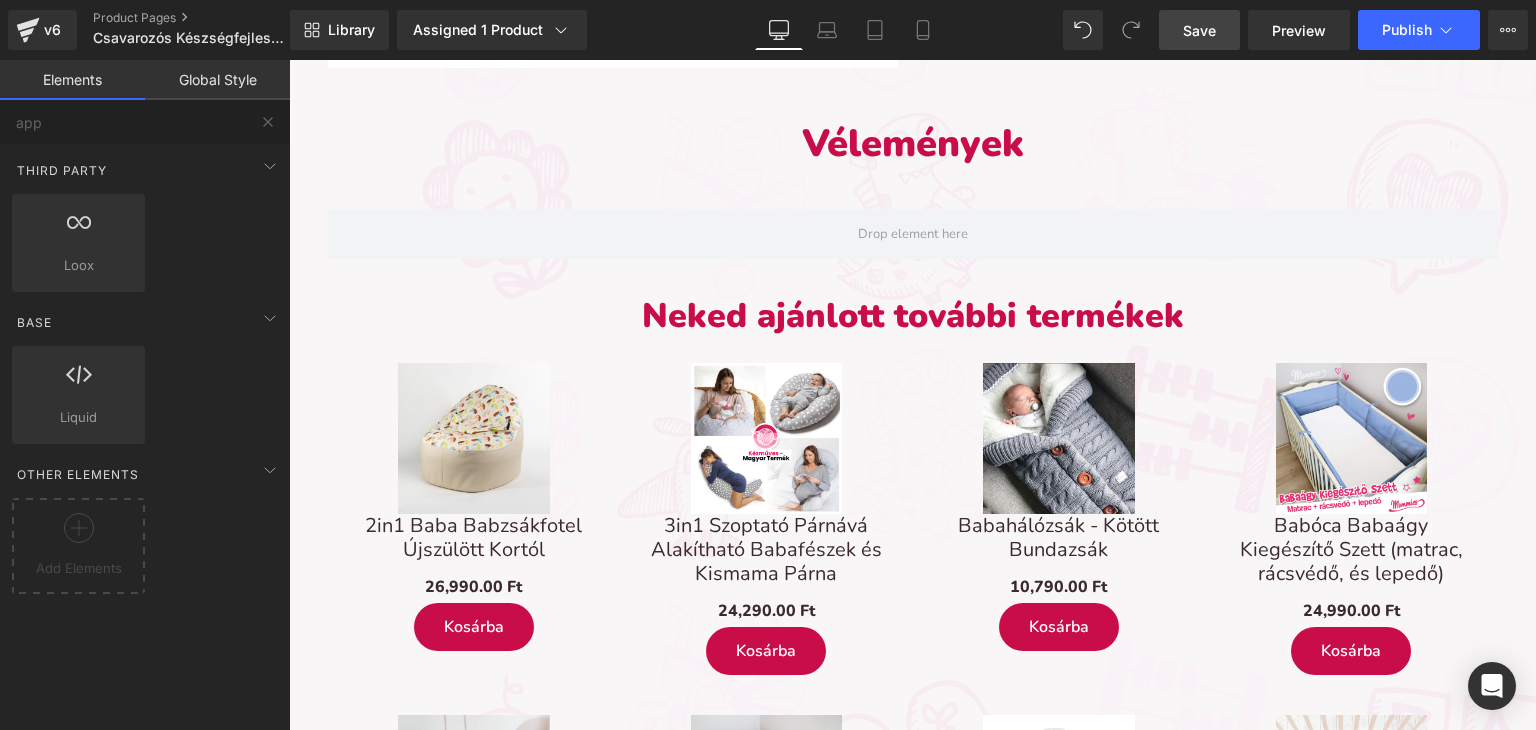 scroll, scrollTop: 2224, scrollLeft: 0, axis: vertical 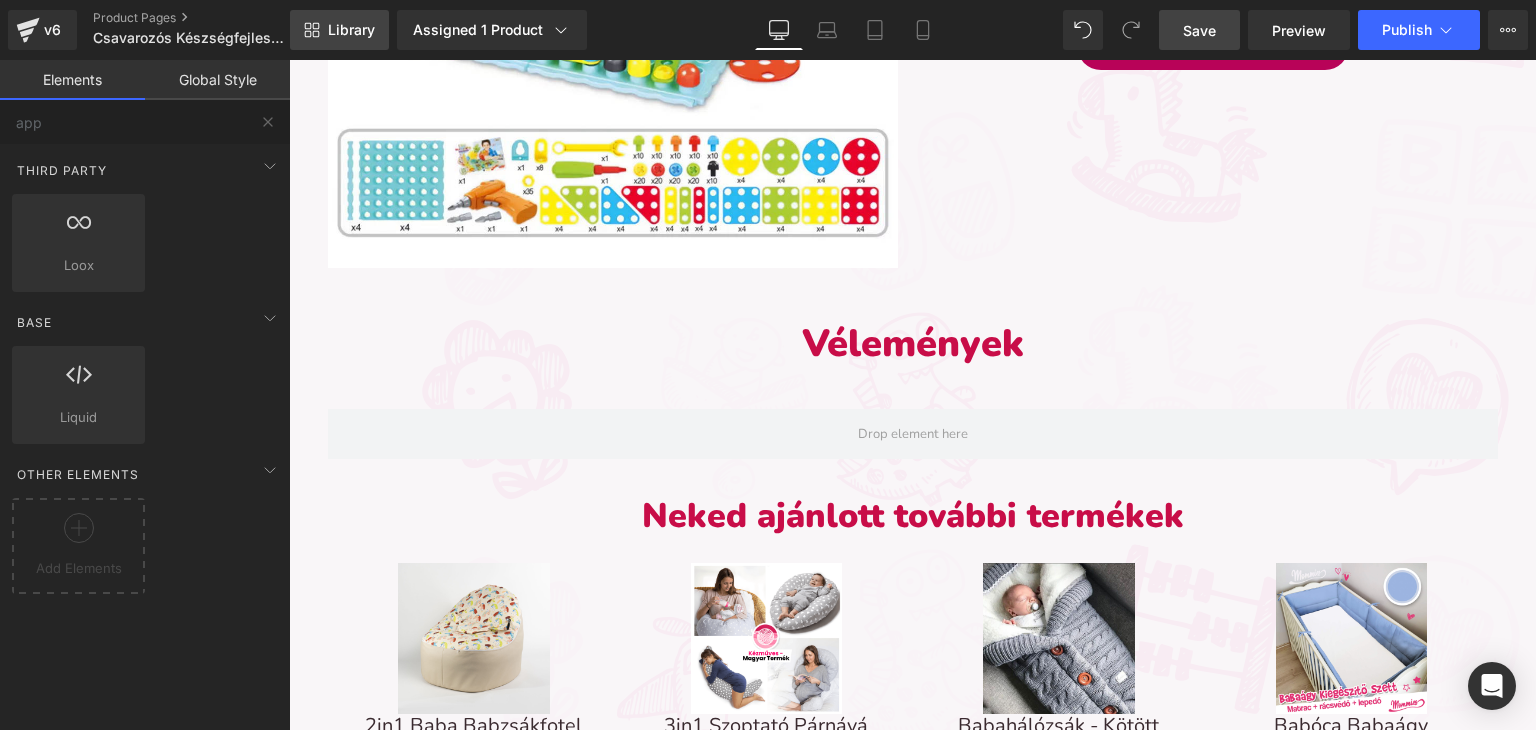 click on "Library" at bounding box center [351, 30] 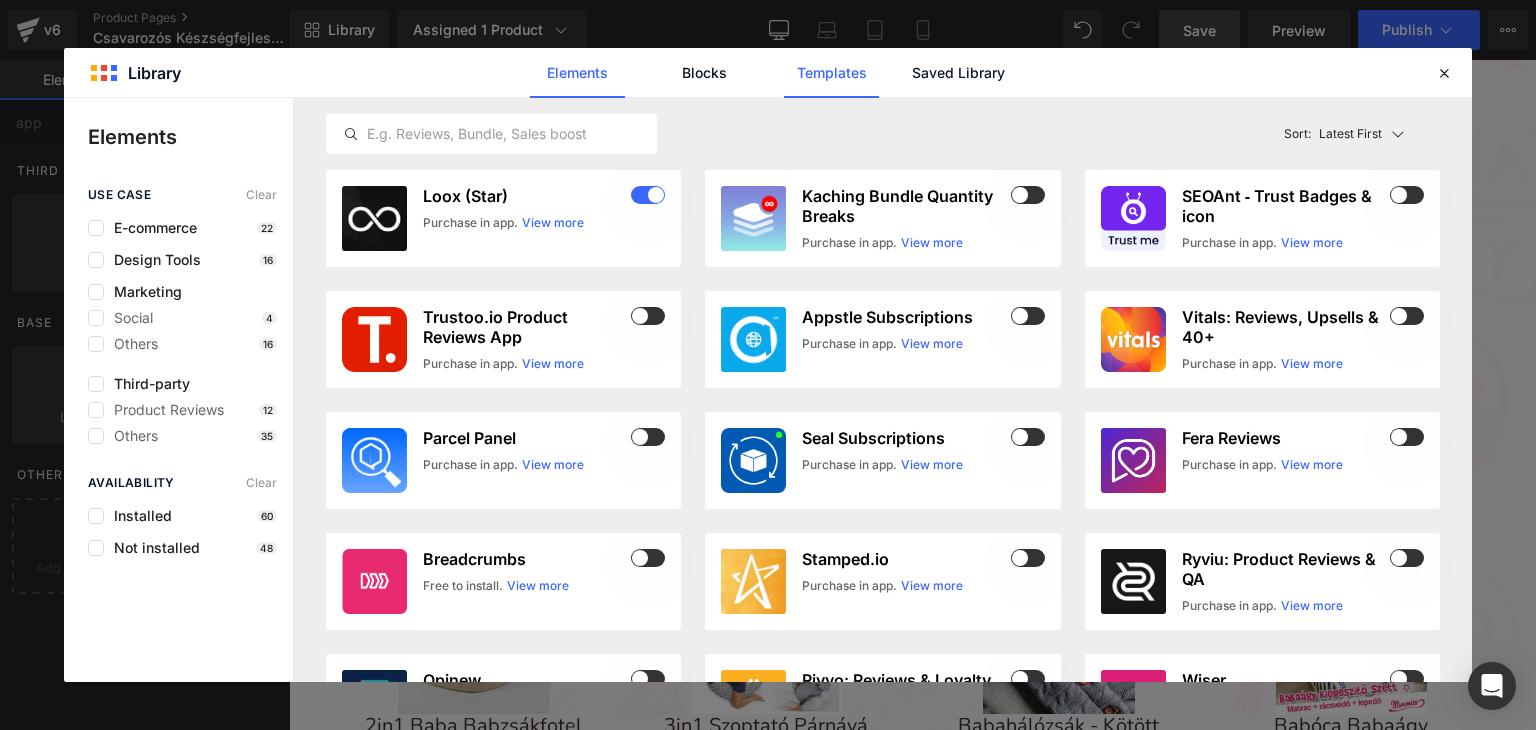 click on "Templates" 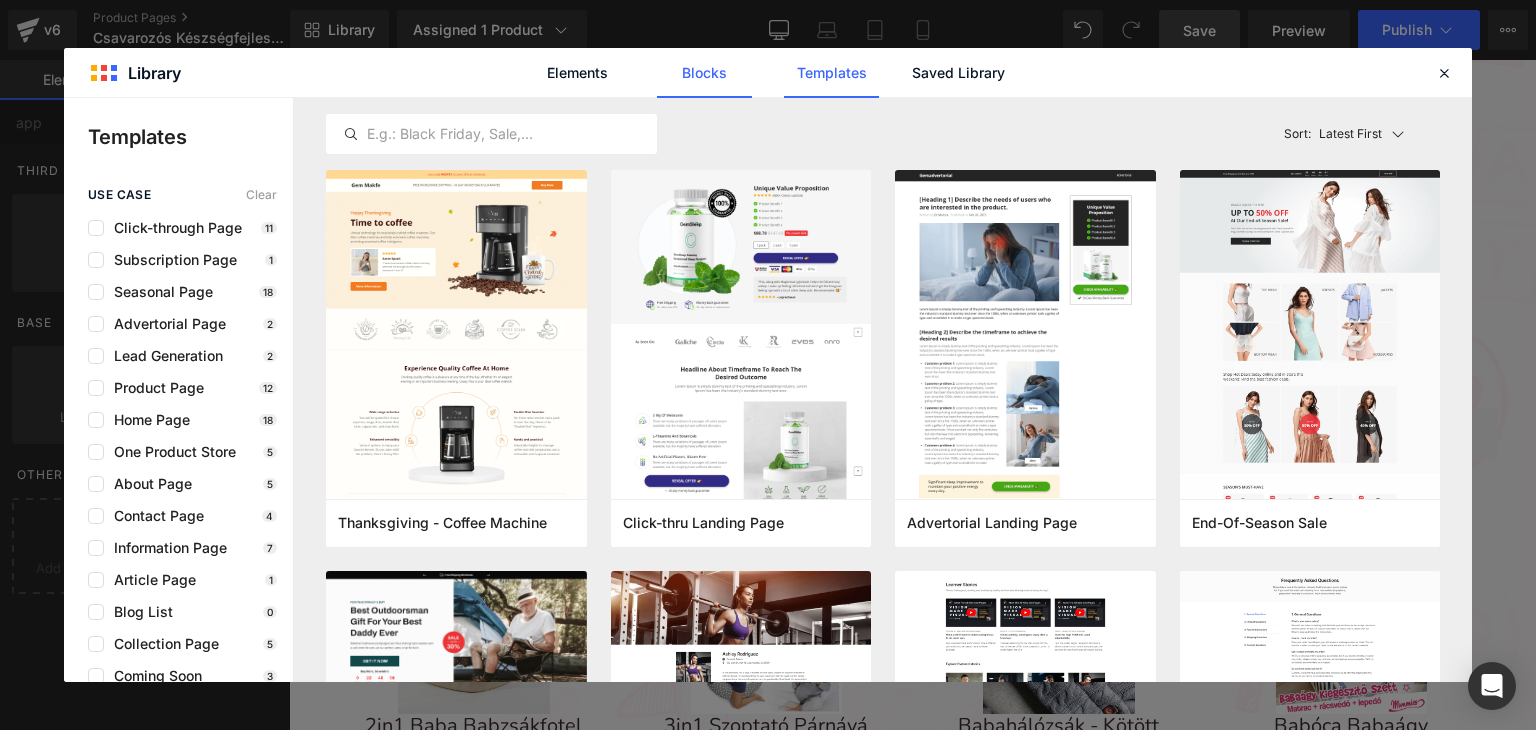 click on "Blocks" 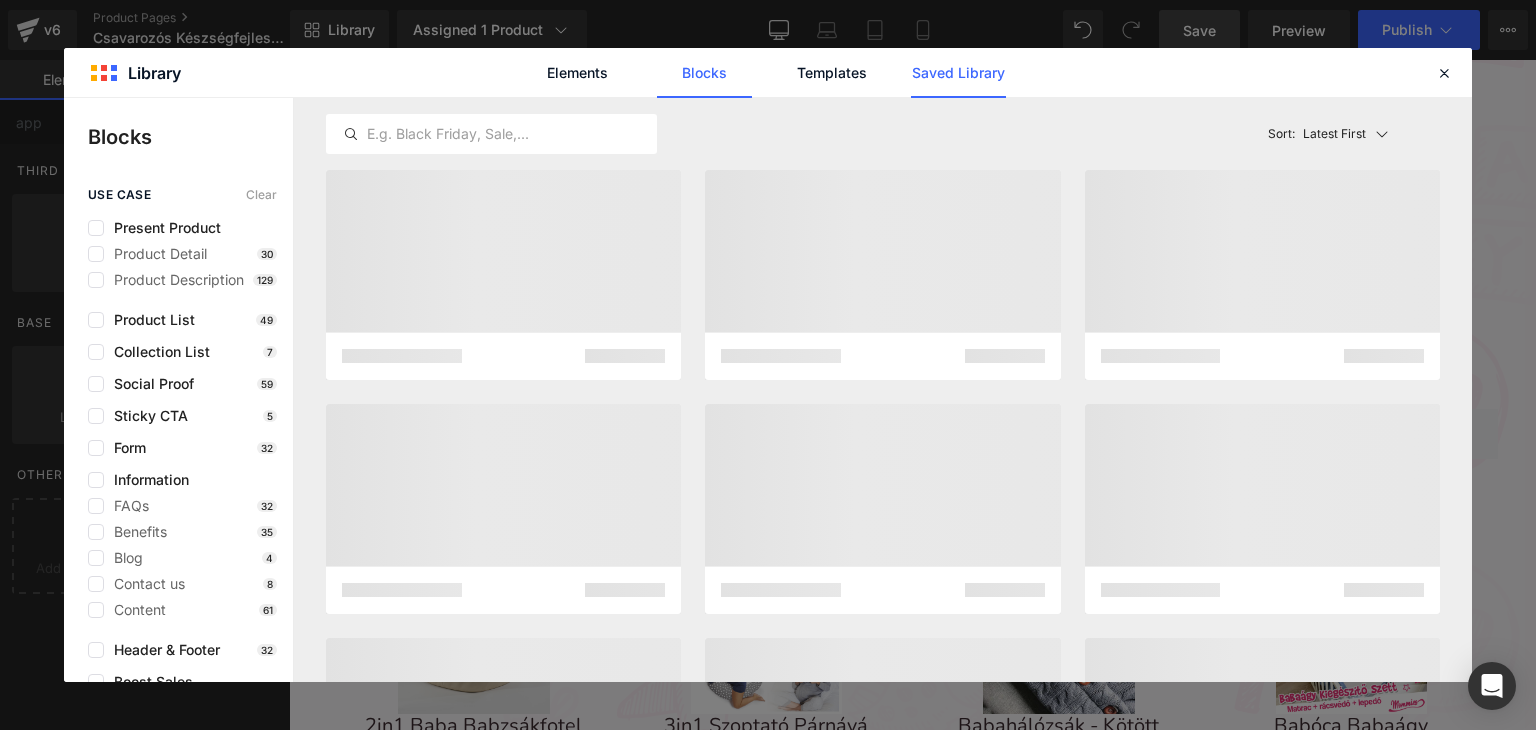 click on "Saved Library" 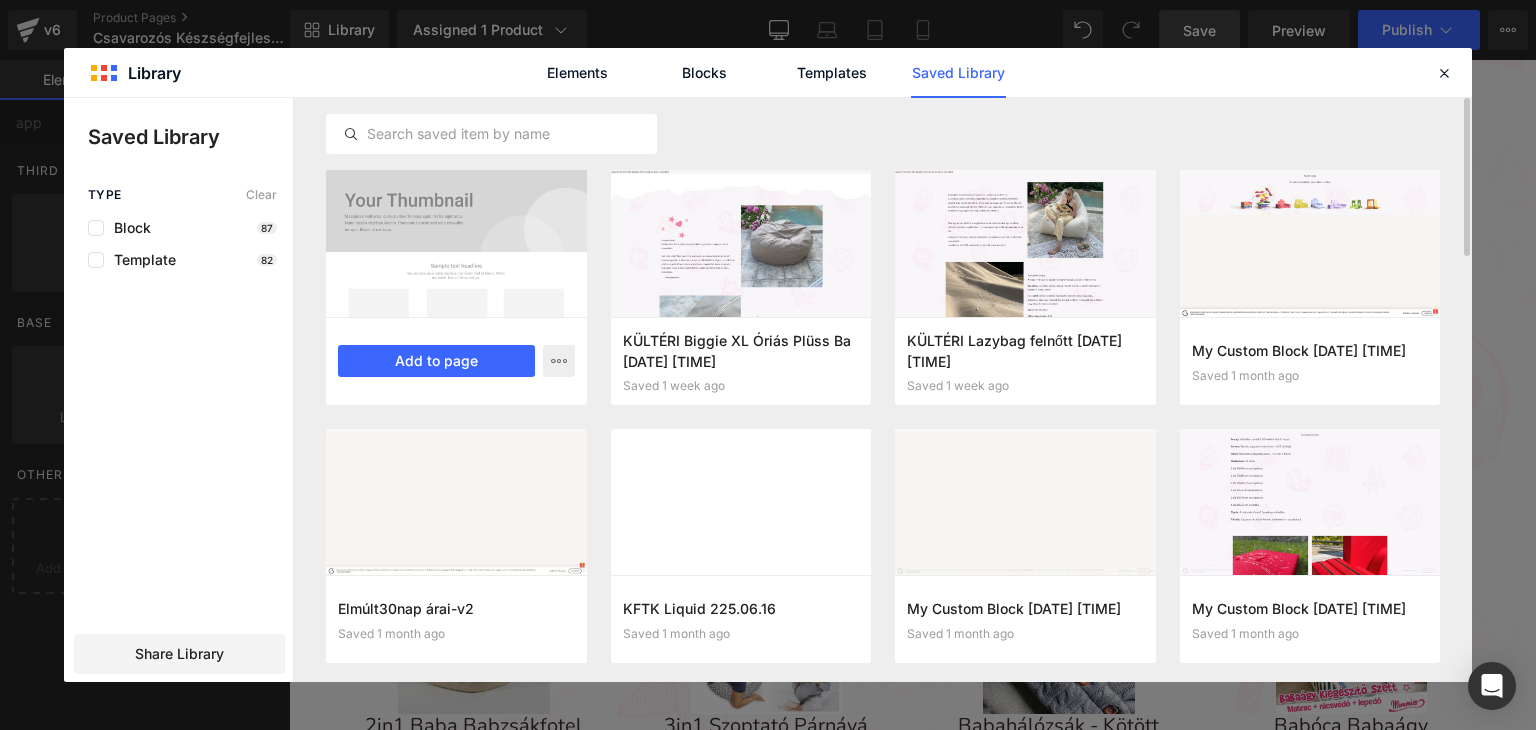 click on "Loox Review Saved 11 seconds ago Add to page" at bounding box center [456, 361] 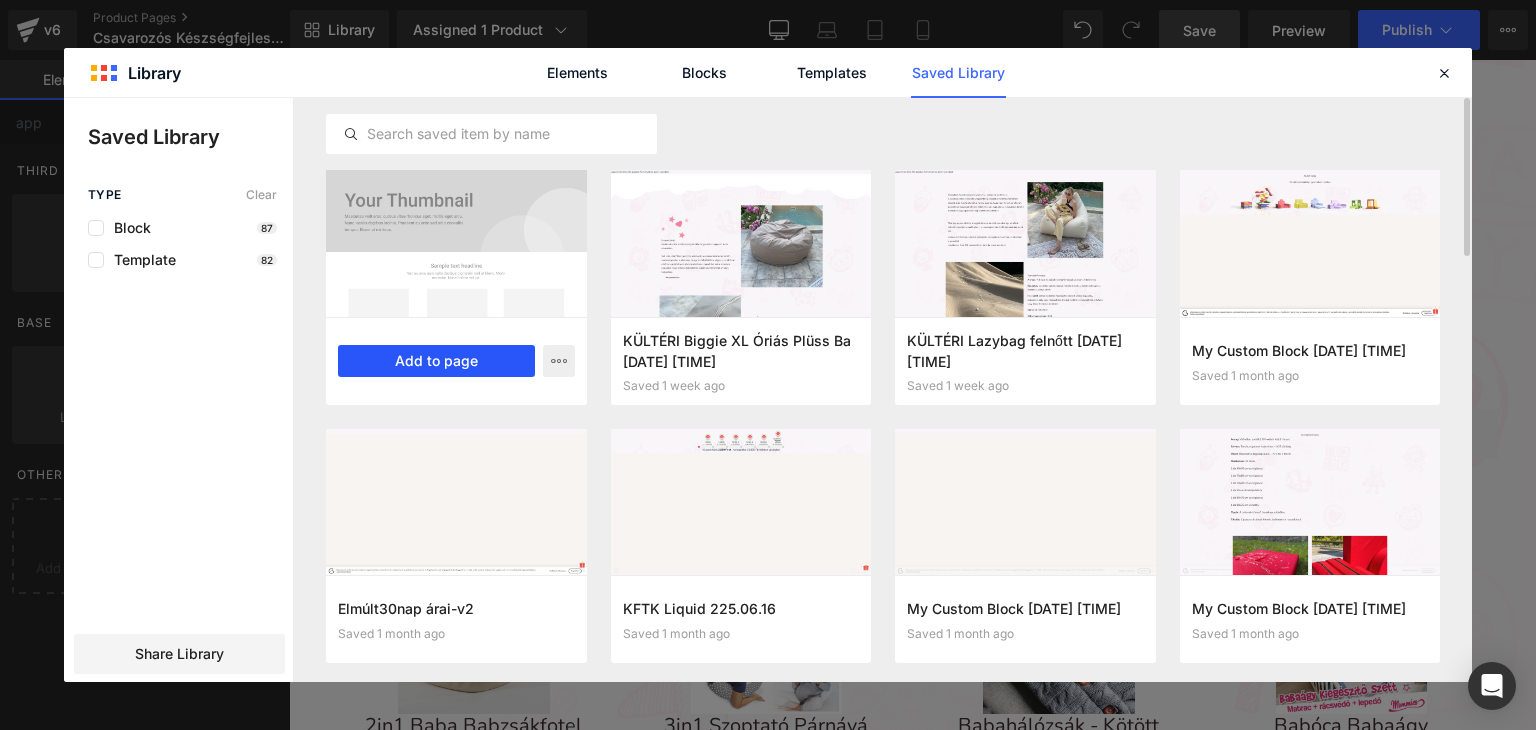 click on "Add to page" at bounding box center (436, 361) 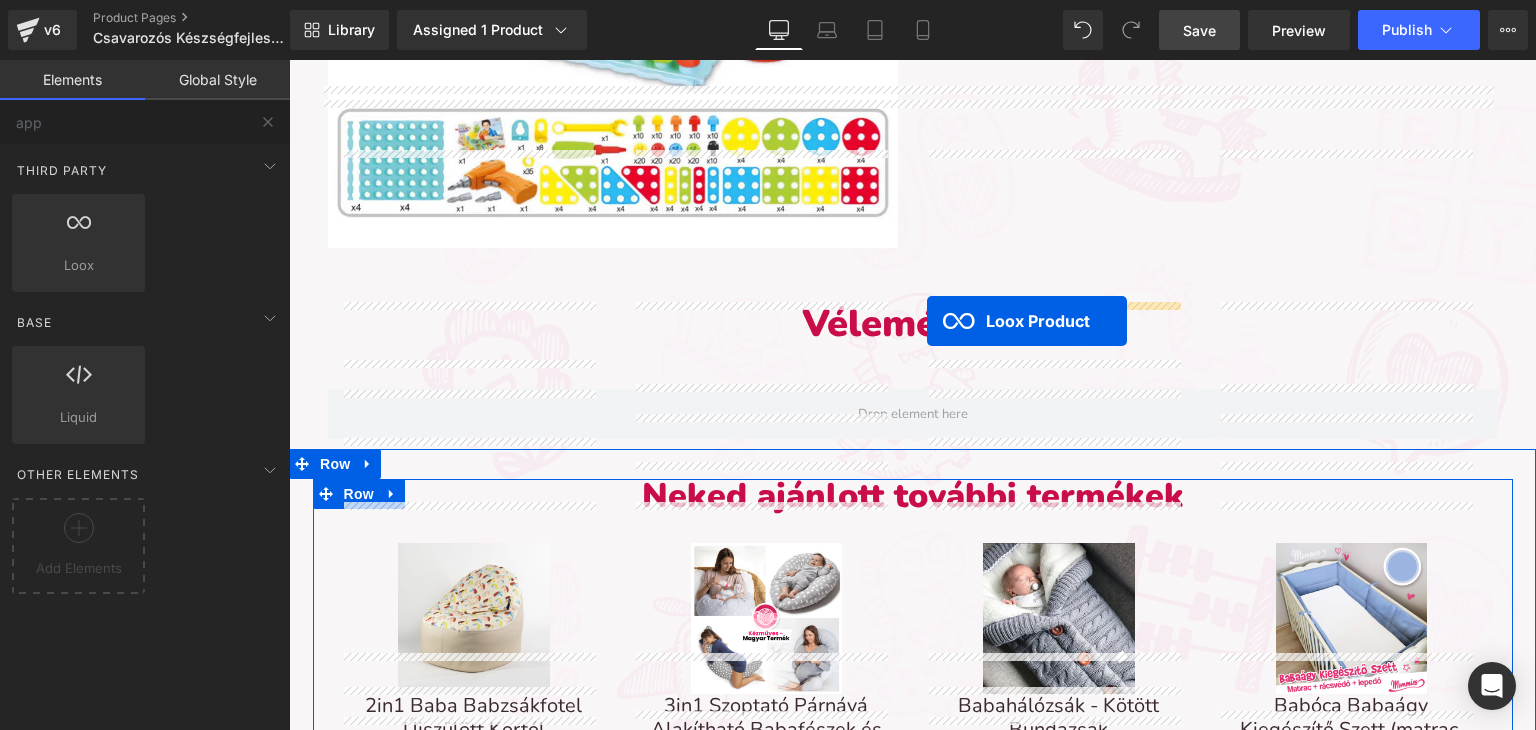 scroll, scrollTop: 2243, scrollLeft: 0, axis: vertical 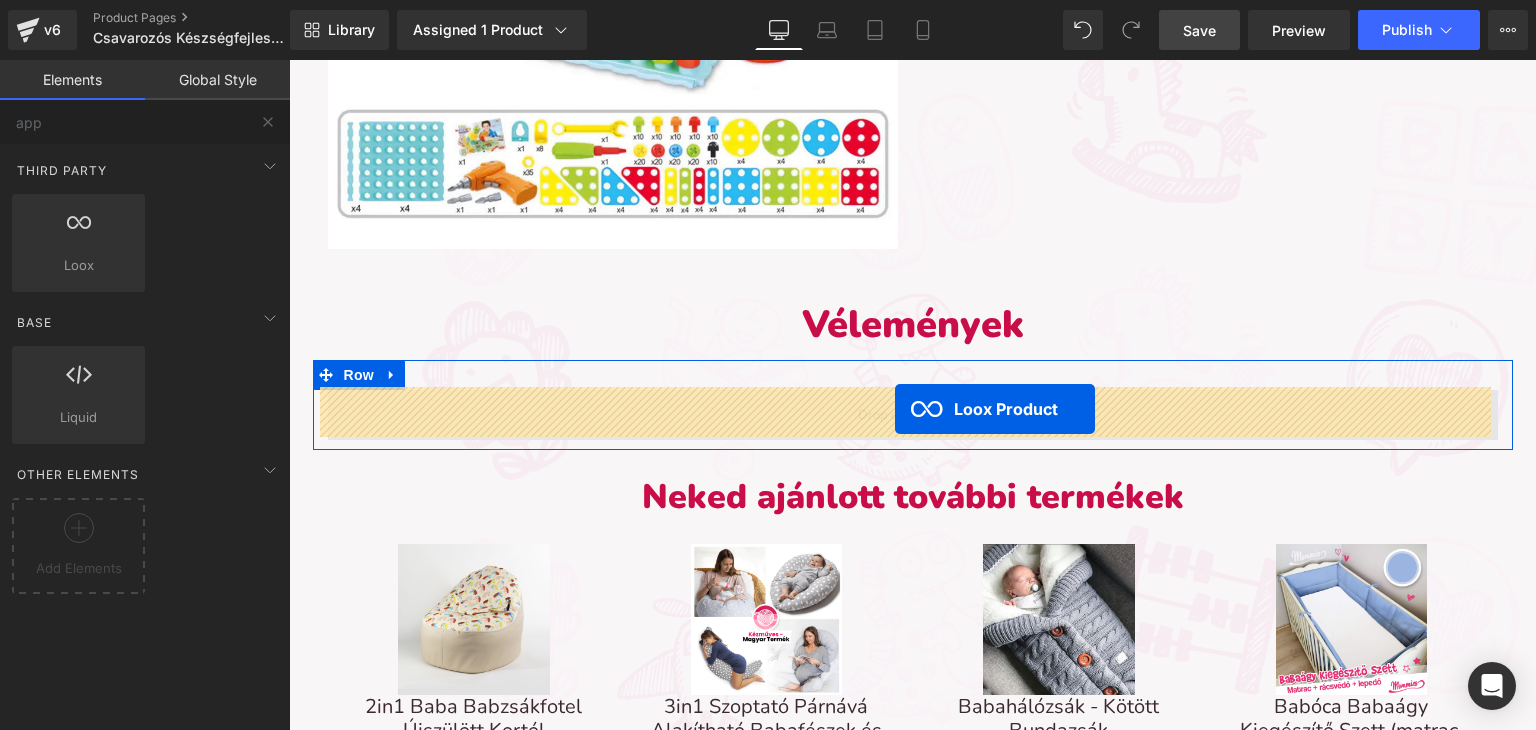 drag, startPoint x: 804, startPoint y: 178, endPoint x: 895, endPoint y: 405, distance: 244.56084 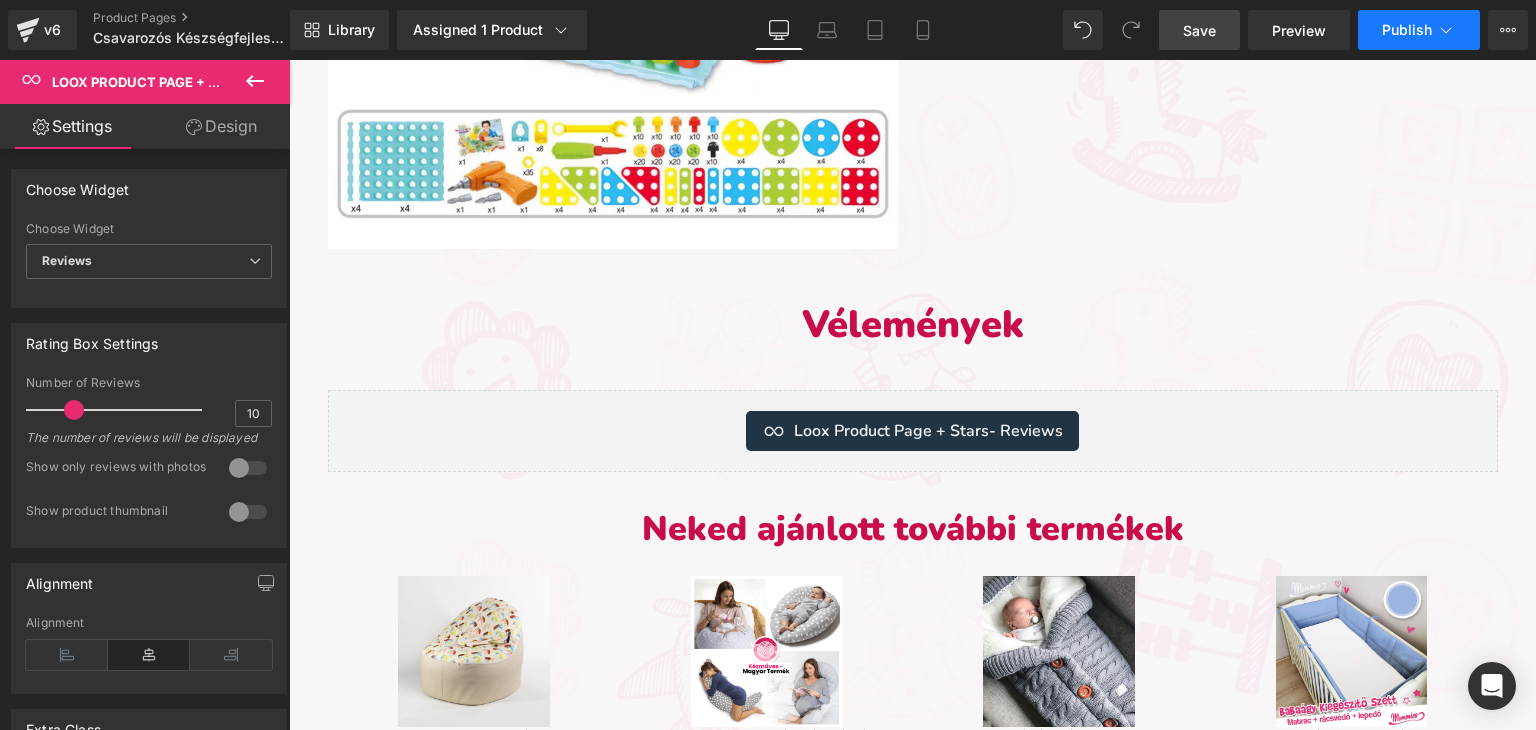 click on "Publish" at bounding box center (1407, 30) 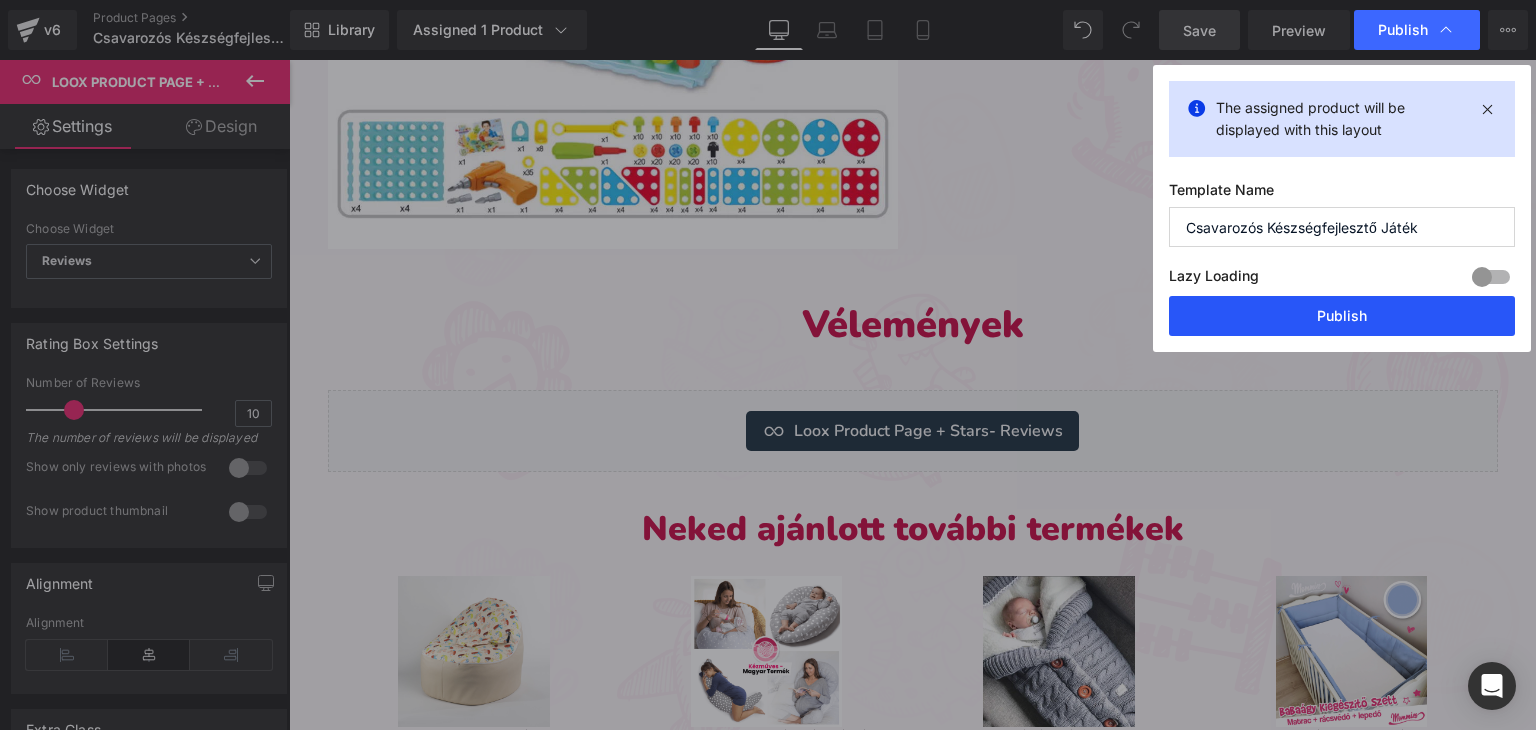 click on "Publish" at bounding box center (1342, 316) 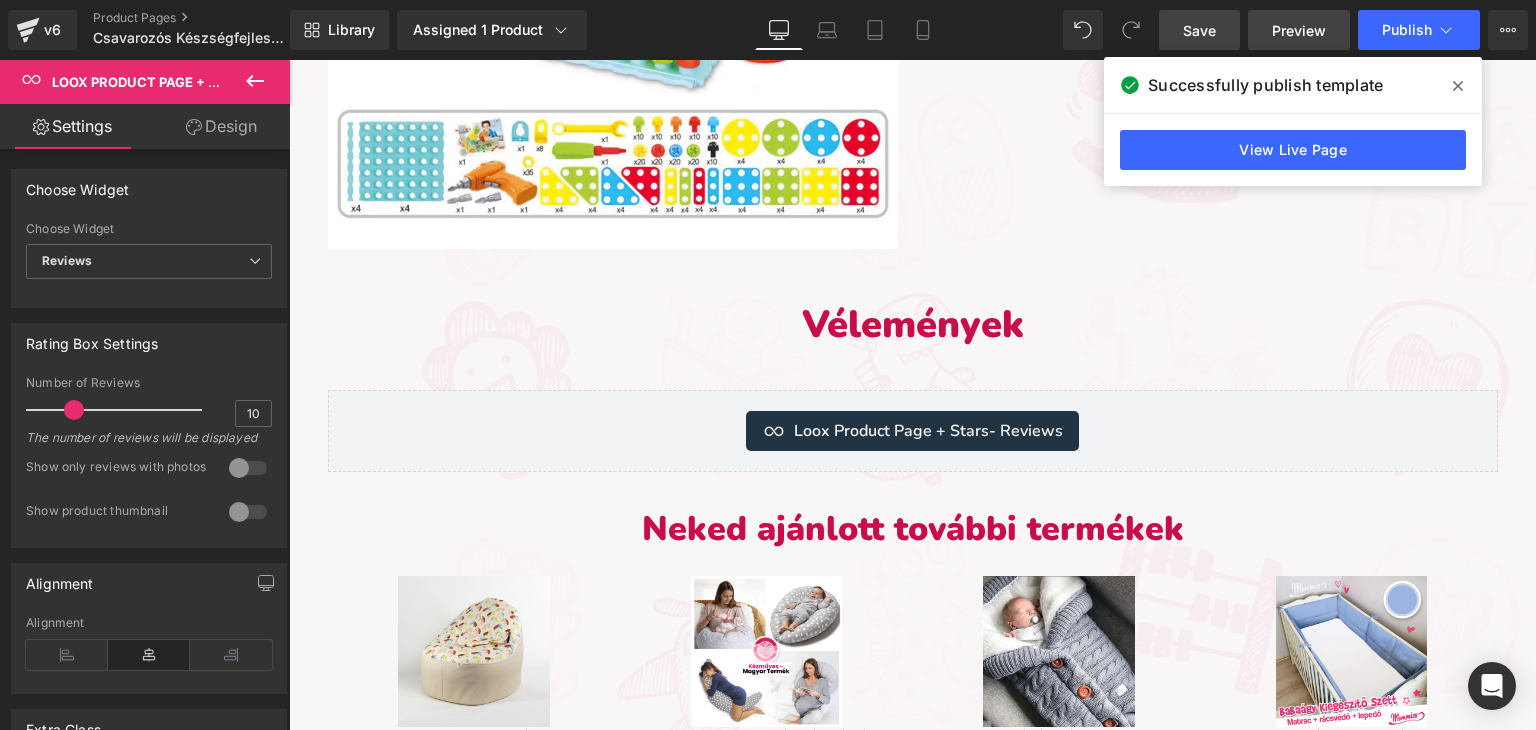 click on "Preview" at bounding box center (1299, 30) 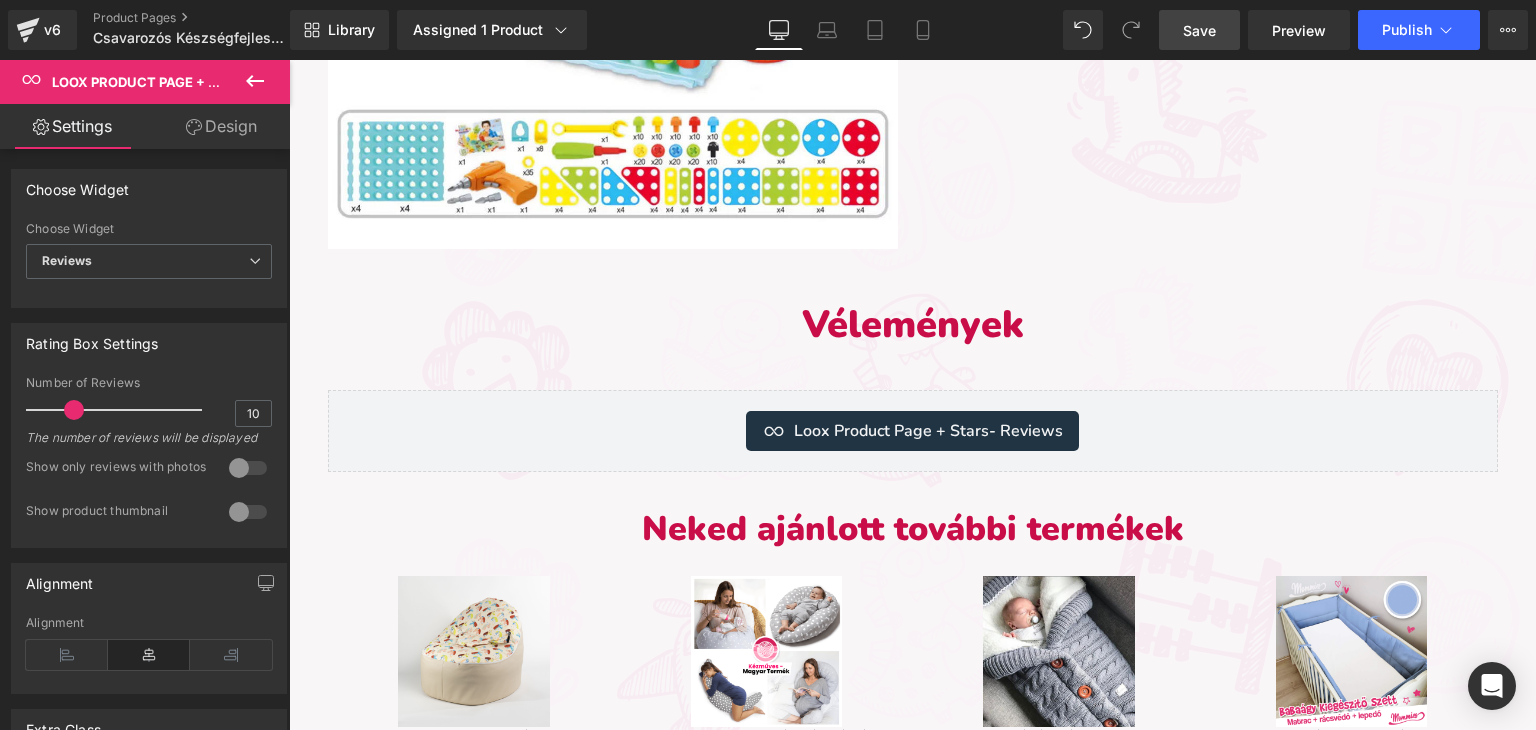 click 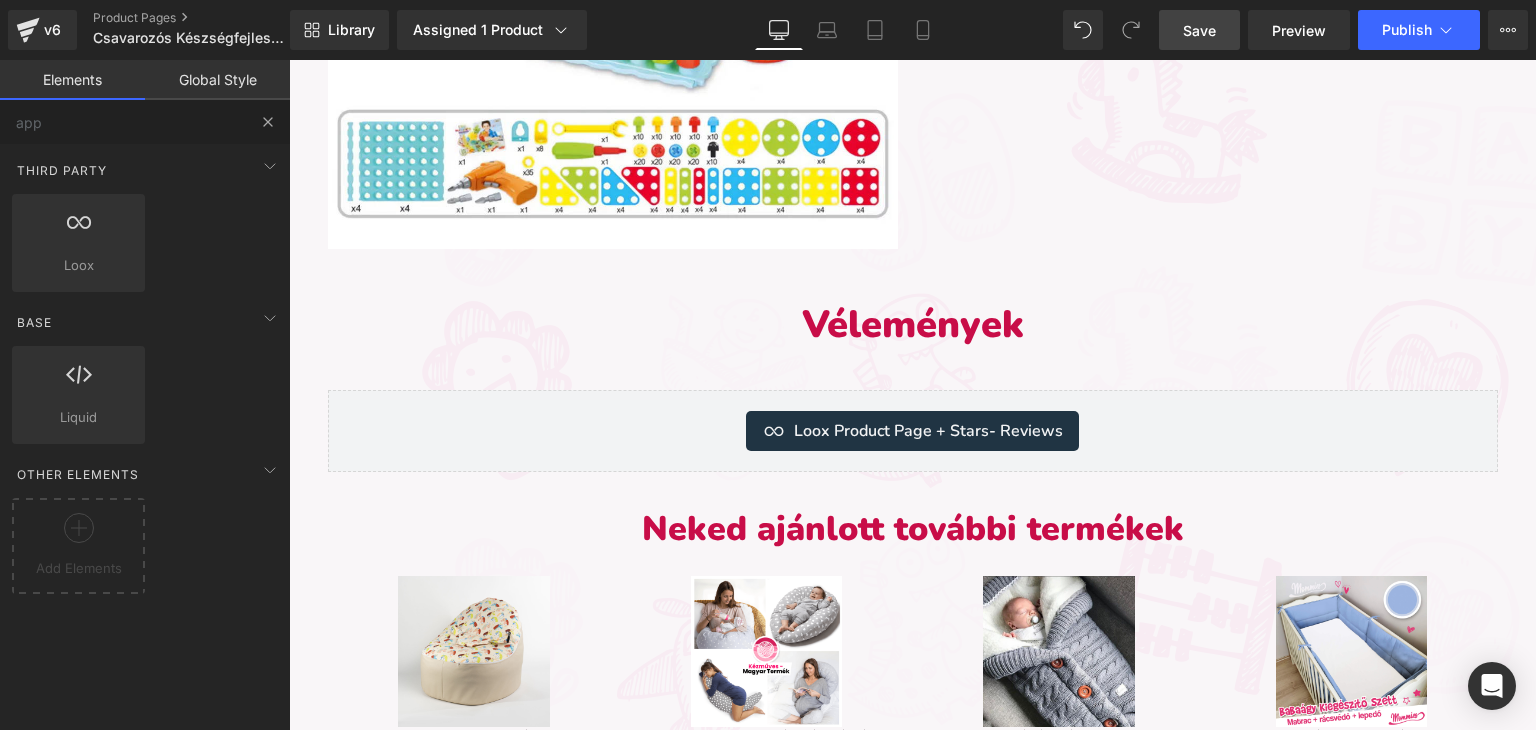 type 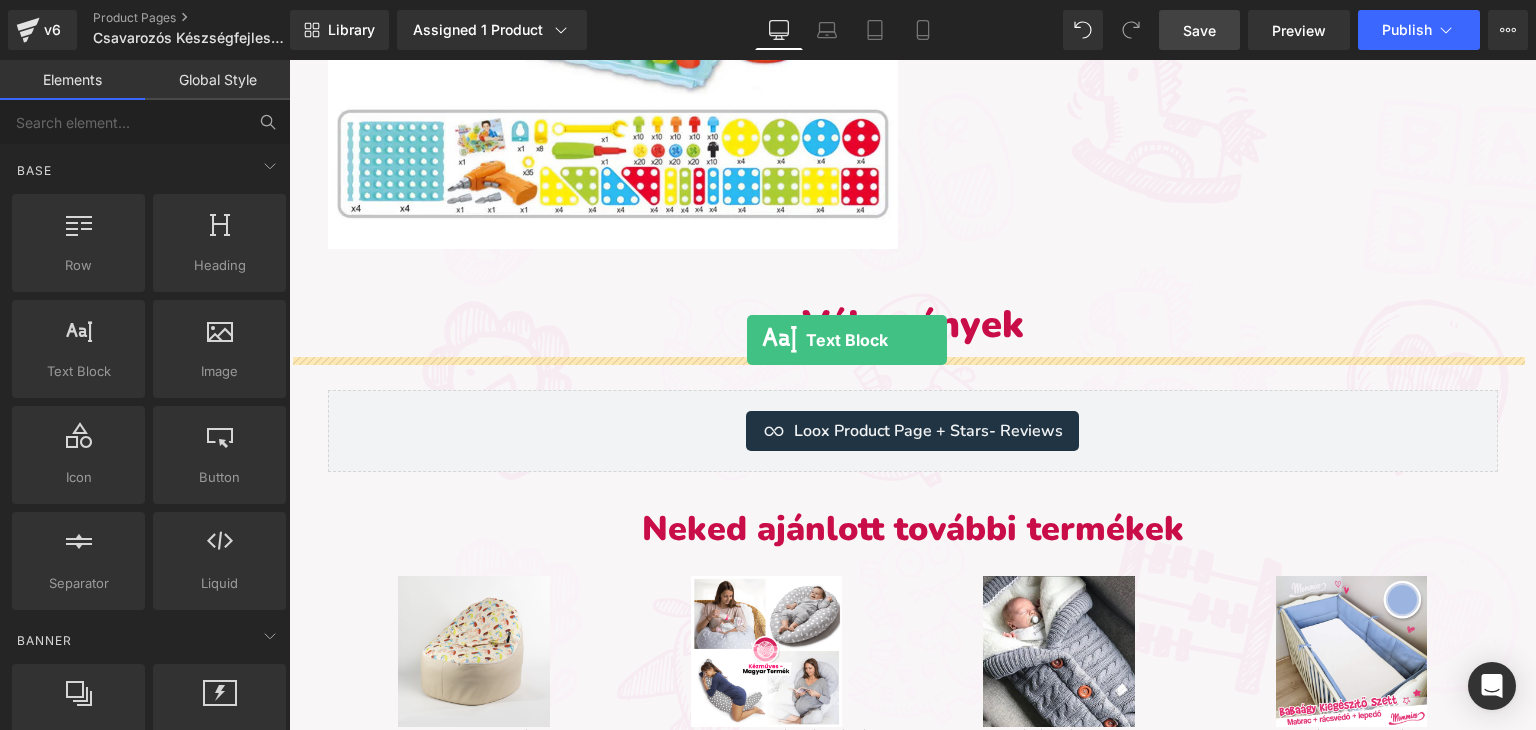 drag, startPoint x: 349, startPoint y: 405, endPoint x: 747, endPoint y: 340, distance: 403.27286 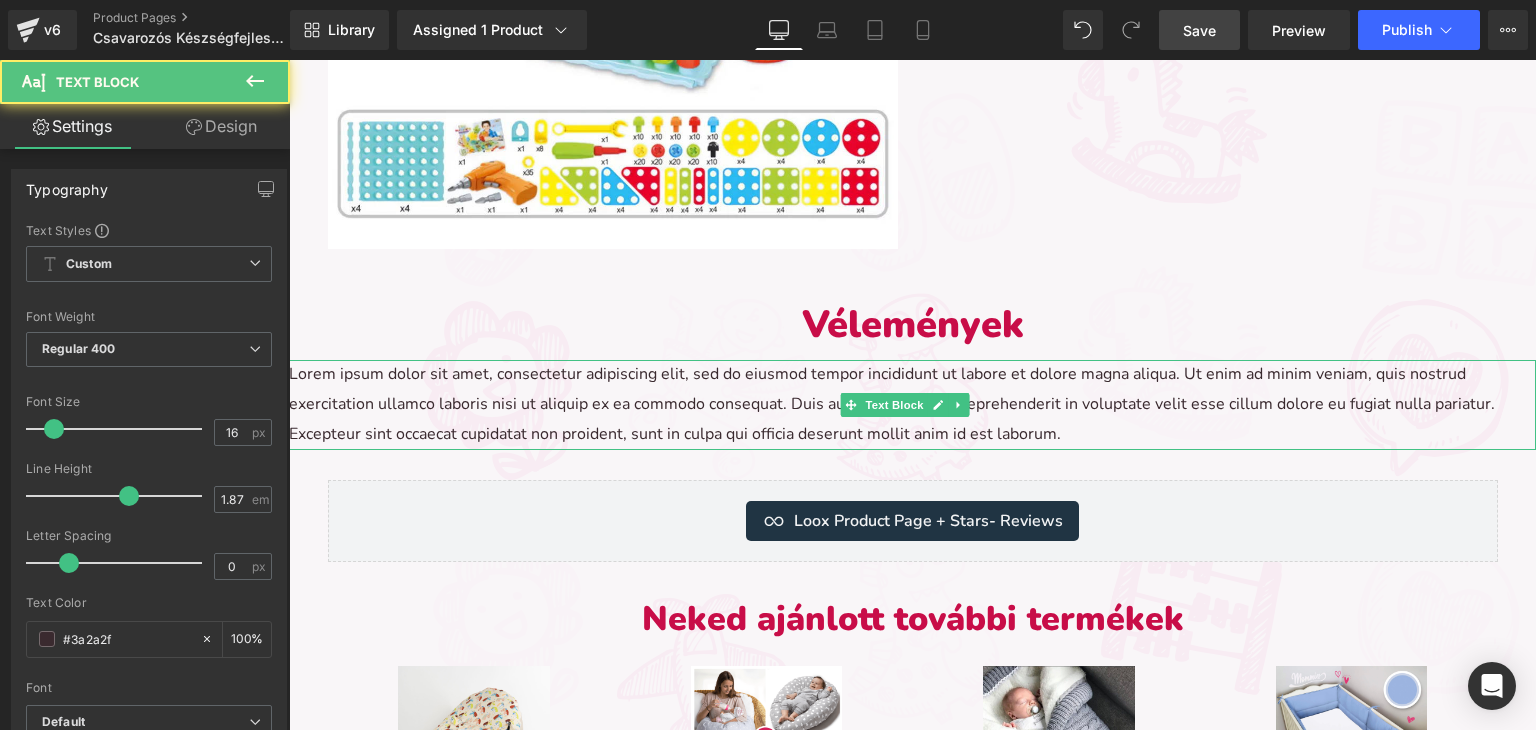 click on "Lorem ipsum dolor sit amet, consectetur adipiscing elit, sed do eiusmod tempor incididunt ut labore et dolore magna aliqua. Ut enim ad minim veniam, quis nostrud exercitation ullamco laboris nisi ut aliquip ex ea commodo consequat. Duis aute irure dolor in reprehenderit in voluptate velit esse cillum dolore eu fugiat nulla pariatur. Excepteur sint occaecat cupidatat non proident, sunt in culpa qui officia deserunt mollit anim id est laborum." at bounding box center (912, 405) 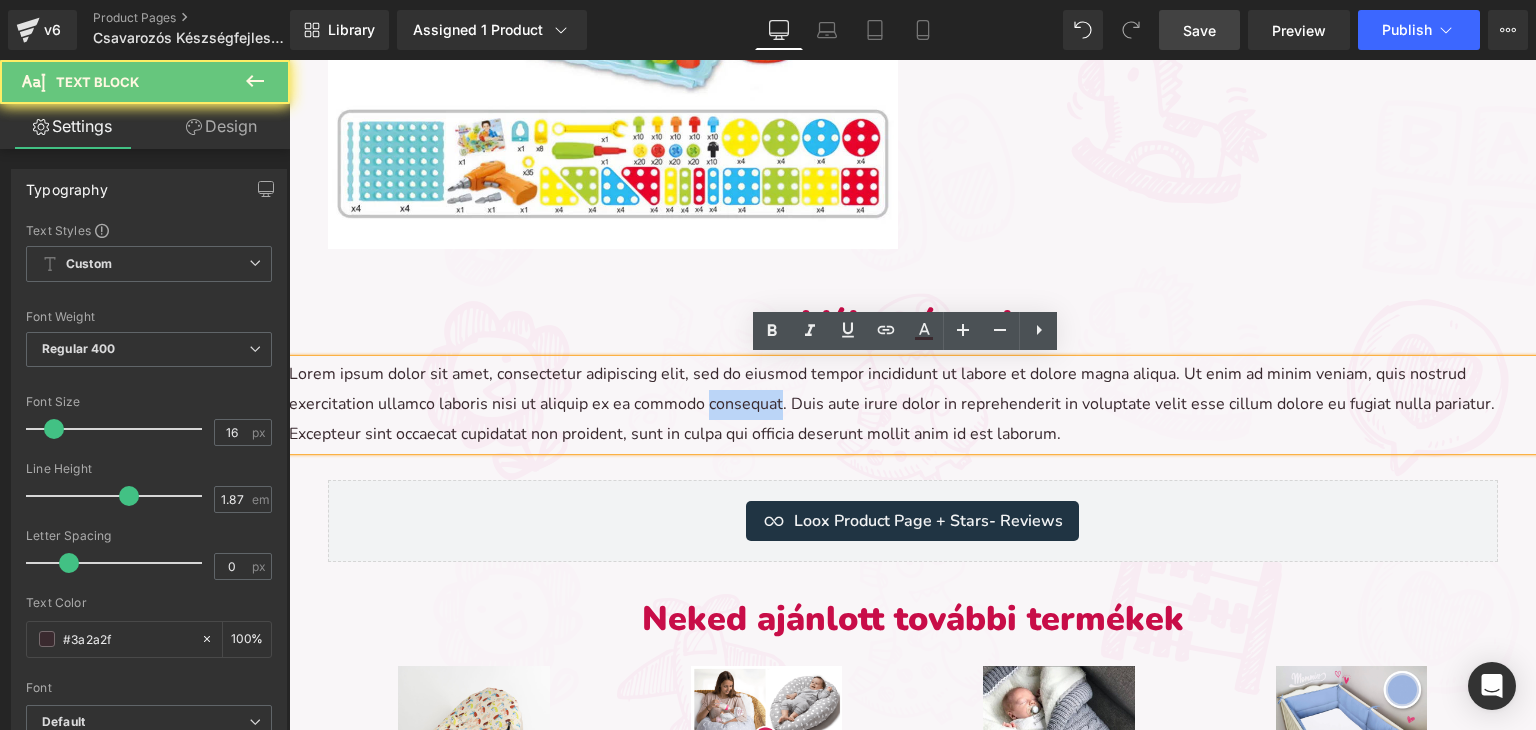click on "Lorem ipsum dolor sit amet, consectetur adipiscing elit, sed do eiusmod tempor incididunt ut labore et dolore magna aliqua. Ut enim ad minim veniam, quis nostrud exercitation ullamco laboris nisi ut aliquip ex ea commodo consequat. Duis aute irure dolor in reprehenderit in voluptate velit esse cillum dolore eu fugiat nulla pariatur. Excepteur sint occaecat cupidatat non proident, sunt in culpa qui officia deserunt mollit anim id est laborum." at bounding box center [912, 405] 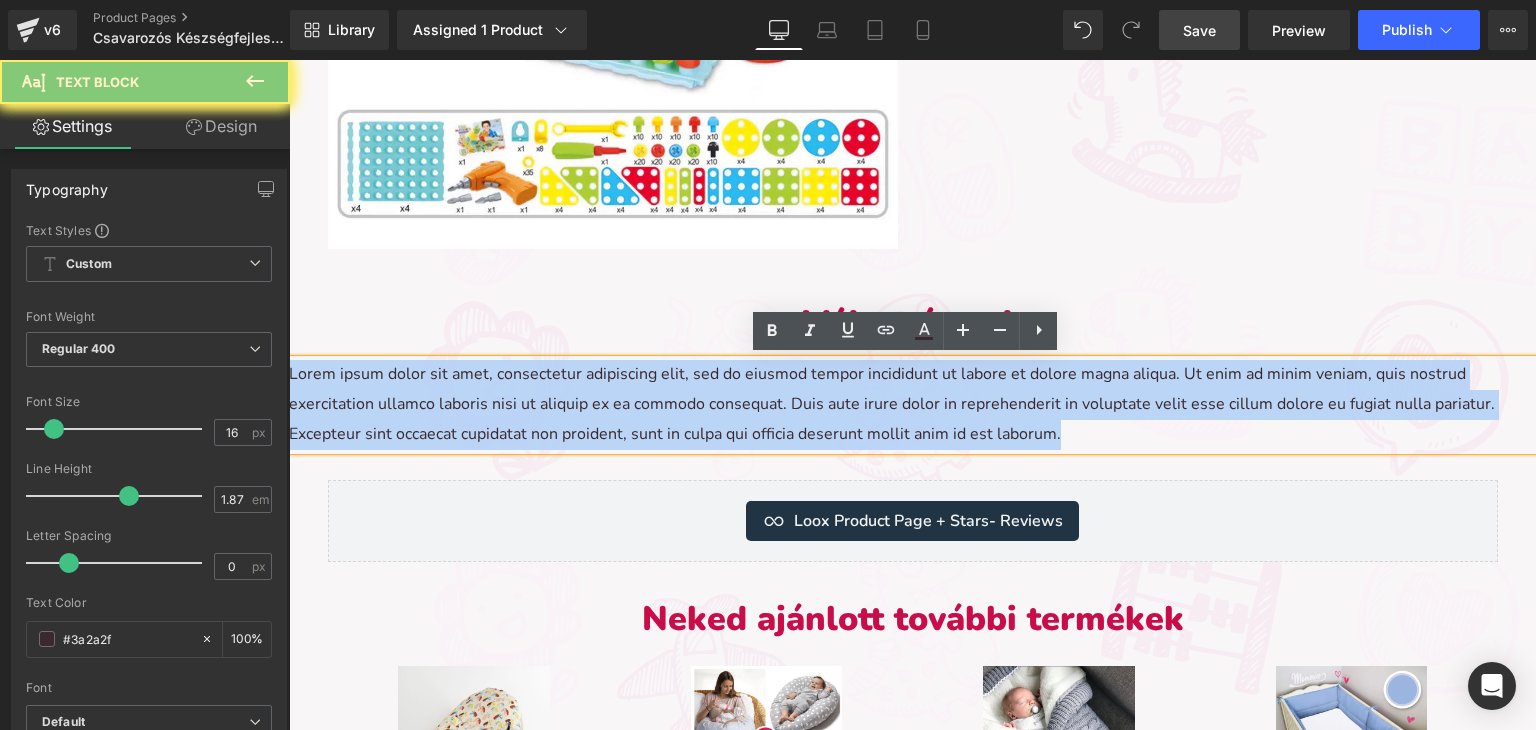 click on "Lorem ipsum dolor sit amet, consectetur adipiscing elit, sed do eiusmod tempor incididunt ut labore et dolore magna aliqua. Ut enim ad minim veniam, quis nostrud exercitation ullamco laboris nisi ut aliquip ex ea commodo consequat. Duis aute irure dolor in reprehenderit in voluptate velit esse cillum dolore eu fugiat nulla pariatur. Excepteur sint occaecat cupidatat non proident, sunt in culpa qui officia deserunt mollit anim id est laborum." at bounding box center (912, 405) 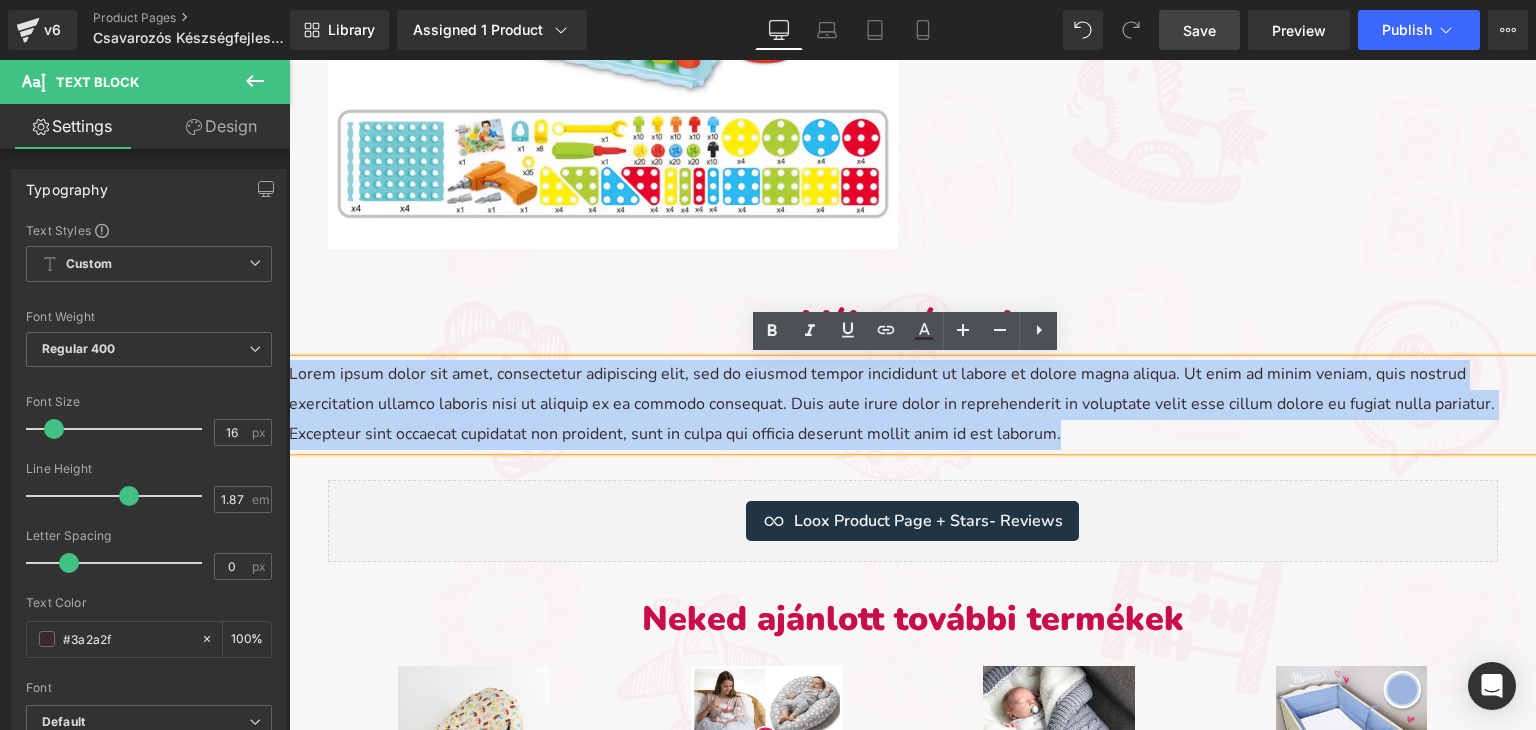 paste 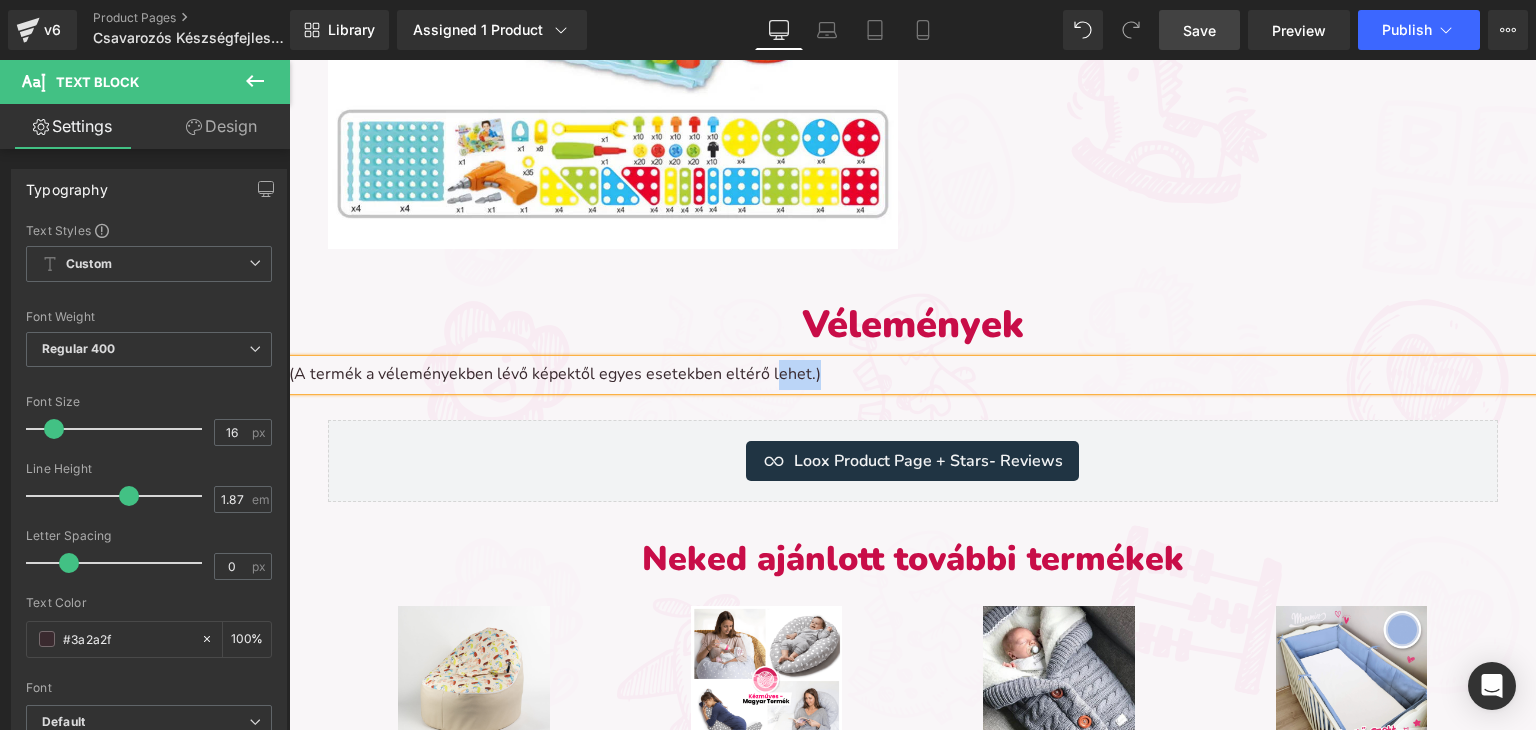 click on "(A termék a véleményekben lévő képektől egyes esetekben eltérő lehet.)" at bounding box center (912, 375) 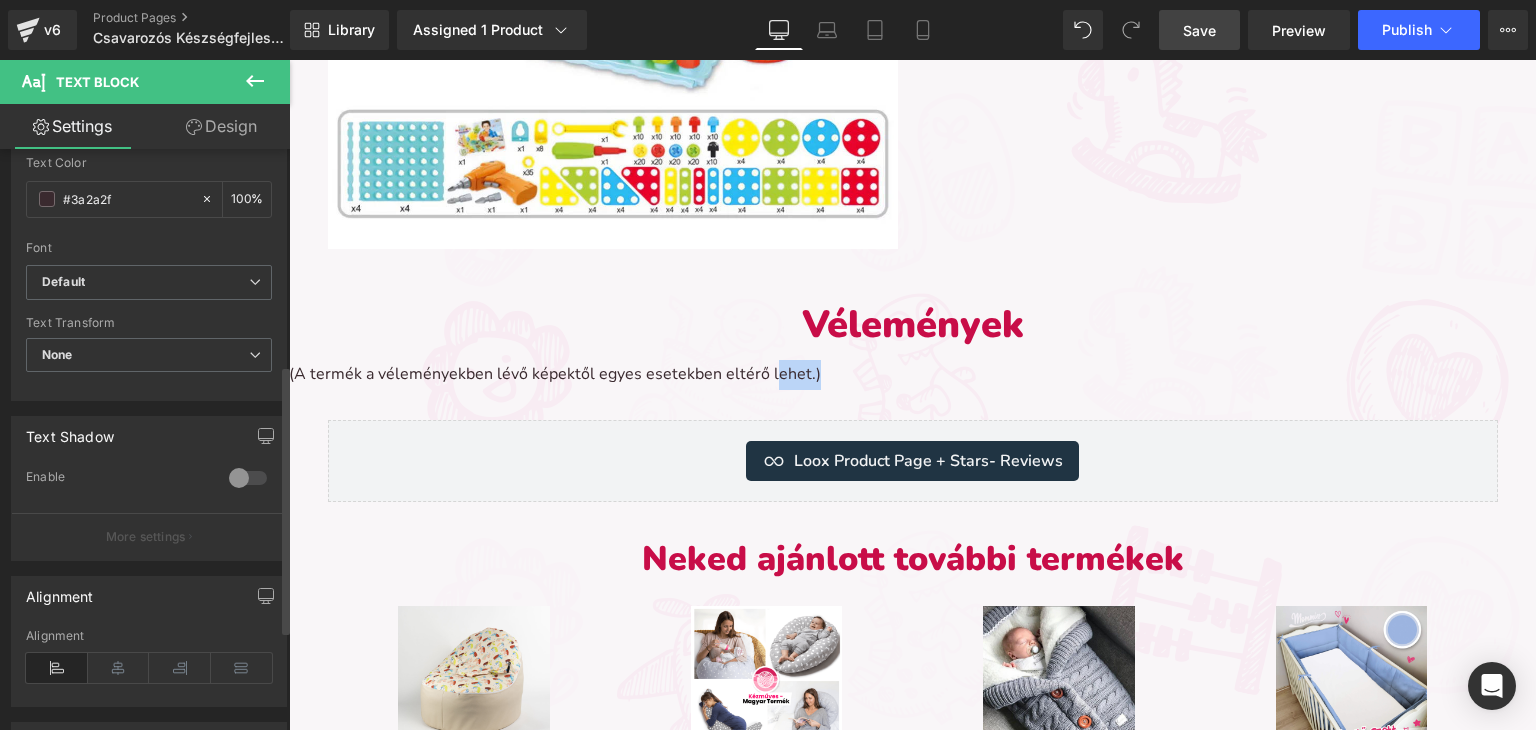 scroll, scrollTop: 600, scrollLeft: 0, axis: vertical 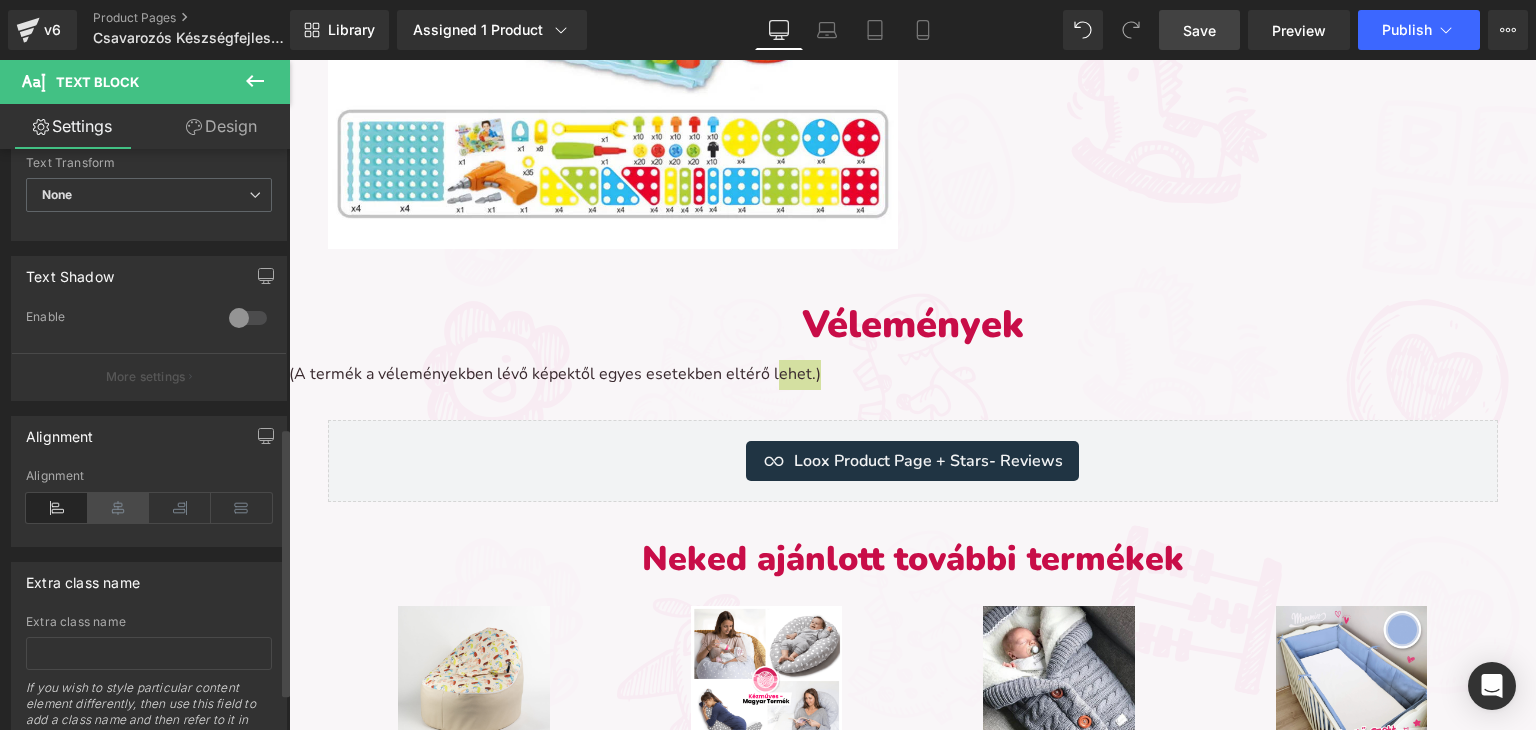 click at bounding box center [119, 508] 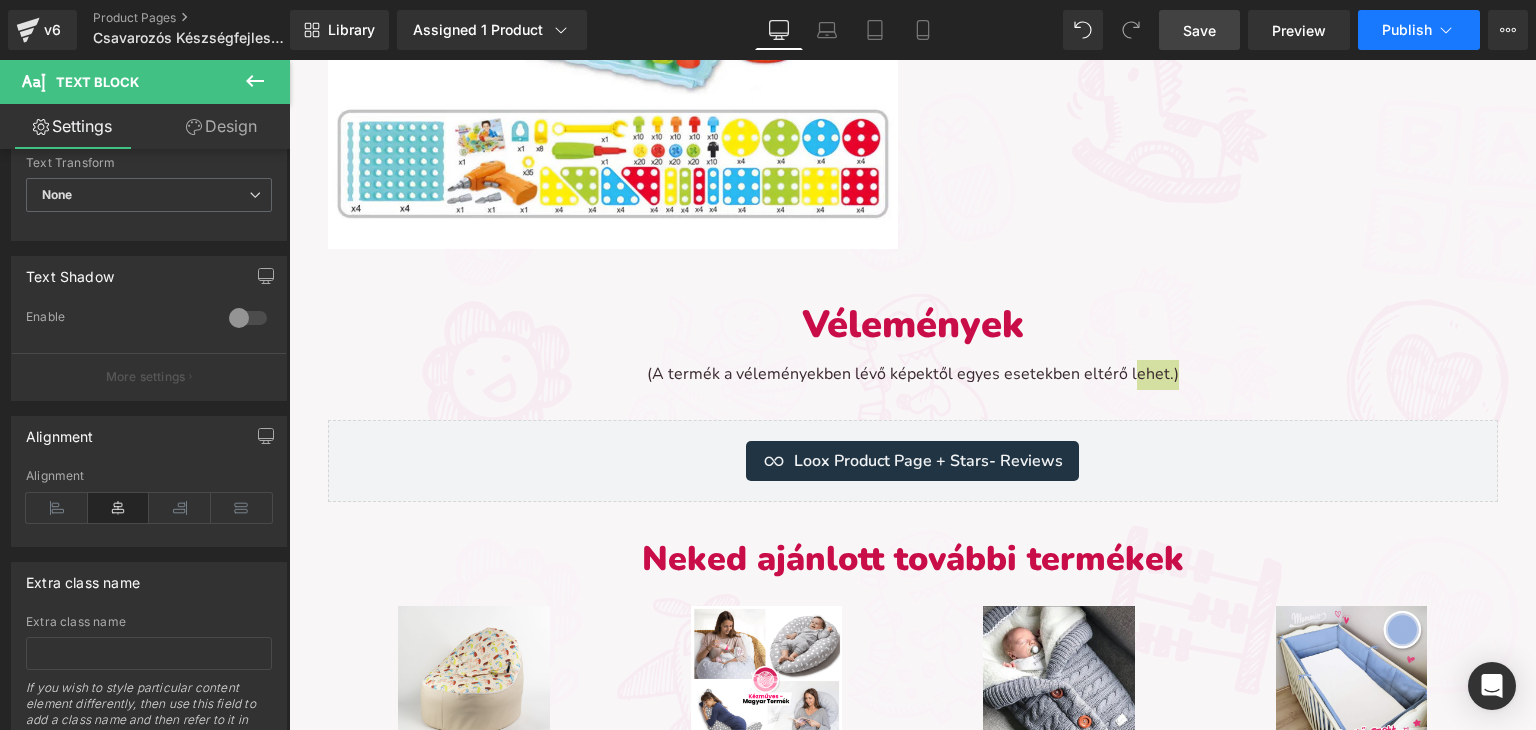 click on "Publish" at bounding box center [1407, 30] 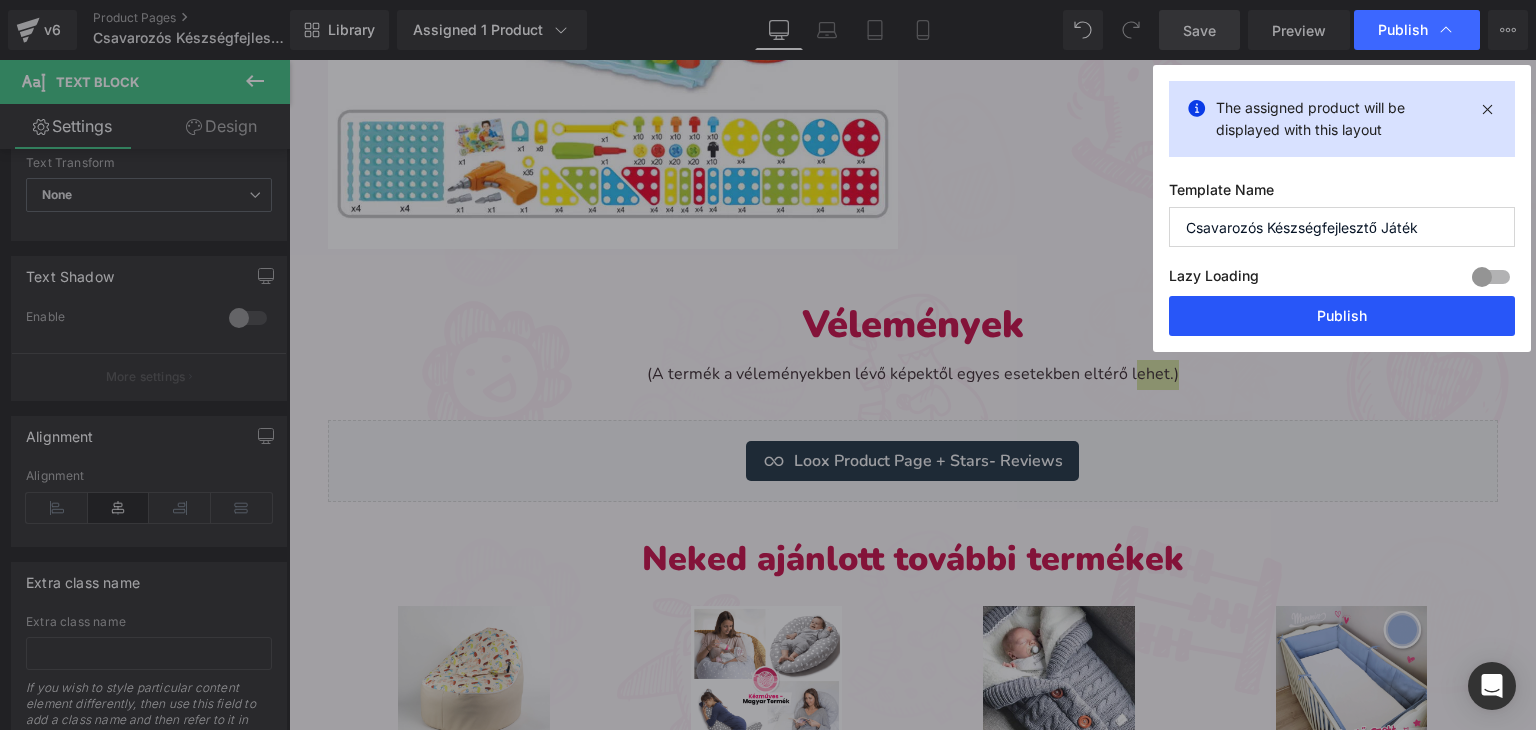 click on "Publish" at bounding box center [1342, 316] 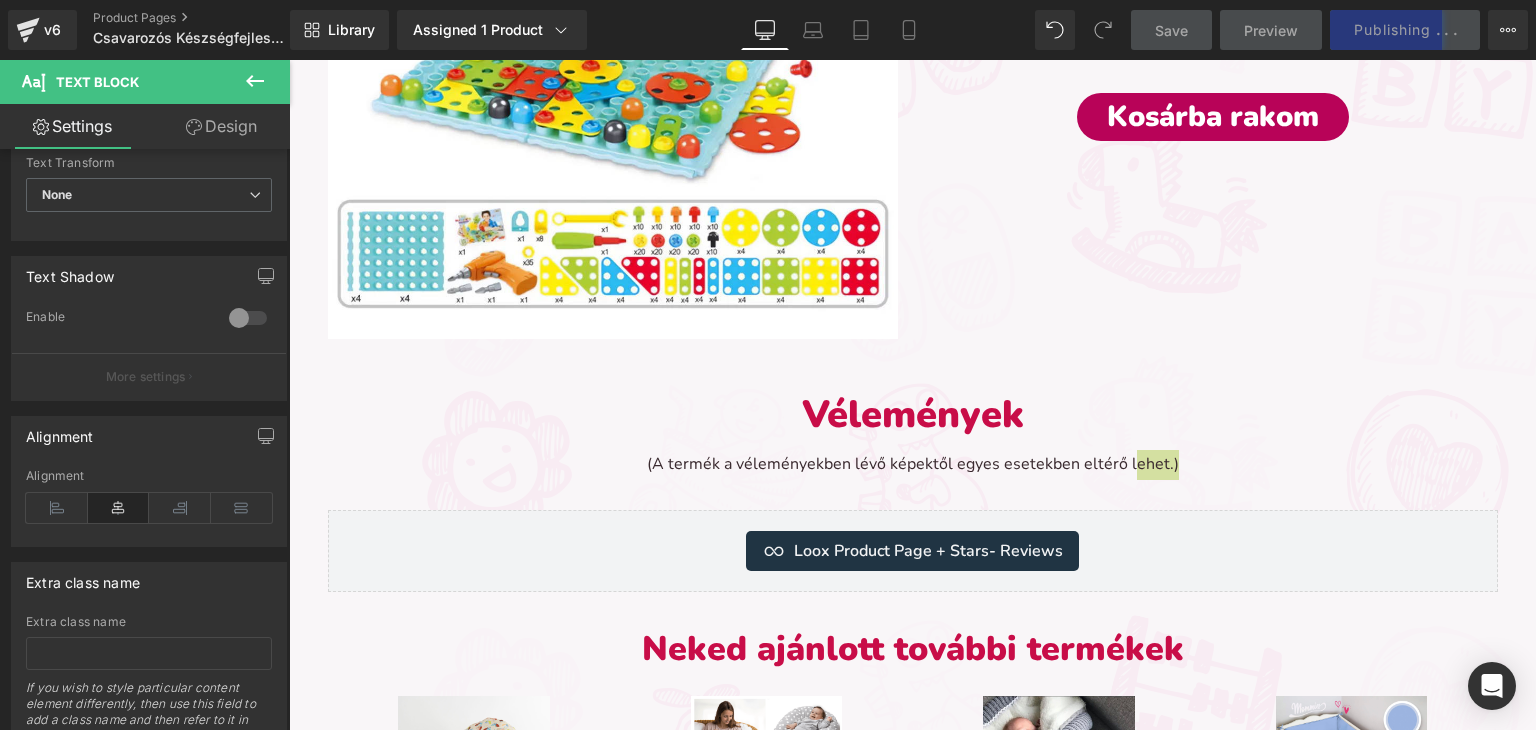 scroll, scrollTop: 2143, scrollLeft: 0, axis: vertical 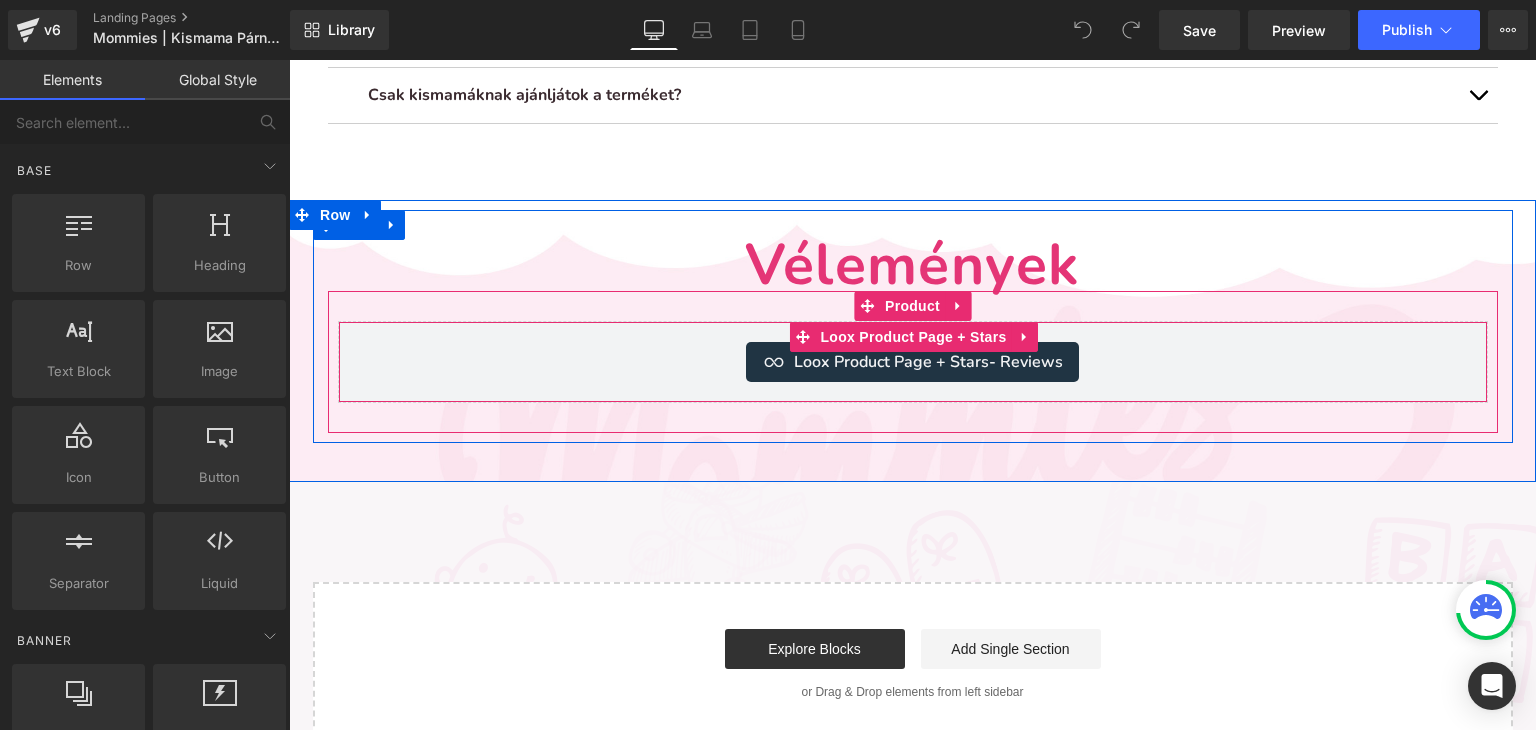 click on "Loox Product Page + Stars  - Reviews" at bounding box center [913, 362] 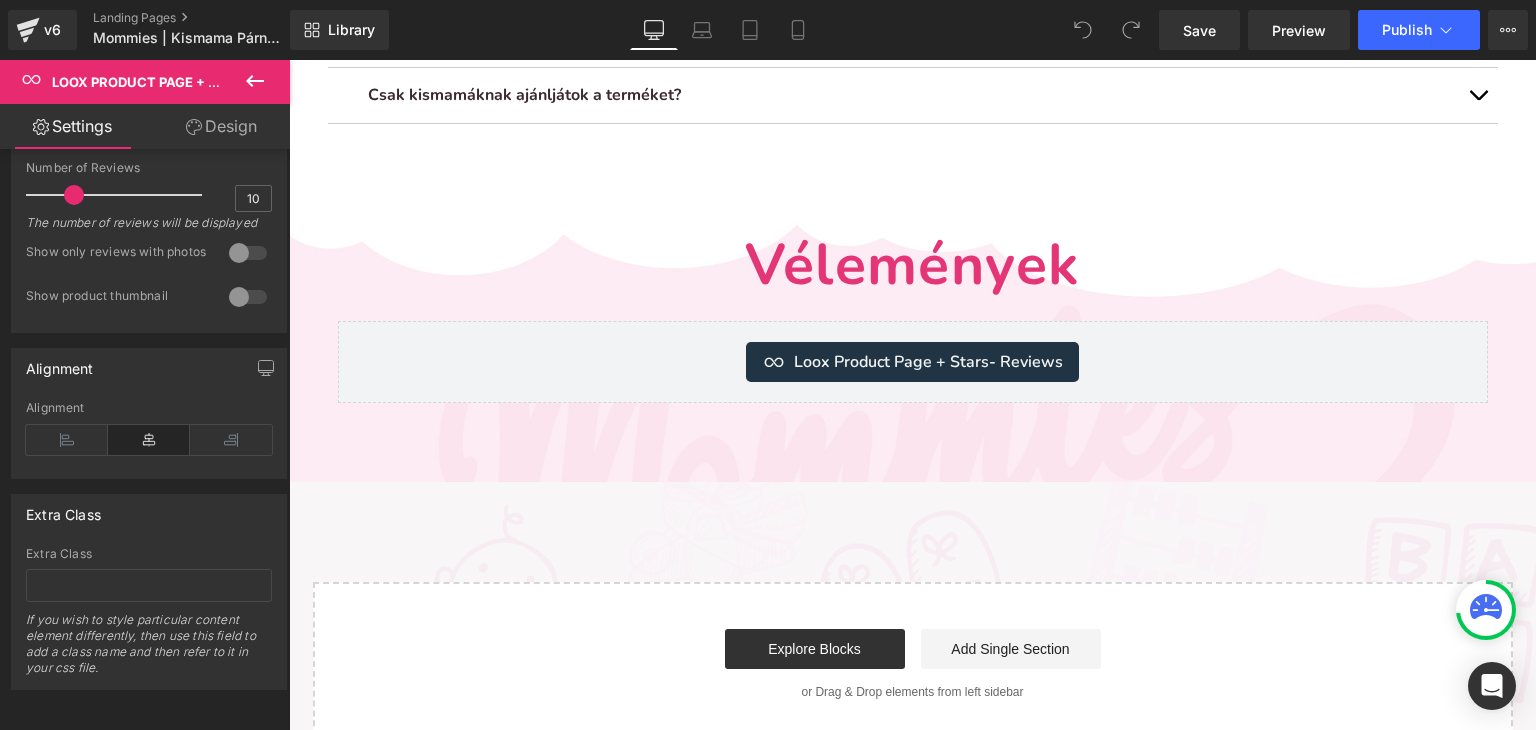 scroll, scrollTop: 243, scrollLeft: 0, axis: vertical 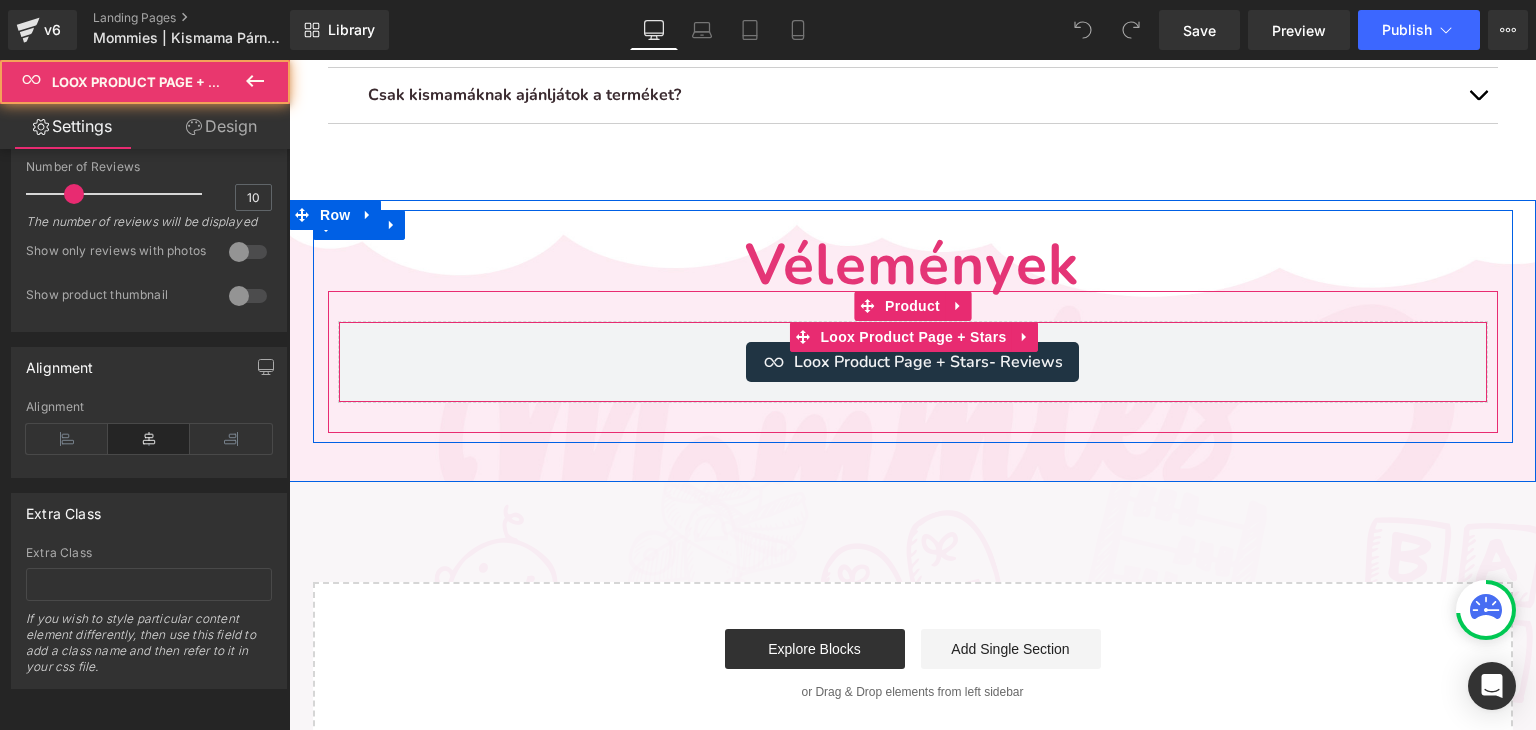 click on "Loox Product Page + Stars  - Reviews" at bounding box center (912, 362) 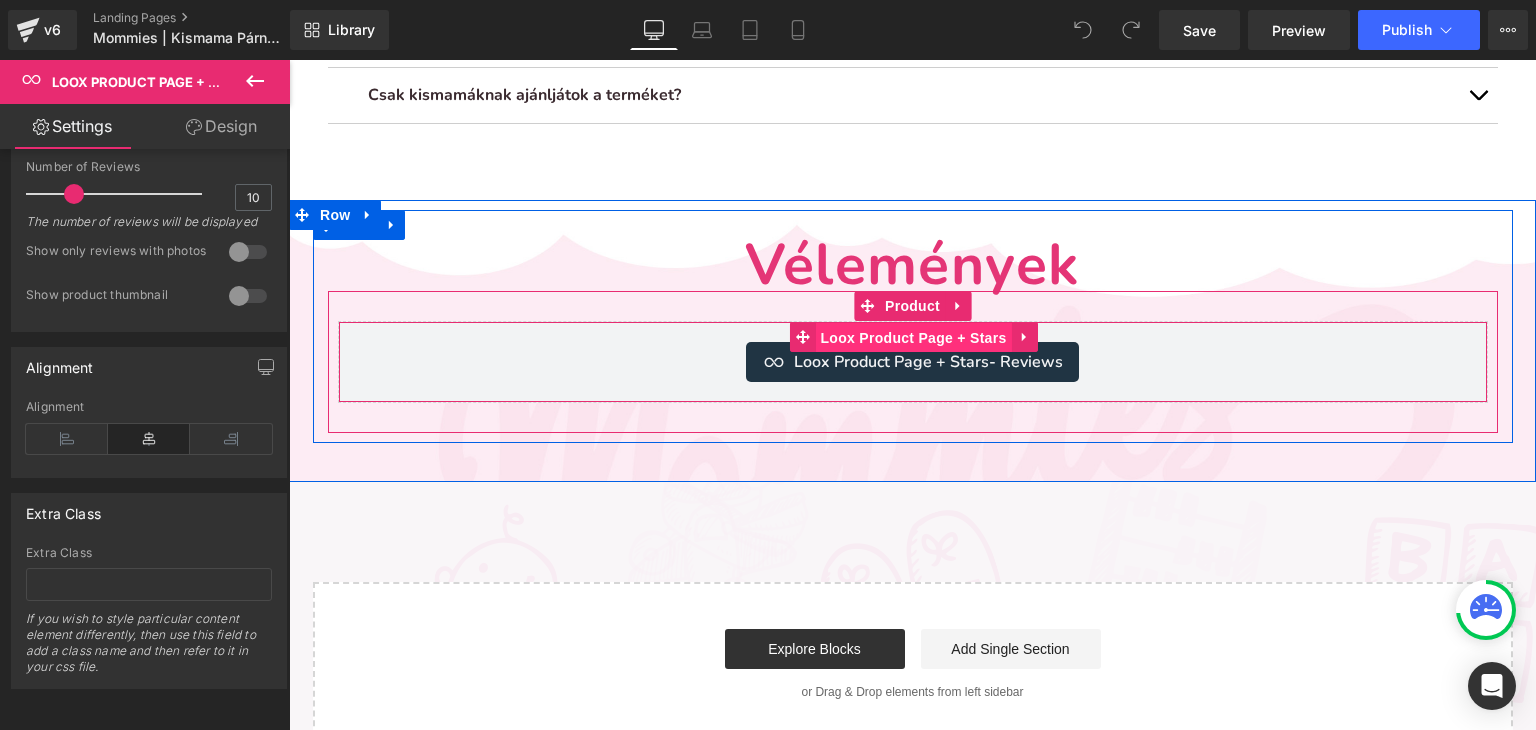 click on "Loox Product Page + Stars" at bounding box center [913, 338] 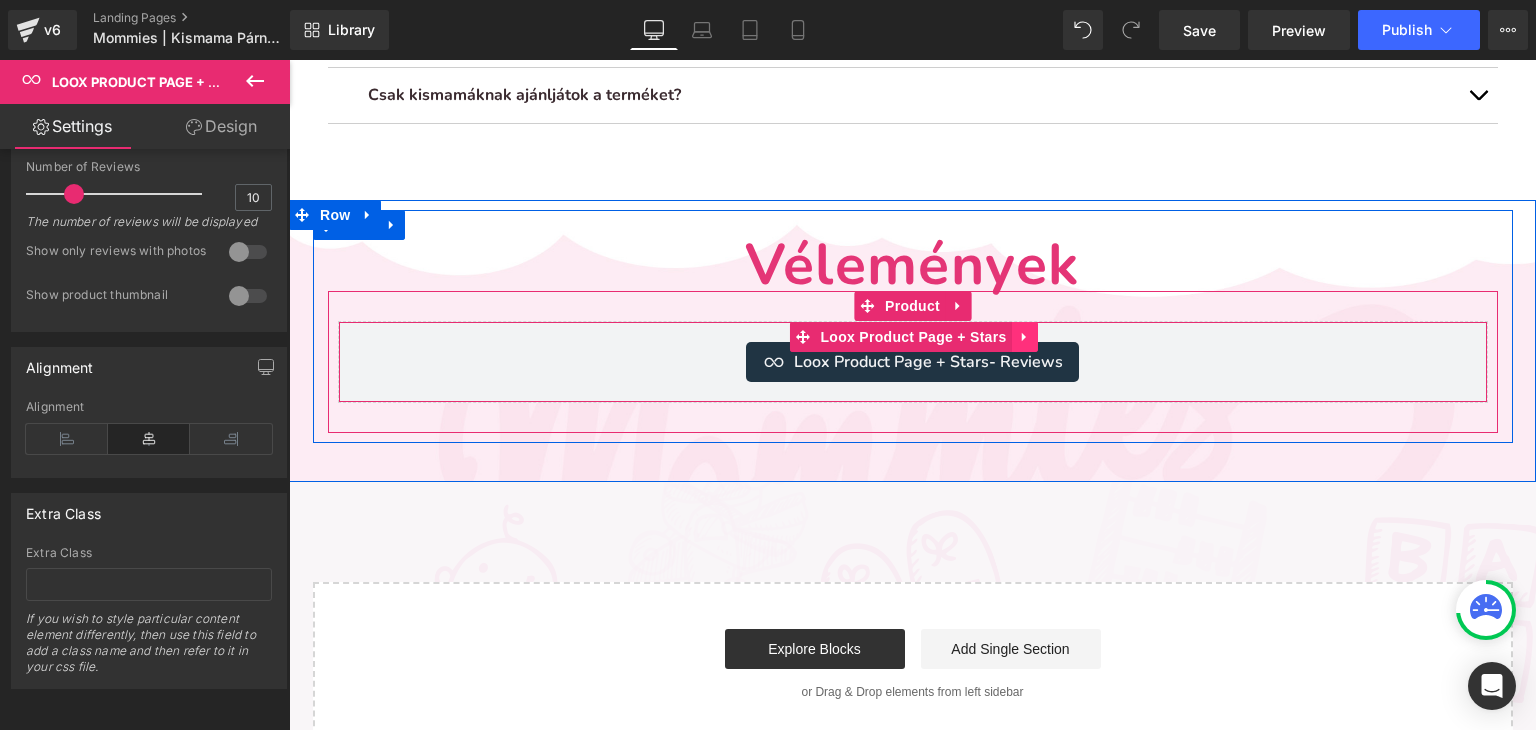 click at bounding box center [1025, 337] 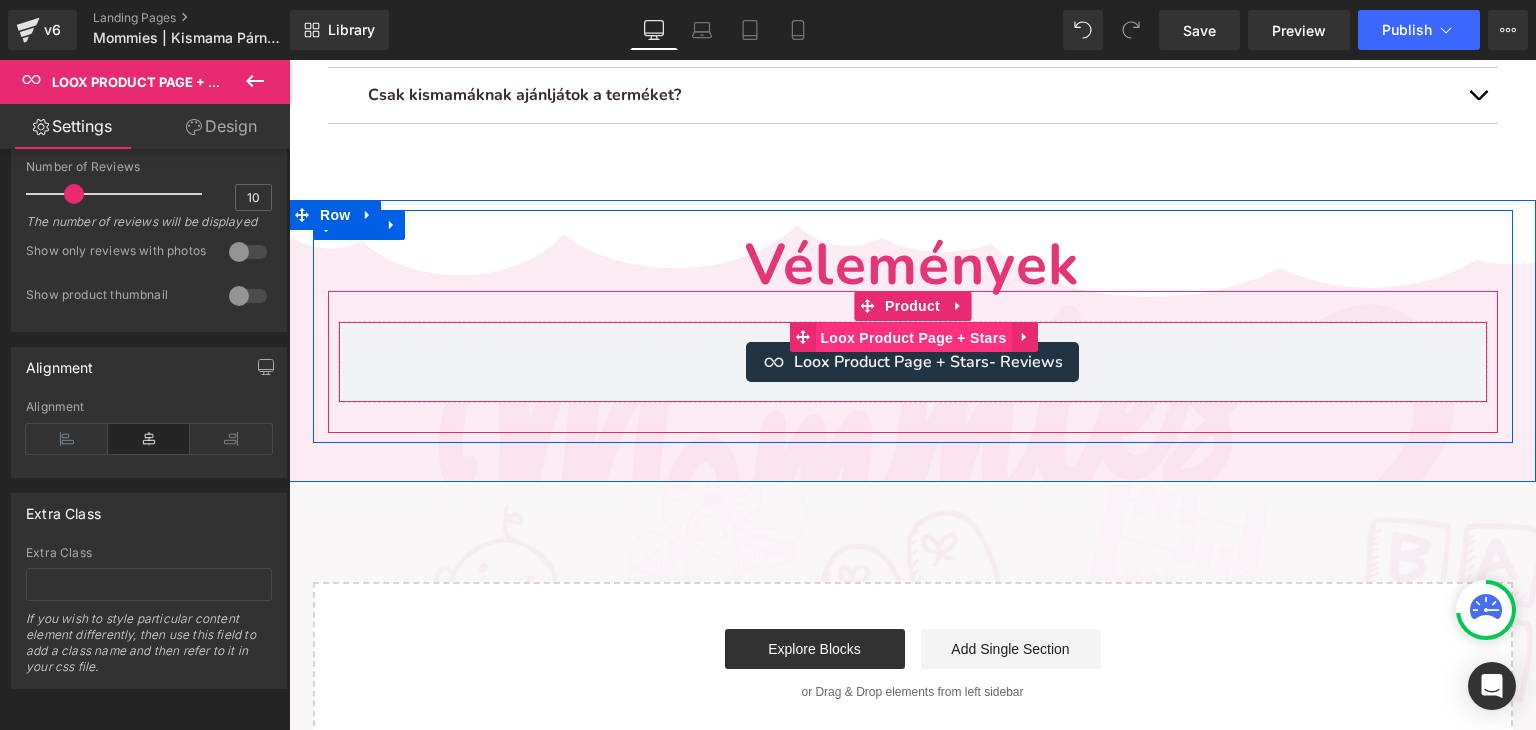 click on "Loox Product Page + Stars" at bounding box center [913, 338] 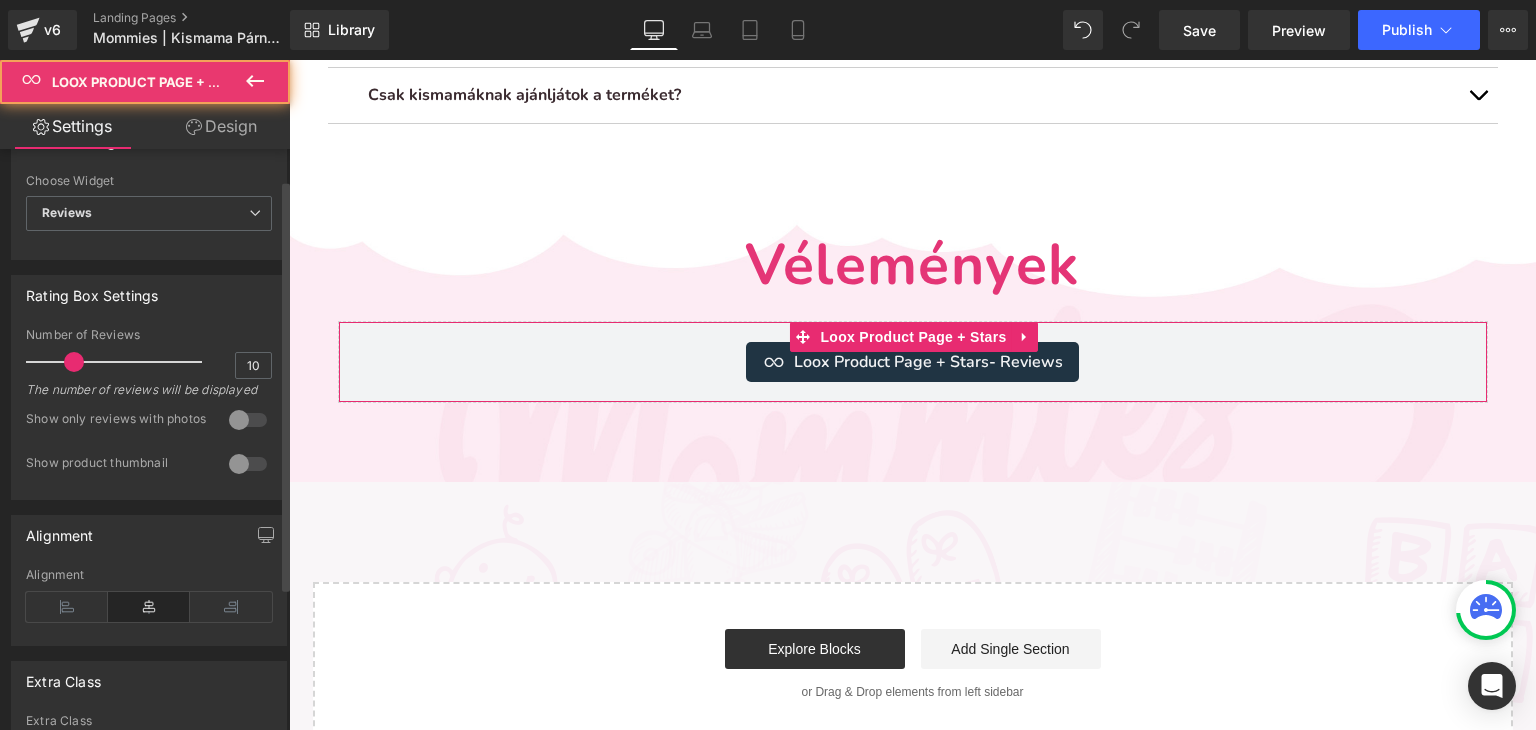 scroll, scrollTop: 43, scrollLeft: 0, axis: vertical 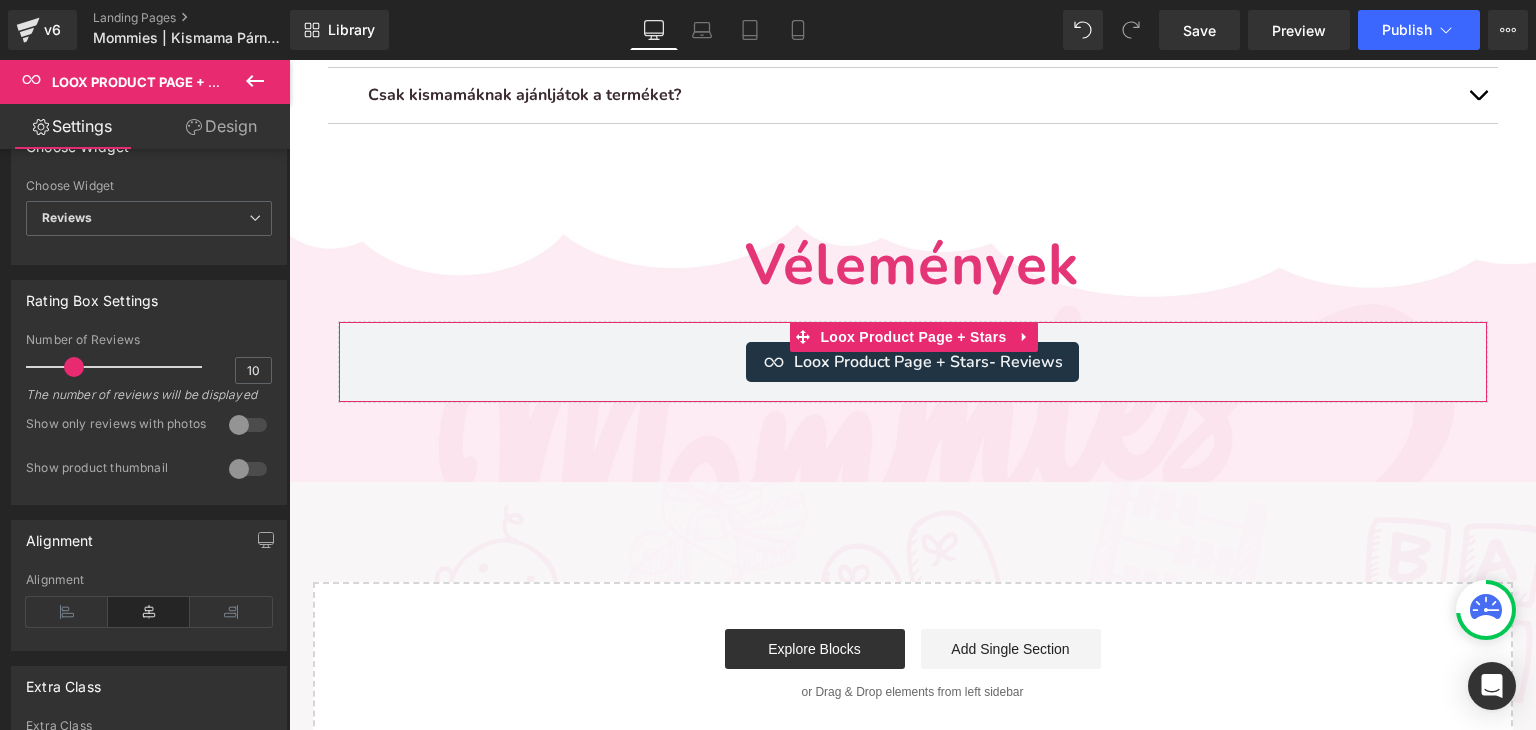 click on "Design" at bounding box center [221, 126] 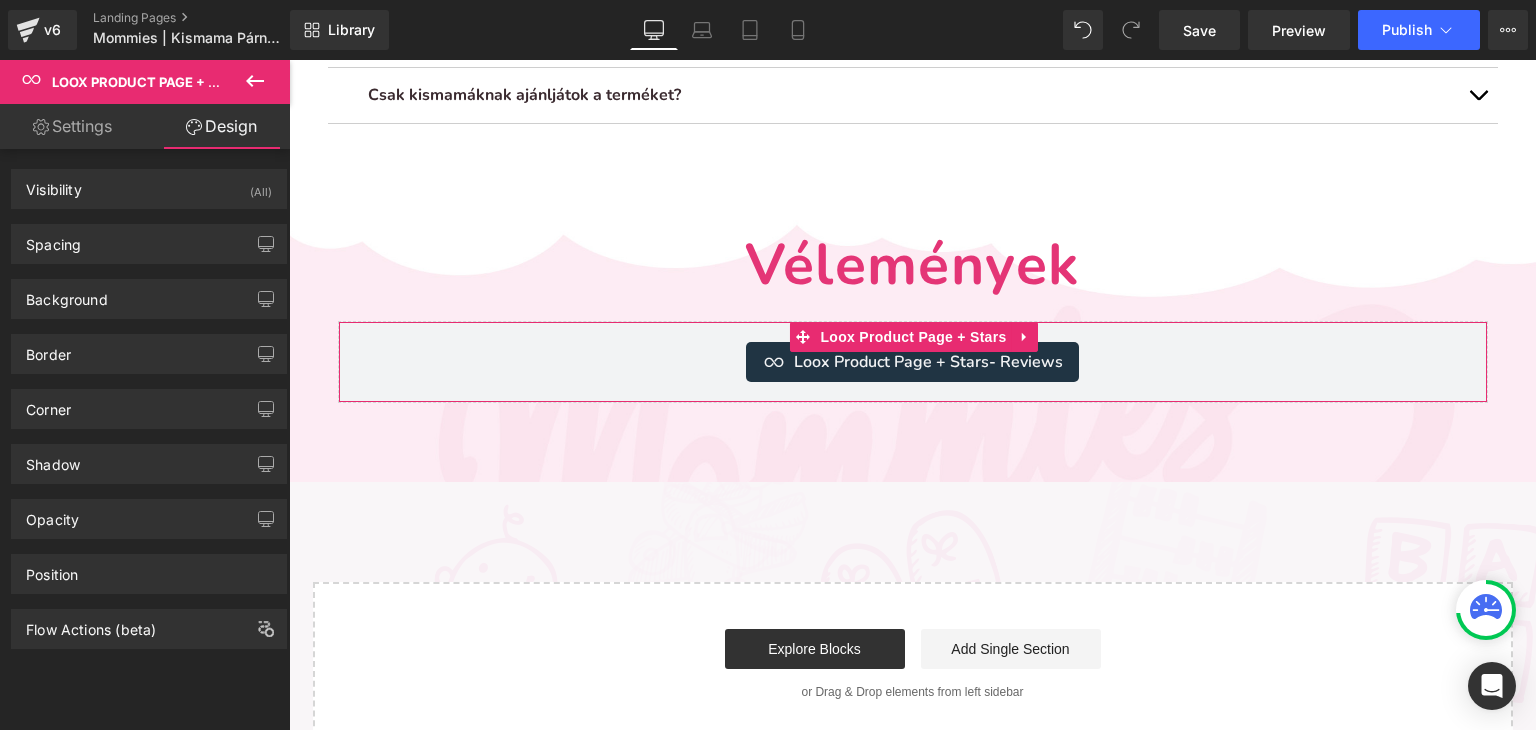 click on "Settings" at bounding box center [72, 126] 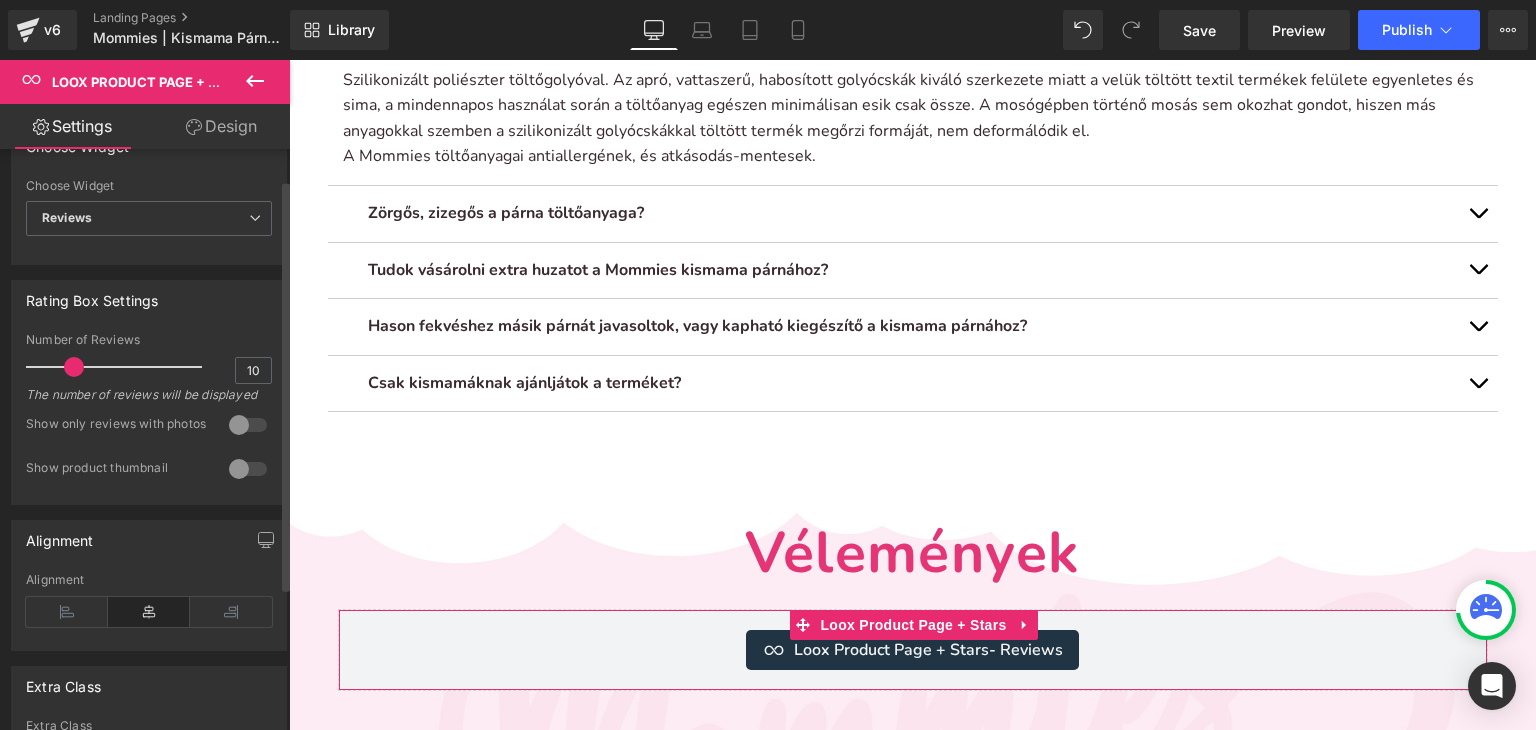 scroll, scrollTop: 6134, scrollLeft: 0, axis: vertical 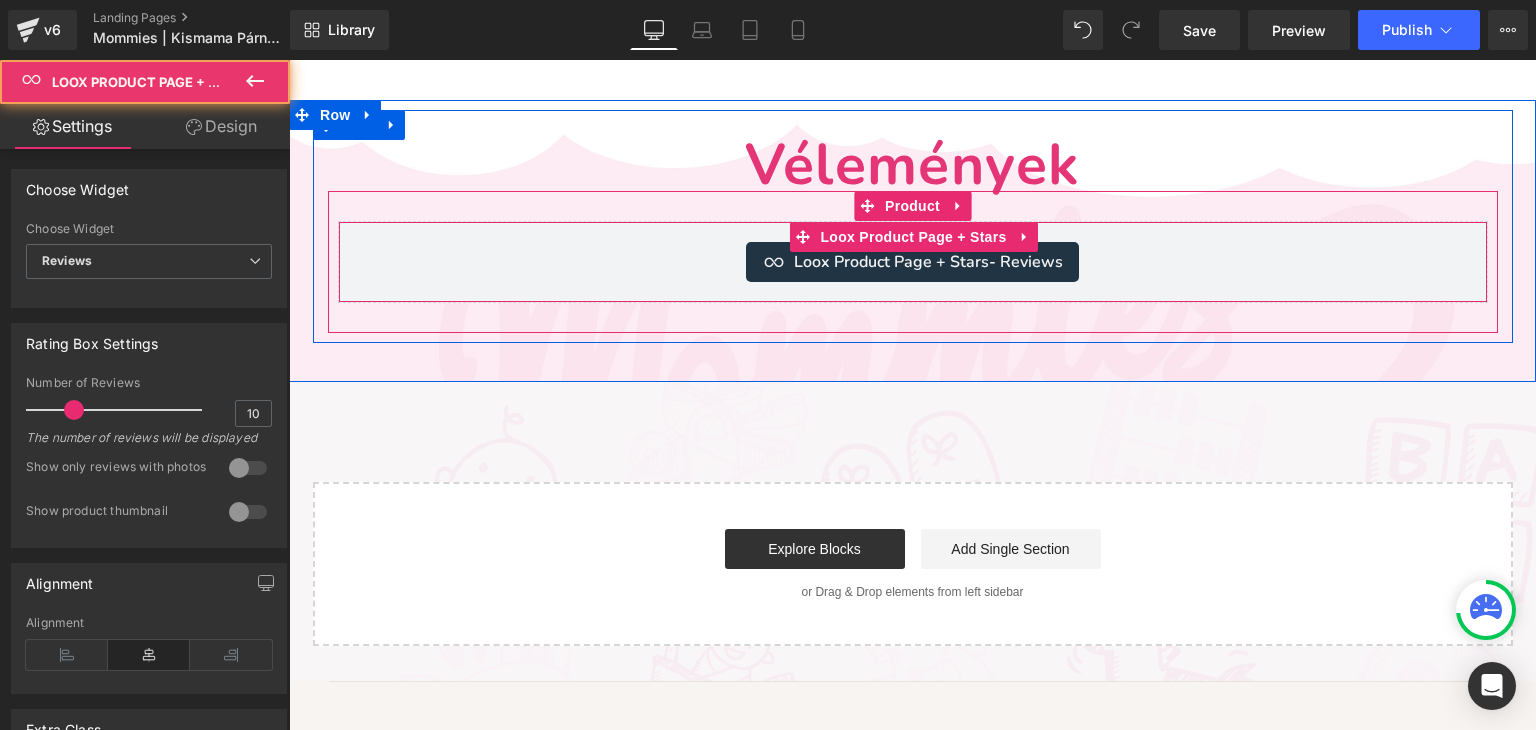 click on "Loox Product Page + Stars  - Reviews" at bounding box center (928, 262) 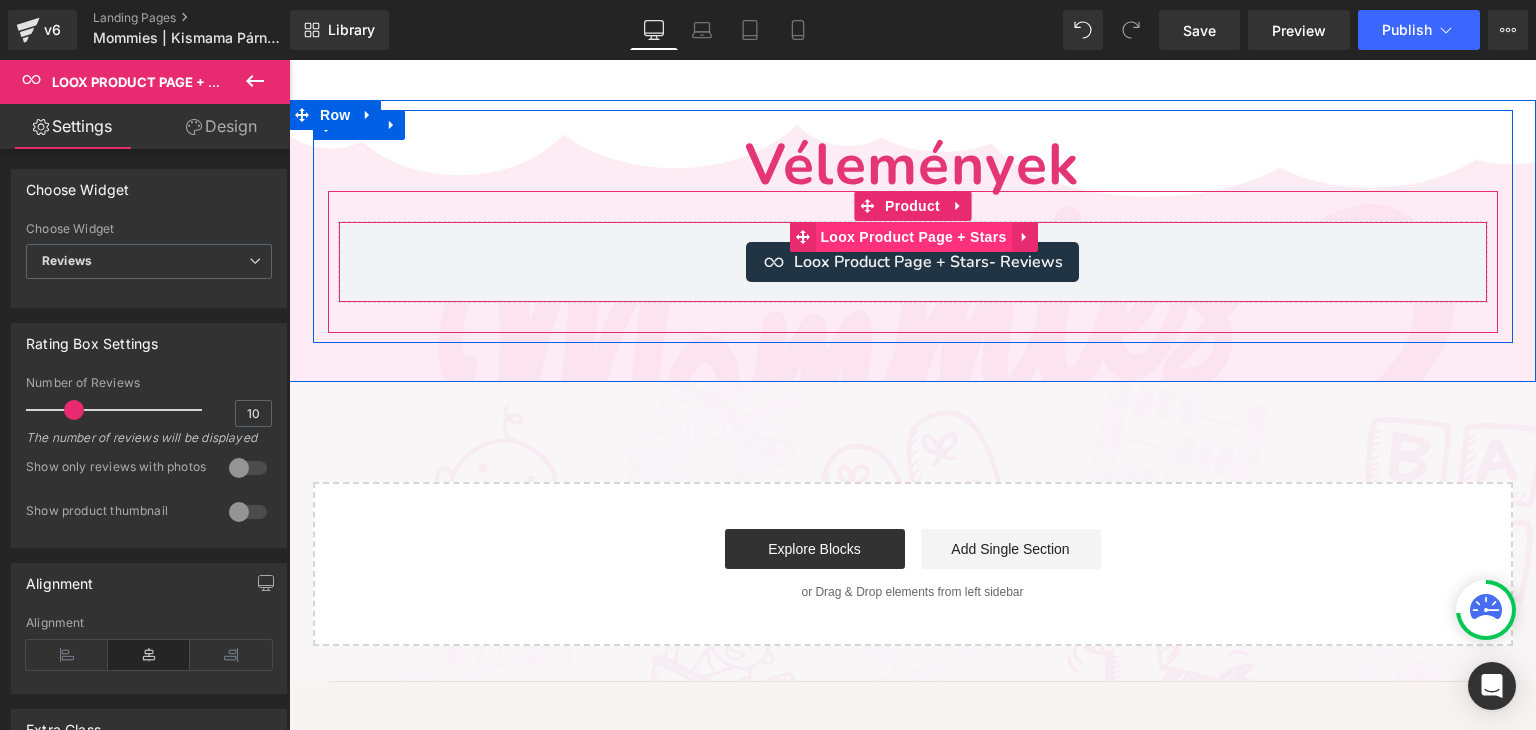 click on "Loox Product Page + Stars" at bounding box center (913, 237) 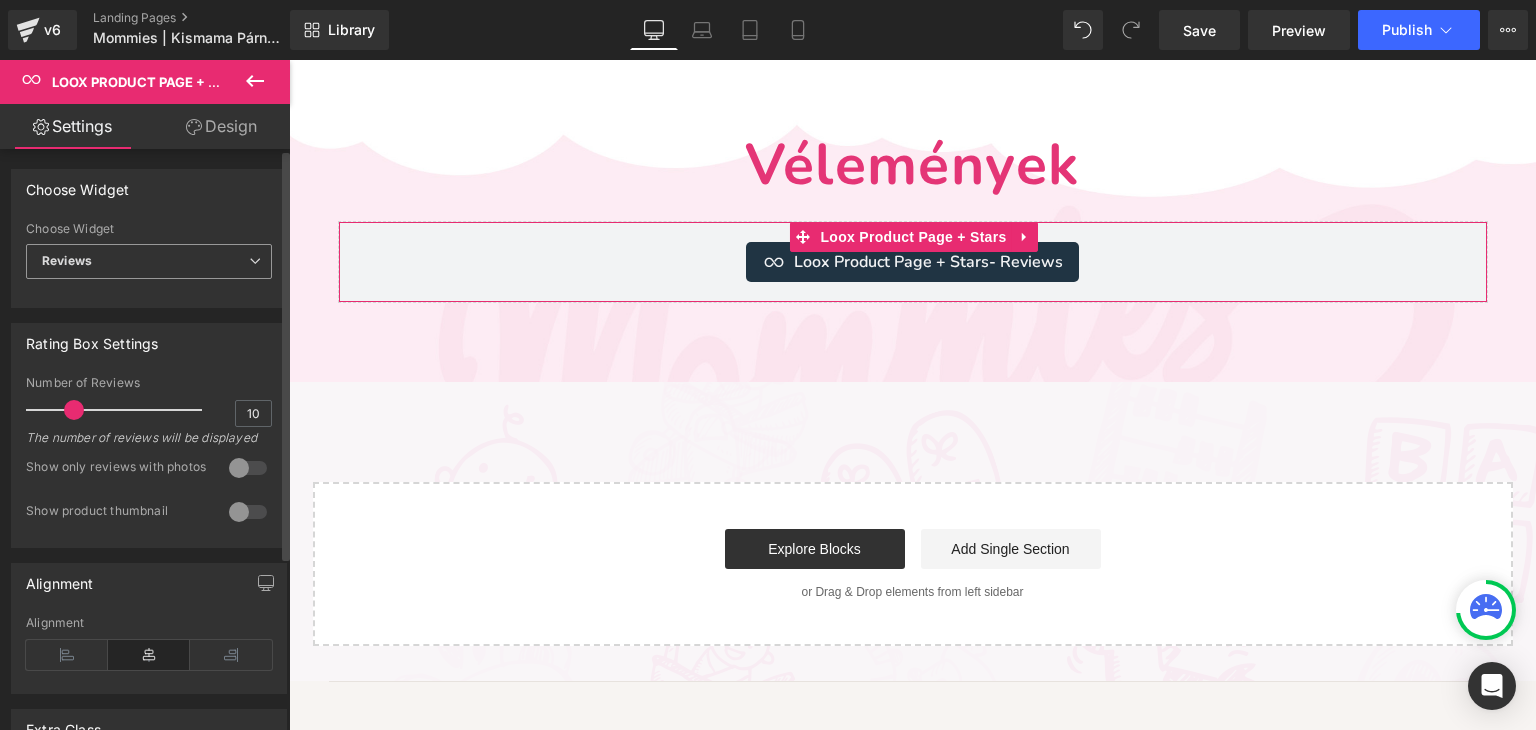 click on "Reviews" at bounding box center (149, 261) 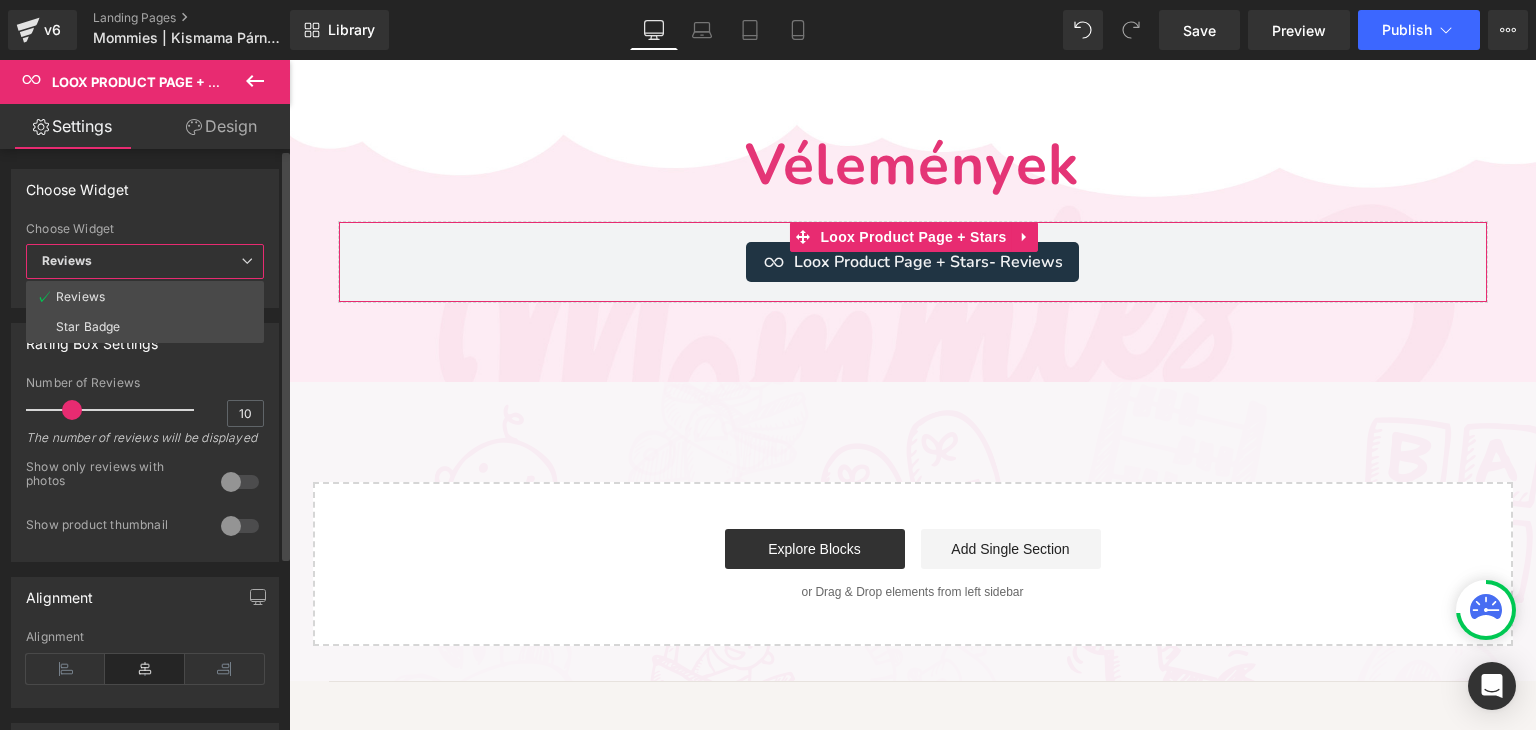 click on "Reviews" at bounding box center (145, 261) 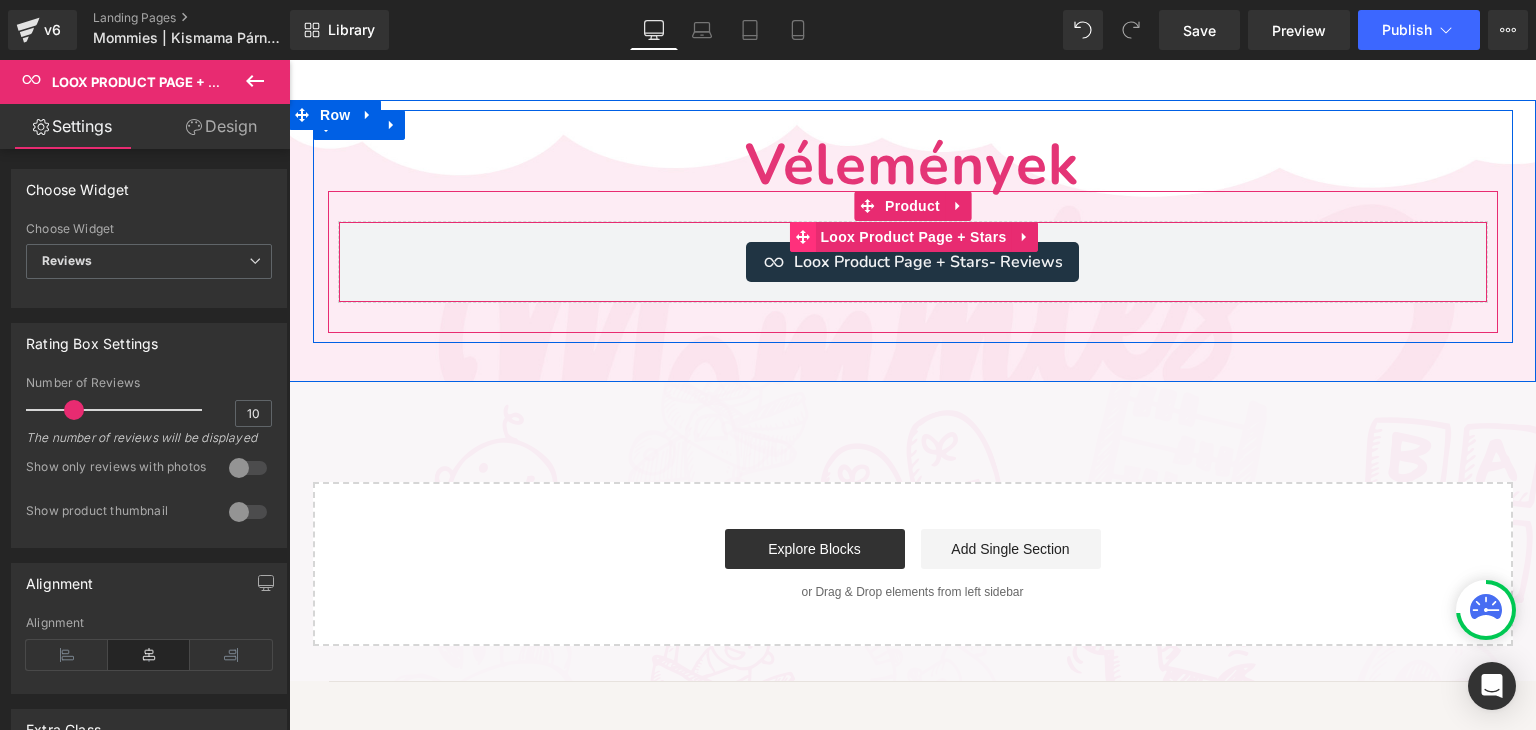 click 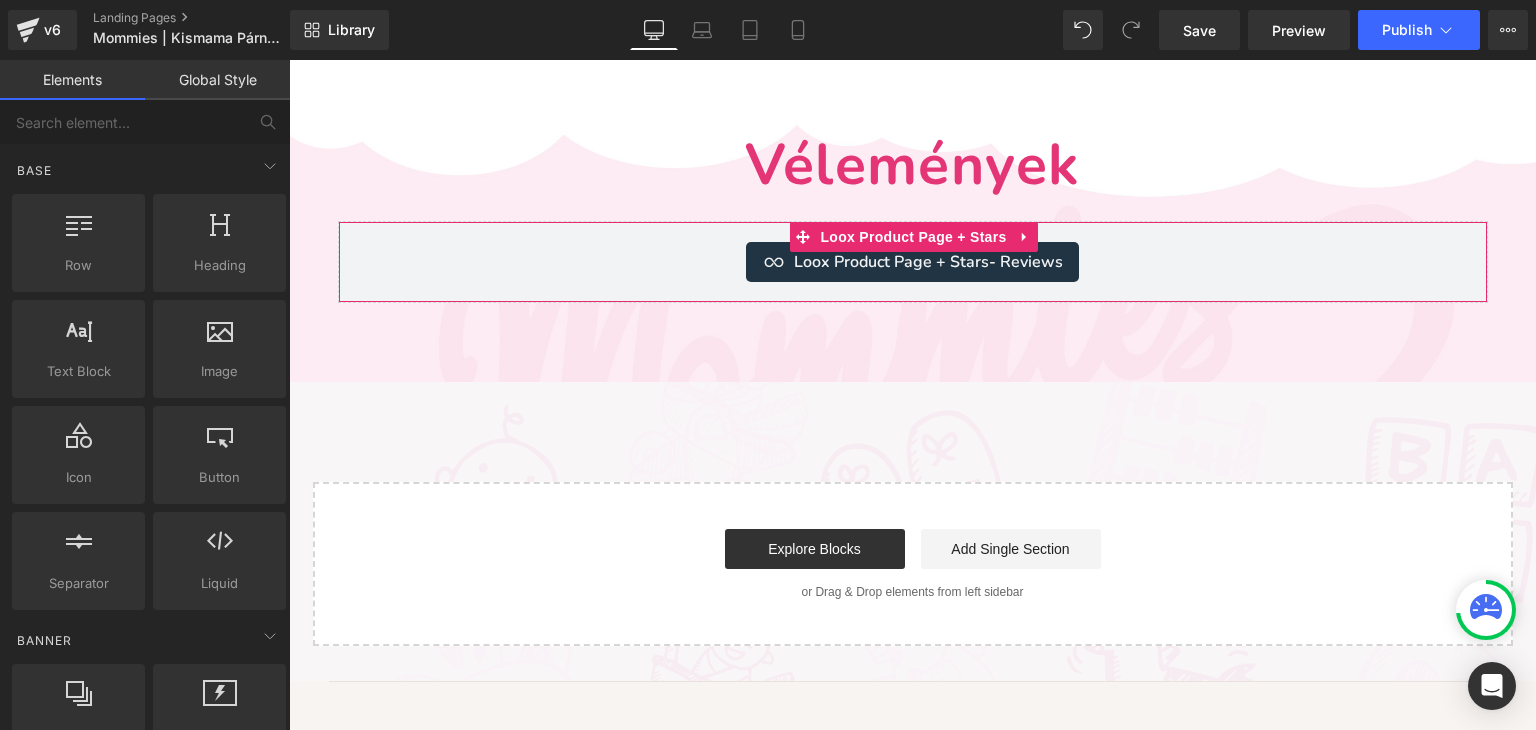 click on "Sale Off
(P) Image
Mommies Kismama Párna - Szoptató Párna
(P) Title   Loox Product Page + Stars  - Star Badge Loox Product Page + Stars
19,790.00 Ft
19,790.00 Ft
(P) Price
Szín
Egyszínű - babakék" at bounding box center (912, -2836) 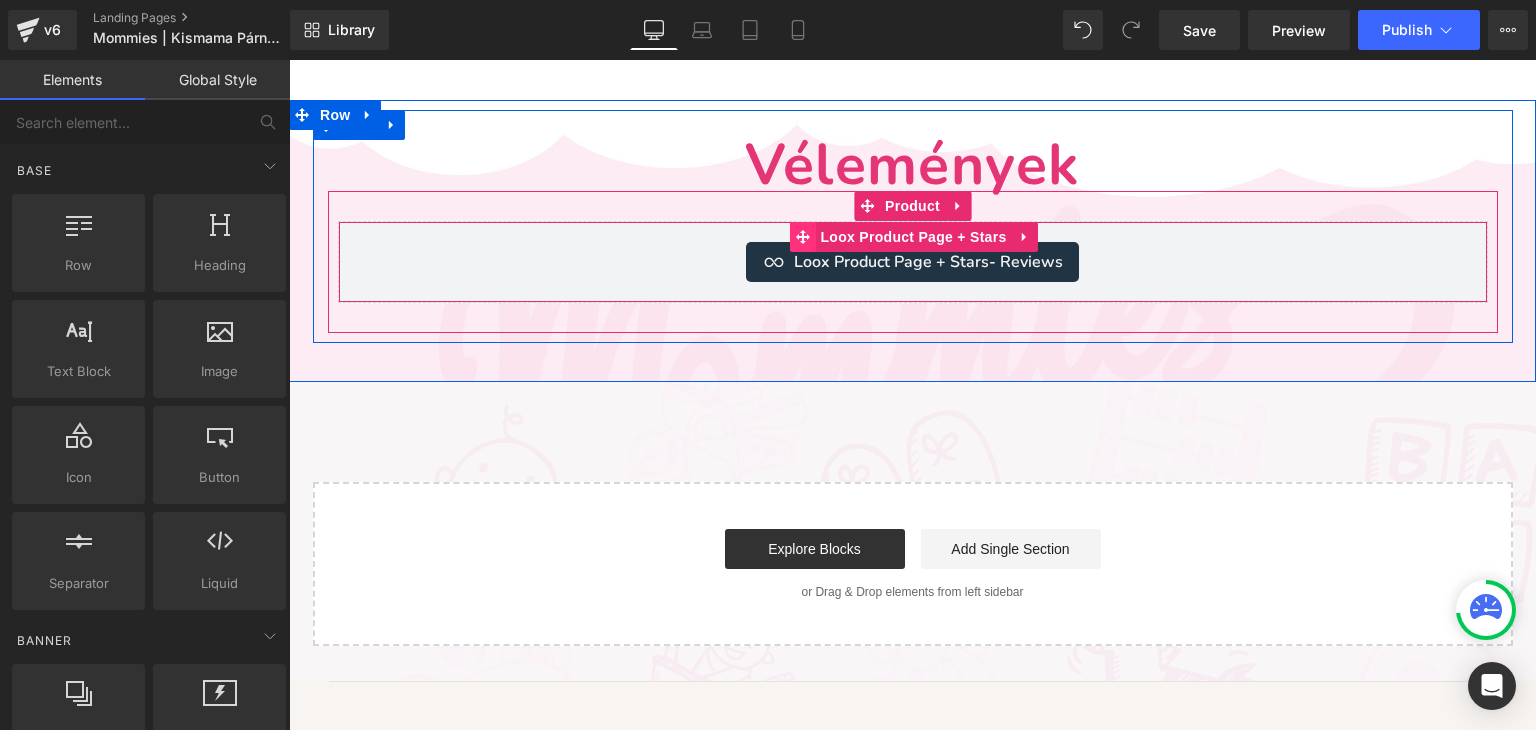 click 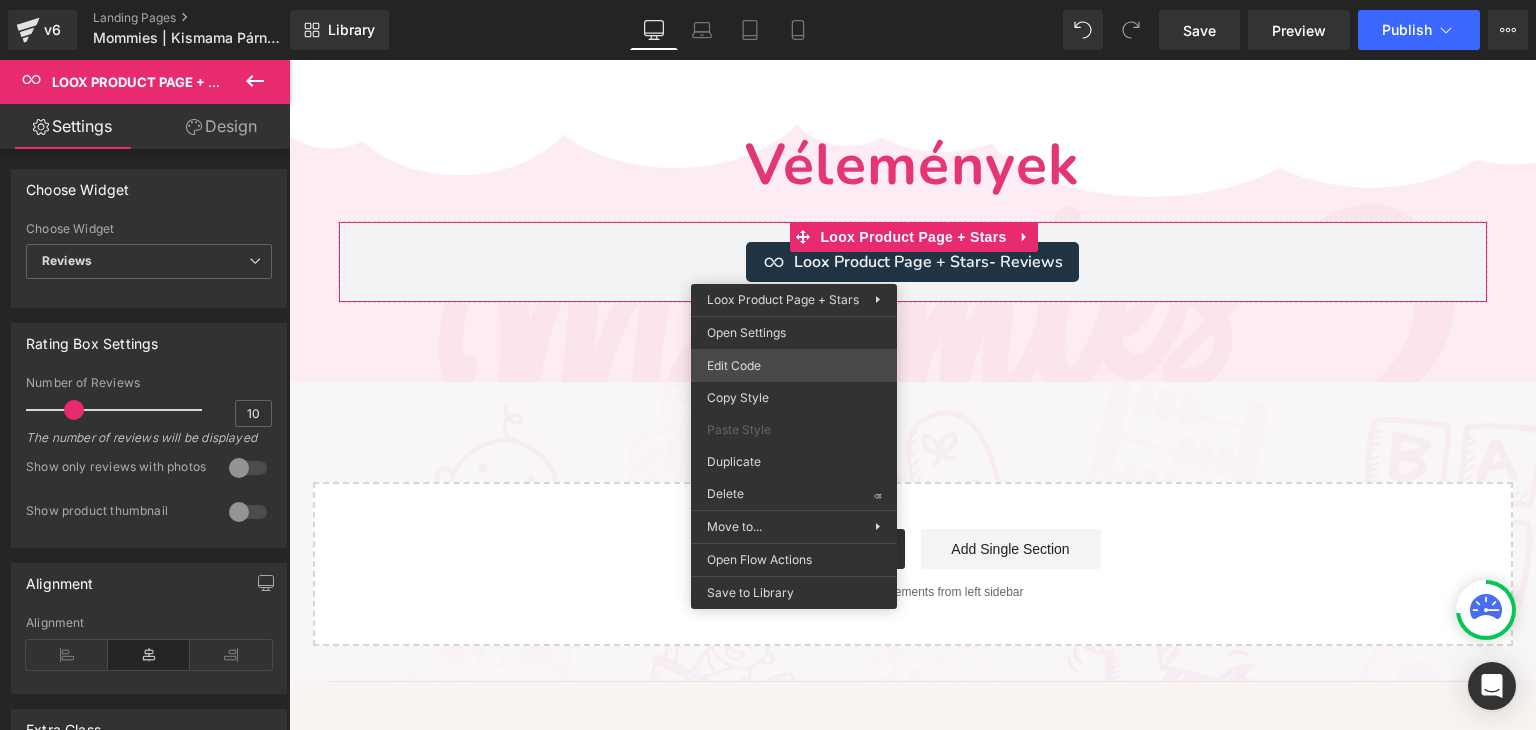 click on "Loox Product Page + Stars  You are previewing how the   will restyle your page. You can not edit Elements in Preset Preview Mode.  v6 Landing Pages Mommies | Kismama Párna - Szoptató Párna Library Desktop Desktop Laptop Tablet Mobile Save Preview Publish Scheduled View Live Page View with current Template Save Template to Library Schedule Publish  Optimize  Publish Settings Shortcuts  Your page can’t be published   You've reached the maximum number of published pages on your plan  (0/0).  You need to upgrade your plan or unpublish all your pages to get 1 publish slot.   Unpublish pages   Upgrade plan  Elements Global Style Base Row  rows, columns, layouts, div Heading  headings, titles, h1,h2,h3,h4,h5,h6 Text Block  texts, paragraphs, contents, blocks Image  images, photos, alts, uploads Icon  icons, symbols Button  button, call to action, cta Separator  separators, dividers, horizontal lines Liquid  liquid, custom code, html, javascript, css, reviews, apps, applications, embeded, iframe Banner Stack" at bounding box center (768, 0) 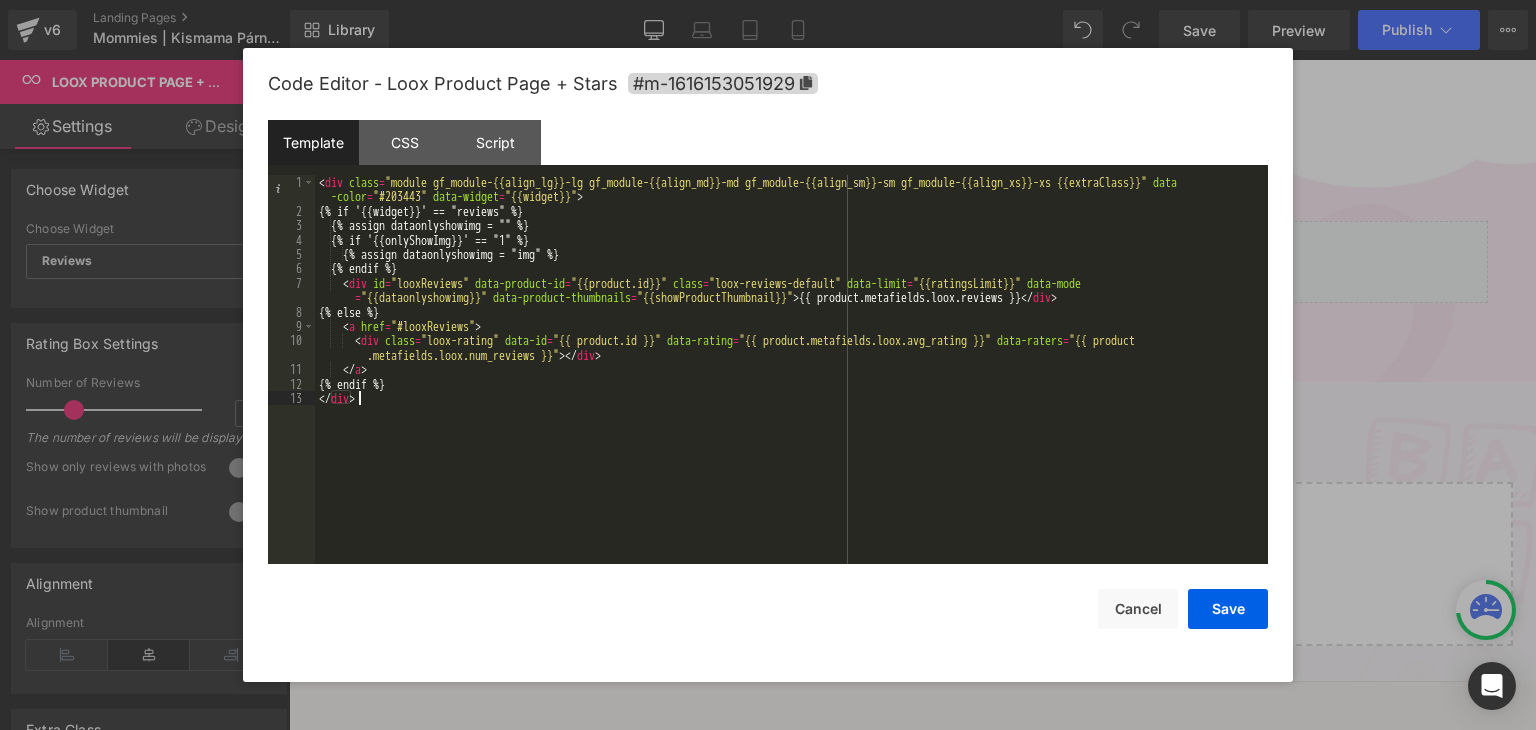 click on "< div   class = "module gf_module-{{align_lg}}-lg gf_module-{{align_md}}-md gf_module-{{align_sm}}-sm gf_module-{{align_xs}}-xs {{extraClass}}"   data    -color = "#203443"   data-widget = "{{widget}}" >   {% if '{{widget}}' == "reviews" %}      {% assign dataonlyshowimg = "" %}      {% if '{{onlyShowImg}}' == "1" %}         {% assign dataonlyshowimg = "img" %}      {% endif %}       < div   id = "looxReviews"   data-product-id = "{{product.id}}"   class = "loox-reviews-default"   data-limit = "{{ratingsLimit}}"   data-mode        = "{{dataonlyshowimg}}"   data-product-thumbnails = "{{showProductThumbnail}}" > {{ product.metafields.loox.reviews }} </ div >   {% else %}       < a   href = "#looxReviews" >          < div   class = "loox-rating"   data-id = "{{ product.id }}"   data-rating = "{{ product.metafields.loox.avg_rating }}"   data-raters = "{{ product          .metafields.loox.num_reviews }}" > </ div >       </ a >   {% endif %} </ div >" at bounding box center [791, 391] 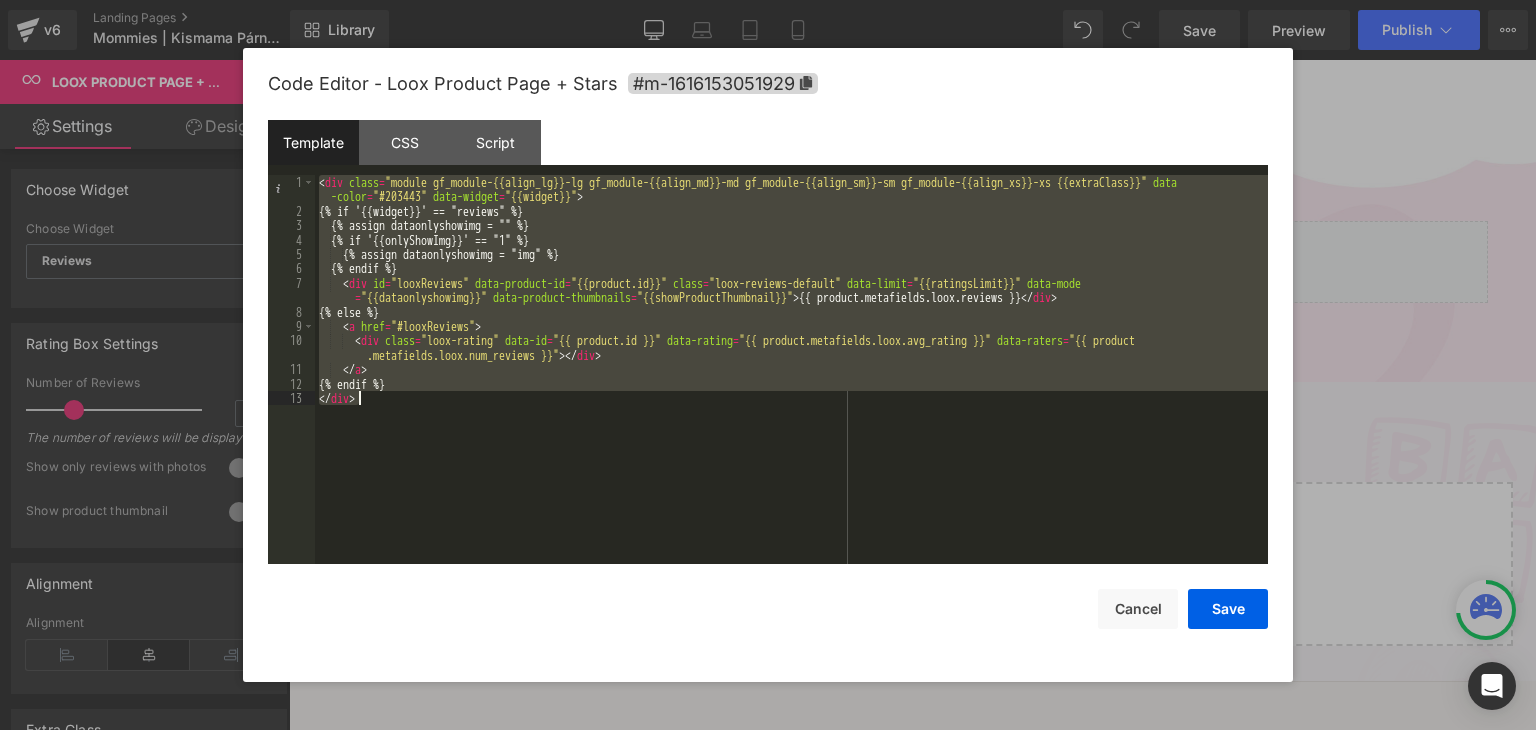click at bounding box center (768, 365) 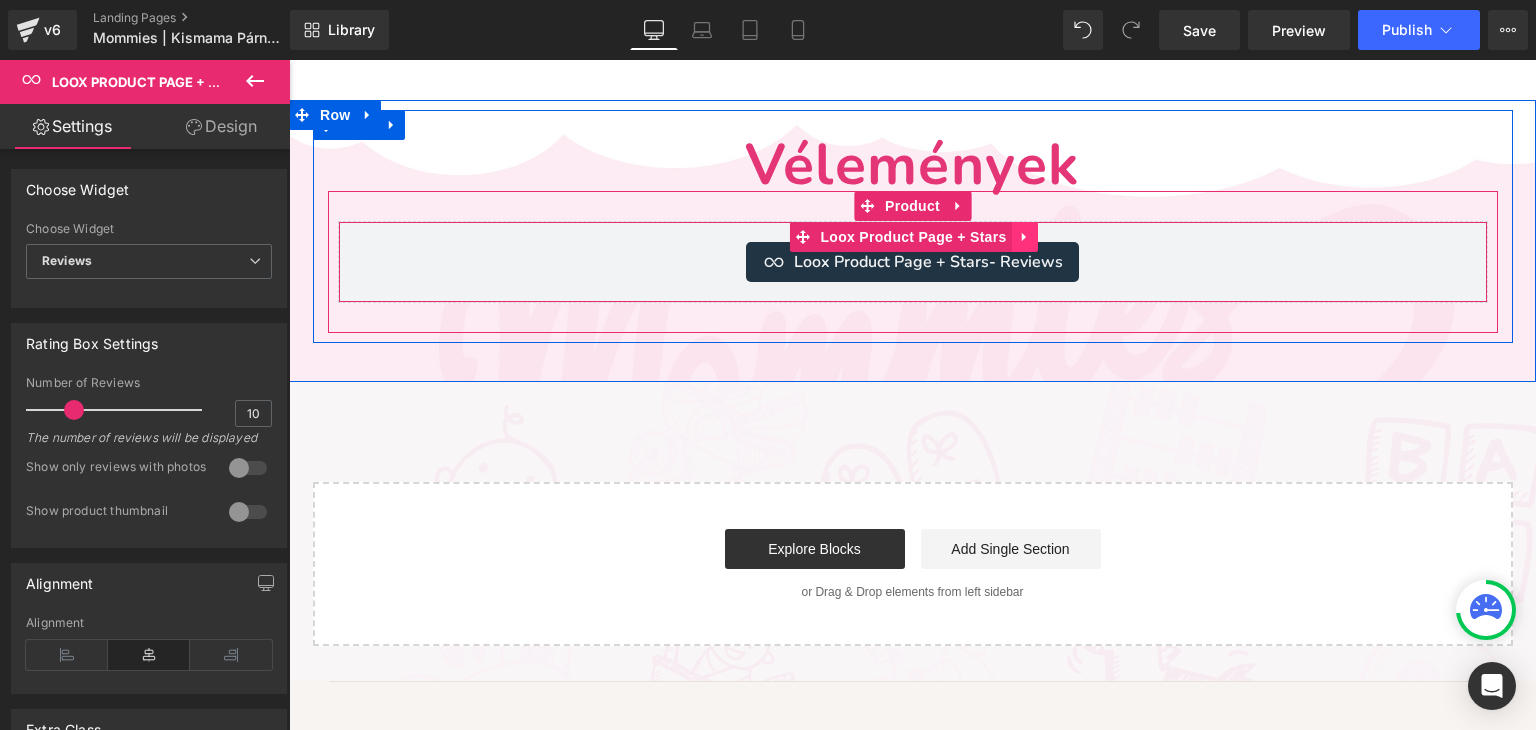 click 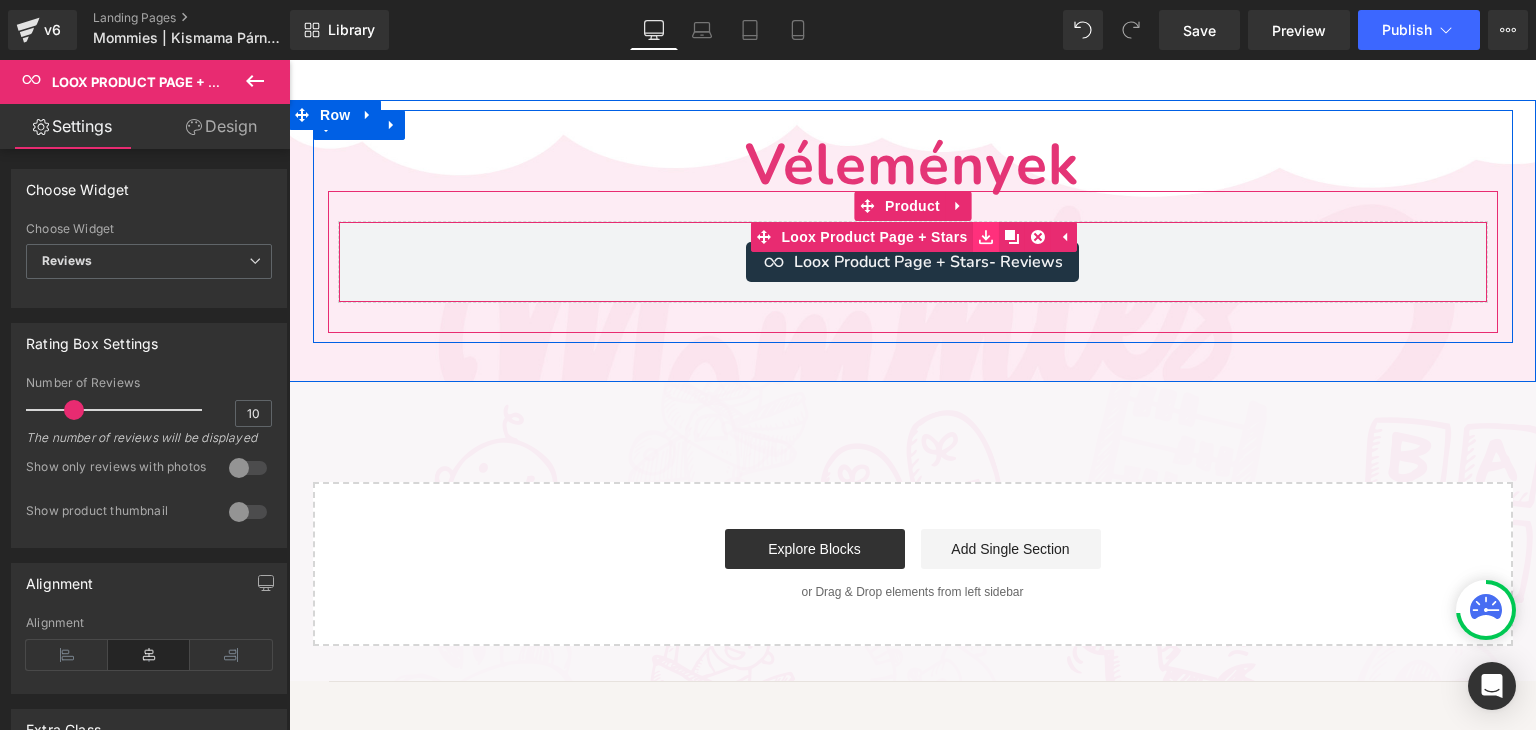 click at bounding box center [986, 237] 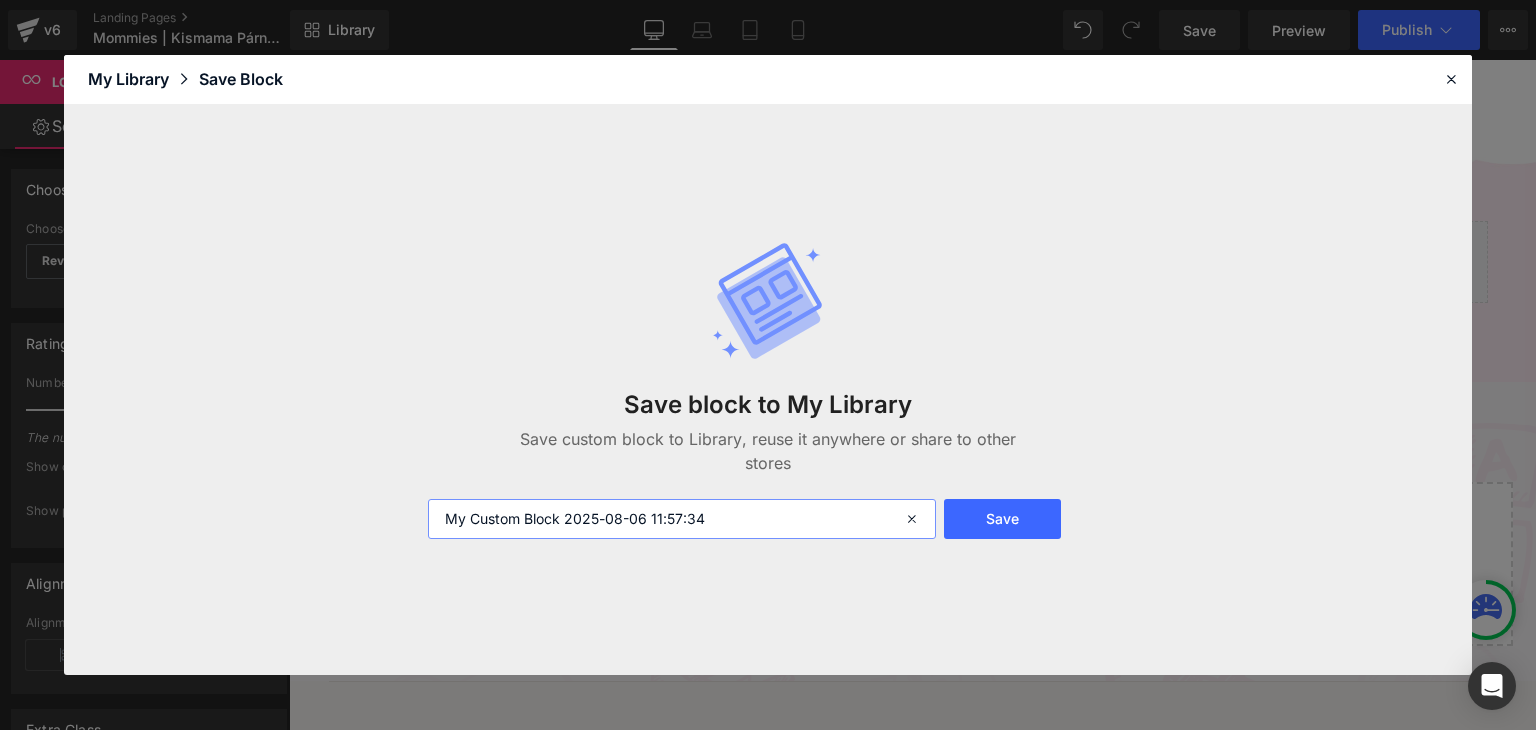 drag, startPoint x: 731, startPoint y: 511, endPoint x: 372, endPoint y: 506, distance: 359.03482 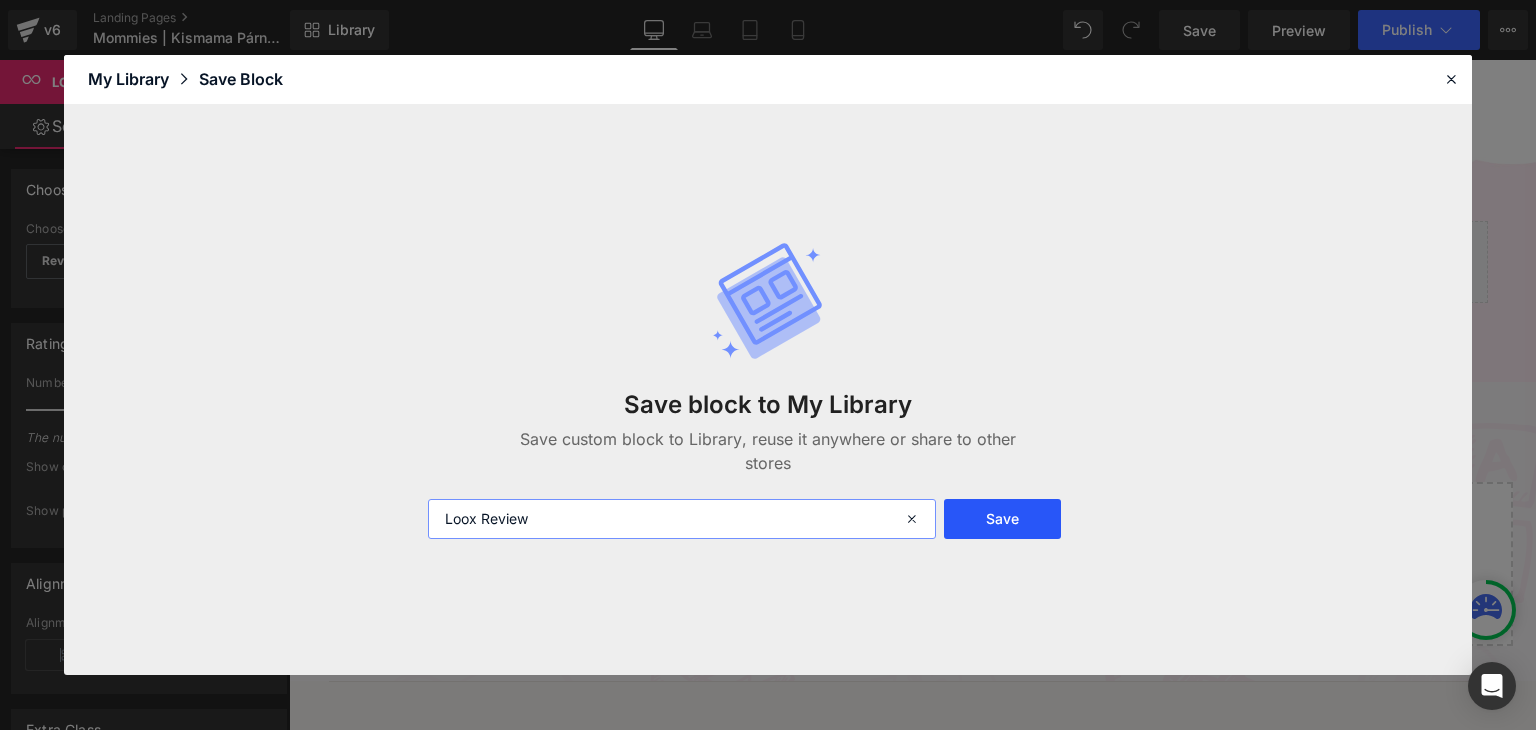 type on "Loox Review" 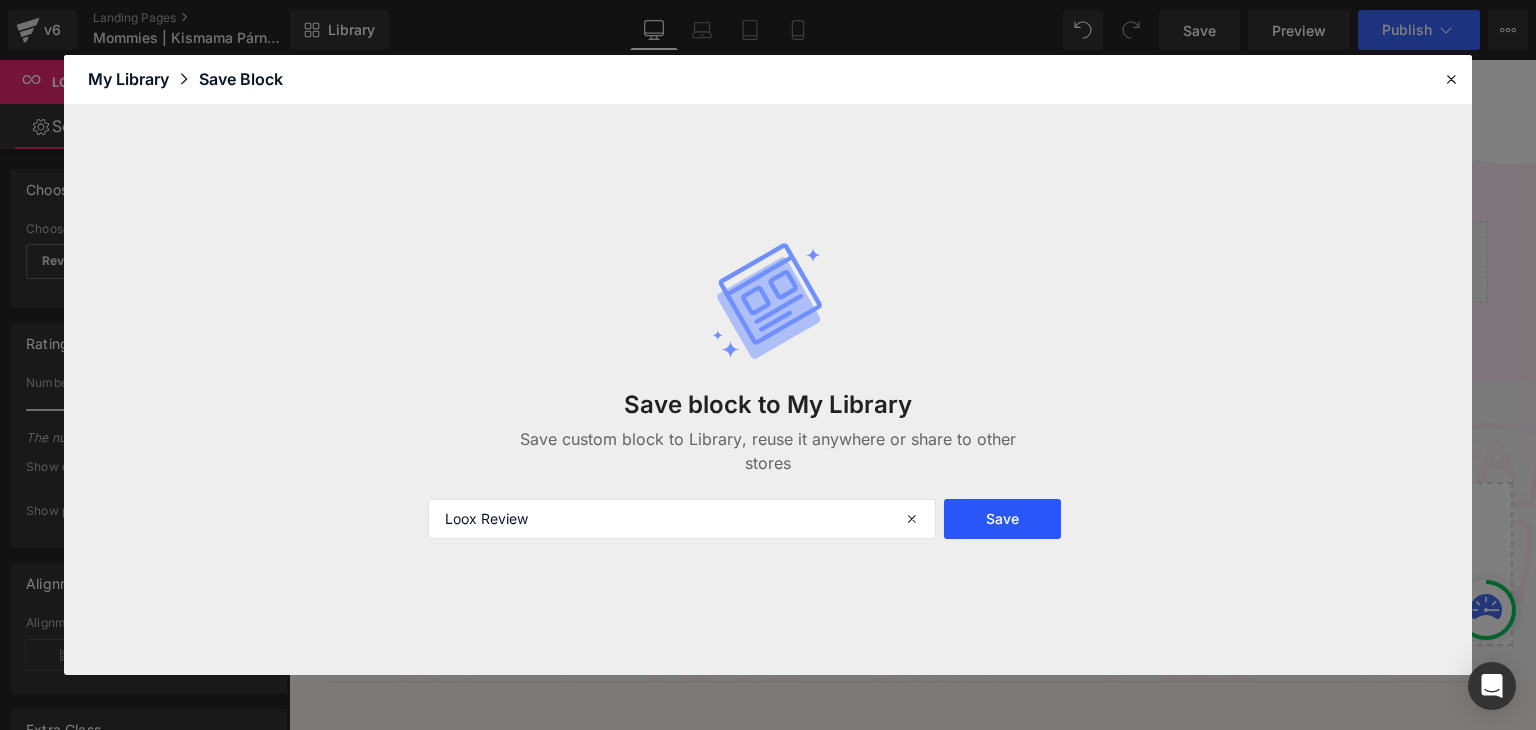 click on "Save" at bounding box center [1002, 519] 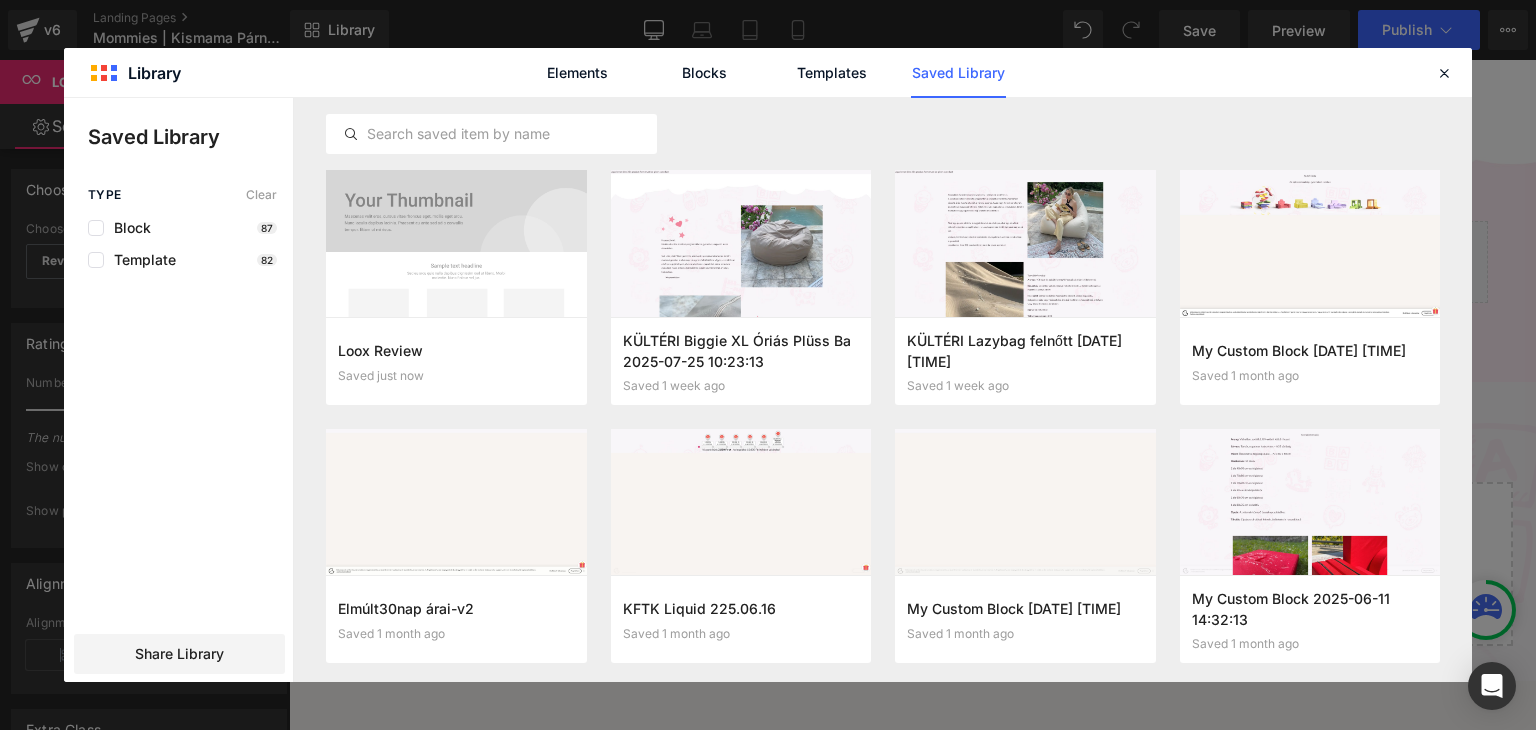 click on "Elements Blocks Templates Saved Library" at bounding box center (768, 72) 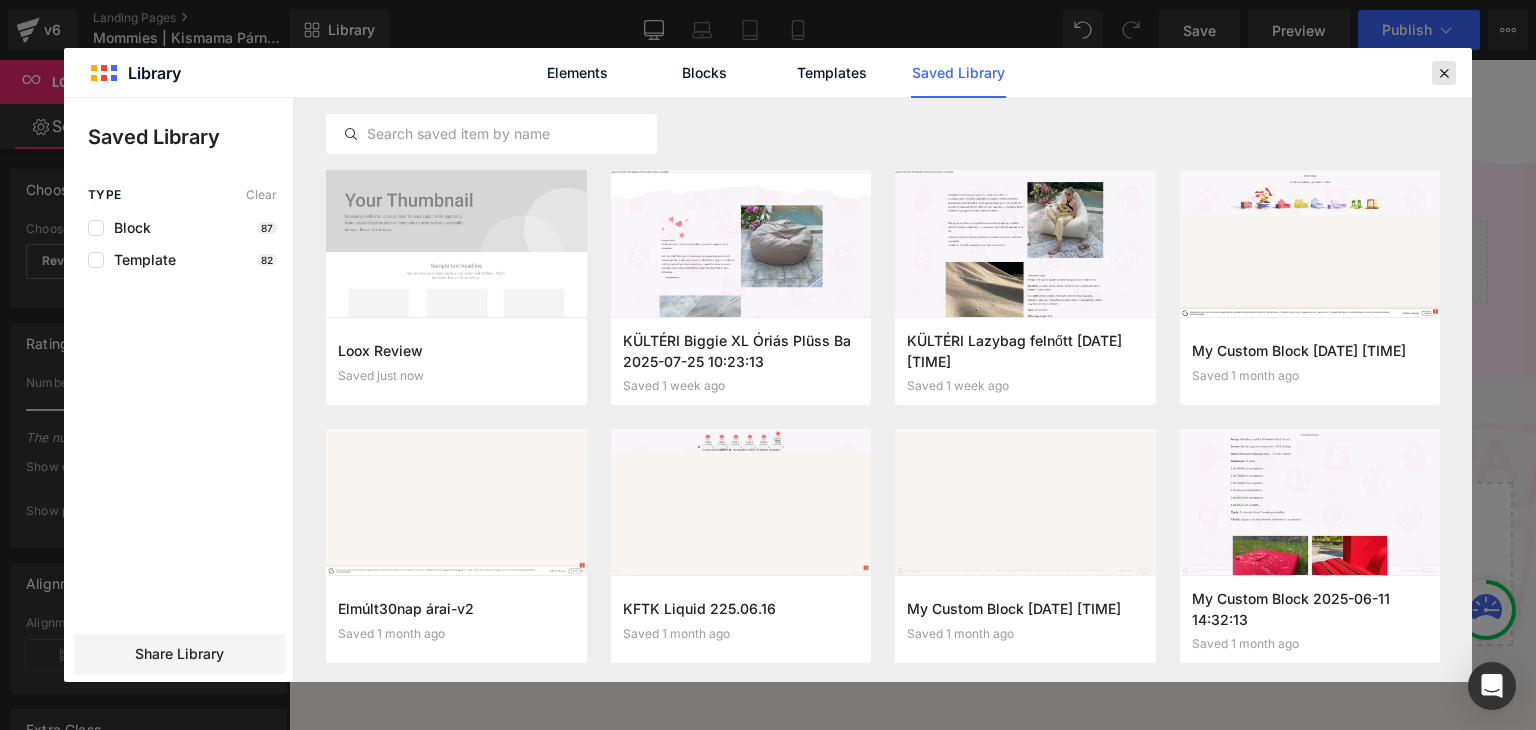 click at bounding box center [1444, 73] 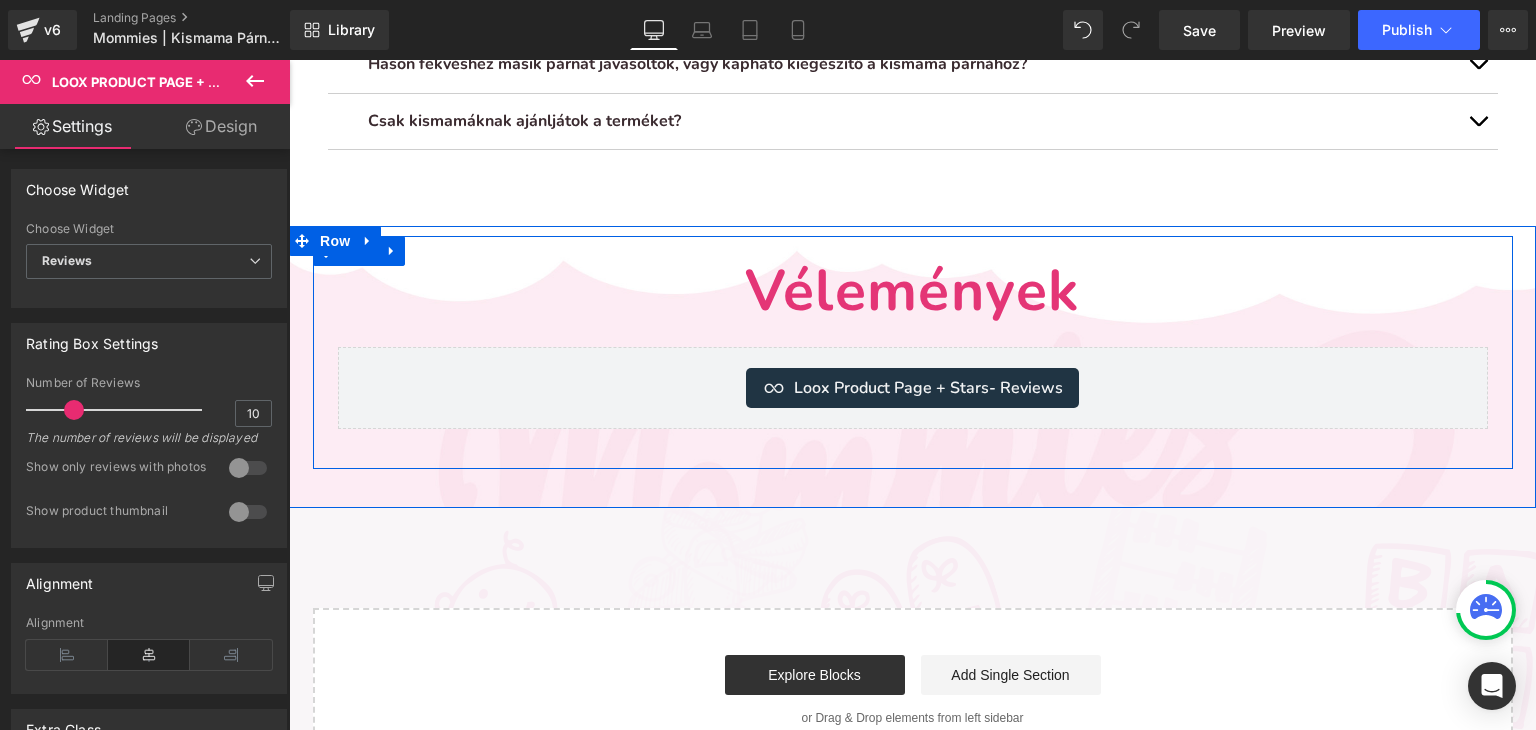 scroll, scrollTop: 6334, scrollLeft: 0, axis: vertical 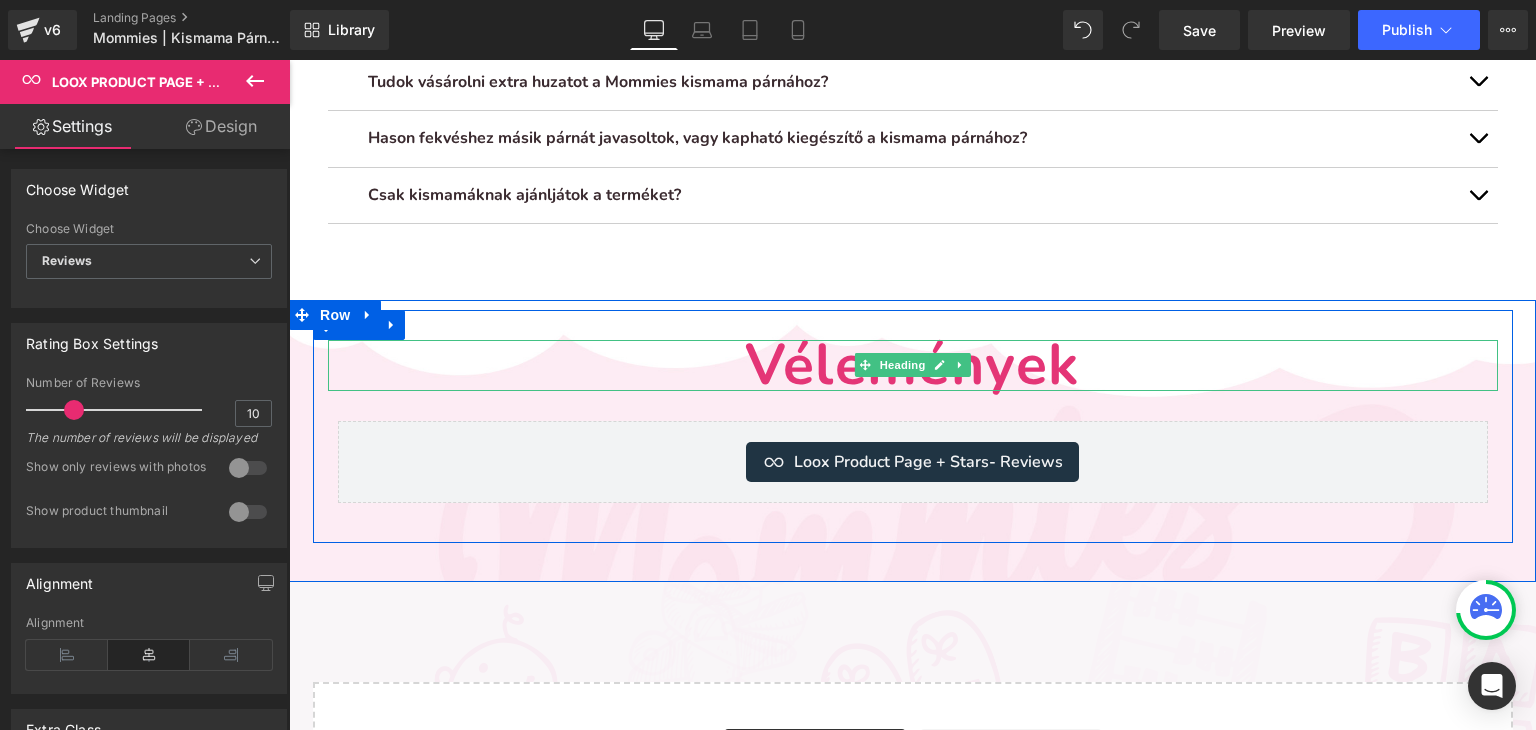 click on "Vélemények" at bounding box center [913, 365] 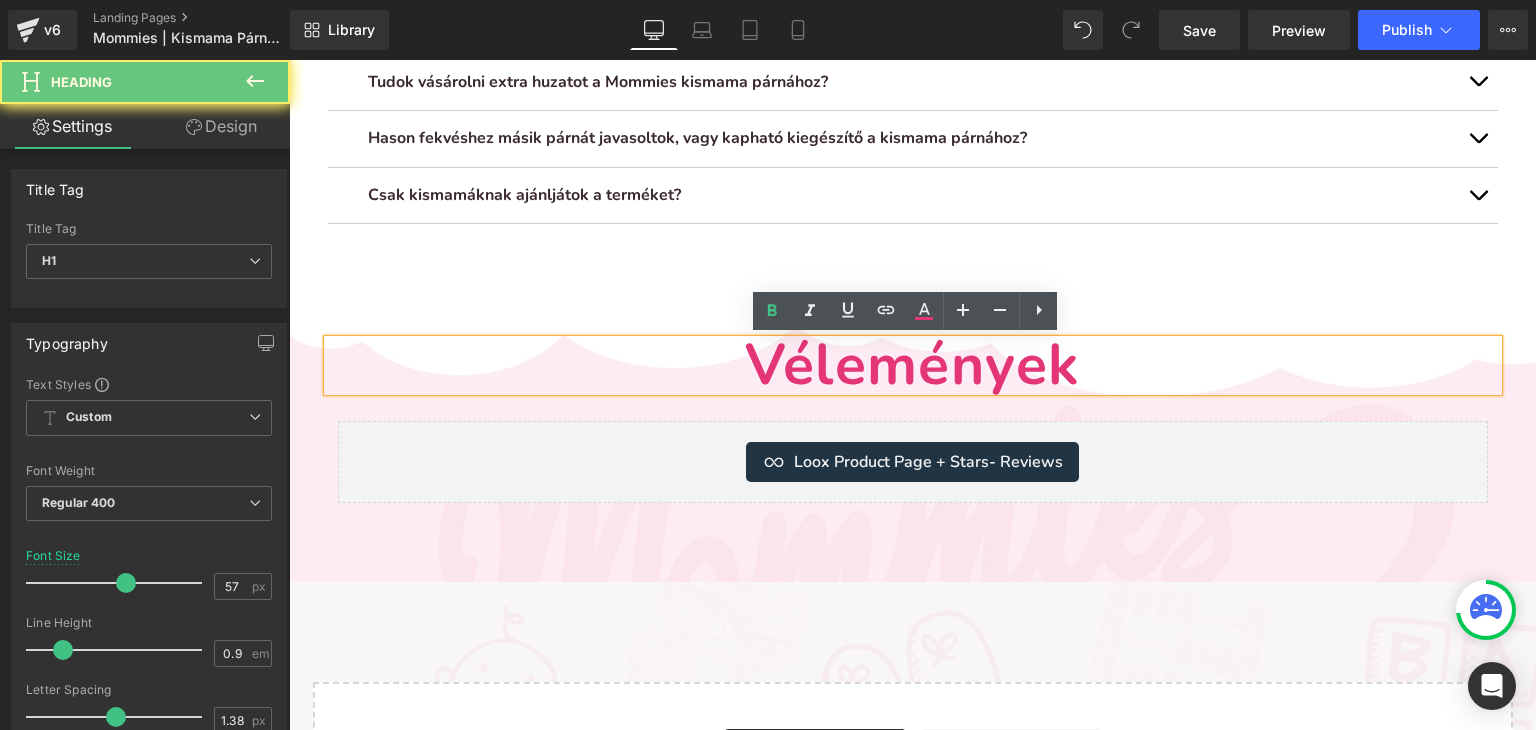 click on "Vélemények" at bounding box center (913, 365) 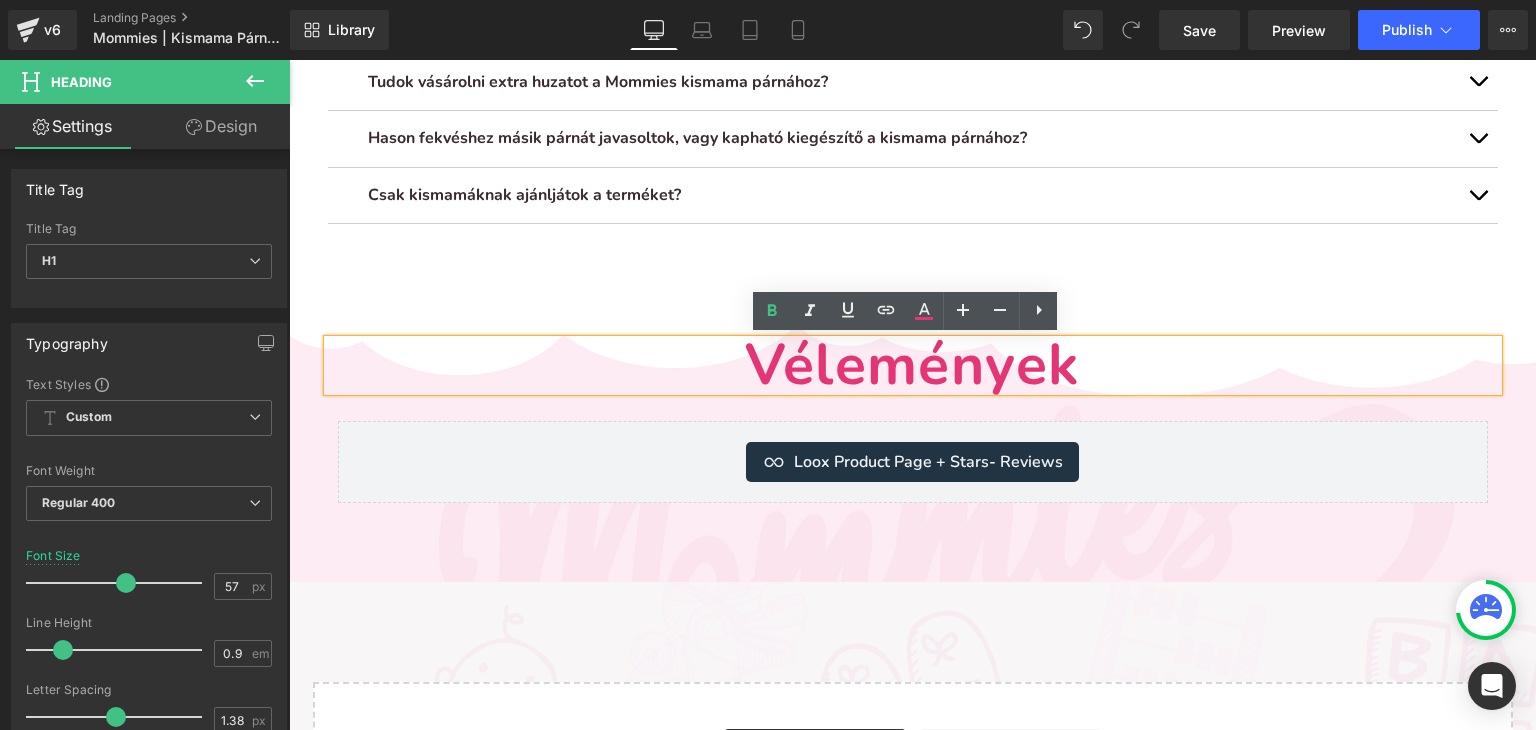 type 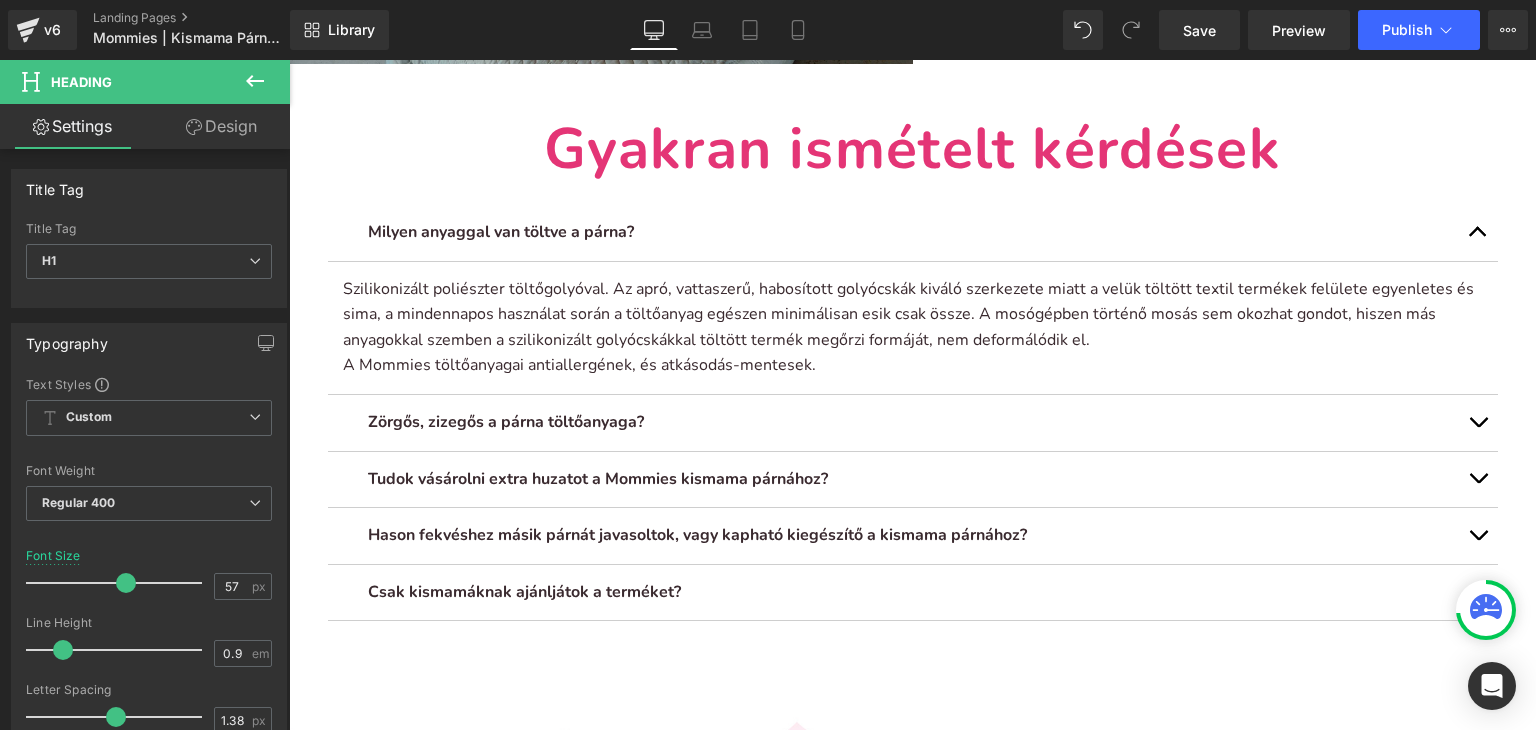 scroll, scrollTop: 5934, scrollLeft: 0, axis: vertical 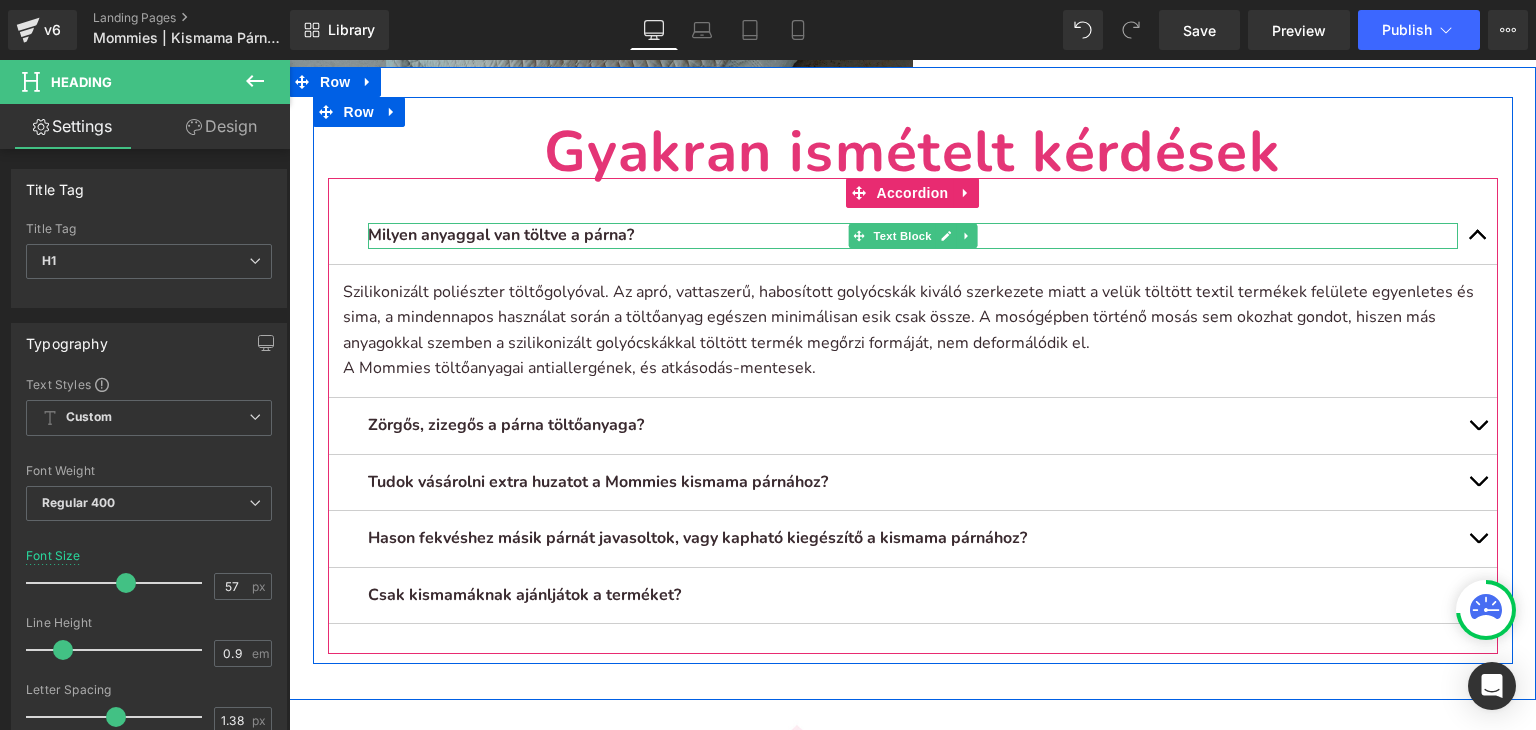 click on "Milyen anyaggal van töltve a párna?" at bounding box center [501, 235] 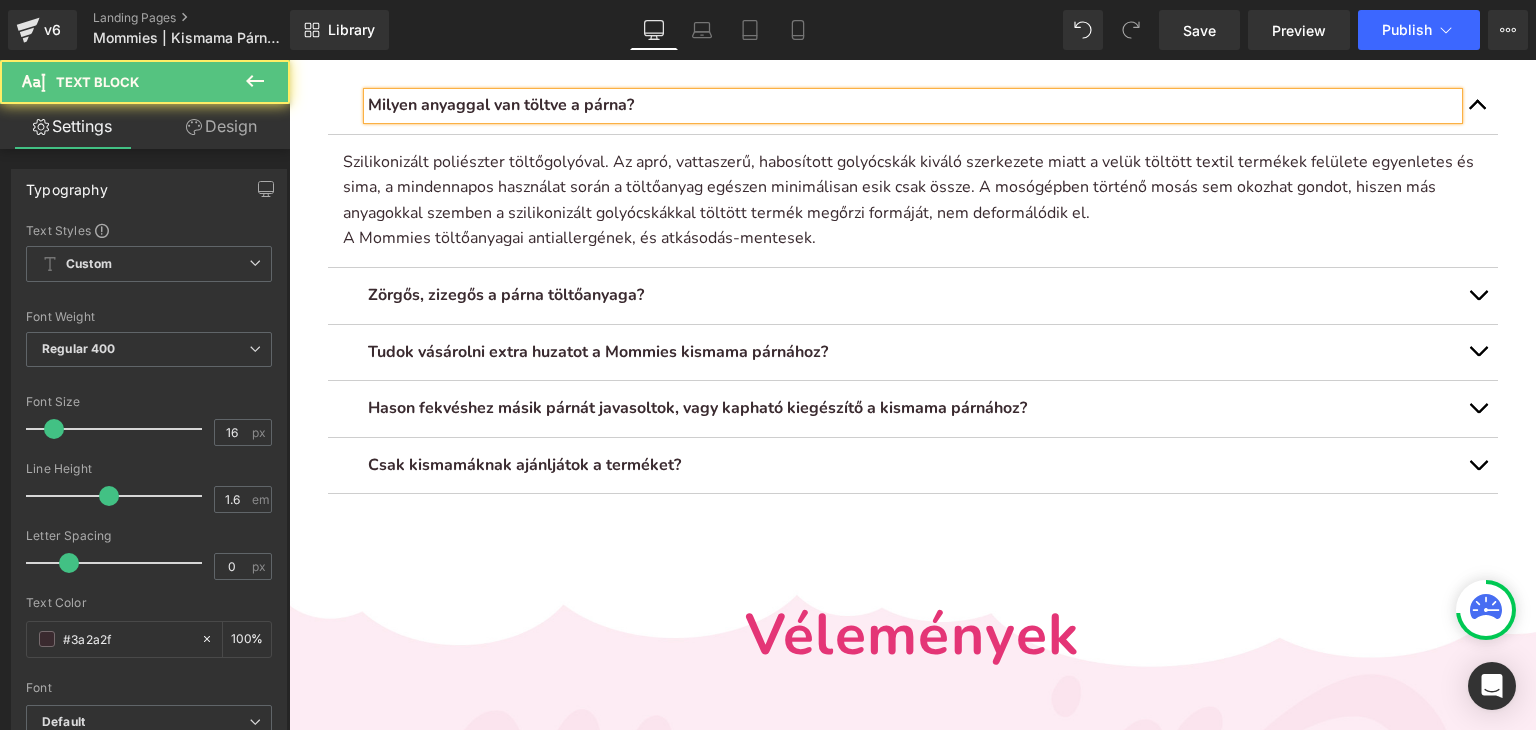 scroll, scrollTop: 6234, scrollLeft: 0, axis: vertical 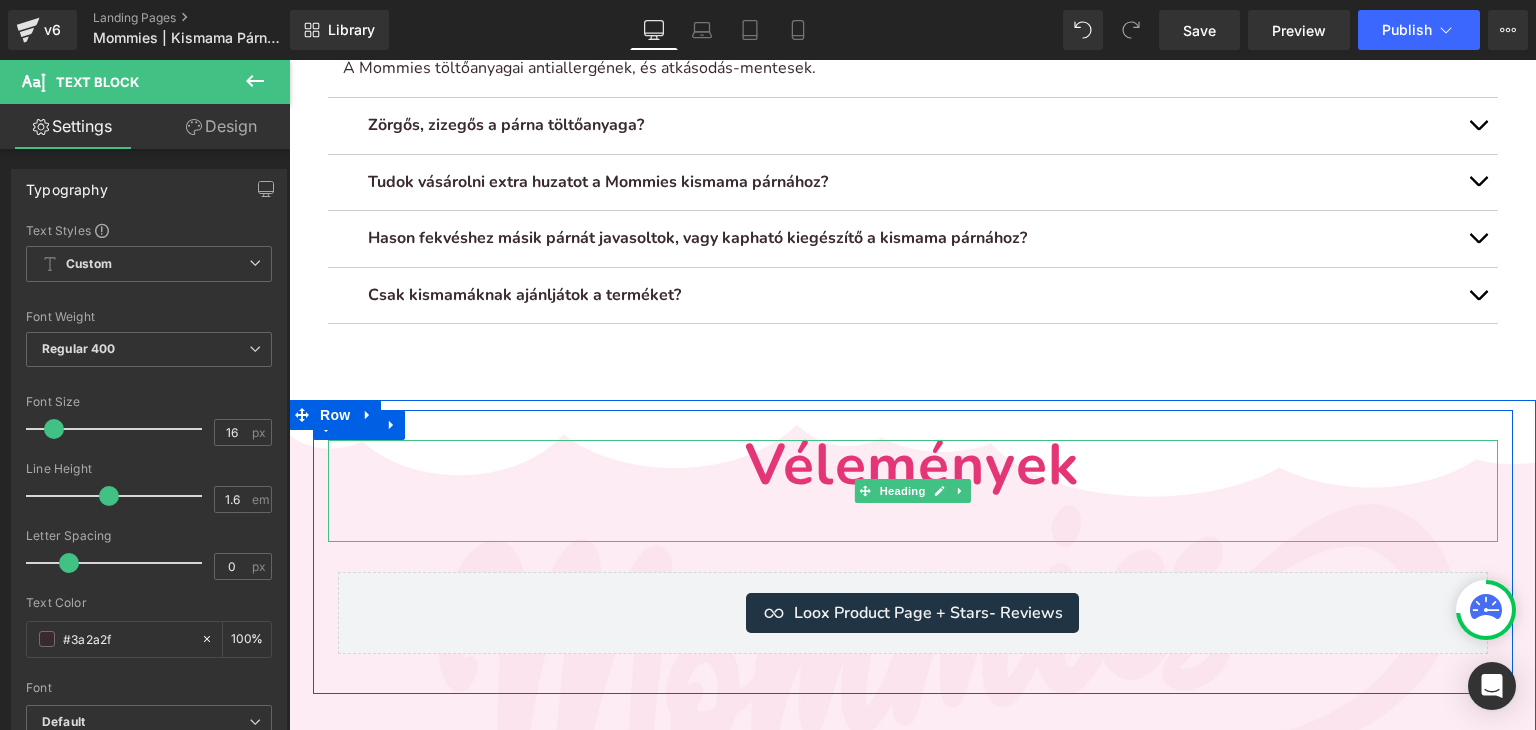 click on "Vélemények" at bounding box center (913, 491) 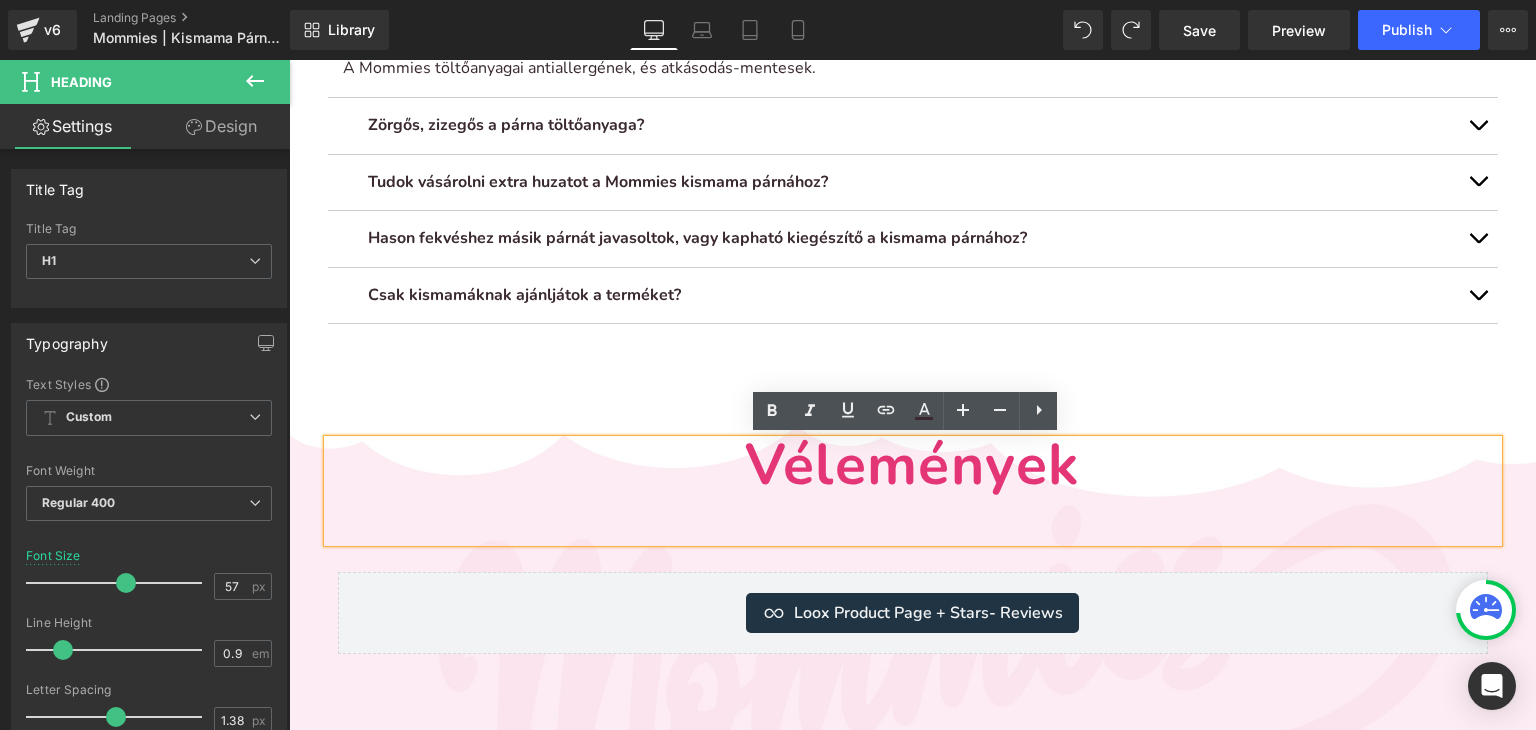 click on "Vélemények" at bounding box center (913, 491) 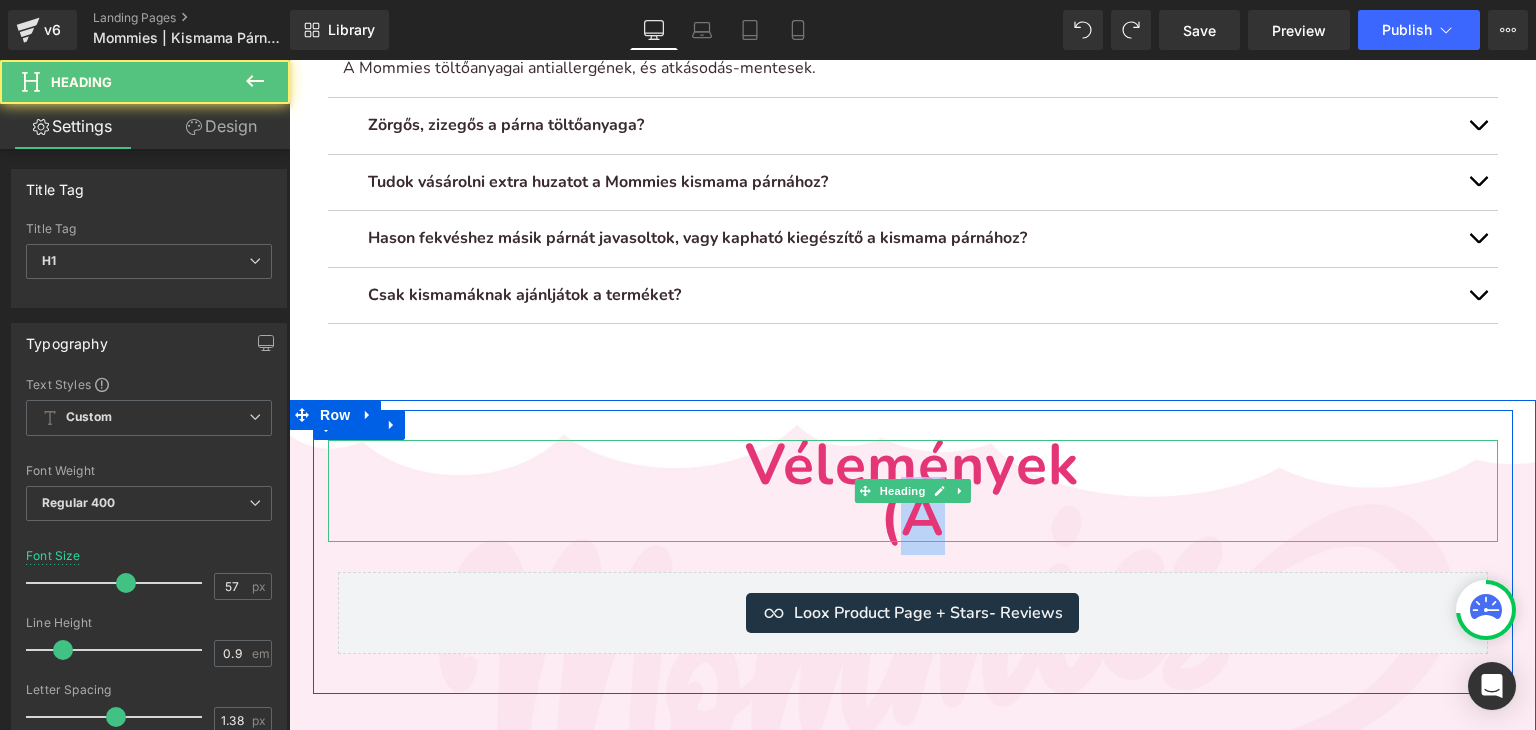 drag, startPoint x: 944, startPoint y: 508, endPoint x: 904, endPoint y: 516, distance: 40.792156 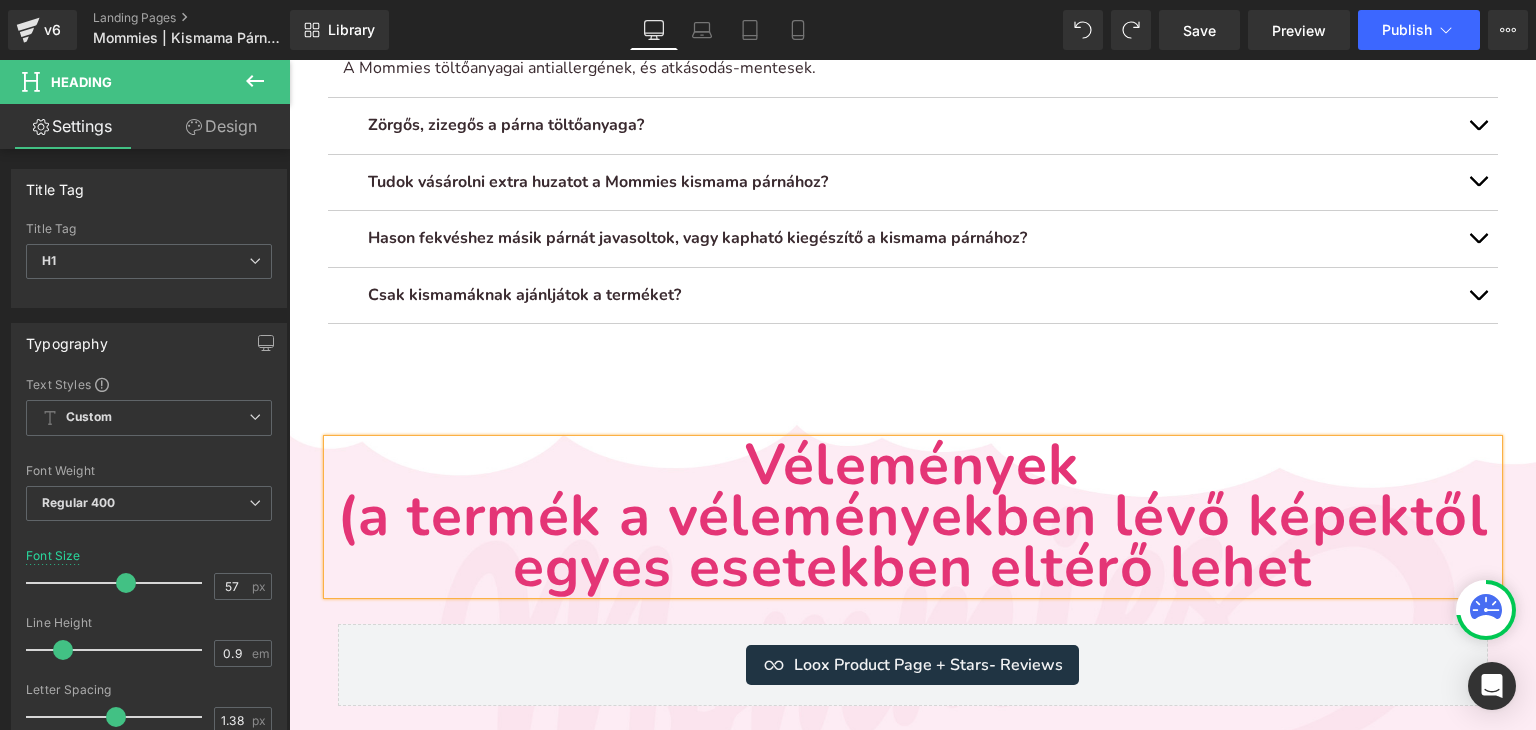 click on "Vélemények (a termék a véleményekben lévő képektől egyes esetekben eltérő lehet" at bounding box center (912, 516) 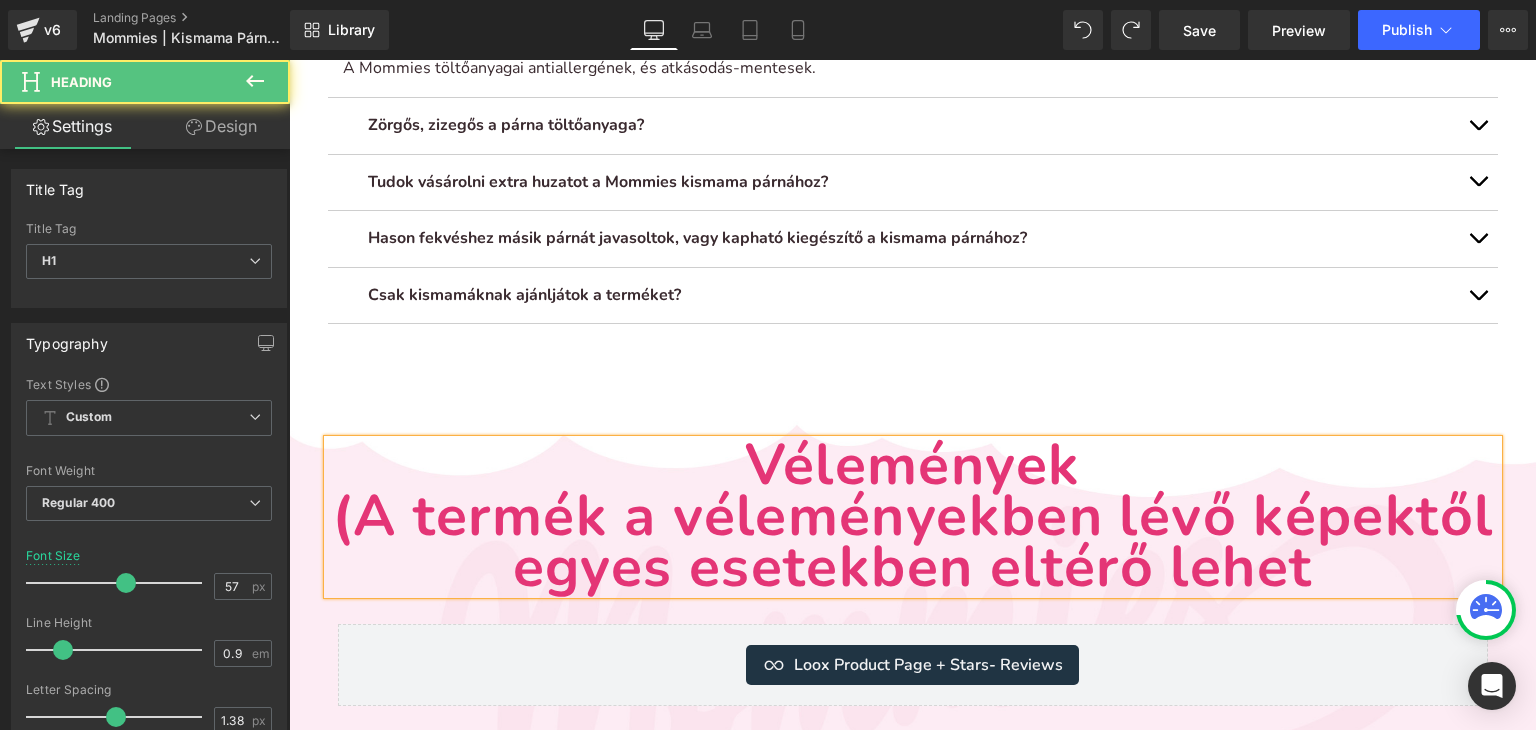 click on "Vélemények (A termék a véleményekben lévő képektől egyes esetekben eltérő lehet" at bounding box center [913, 516] 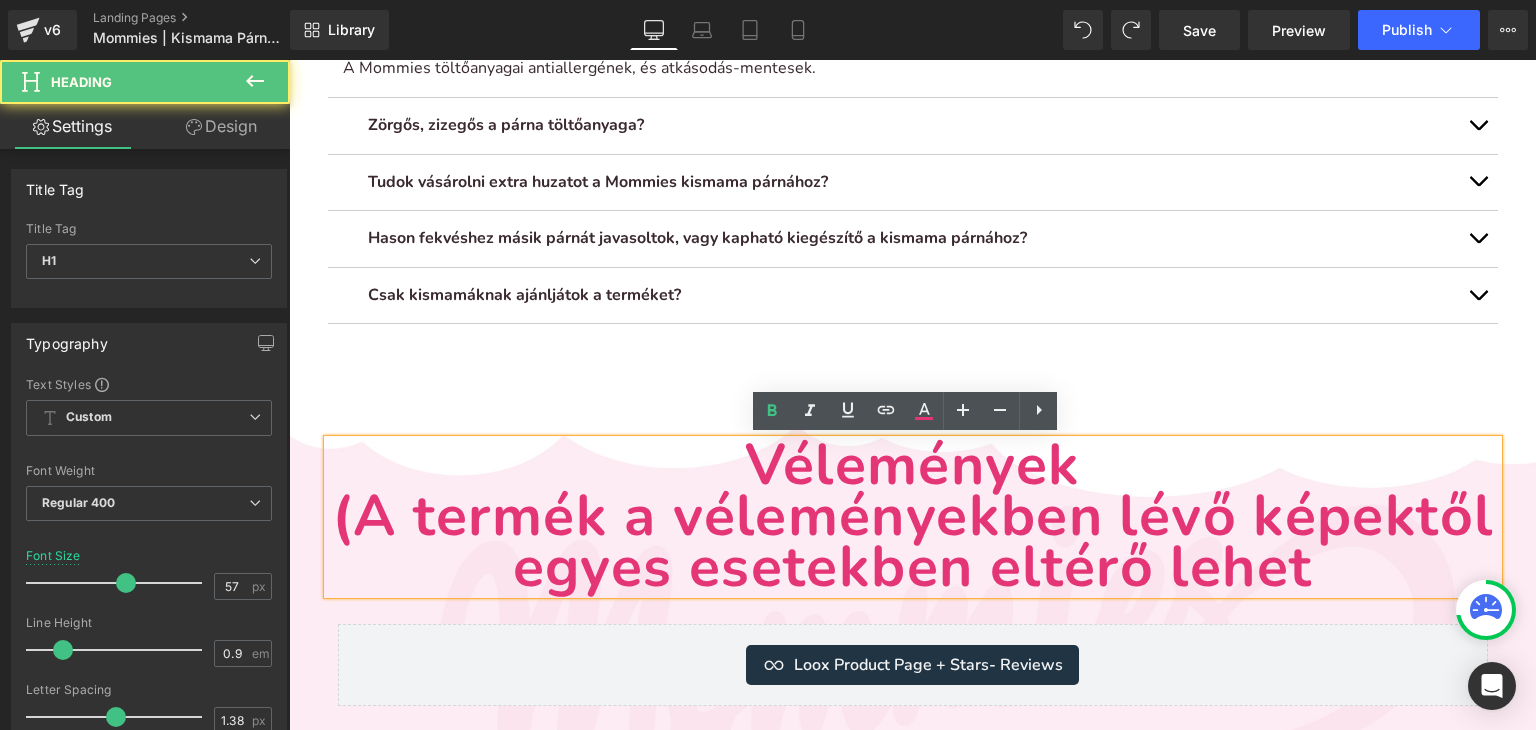 click on "Vélemények (A termék a véleményekben lévő képektől egyes esetekben eltérő lehet" at bounding box center [913, 516] 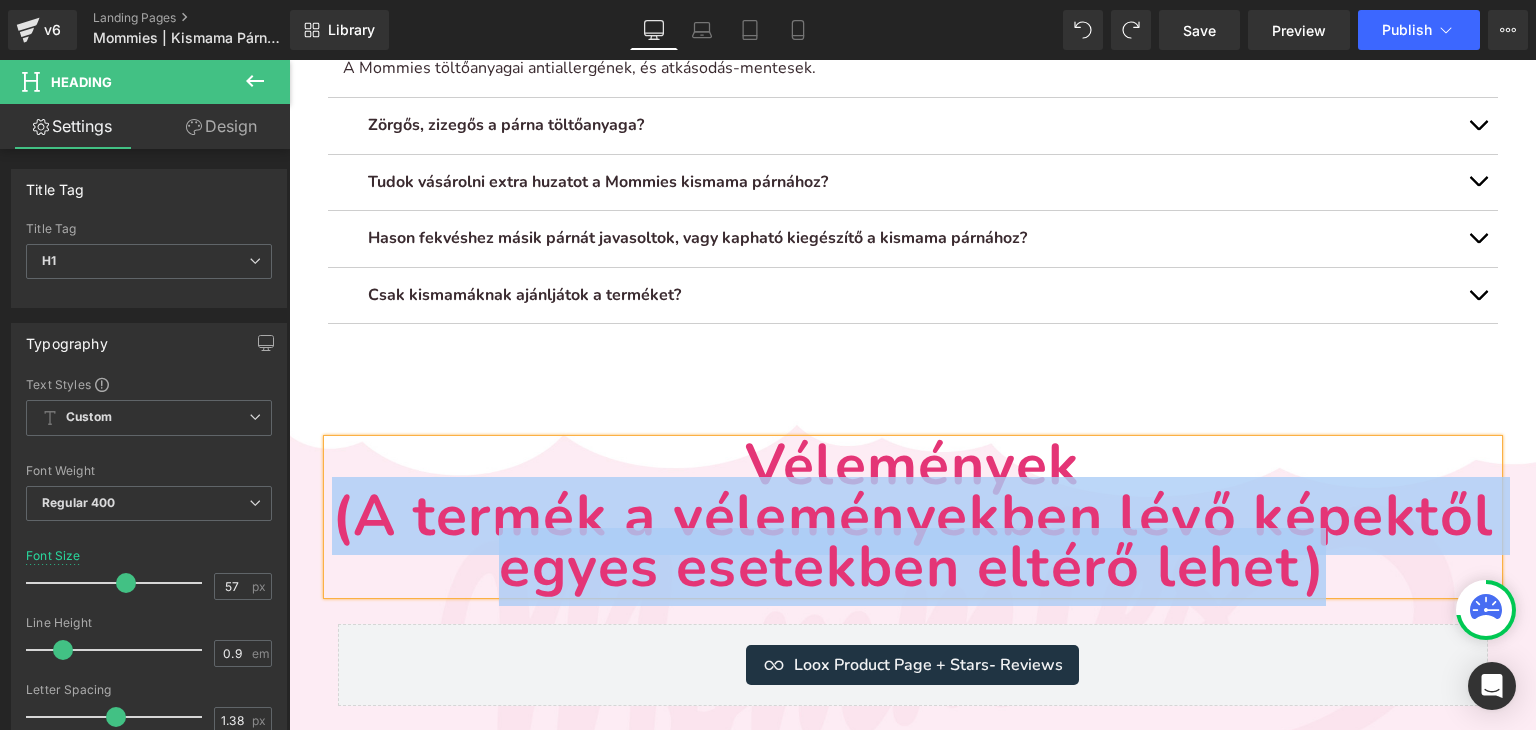 drag, startPoint x: 1328, startPoint y: 572, endPoint x: 331, endPoint y: 530, distance: 997.8843 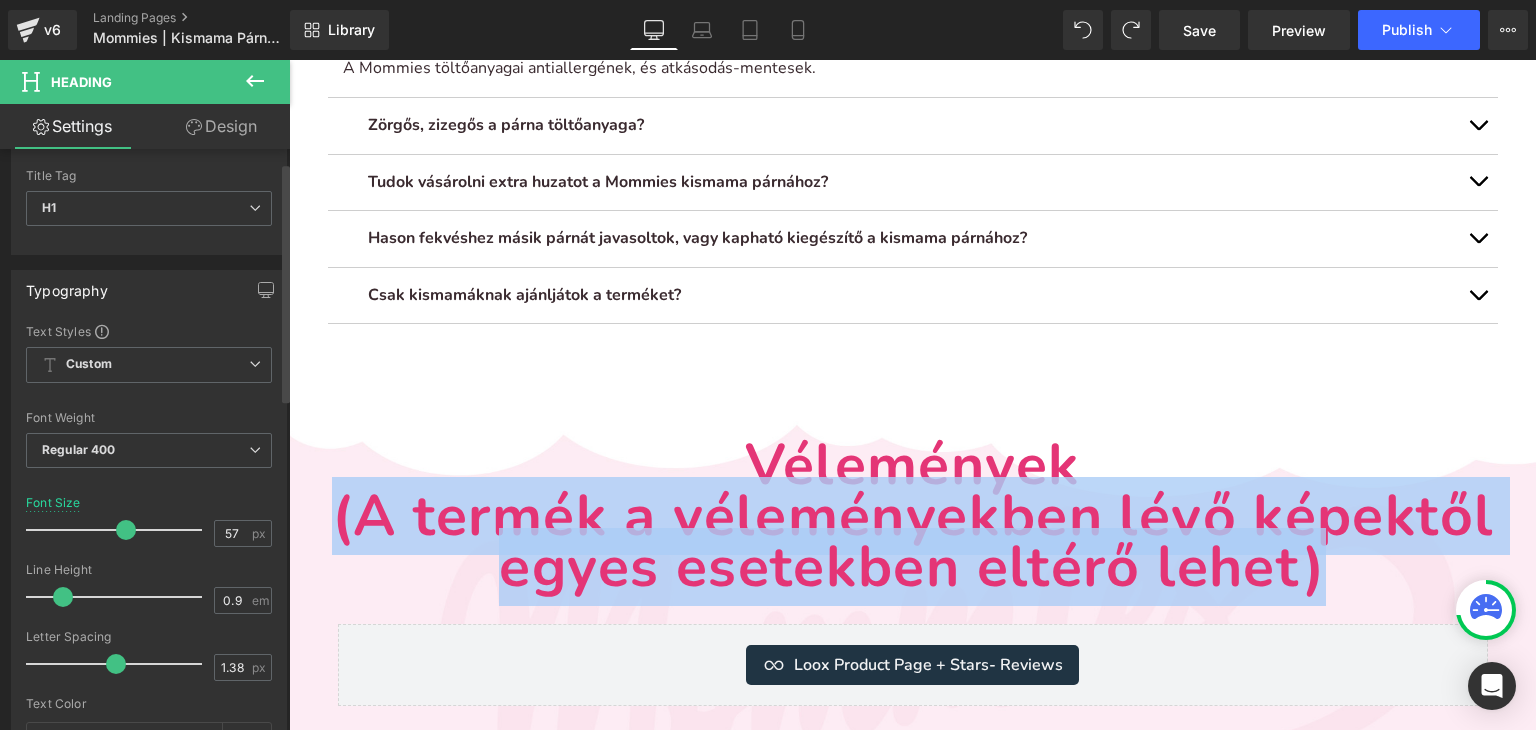 scroll, scrollTop: 300, scrollLeft: 0, axis: vertical 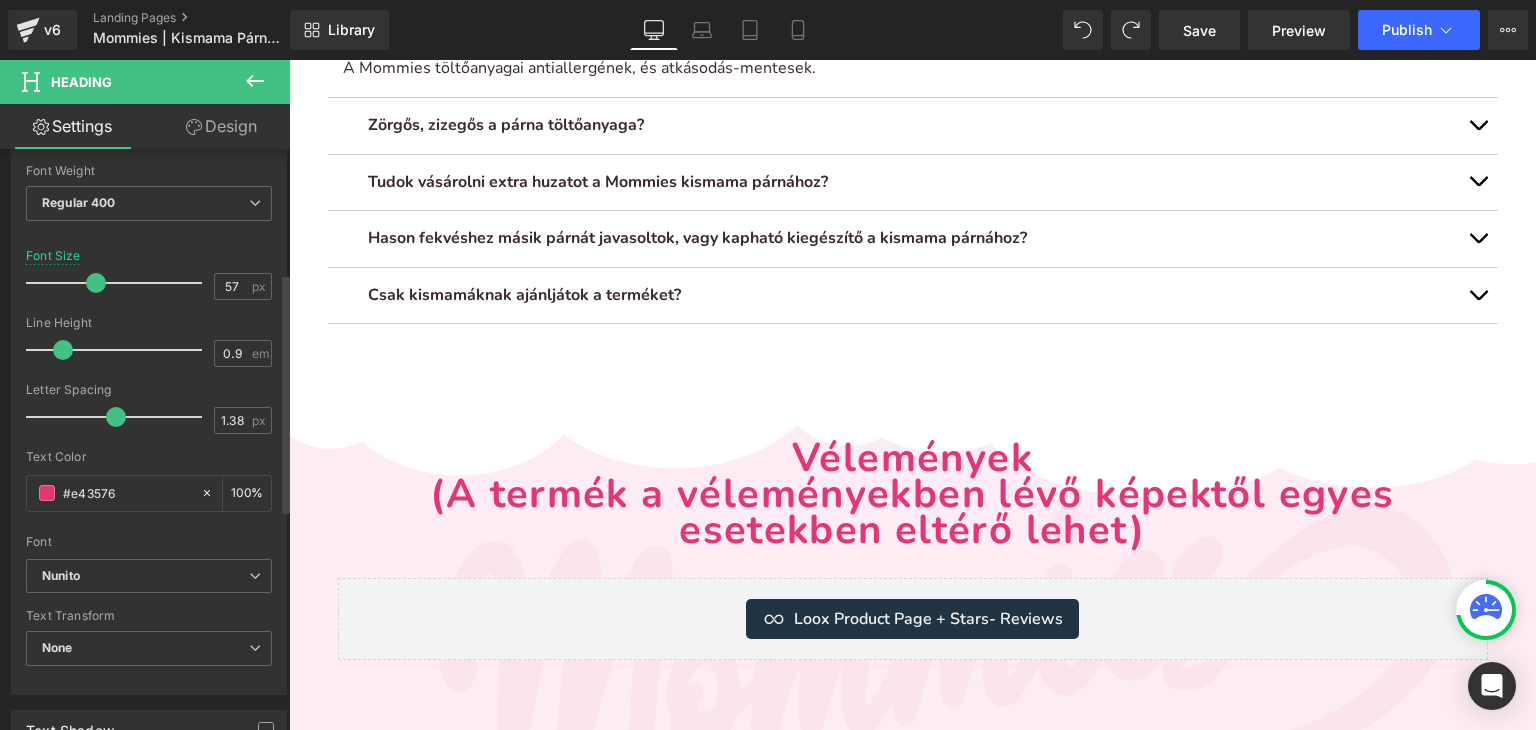 drag, startPoint x: 117, startPoint y: 283, endPoint x: 88, endPoint y: 289, distance: 29.614185 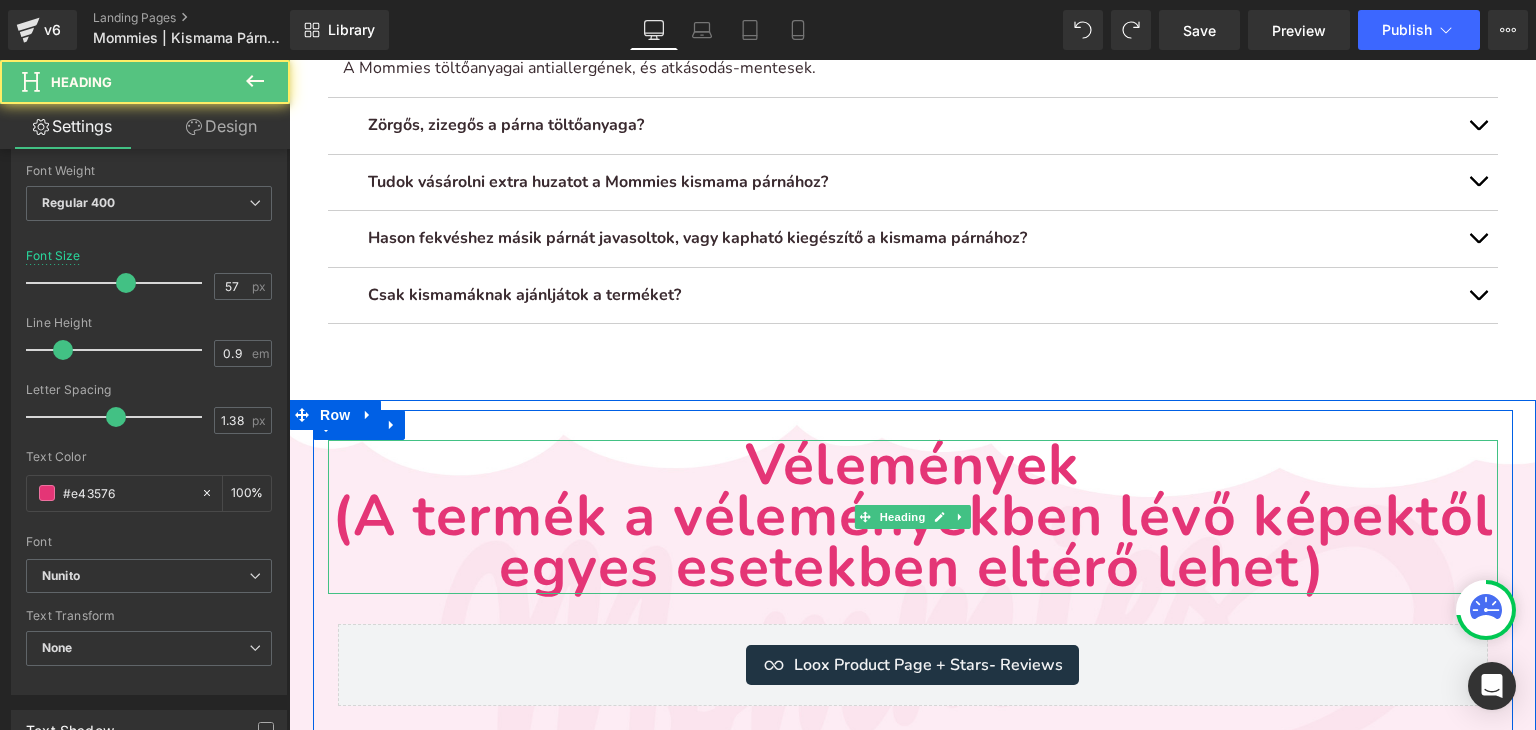 click on "Vélemények (A termék a véleményekben lévő képektől egyes esetekben eltérő lehet)" at bounding box center (913, 516) 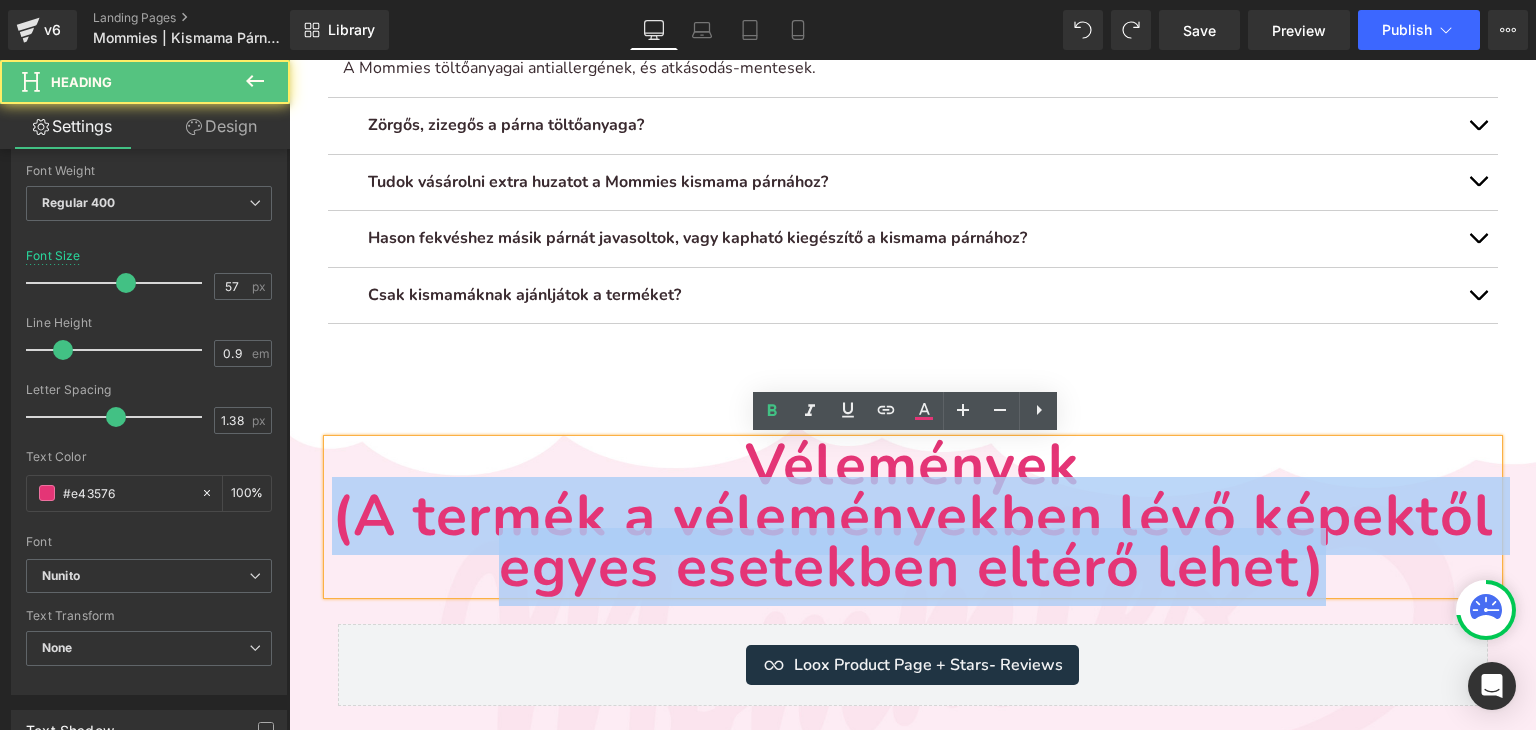 drag, startPoint x: 1312, startPoint y: 565, endPoint x: 296, endPoint y: 528, distance: 1016.6735 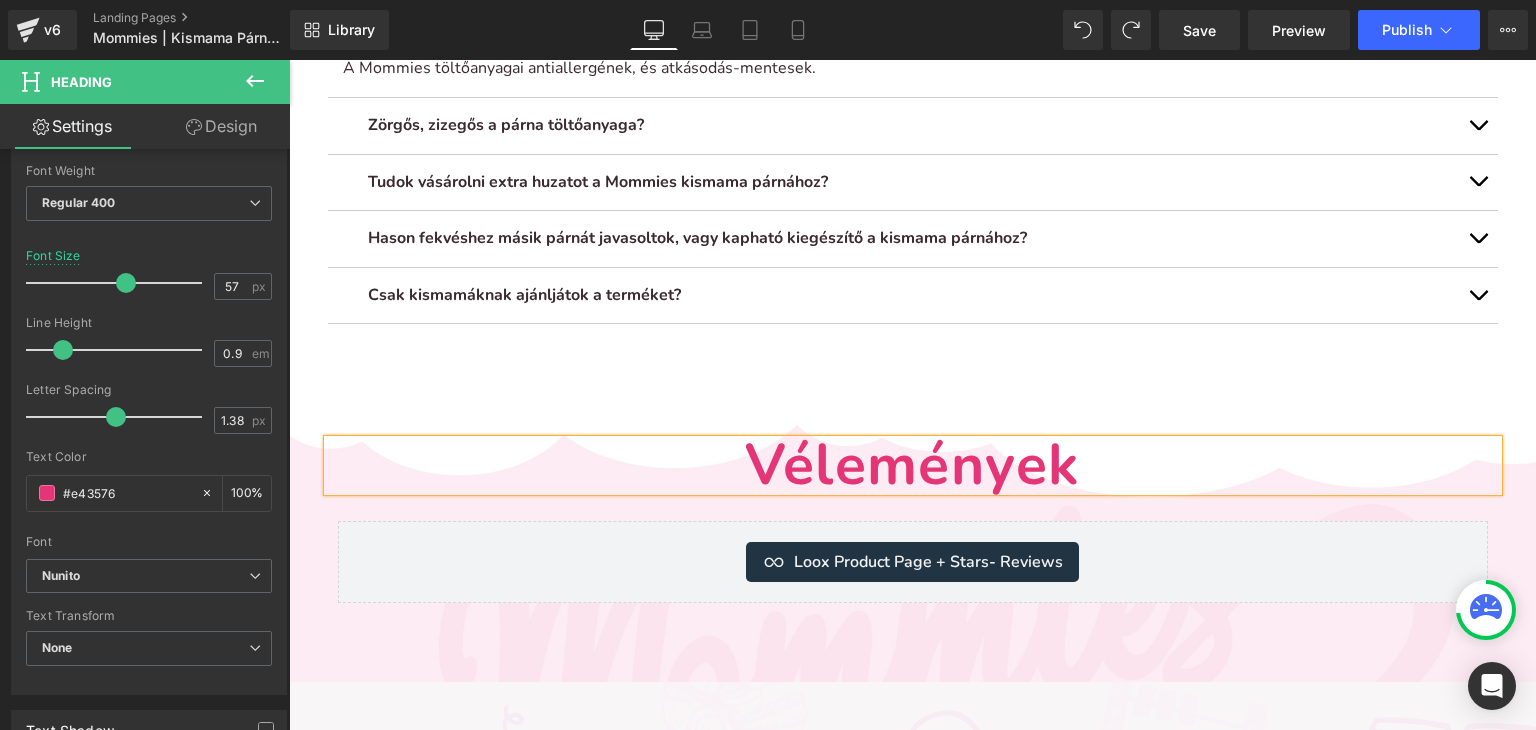 click on "Vélemények Heading
Loox Product Page + Stars  - Reviews Loox Product Page + Stars
Product         Row         Row     39px" at bounding box center [912, 541] 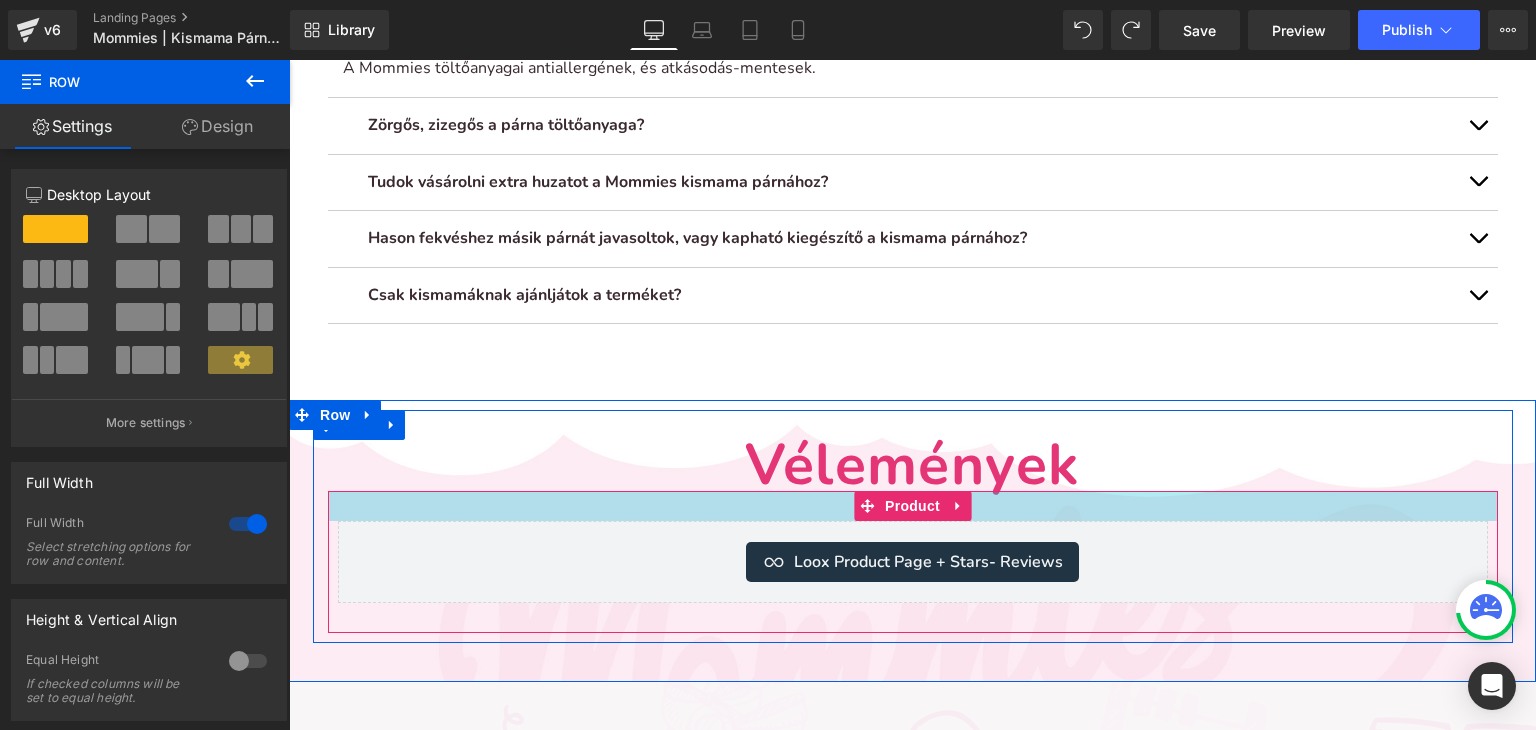 drag, startPoint x: 339, startPoint y: 290, endPoint x: 784, endPoint y: 492, distance: 488.70135 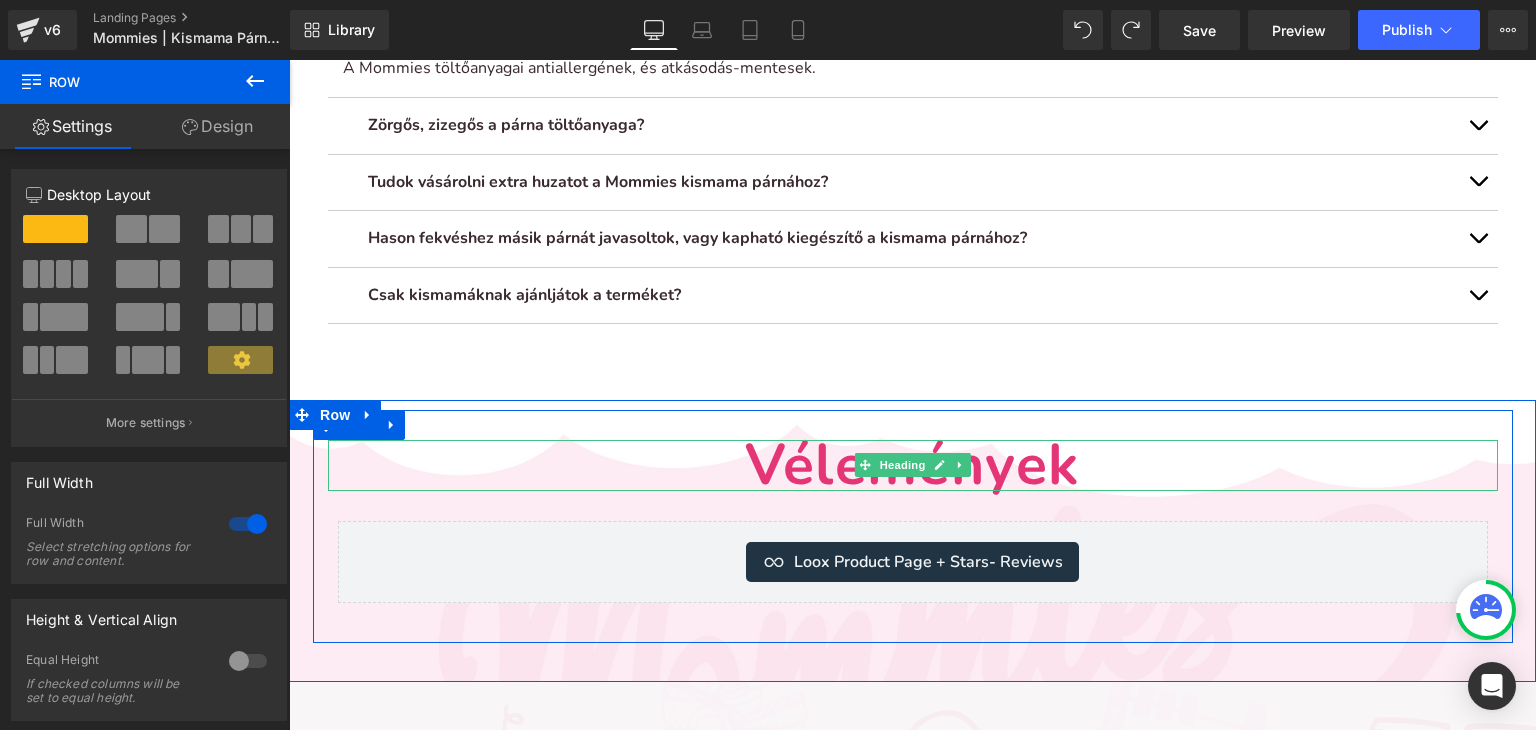 drag, startPoint x: 340, startPoint y: 290, endPoint x: 821, endPoint y: 477, distance: 516.0717 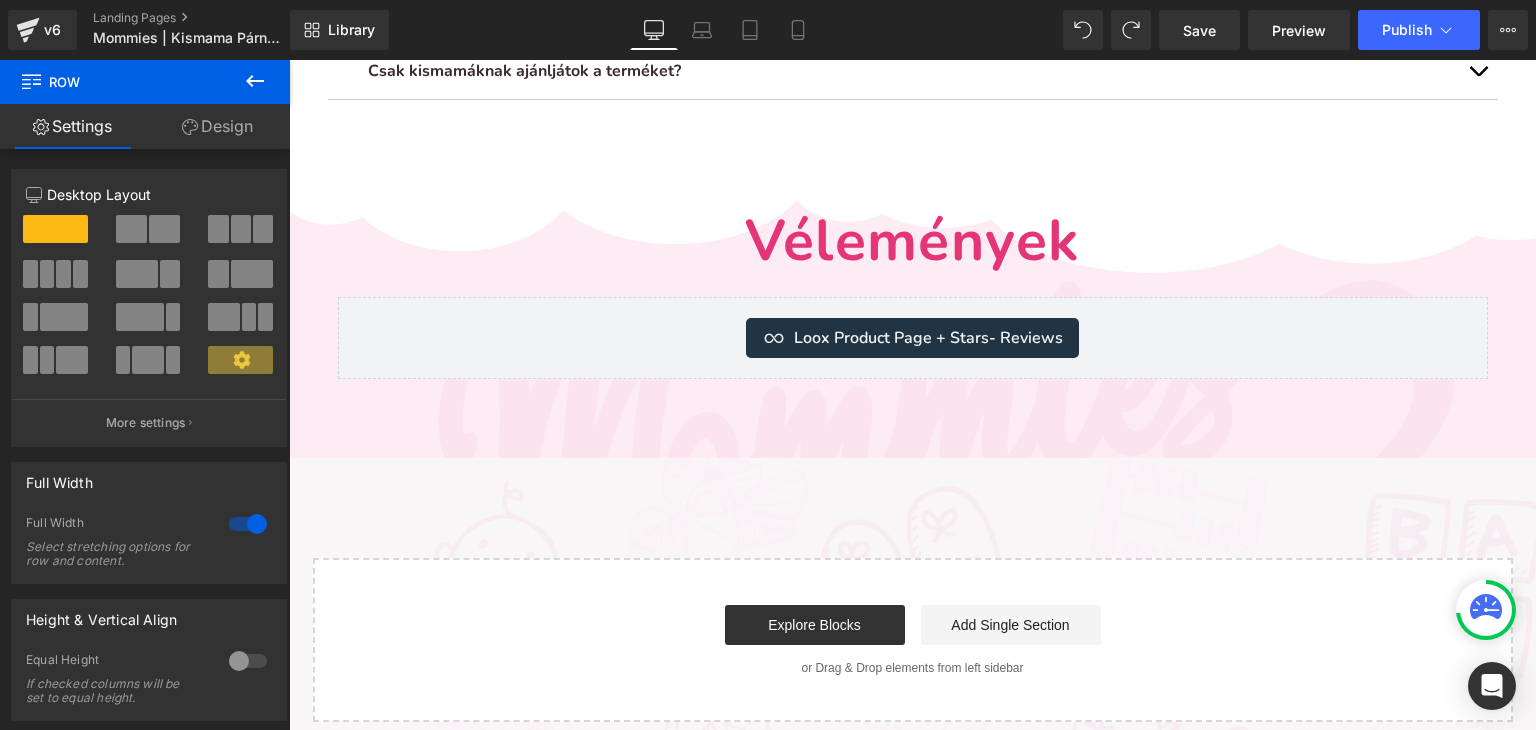 scroll, scrollTop: 6434, scrollLeft: 0, axis: vertical 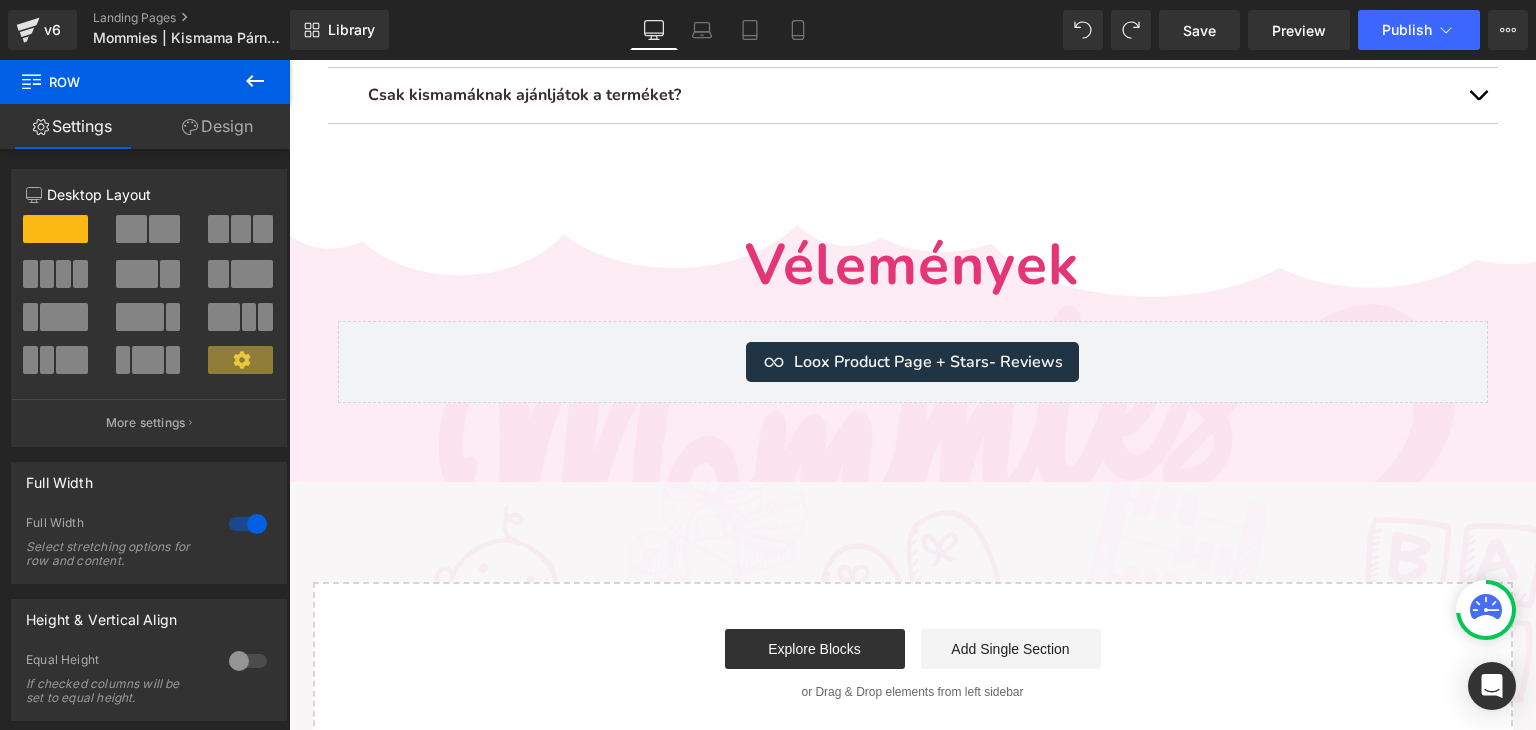 drag, startPoint x: 357, startPoint y: 293, endPoint x: 660, endPoint y: 487, distance: 359.78467 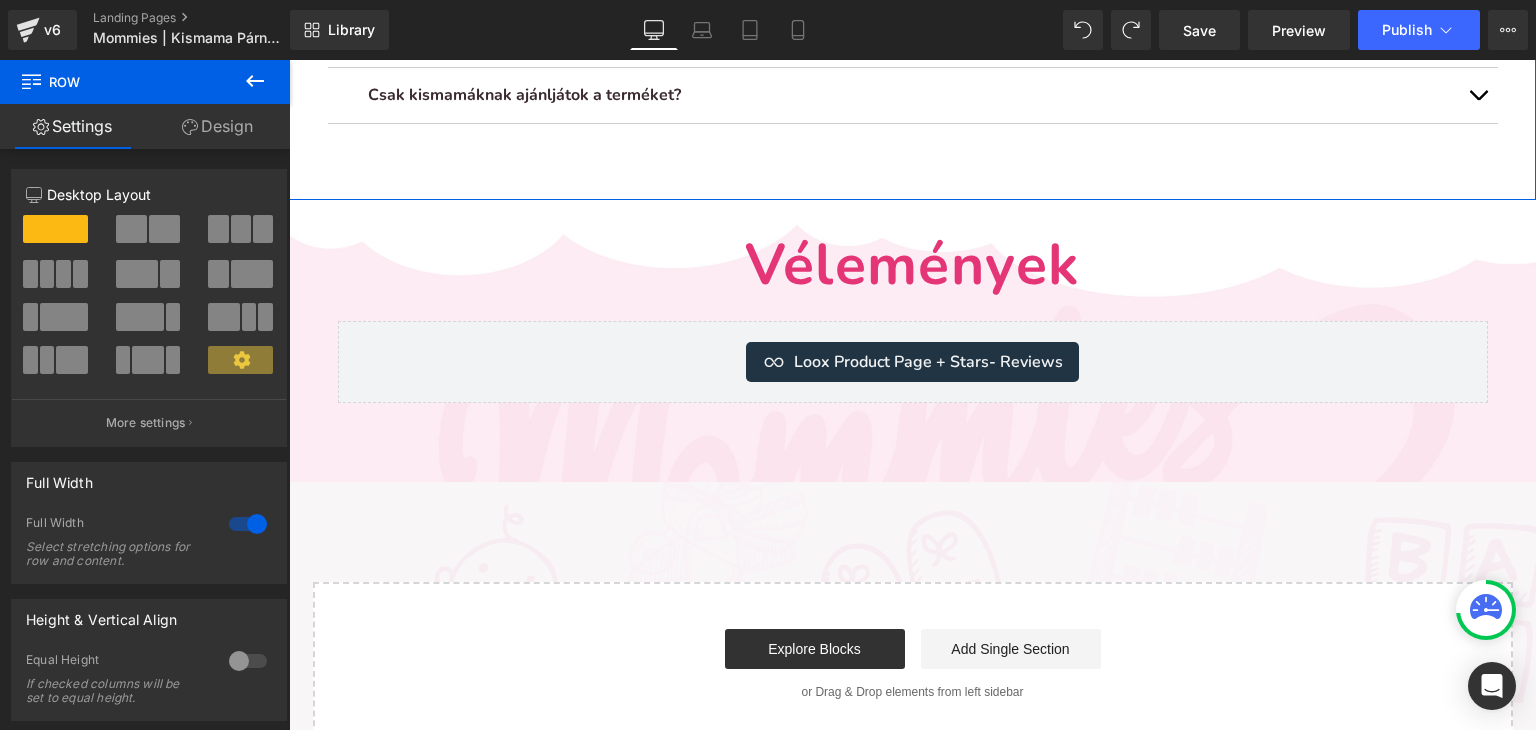 drag, startPoint x: 330, startPoint y: 285, endPoint x: 568, endPoint y: 181, distance: 259.73062 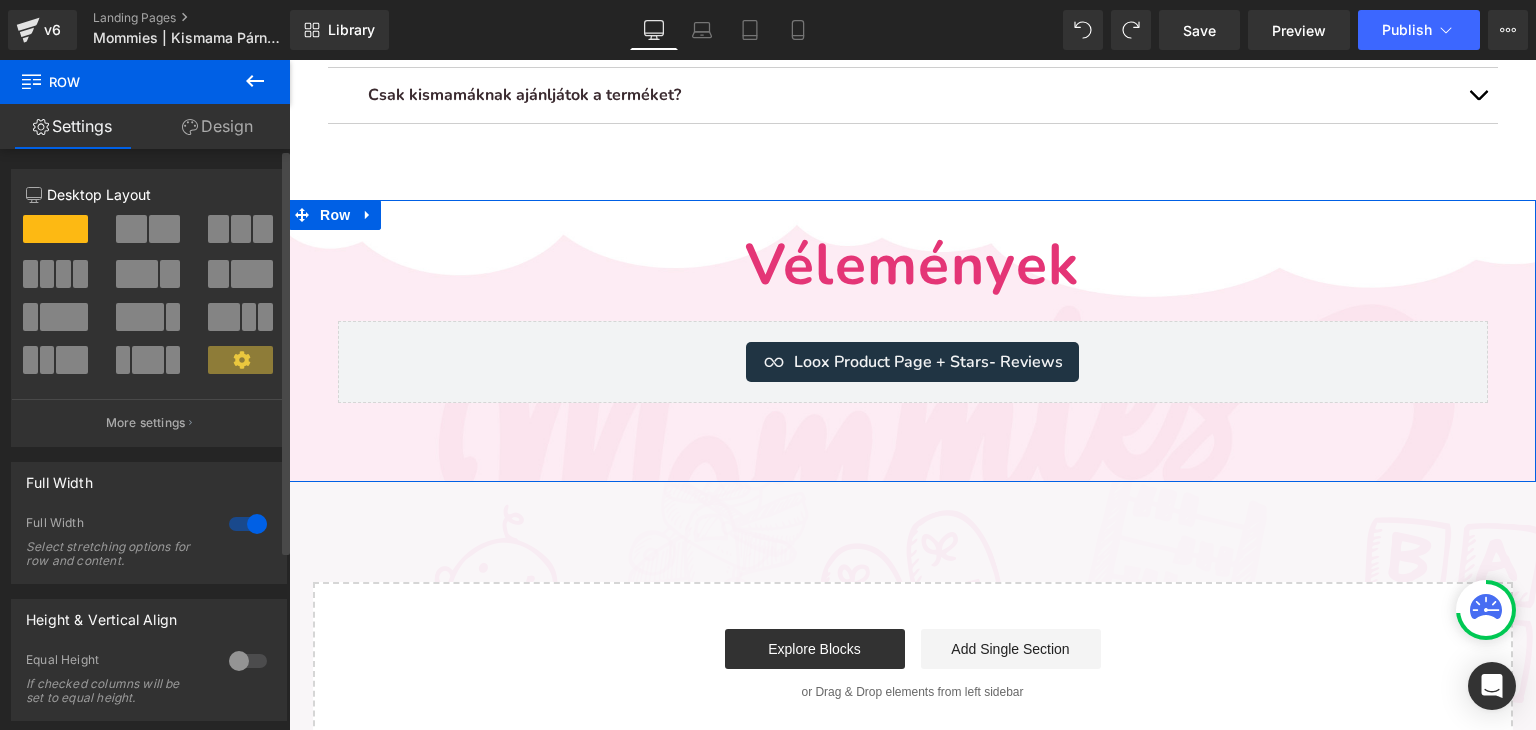 click at bounding box center [55, 229] 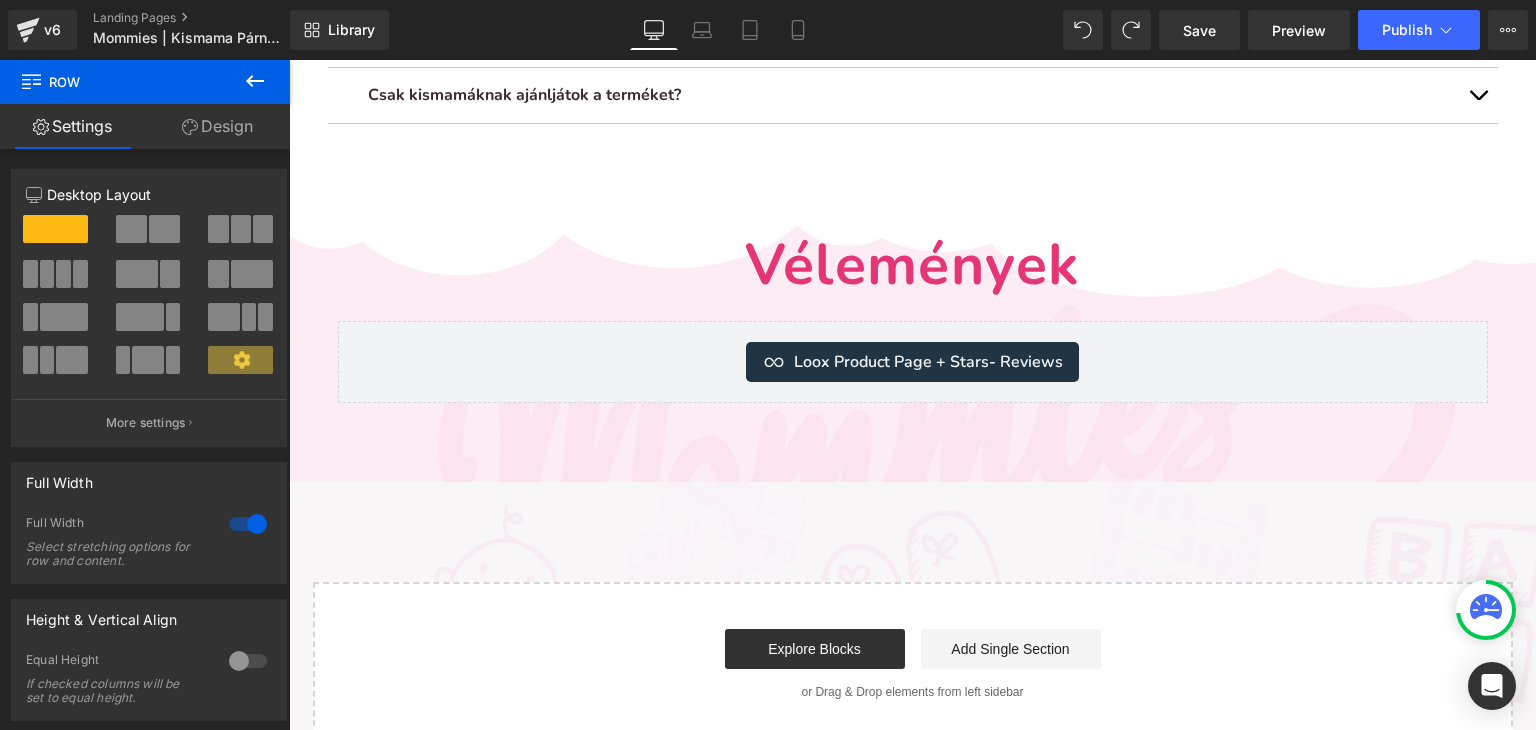 click 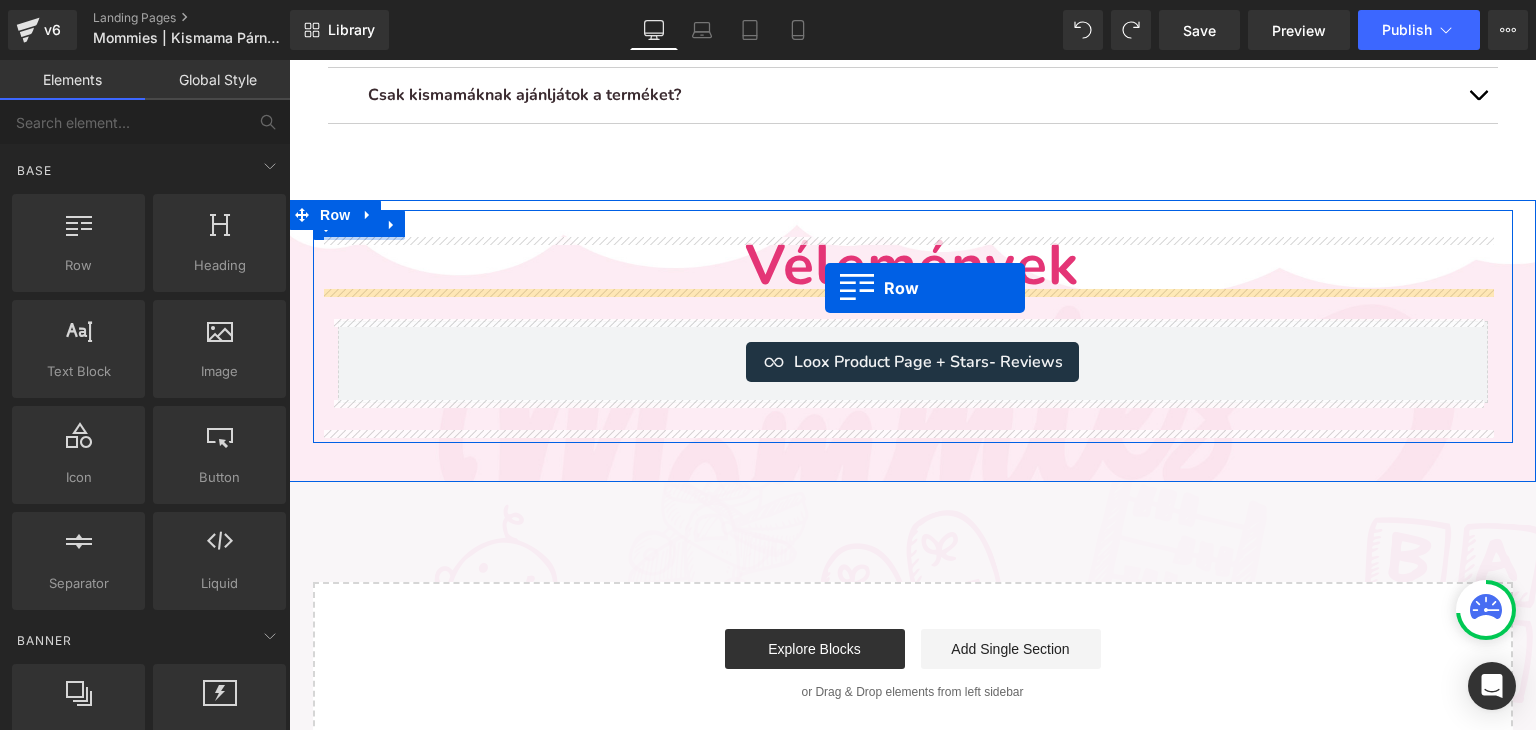 drag, startPoint x: 378, startPoint y: 310, endPoint x: 825, endPoint y: 288, distance: 447.54105 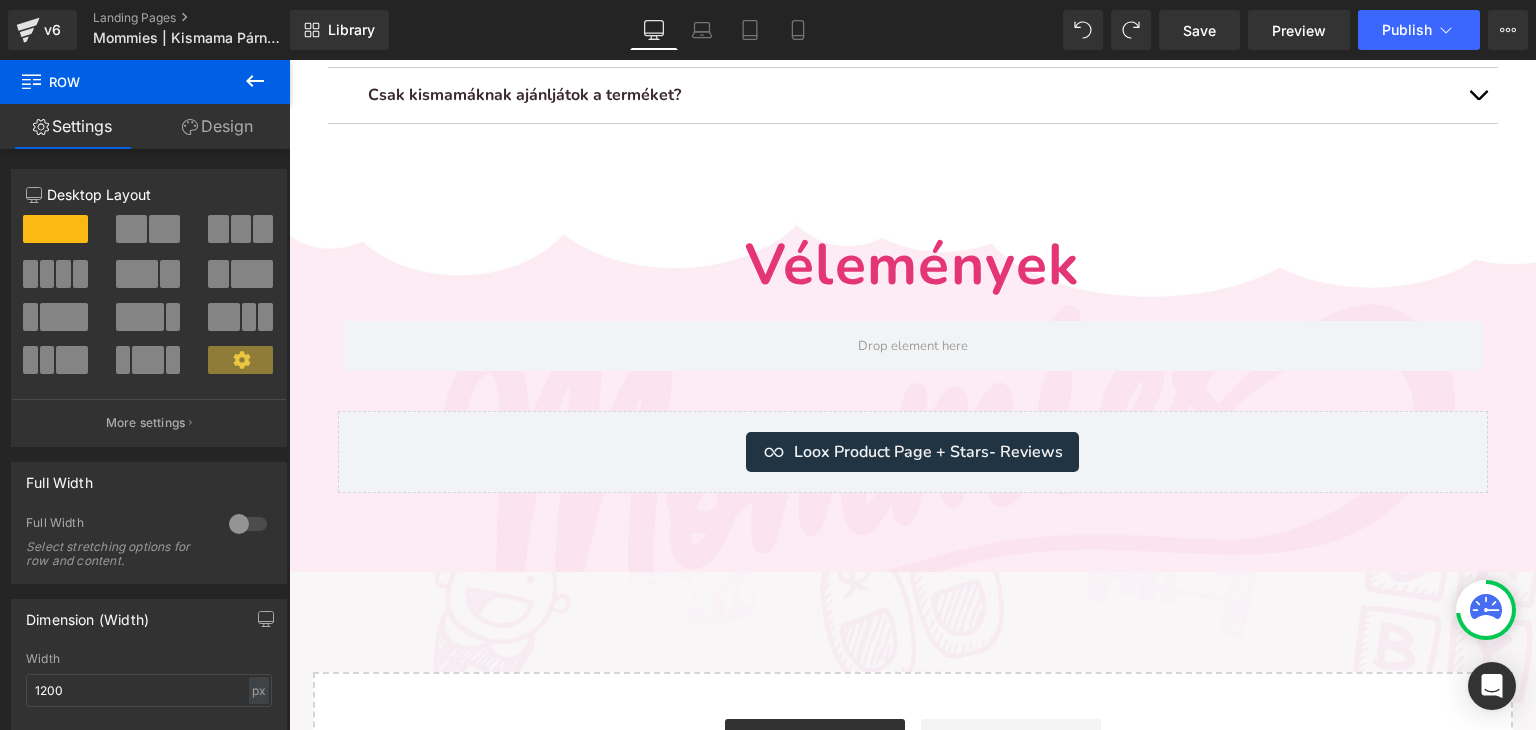 click 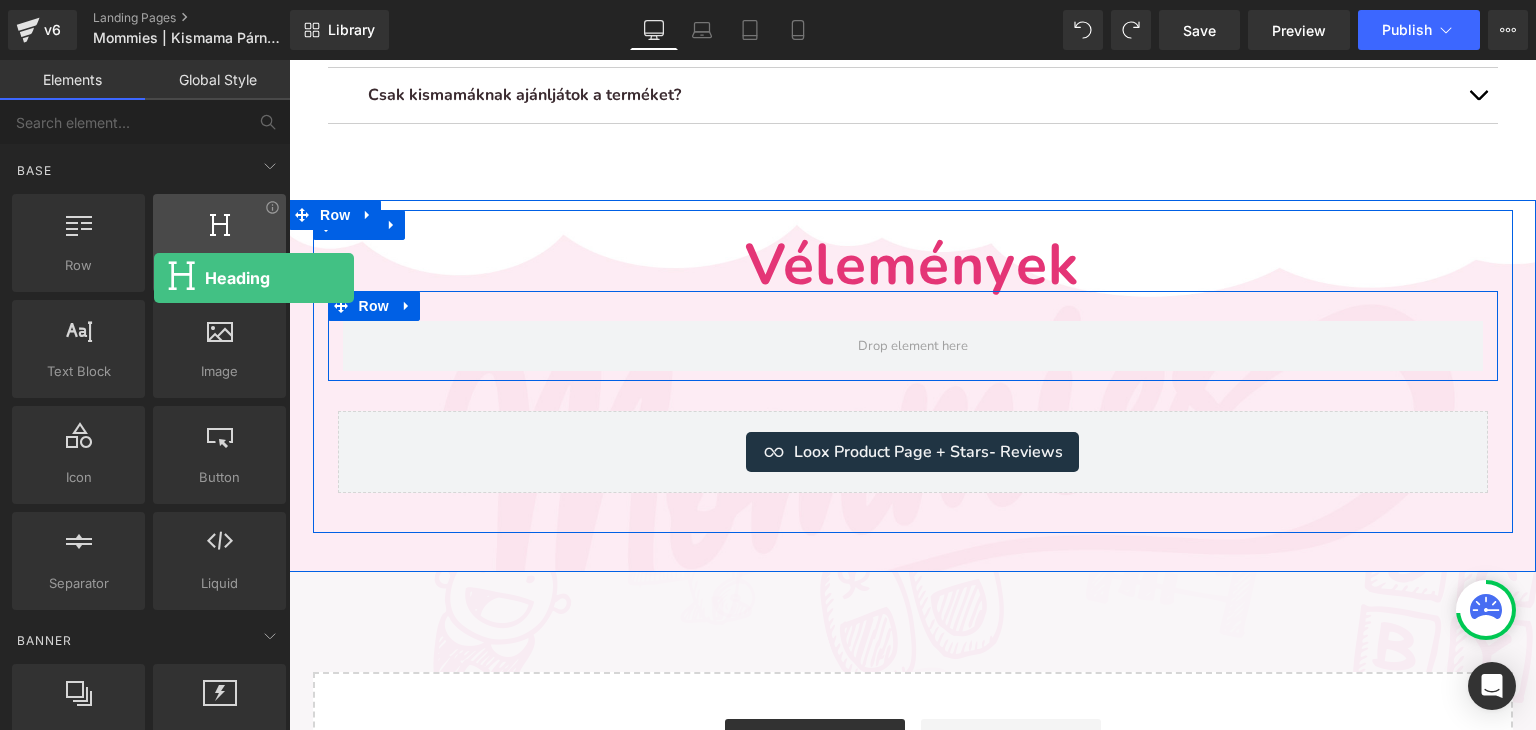 drag, startPoint x: 208, startPoint y: 268, endPoint x: 152, endPoint y: 272, distance: 56.142673 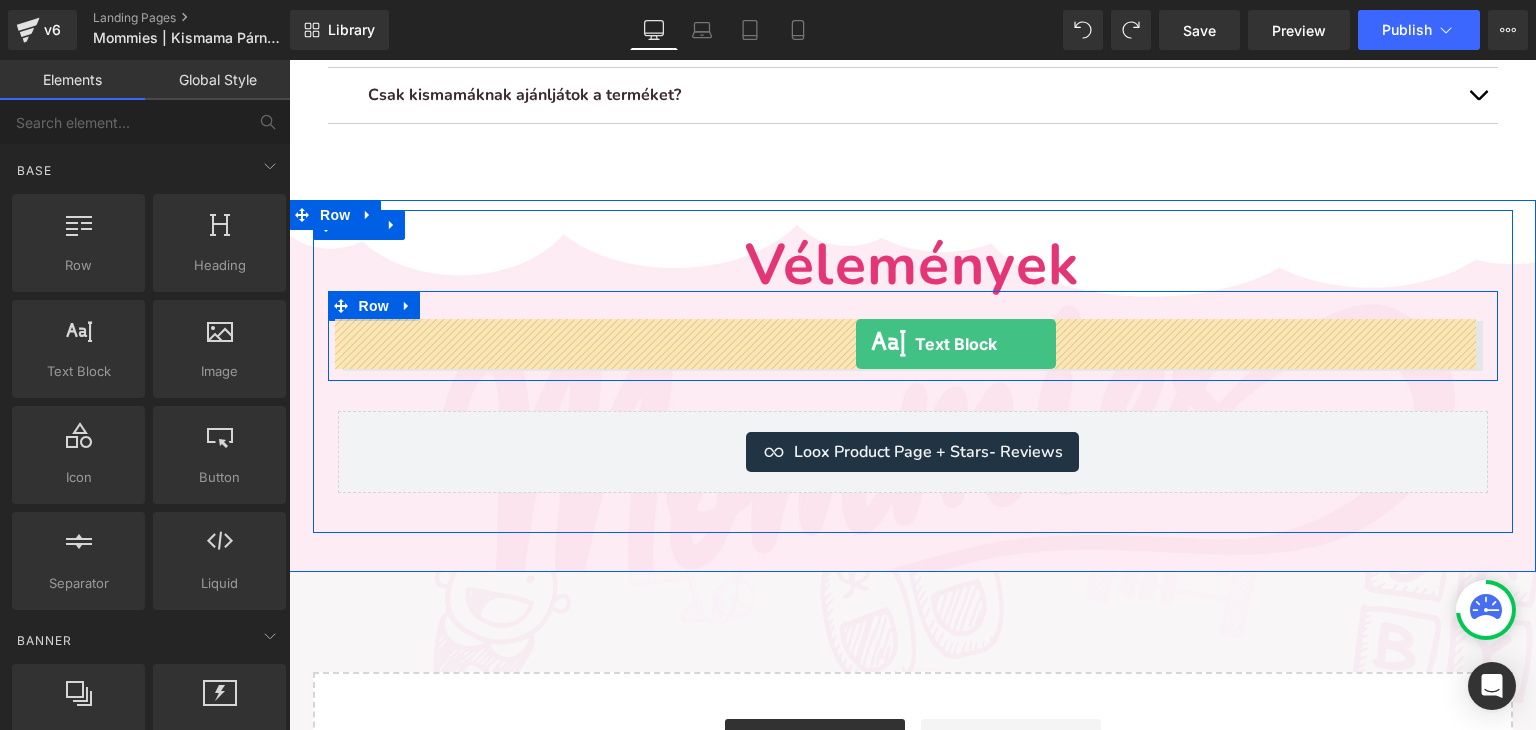 drag, startPoint x: 316, startPoint y: 405, endPoint x: 856, endPoint y: 344, distance: 543.43445 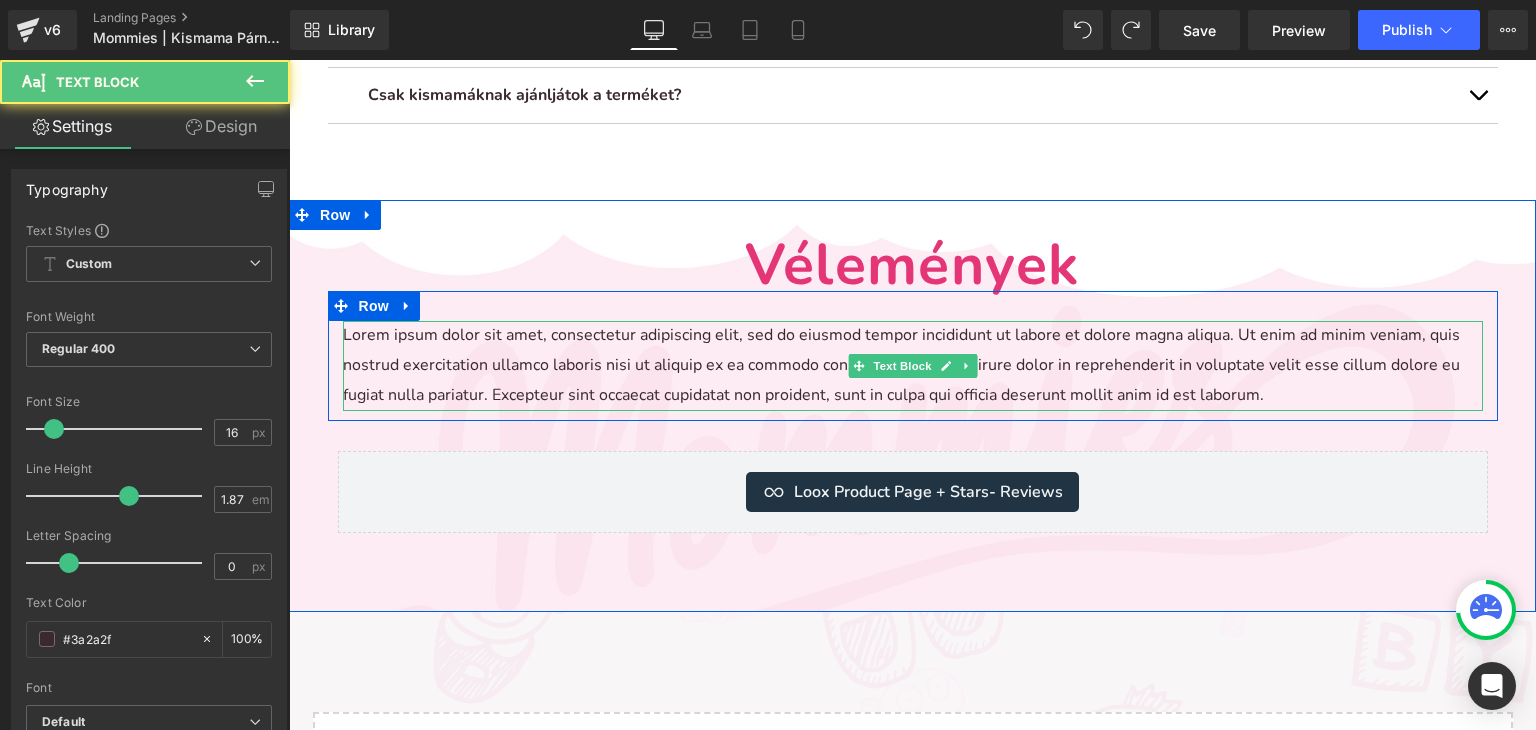 click on "Lorem ipsum dolor sit amet, consectetur adipiscing elit, sed do eiusmod tempor incididunt ut labore et dolore magna aliqua. Ut enim ad minim veniam, quis nostrud exercitation ullamco laboris nisi ut aliquip ex ea commodo consequat. Duis aute irure dolor in reprehenderit in voluptate velit esse cillum dolore eu fugiat nulla pariatur. Excepteur sint occaecat cupidatat non proident, sunt in culpa qui officia deserunt mollit anim id est laborum." at bounding box center [913, 366] 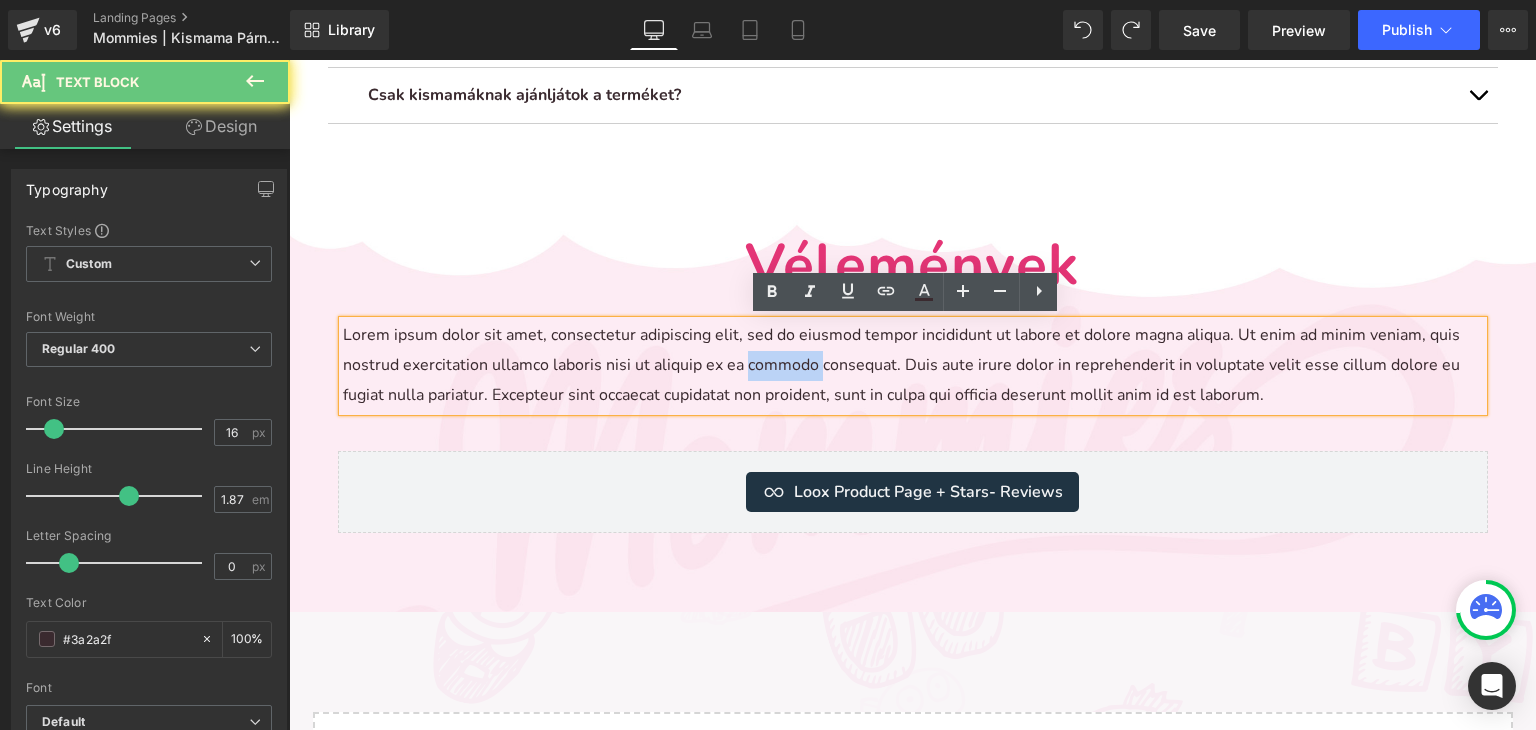 click on "Lorem ipsum dolor sit amet, consectetur adipiscing elit, sed do eiusmod tempor incididunt ut labore et dolore magna aliqua. Ut enim ad minim veniam, quis nostrud exercitation ullamco laboris nisi ut aliquip ex ea commodo consequat. Duis aute irure dolor in reprehenderit in voluptate velit esse cillum dolore eu fugiat nulla pariatur. Excepteur sint occaecat cupidatat non proident, sunt in culpa qui officia deserunt mollit anim id est laborum." at bounding box center (913, 366) 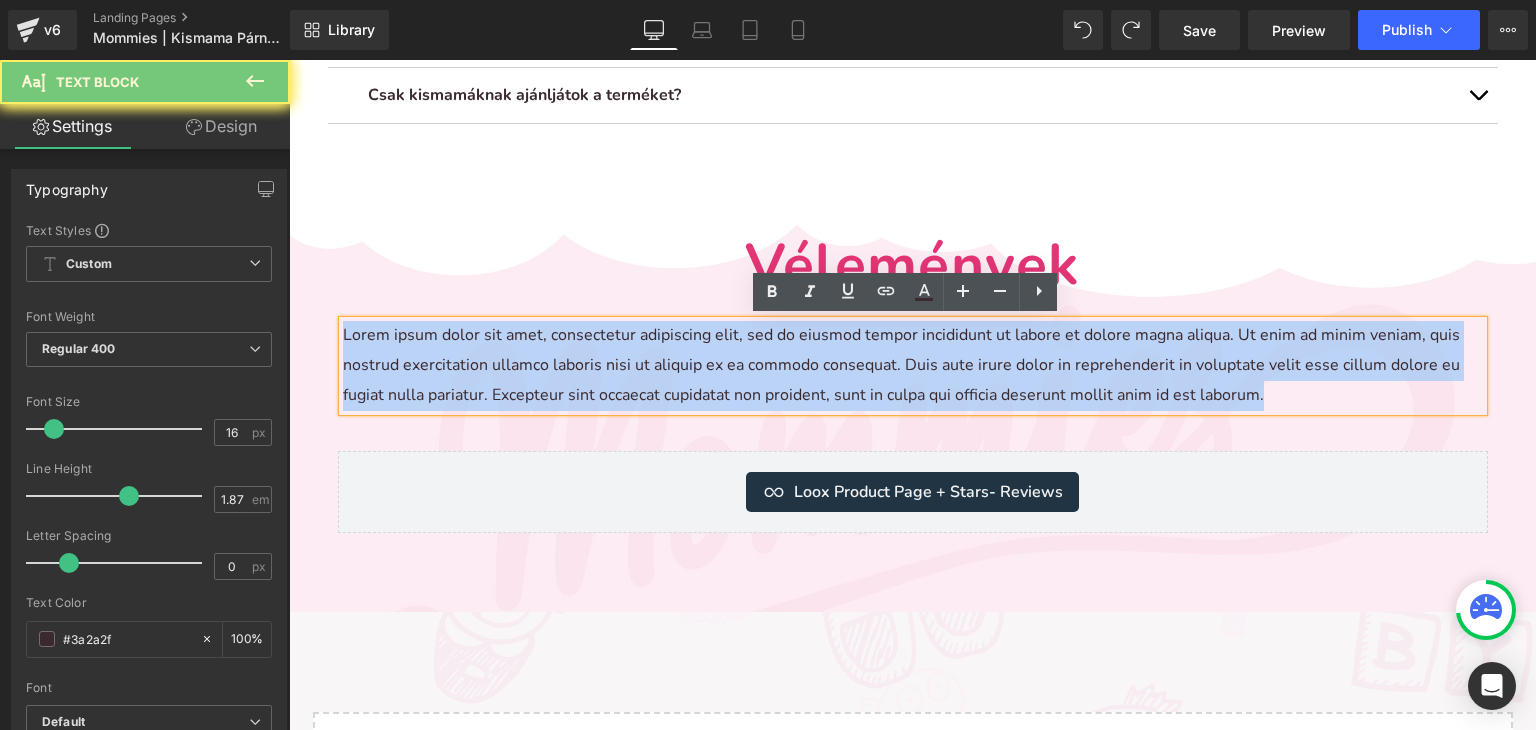 click on "Lorem ipsum dolor sit amet, consectetur adipiscing elit, sed do eiusmod tempor incididunt ut labore et dolore magna aliqua. Ut enim ad minim veniam, quis nostrud exercitation ullamco laboris nisi ut aliquip ex ea commodo consequat. Duis aute irure dolor in reprehenderit in voluptate velit esse cillum dolore eu fugiat nulla pariatur. Excepteur sint occaecat cupidatat non proident, sunt in culpa qui officia deserunt mollit anim id est laborum." at bounding box center (913, 366) 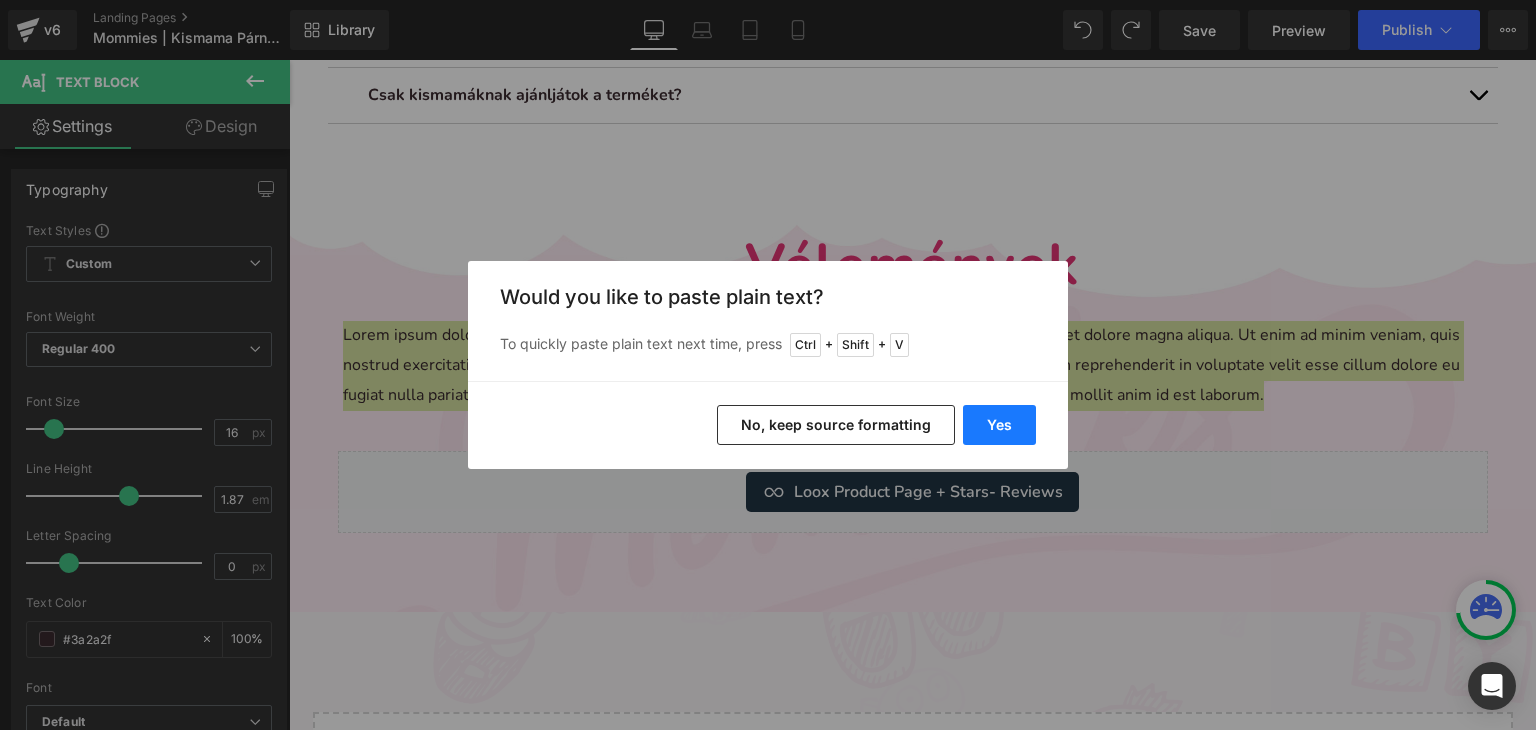click on "Yes" at bounding box center (999, 425) 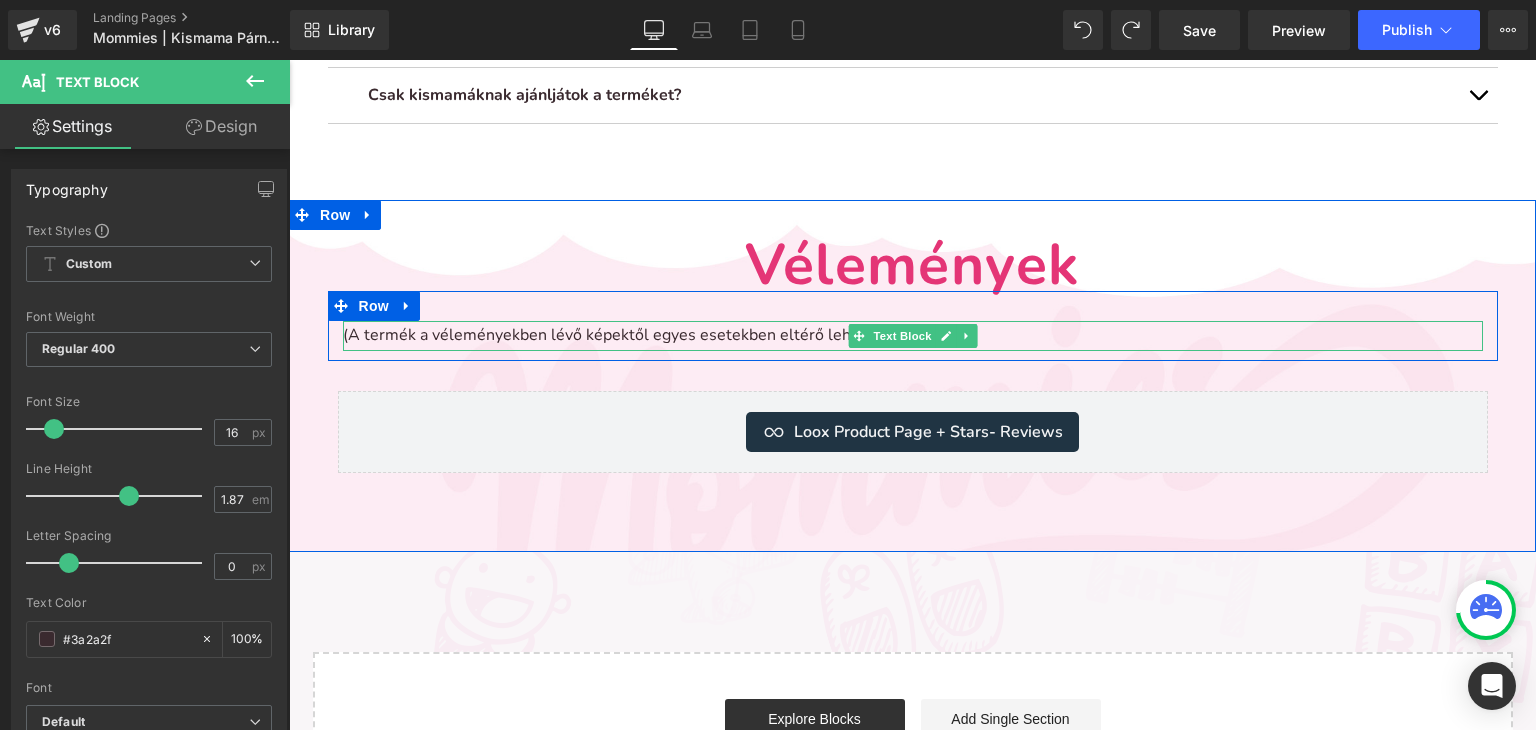 click on "(A termék a véleményekben lévő képektől egyes esetekben eltérő lehet)" at bounding box center (913, 336) 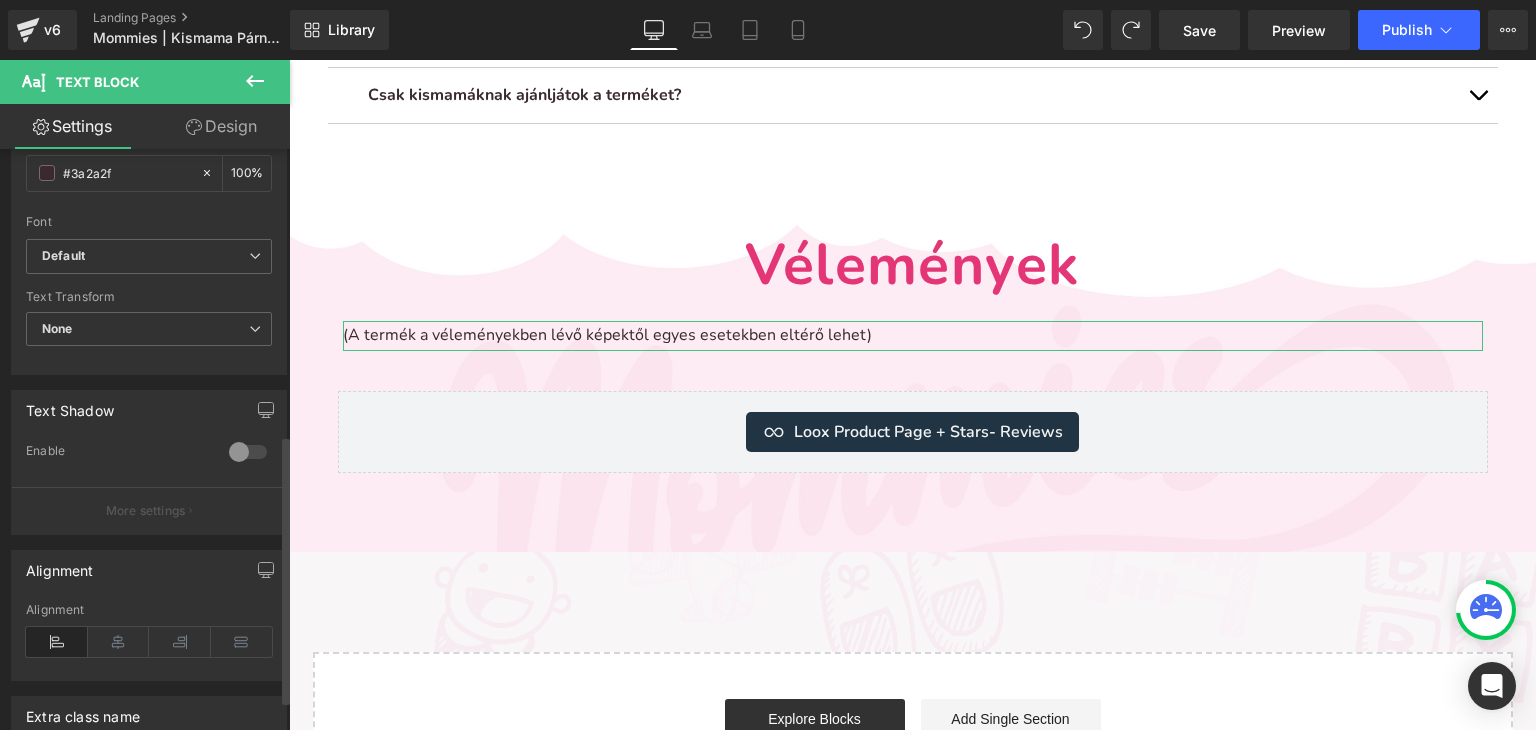 scroll, scrollTop: 680, scrollLeft: 0, axis: vertical 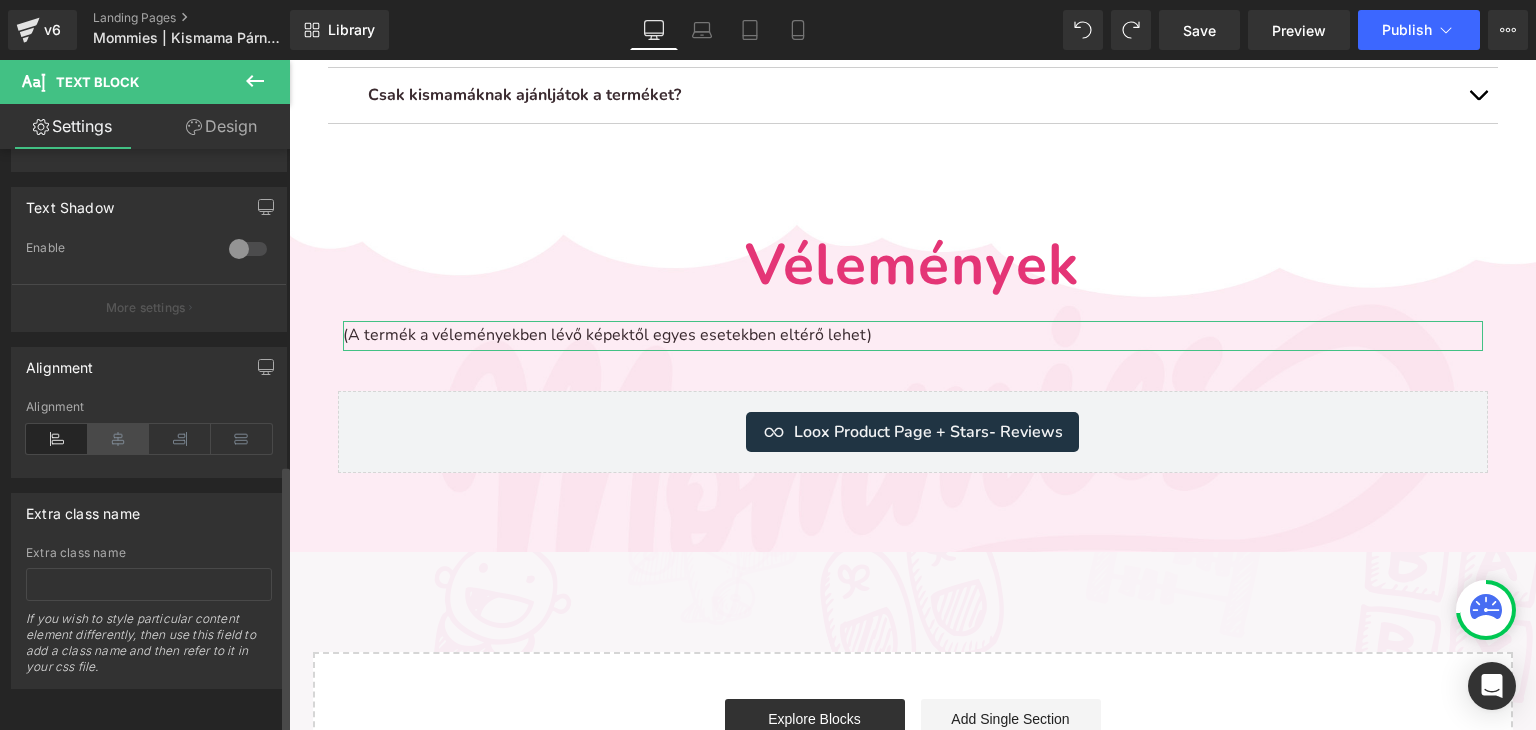 click at bounding box center (119, 439) 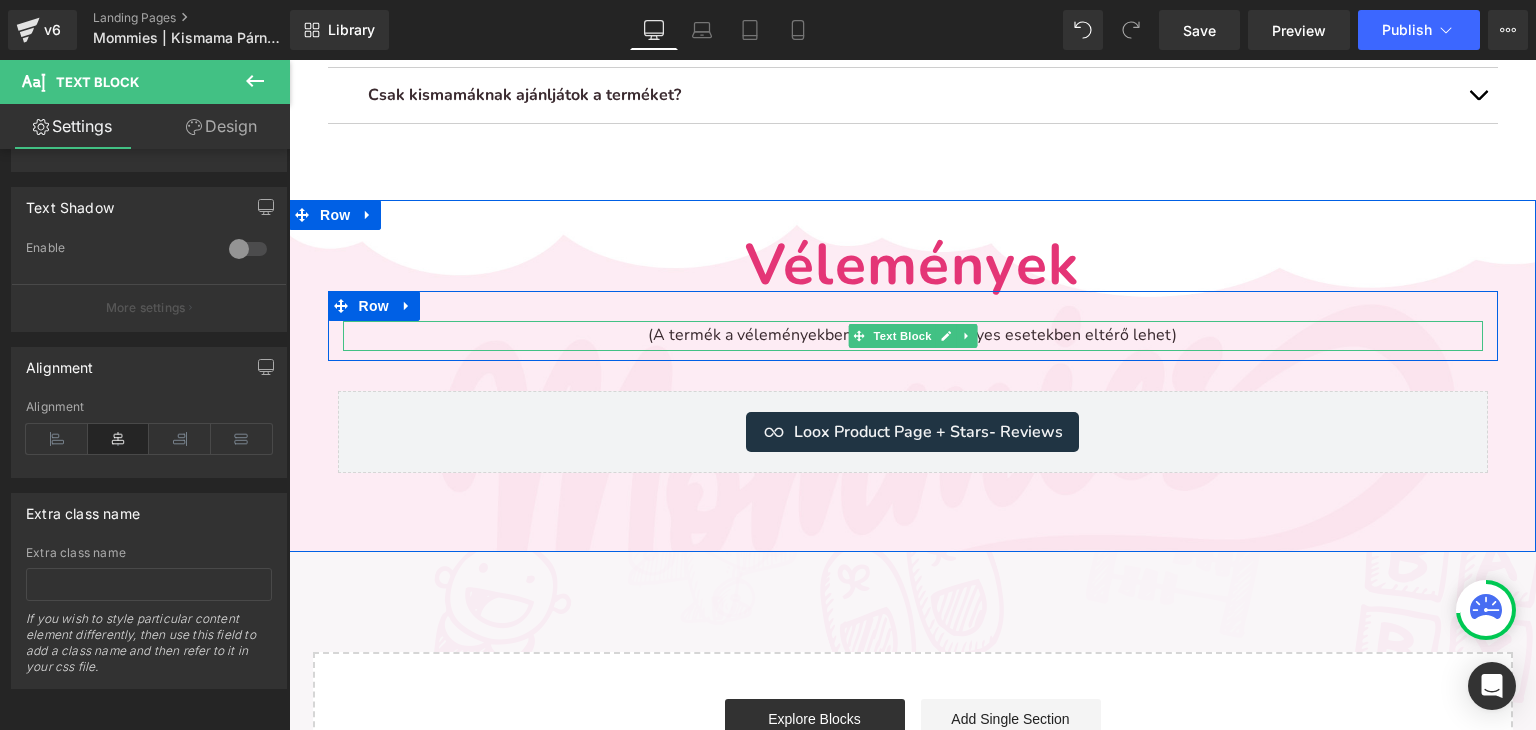click on "(A termék a véleményekben lévő képektől egyes esetekben eltérő lehet)" at bounding box center (913, 336) 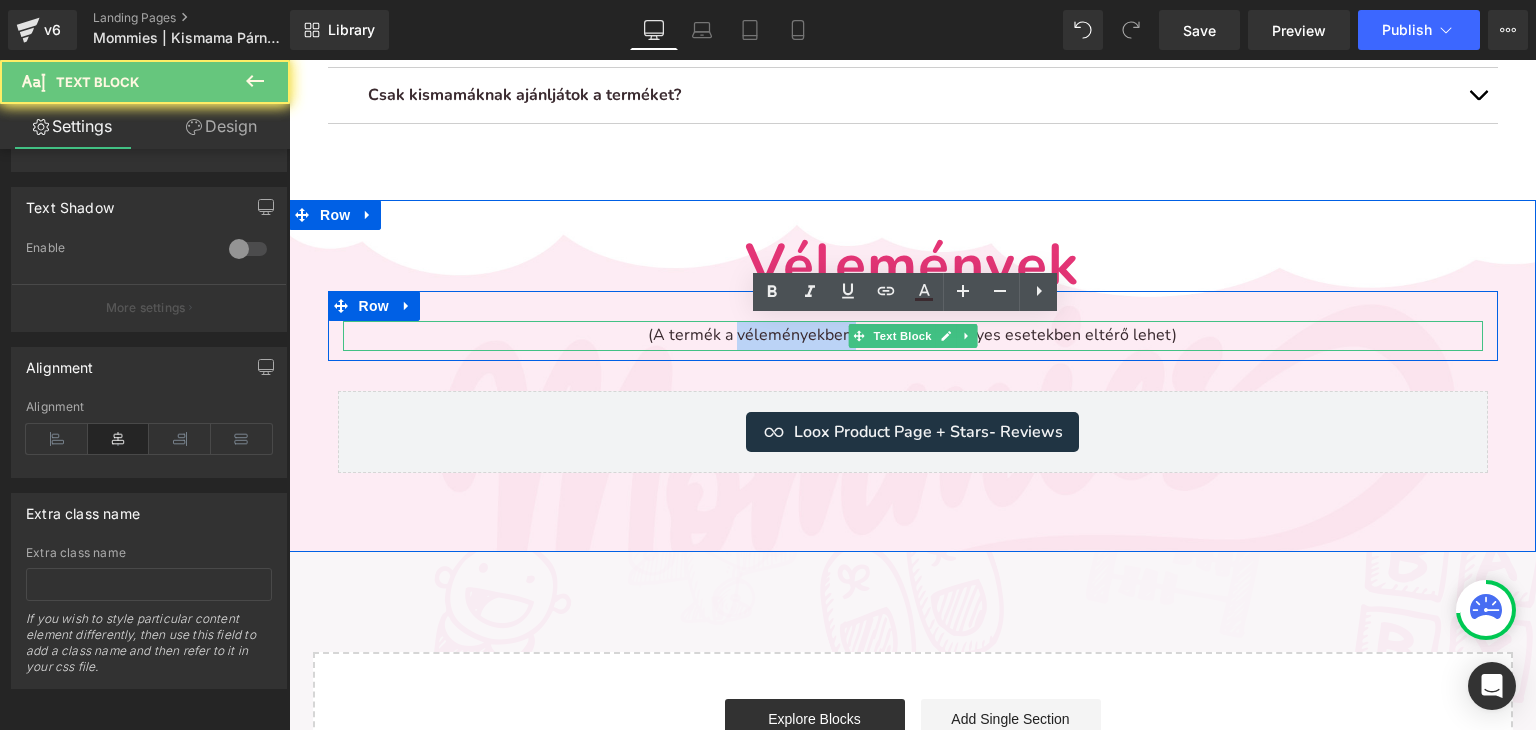 click on "(A termék a véleményekben lévő képektől egyes esetekben eltérő lehet)" at bounding box center (913, 336) 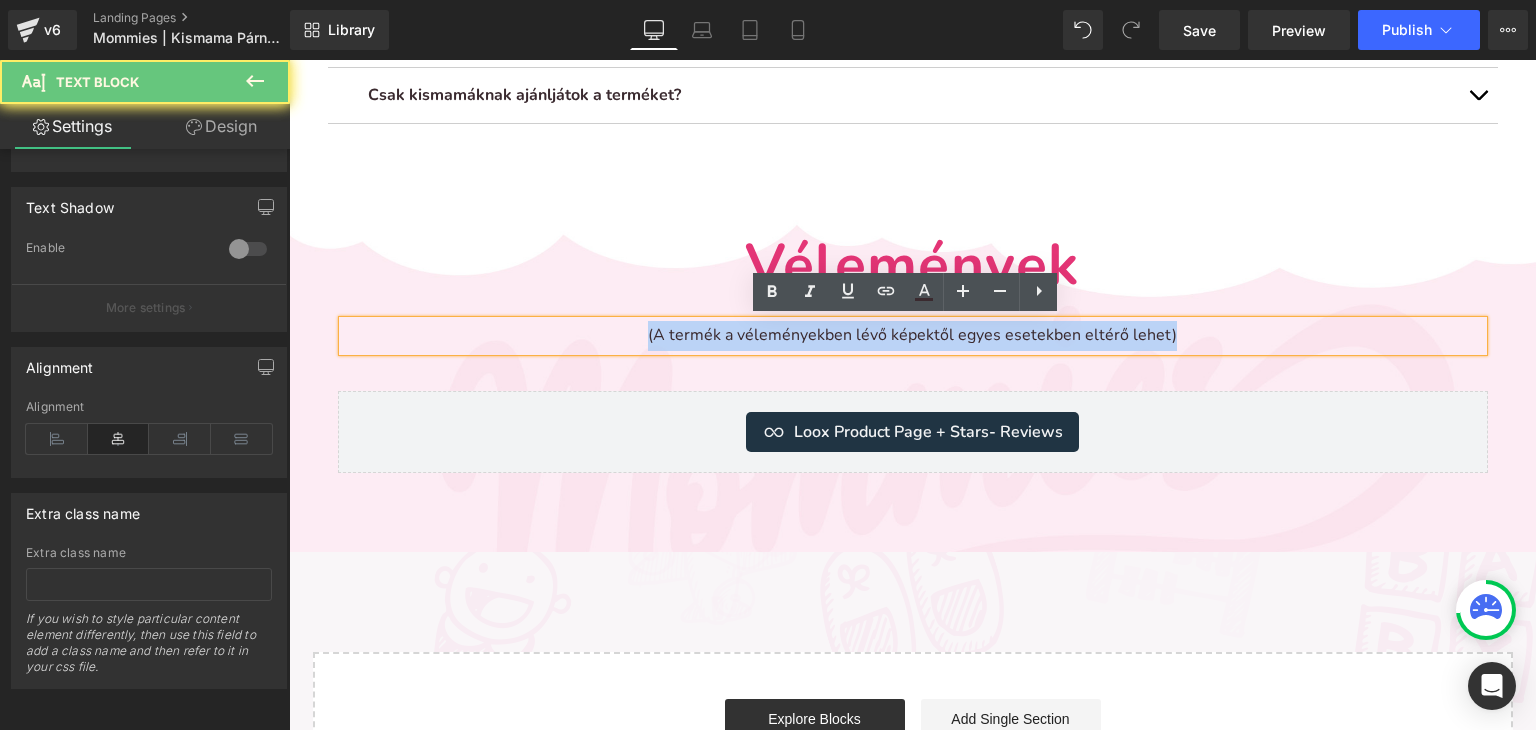 click on "(A termék a véleményekben lévő képektől egyes esetekben eltérő lehet)" at bounding box center [913, 336] 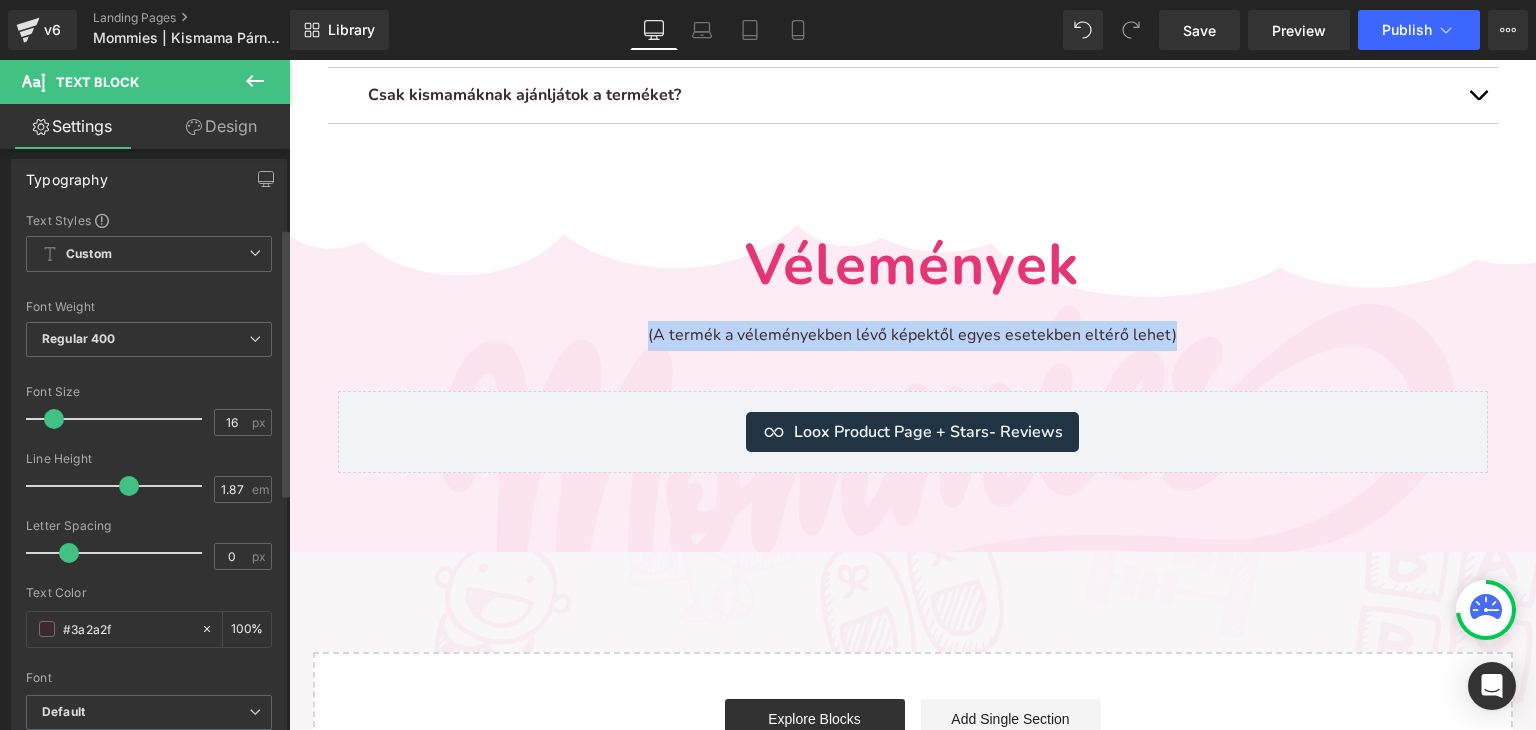 scroll, scrollTop: 0, scrollLeft: 0, axis: both 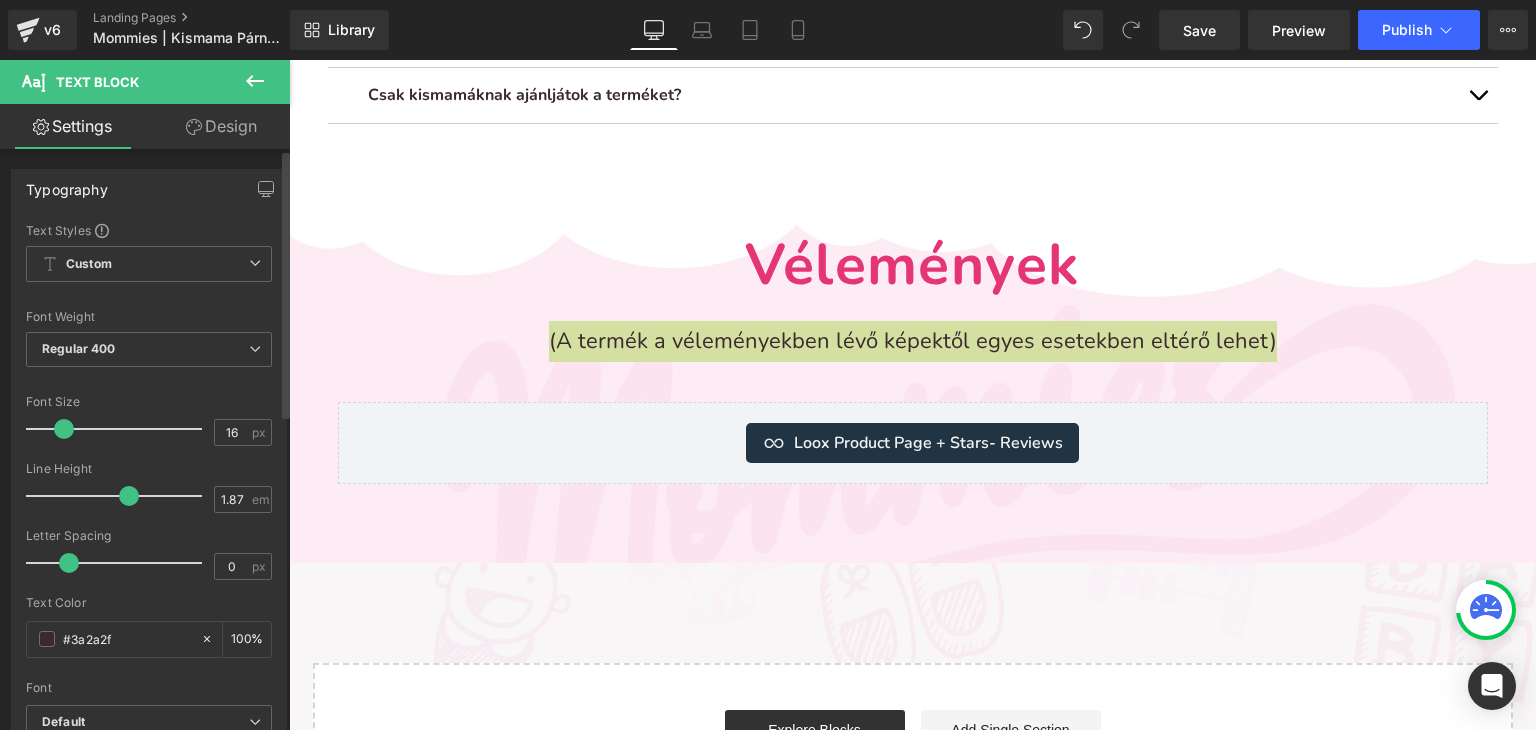drag, startPoint x: 46, startPoint y: 428, endPoint x: 56, endPoint y: 426, distance: 10.198039 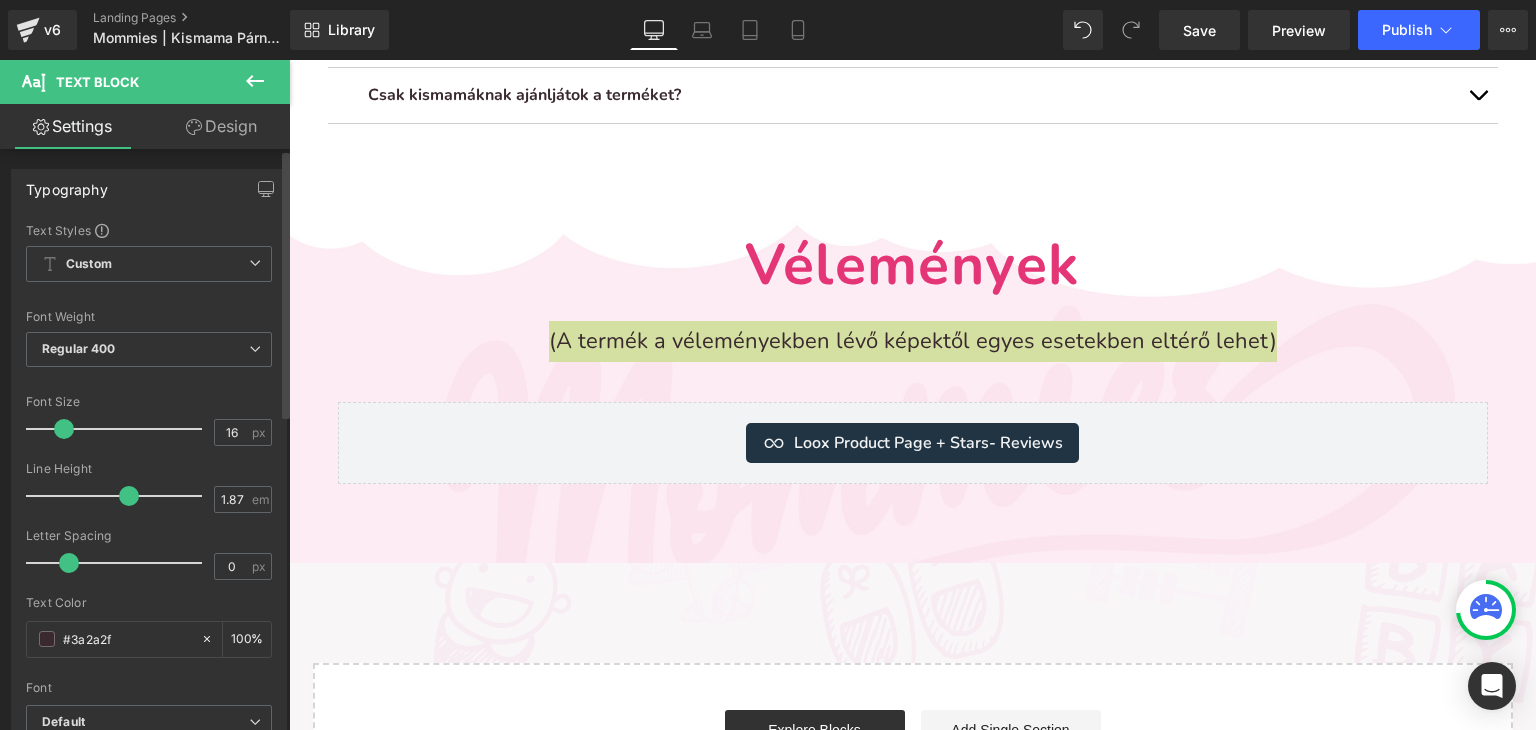click at bounding box center [64, 429] 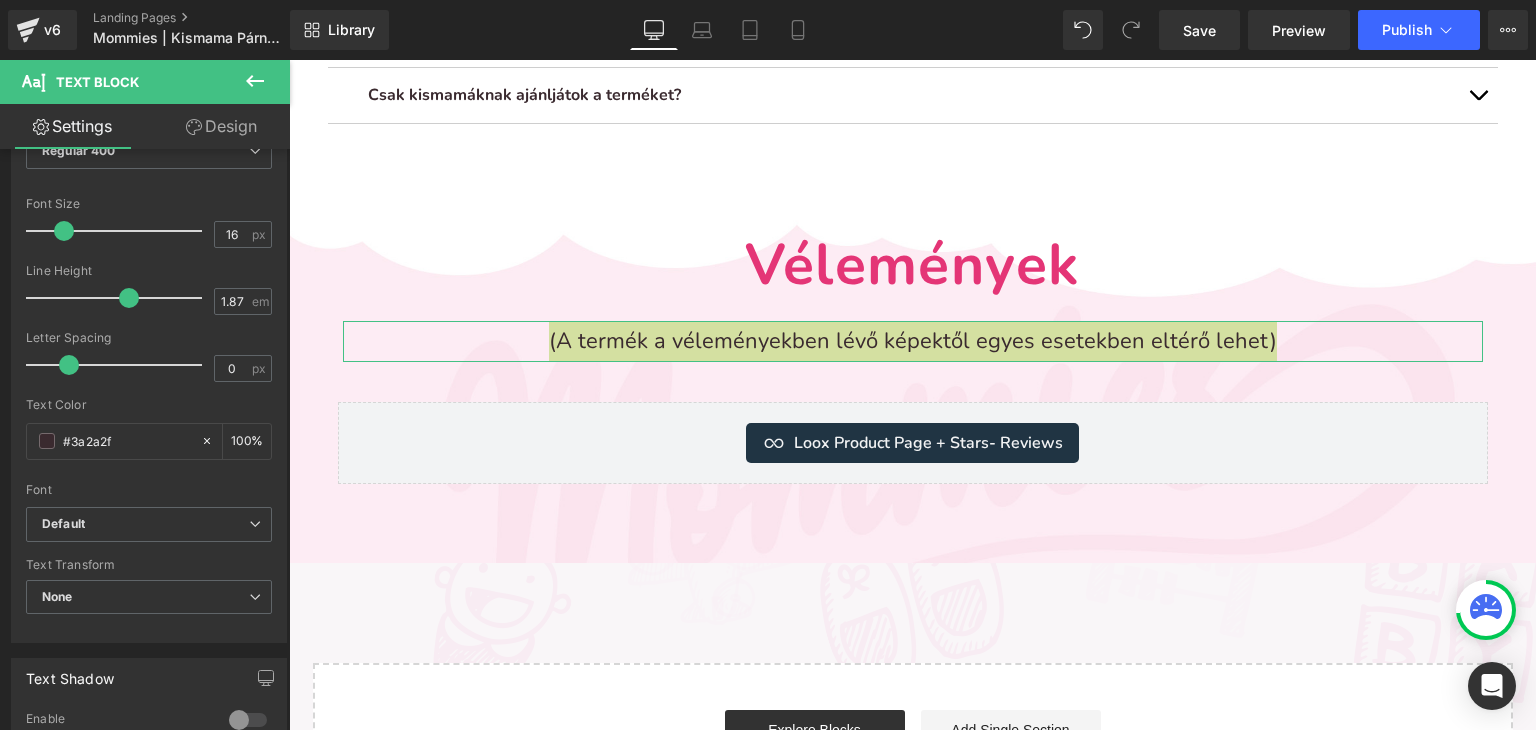 scroll, scrollTop: 200, scrollLeft: 0, axis: vertical 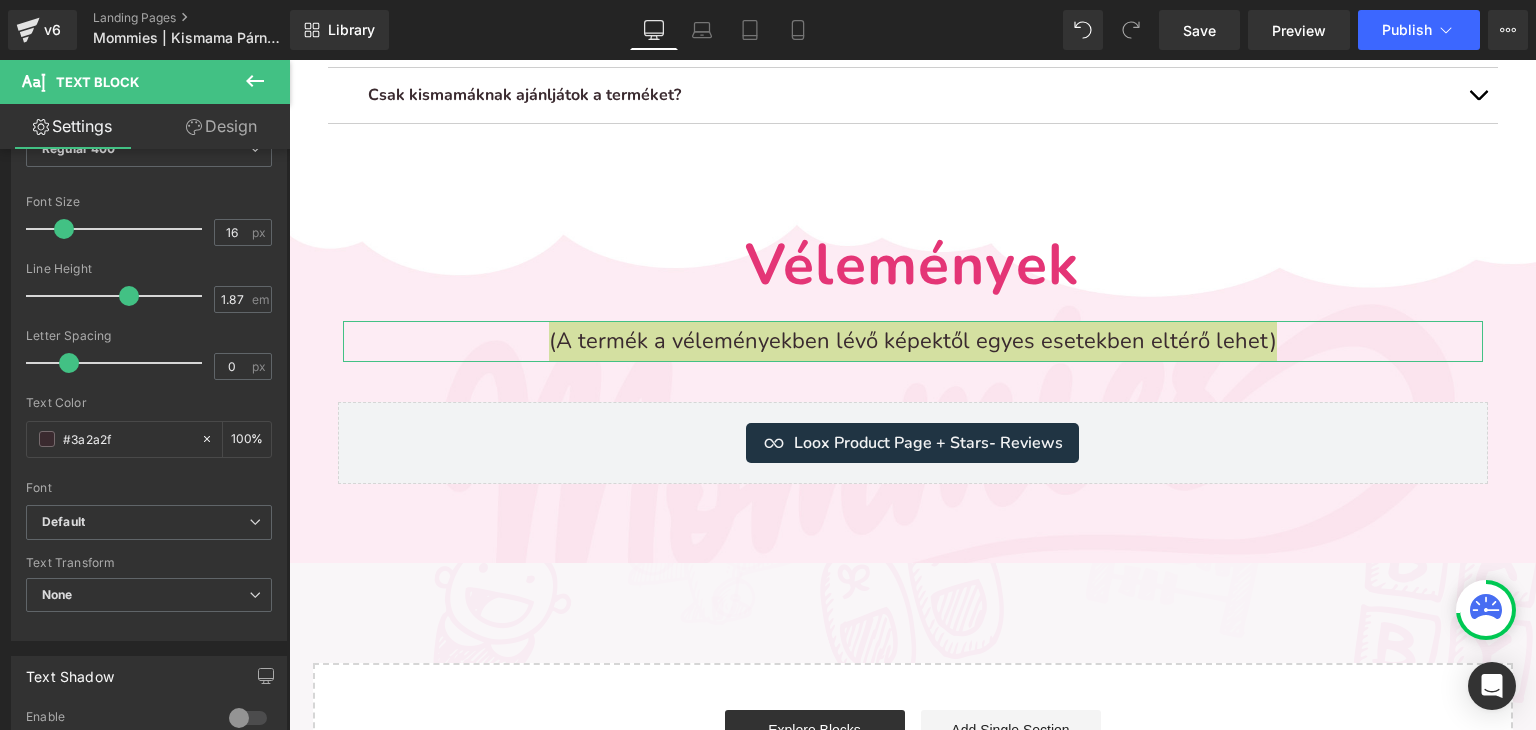 click 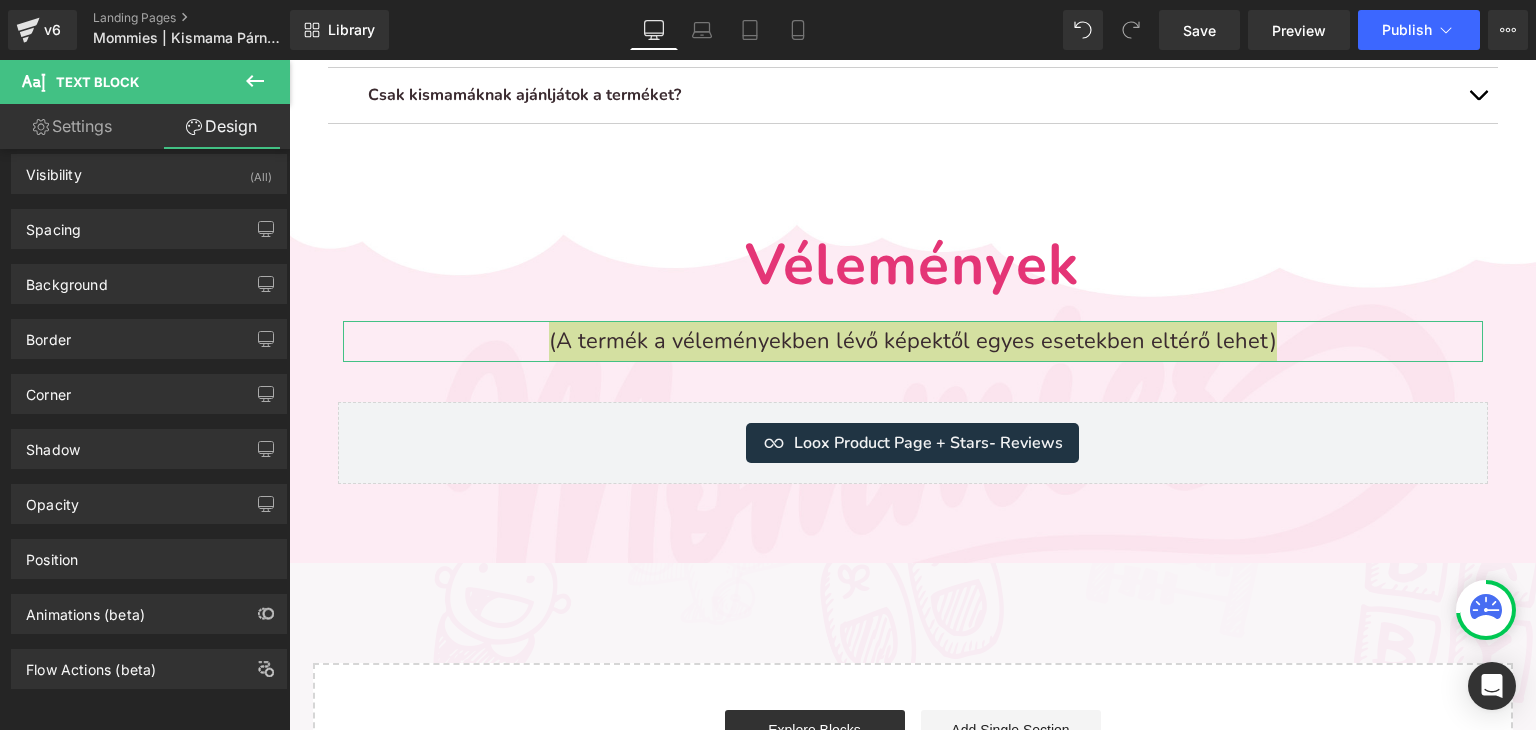 scroll, scrollTop: 0, scrollLeft: 0, axis: both 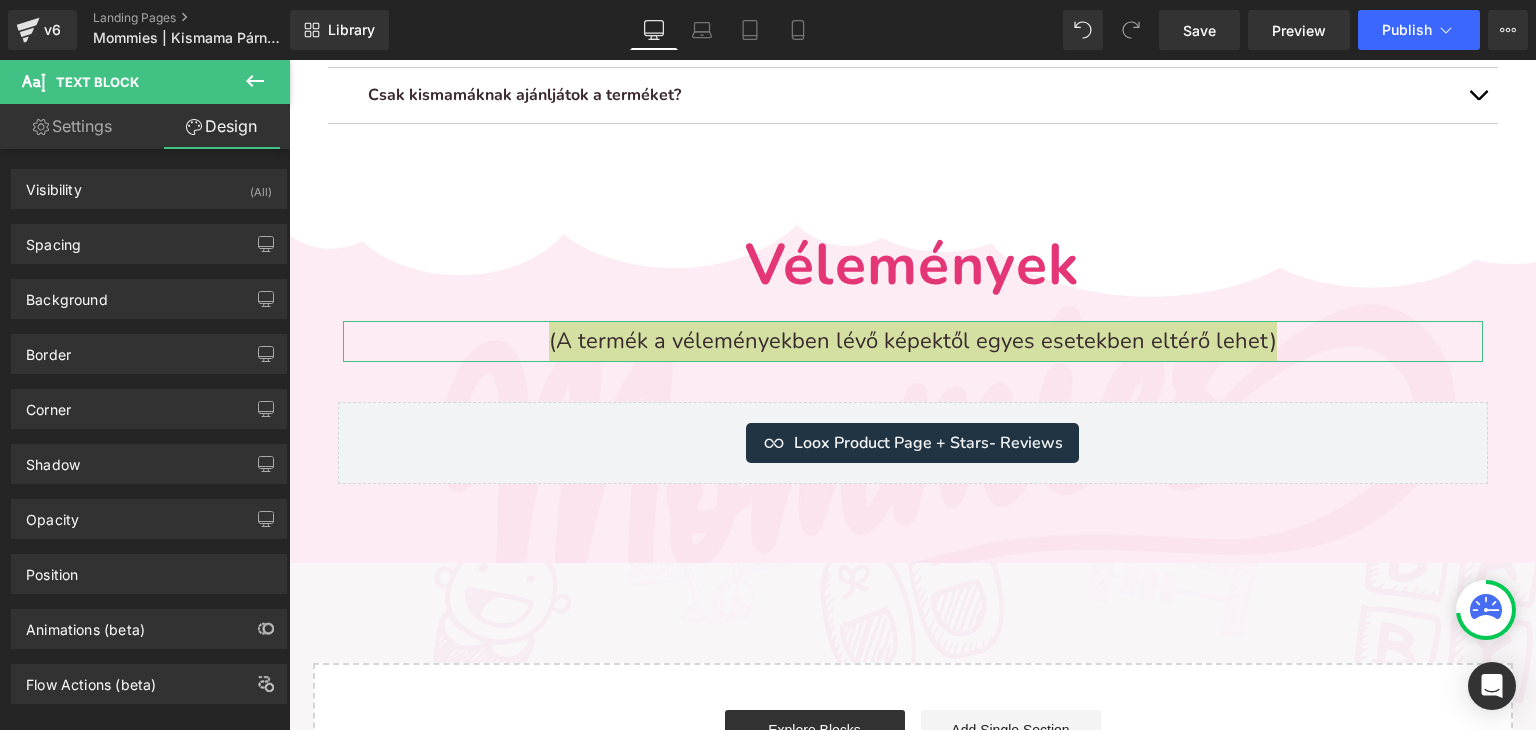 click on "Settings" at bounding box center (72, 126) 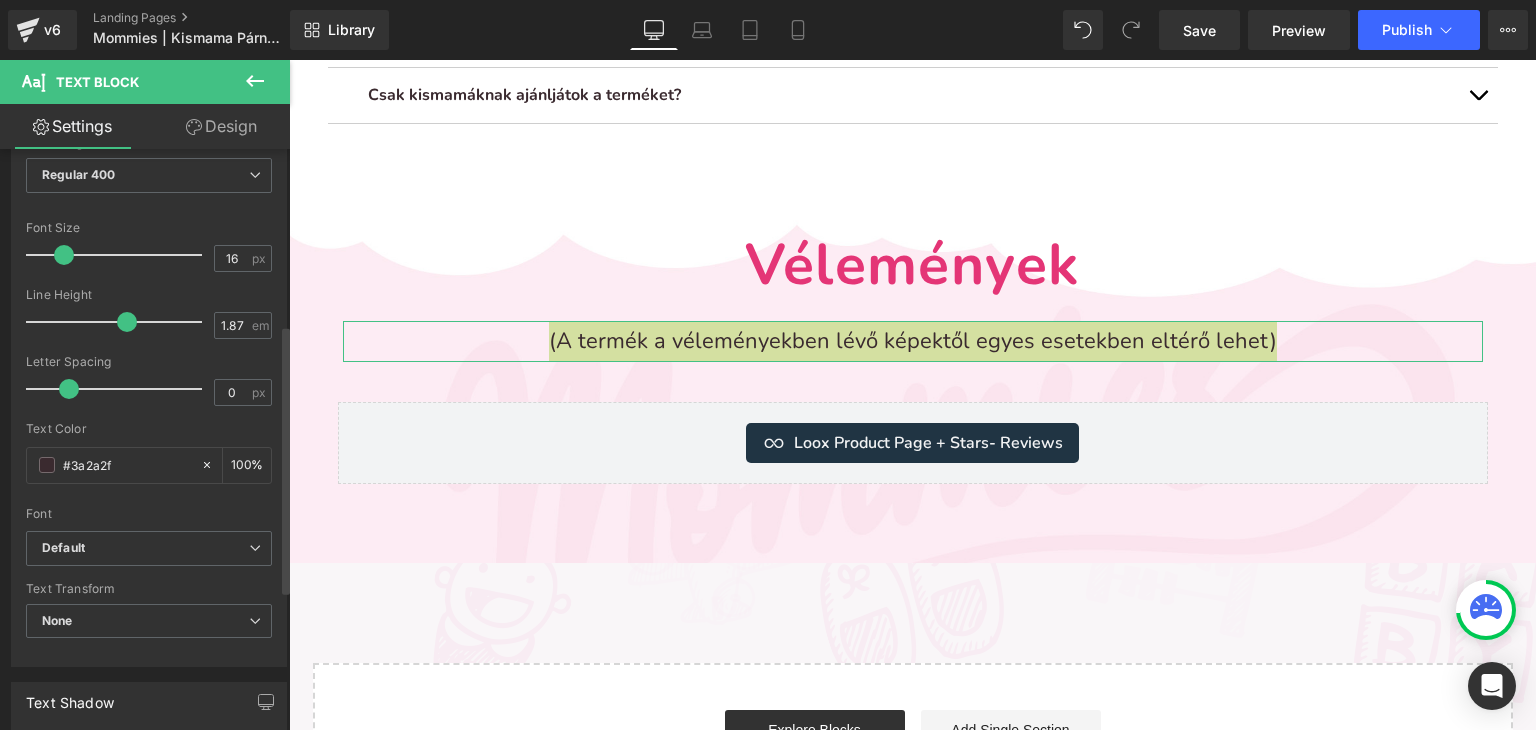 scroll, scrollTop: 0, scrollLeft: 0, axis: both 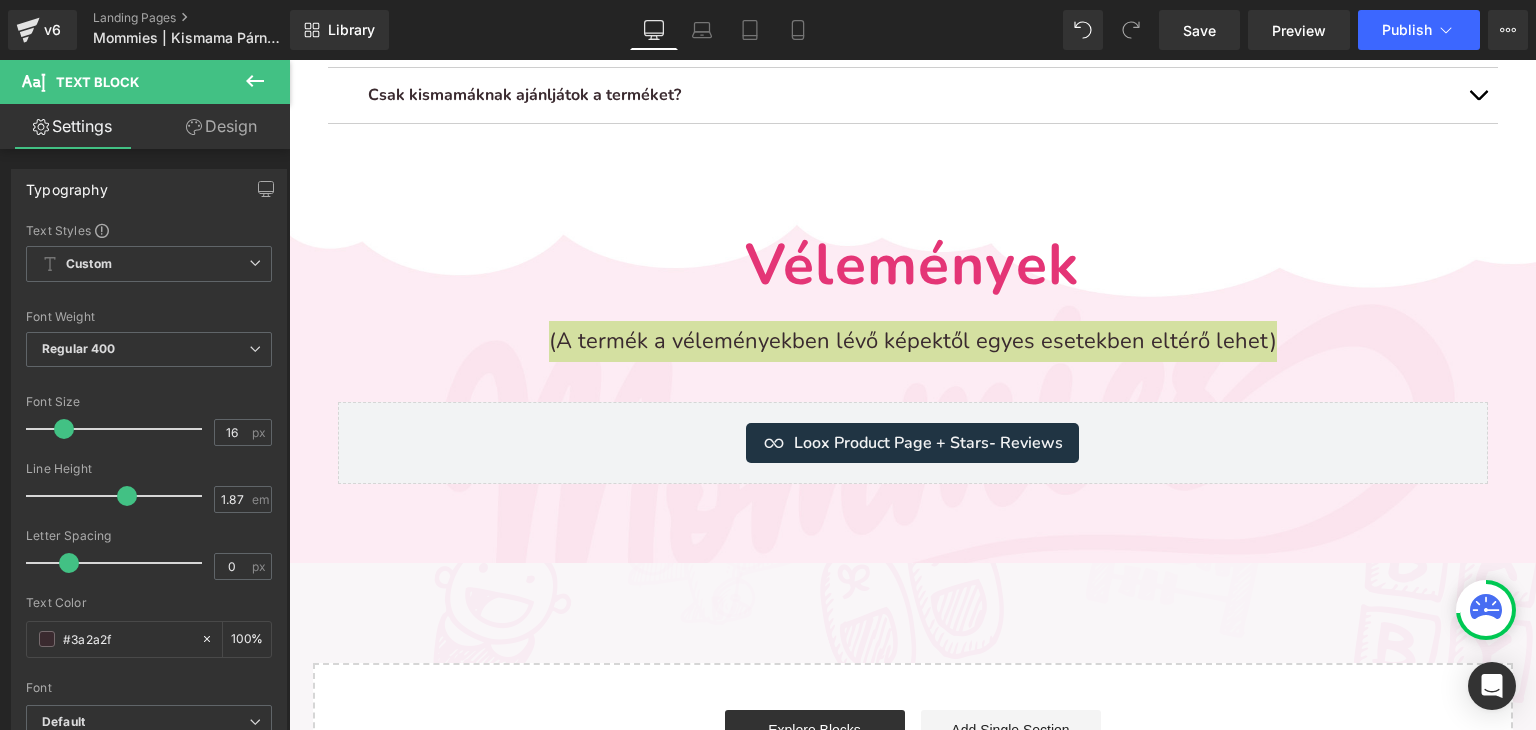 click 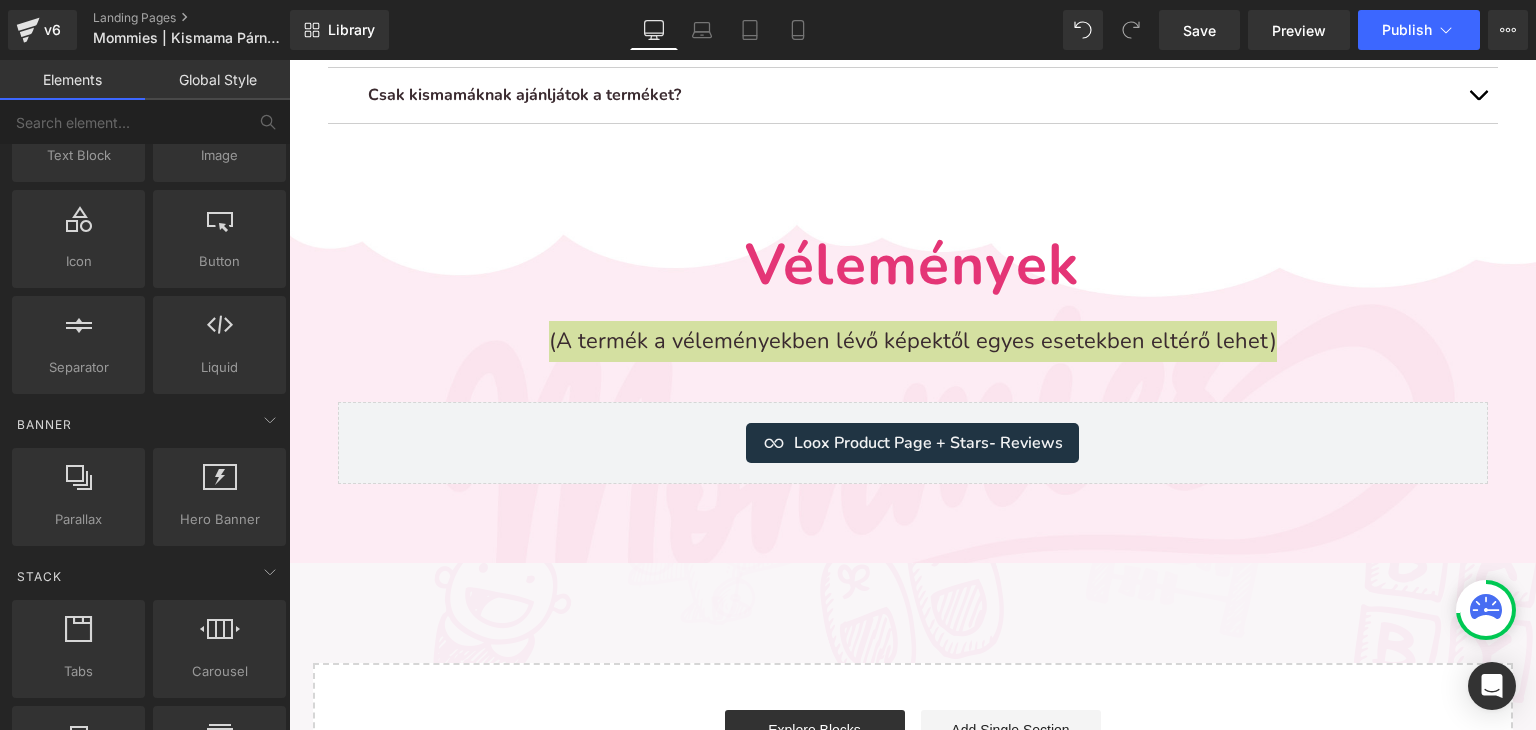 scroll, scrollTop: 500, scrollLeft: 0, axis: vertical 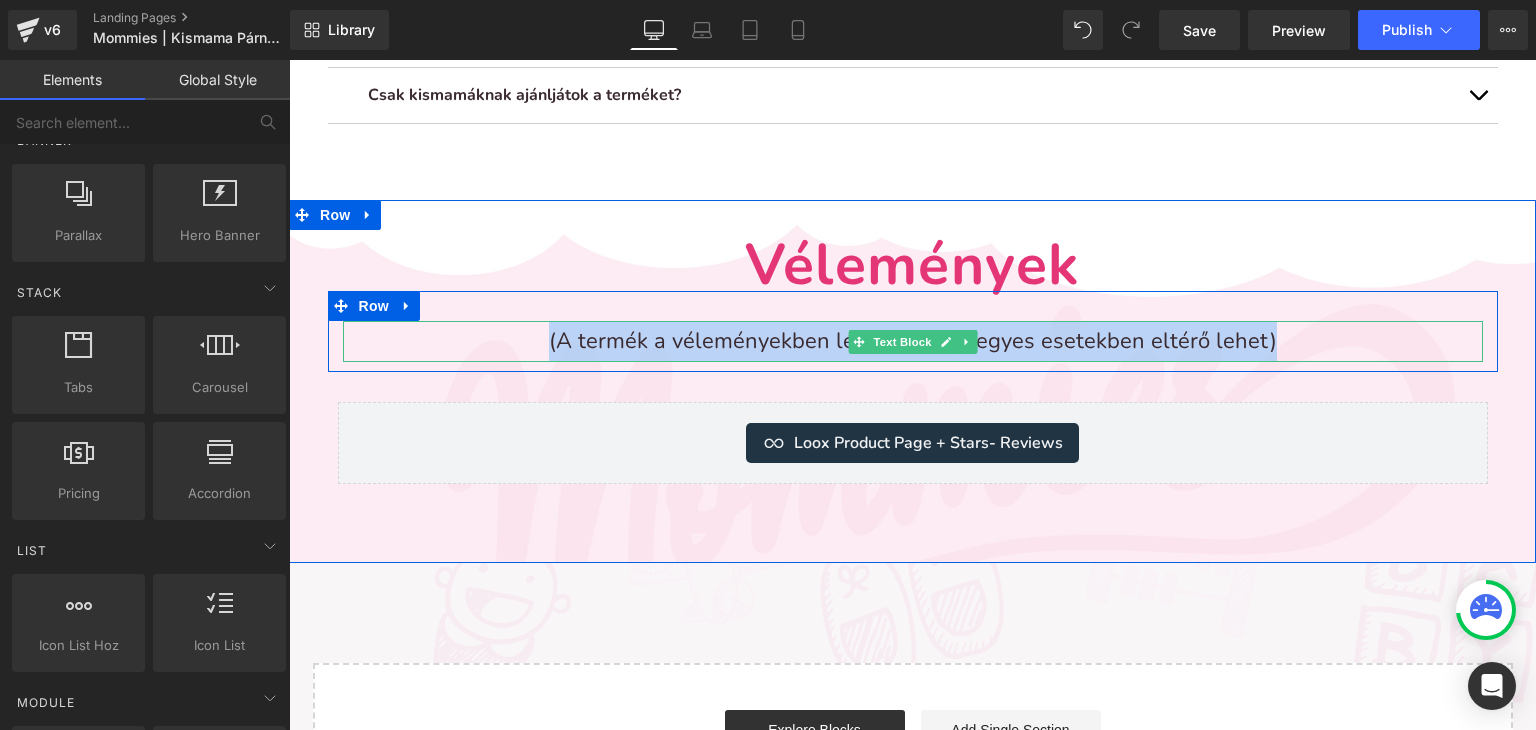 click on "(A termék a véleményekben lévő képektől egyes esetekben eltérő lehet)" at bounding box center [913, 341] 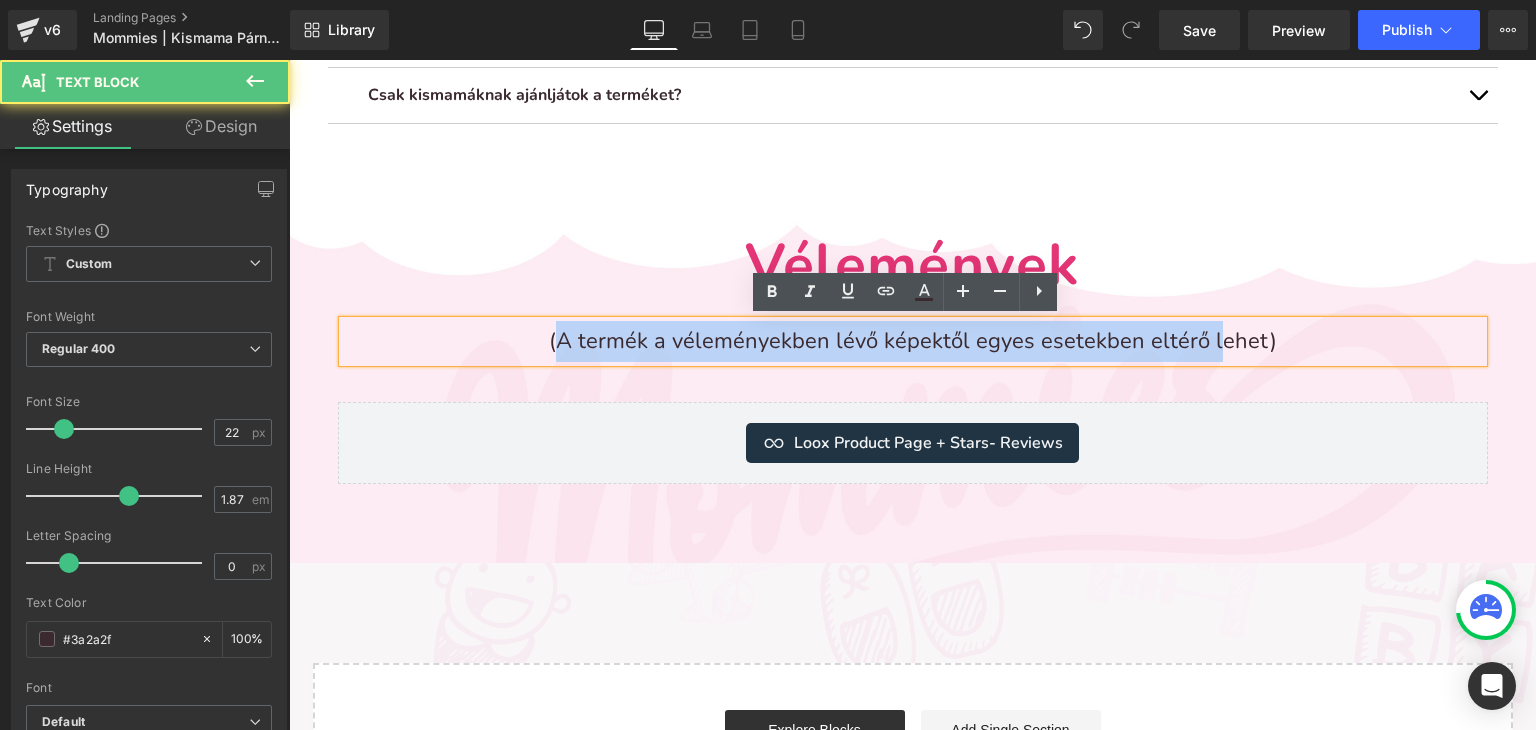 drag, startPoint x: 556, startPoint y: 339, endPoint x: 1223, endPoint y: 345, distance: 667.027 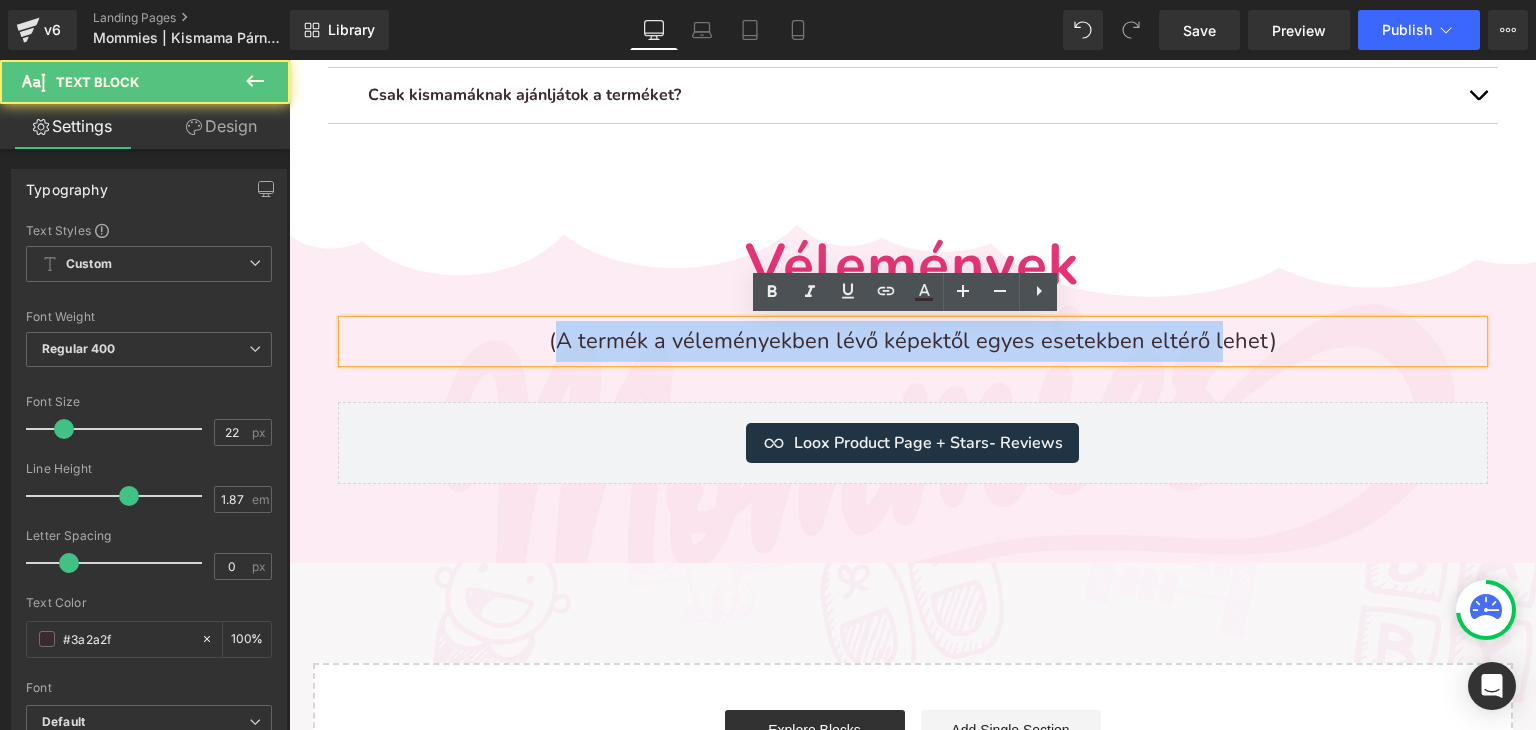 click on "(A termék a véleményekben lévő képektől egyes esetekben eltérő lehet)" at bounding box center [913, 341] 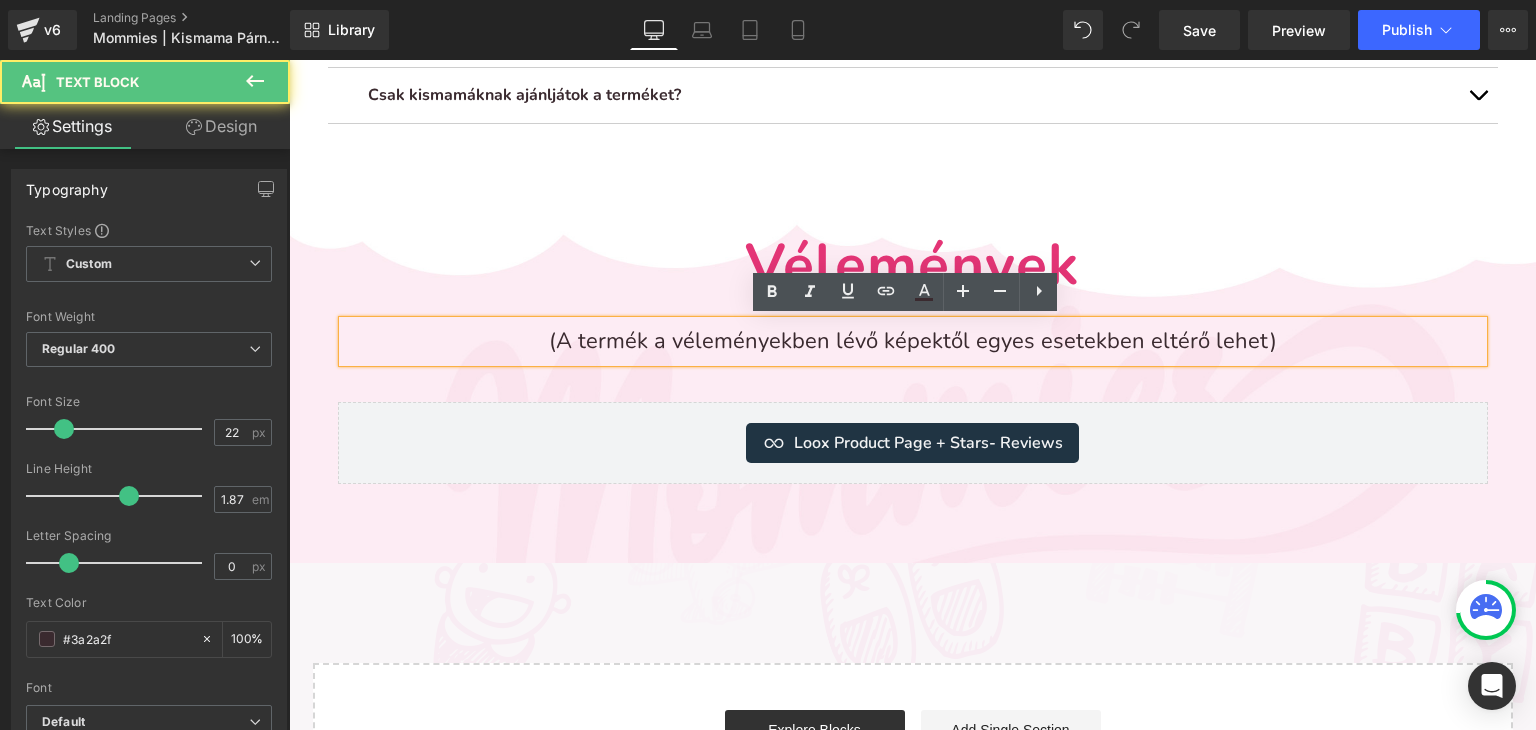 click on "(A termék a véleményekben lévő képektől egyes esetekben eltérő lehet)" at bounding box center (913, 341) 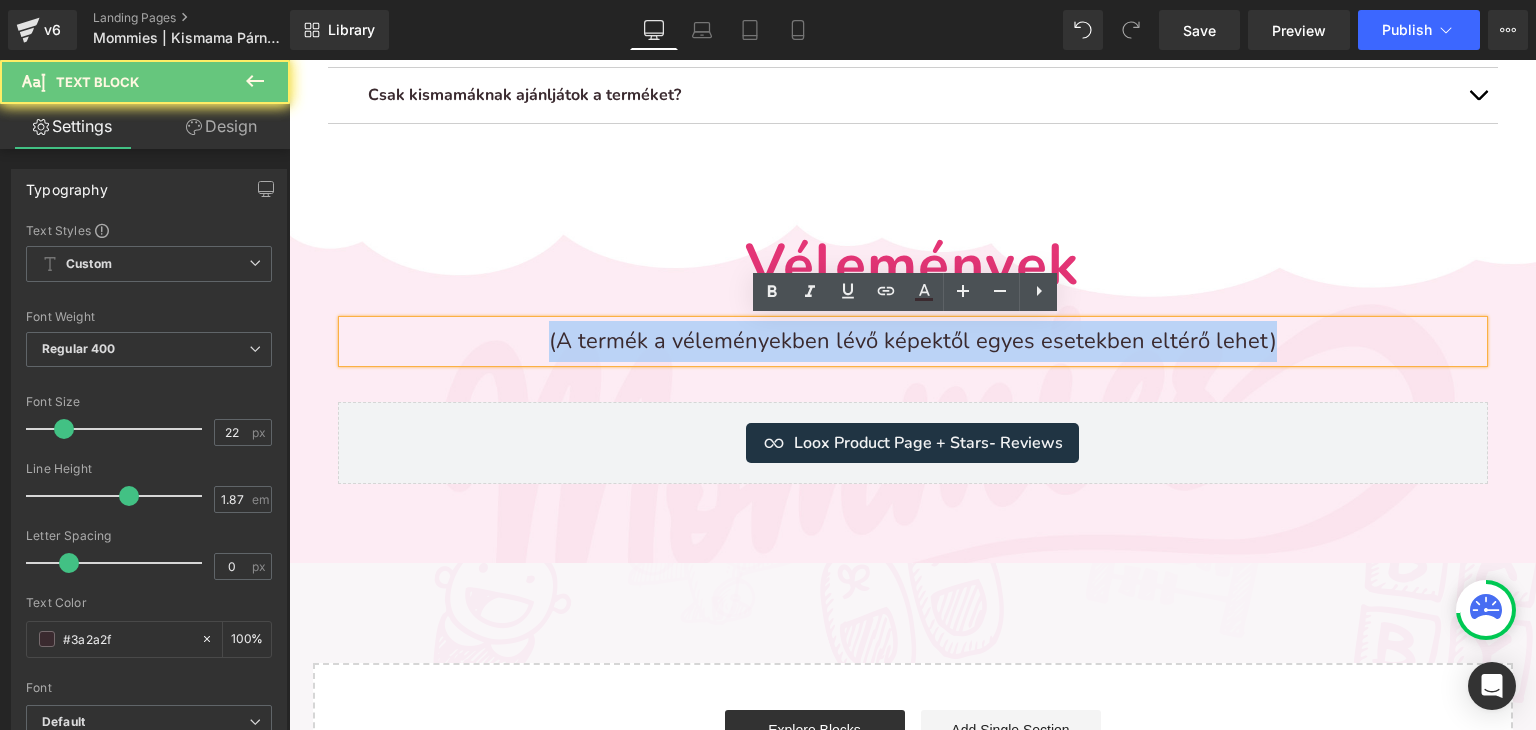 drag, startPoint x: 957, startPoint y: 337, endPoint x: 402, endPoint y: 349, distance: 555.1297 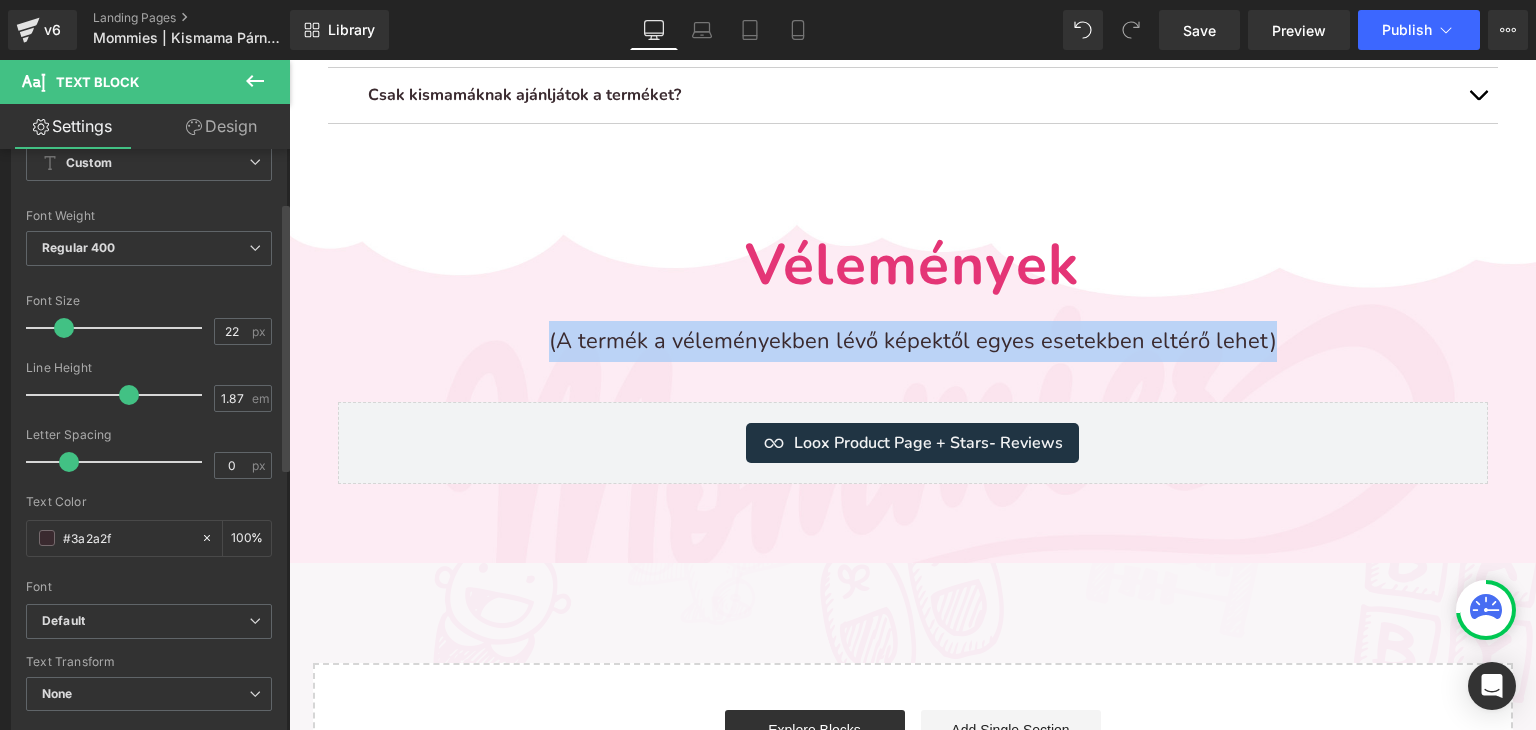 scroll, scrollTop: 100, scrollLeft: 0, axis: vertical 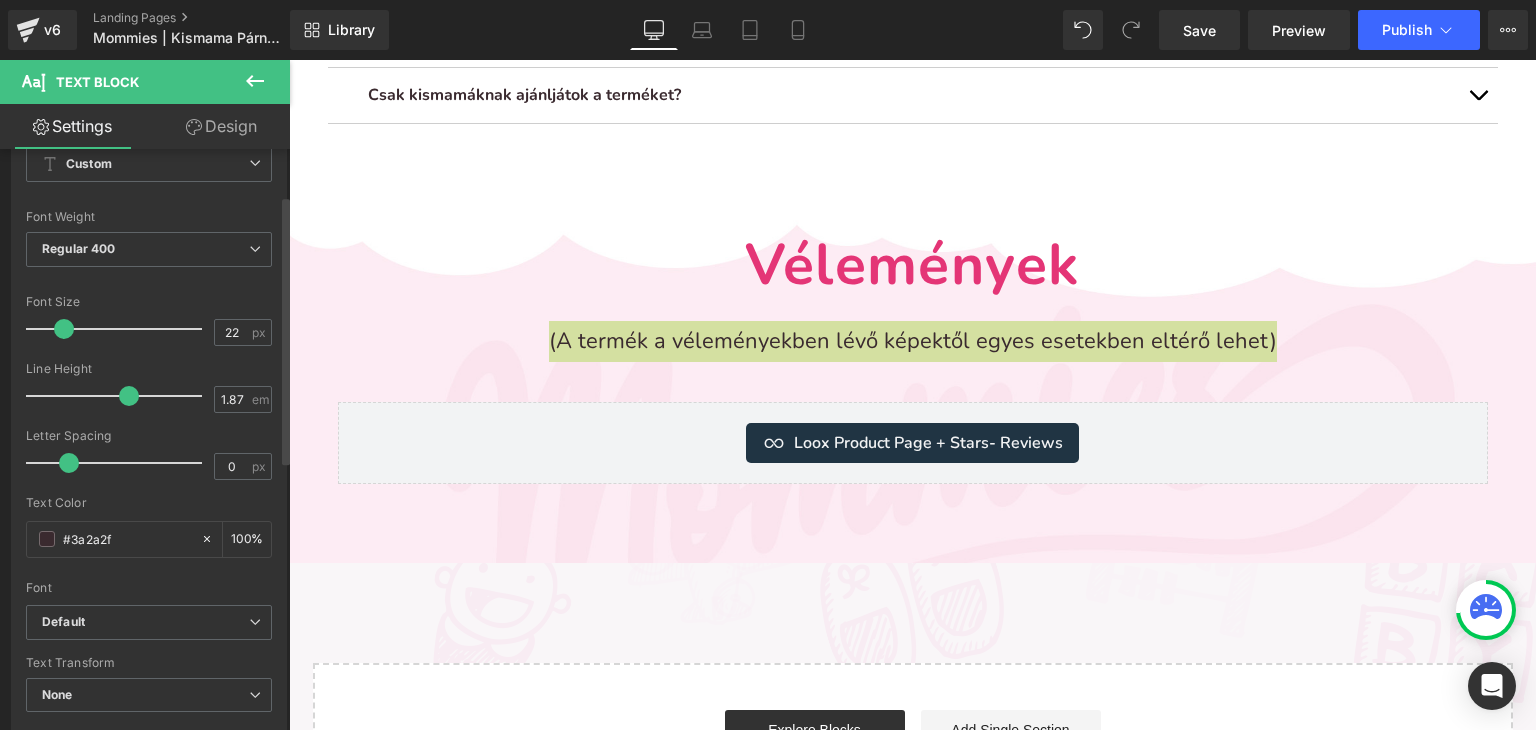 click at bounding box center (129, 396) 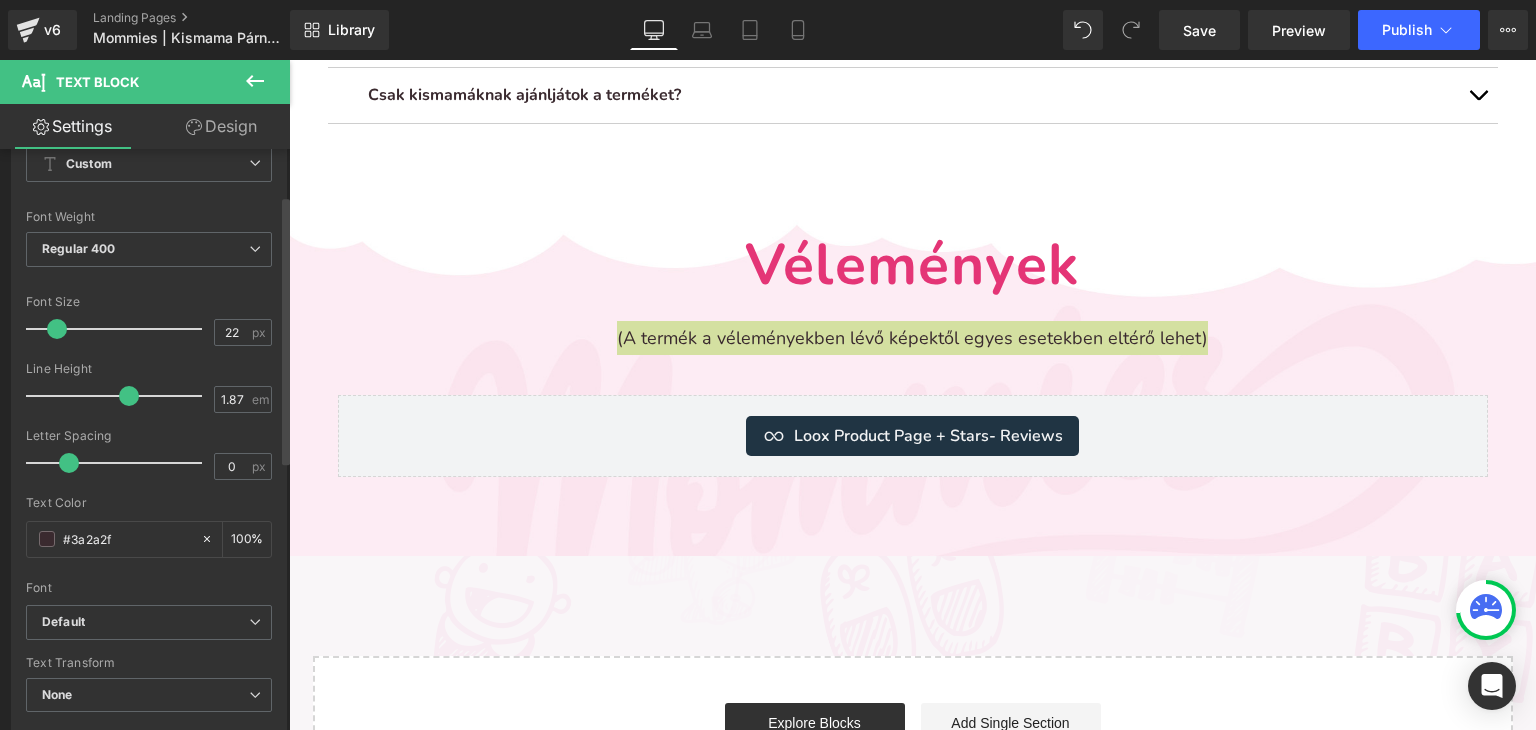 click at bounding box center (119, 329) 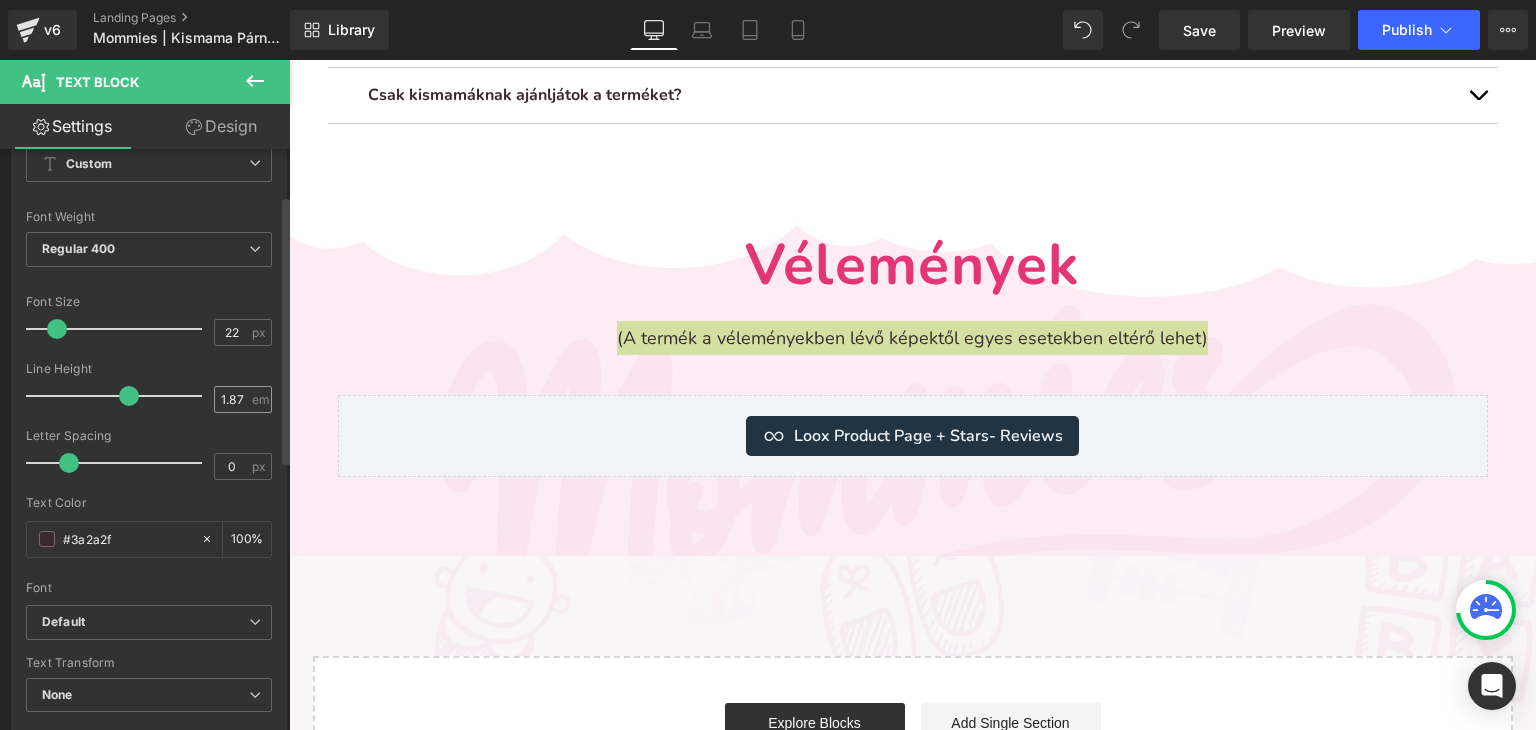 scroll, scrollTop: 0, scrollLeft: 0, axis: both 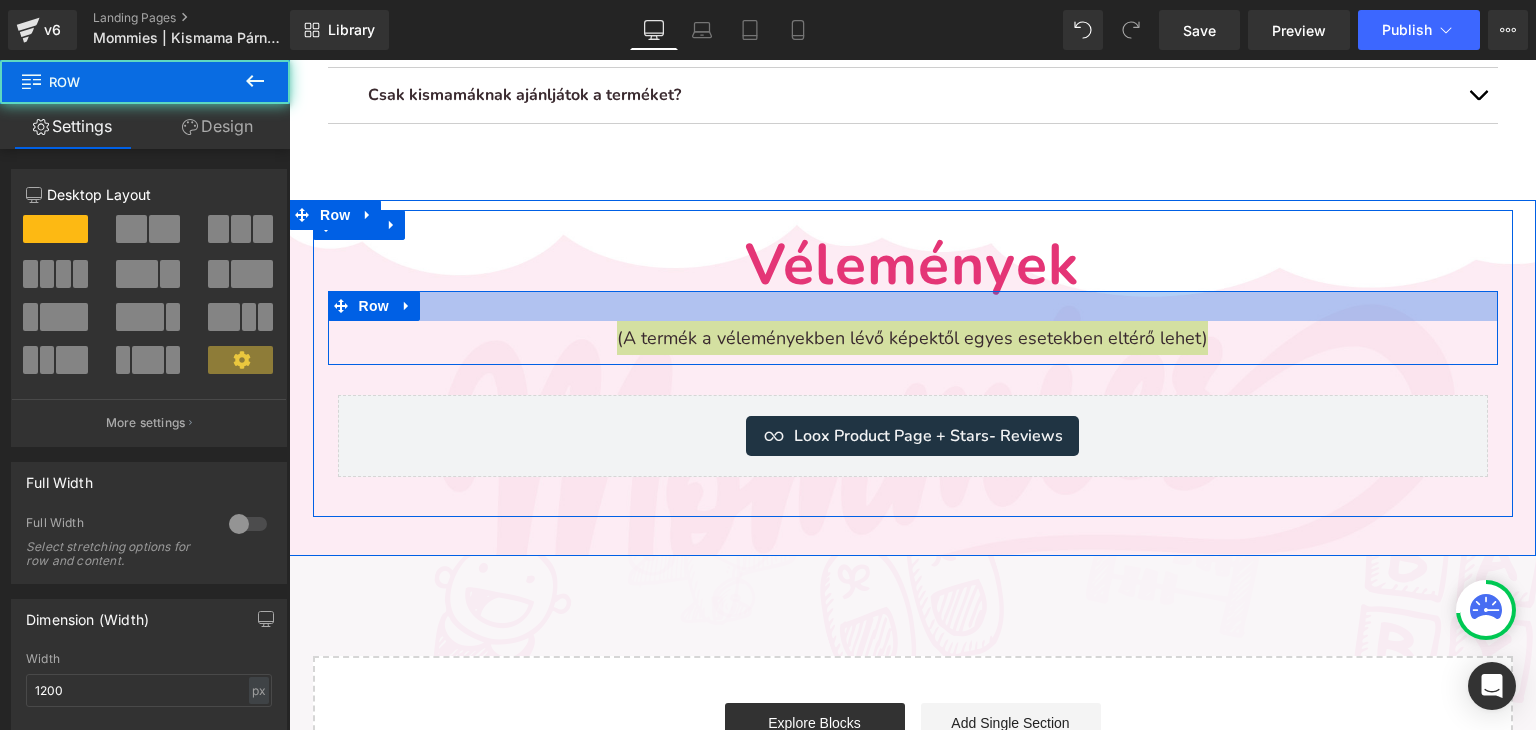 click at bounding box center (913, 306) 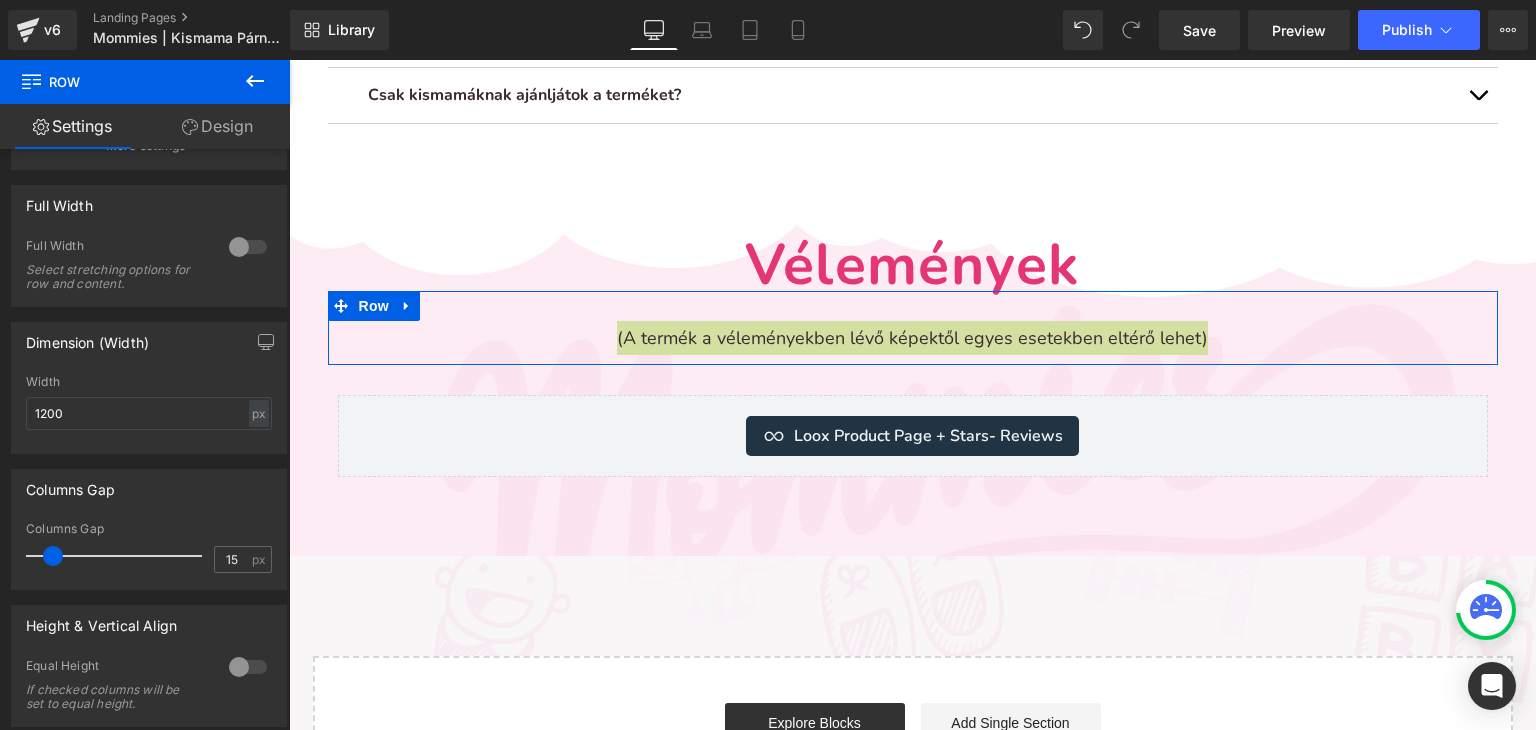 scroll, scrollTop: 40, scrollLeft: 0, axis: vertical 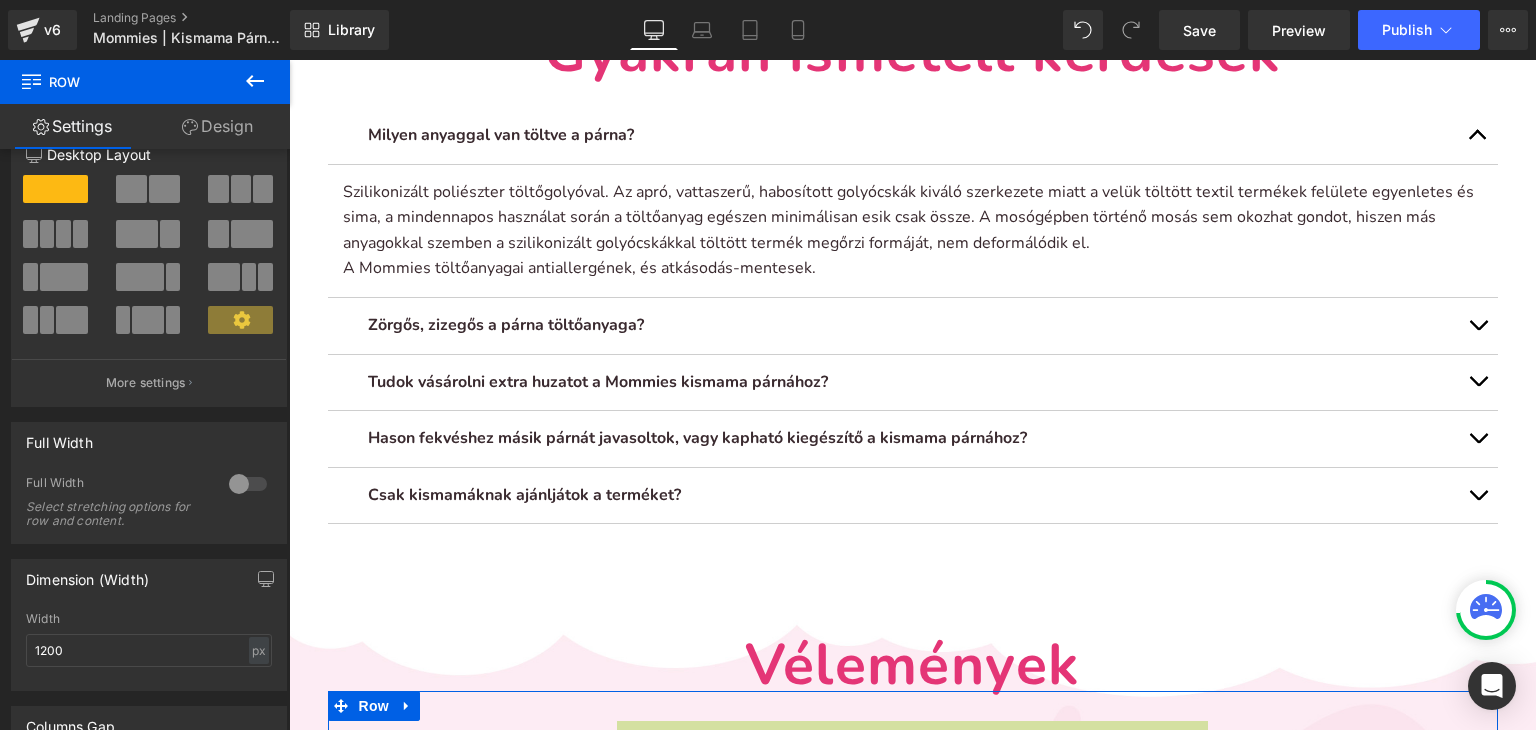 click on "Design" at bounding box center [217, 126] 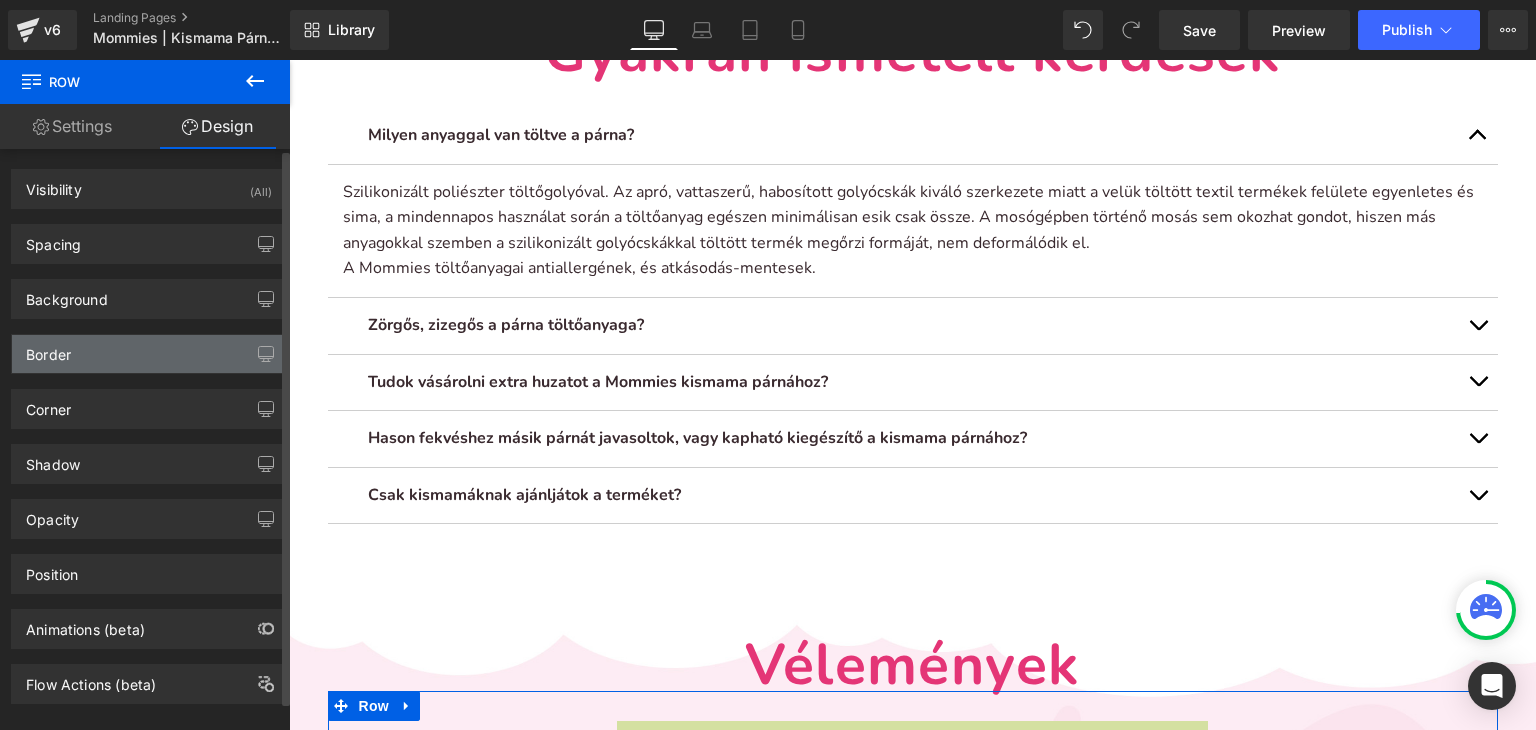 scroll, scrollTop: 26, scrollLeft: 0, axis: vertical 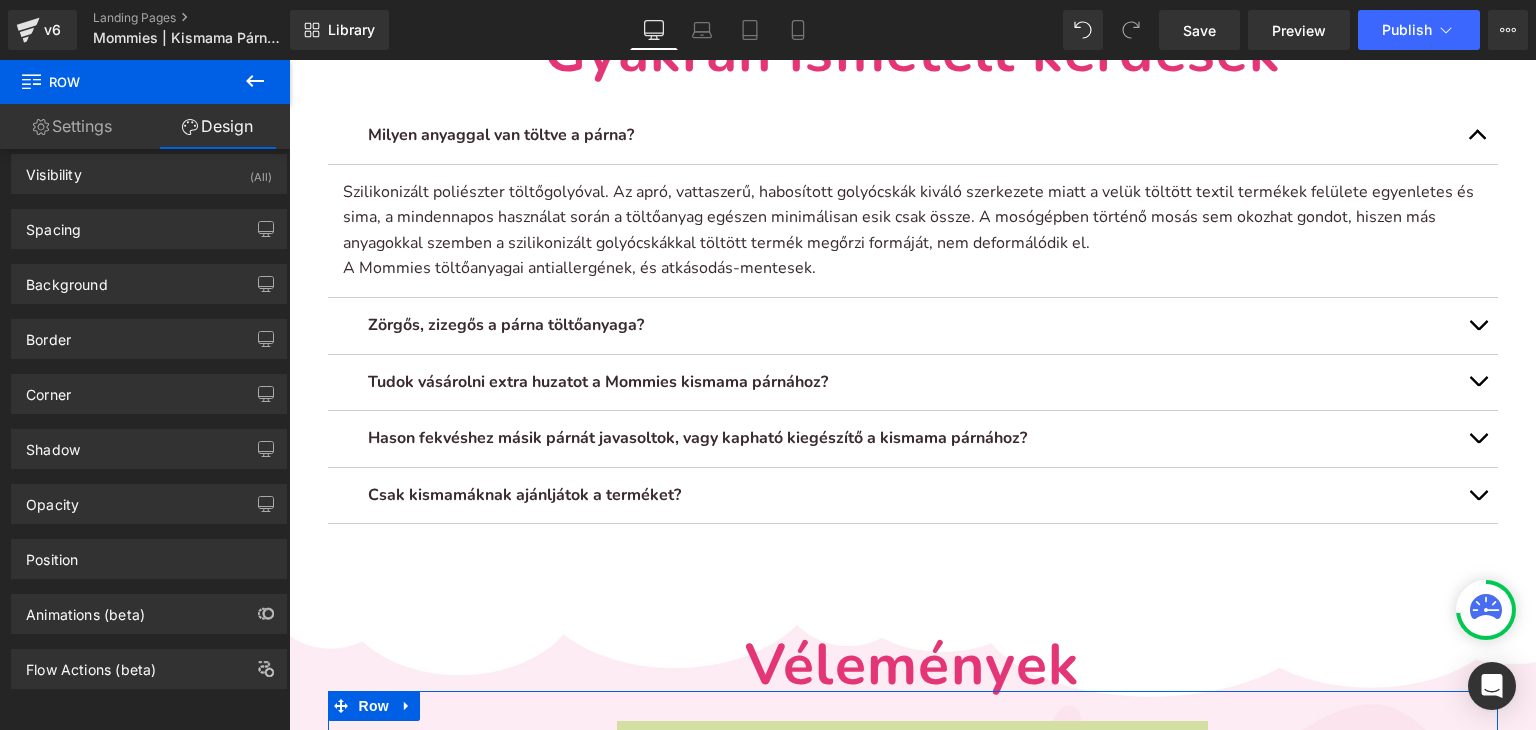 click on "Settings" at bounding box center [72, 126] 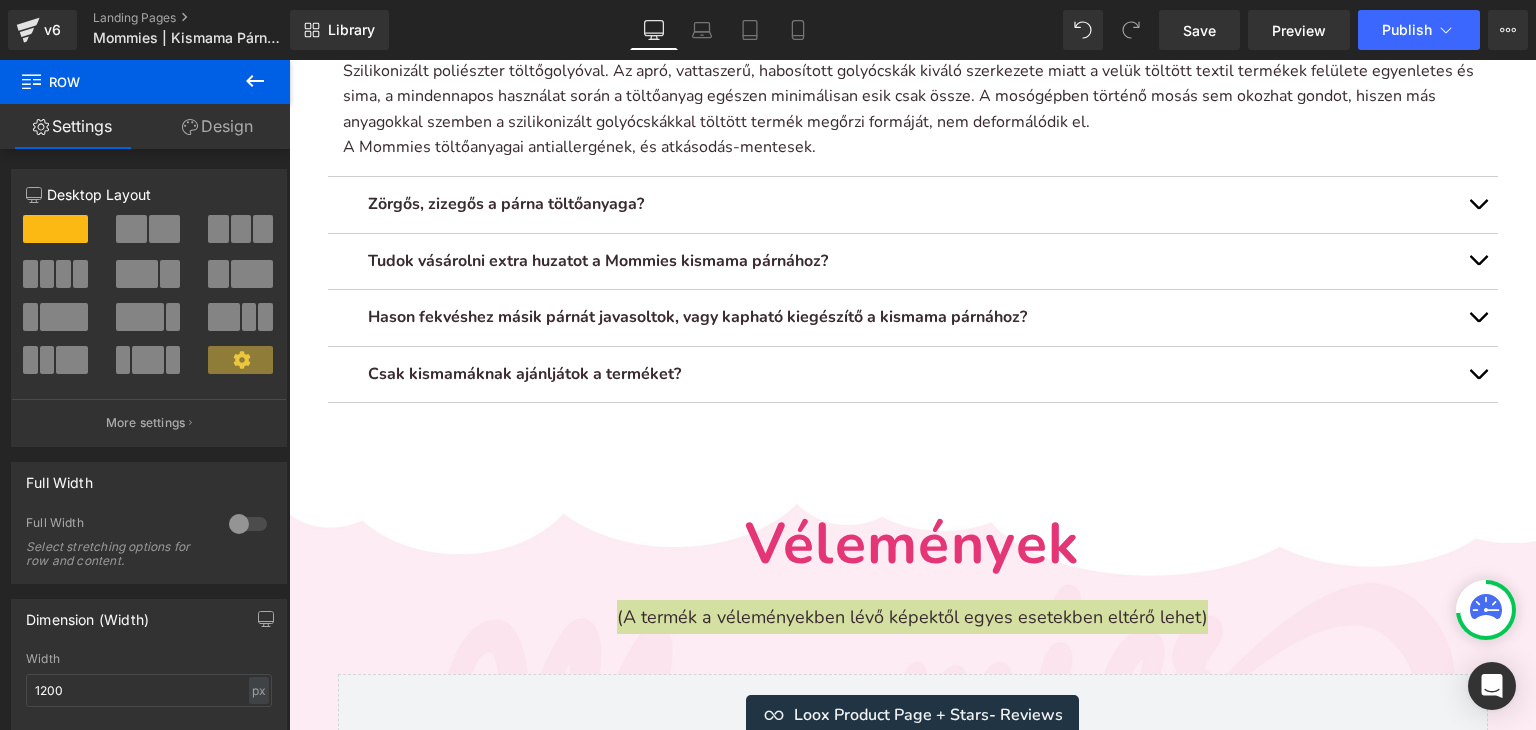 scroll, scrollTop: 6534, scrollLeft: 0, axis: vertical 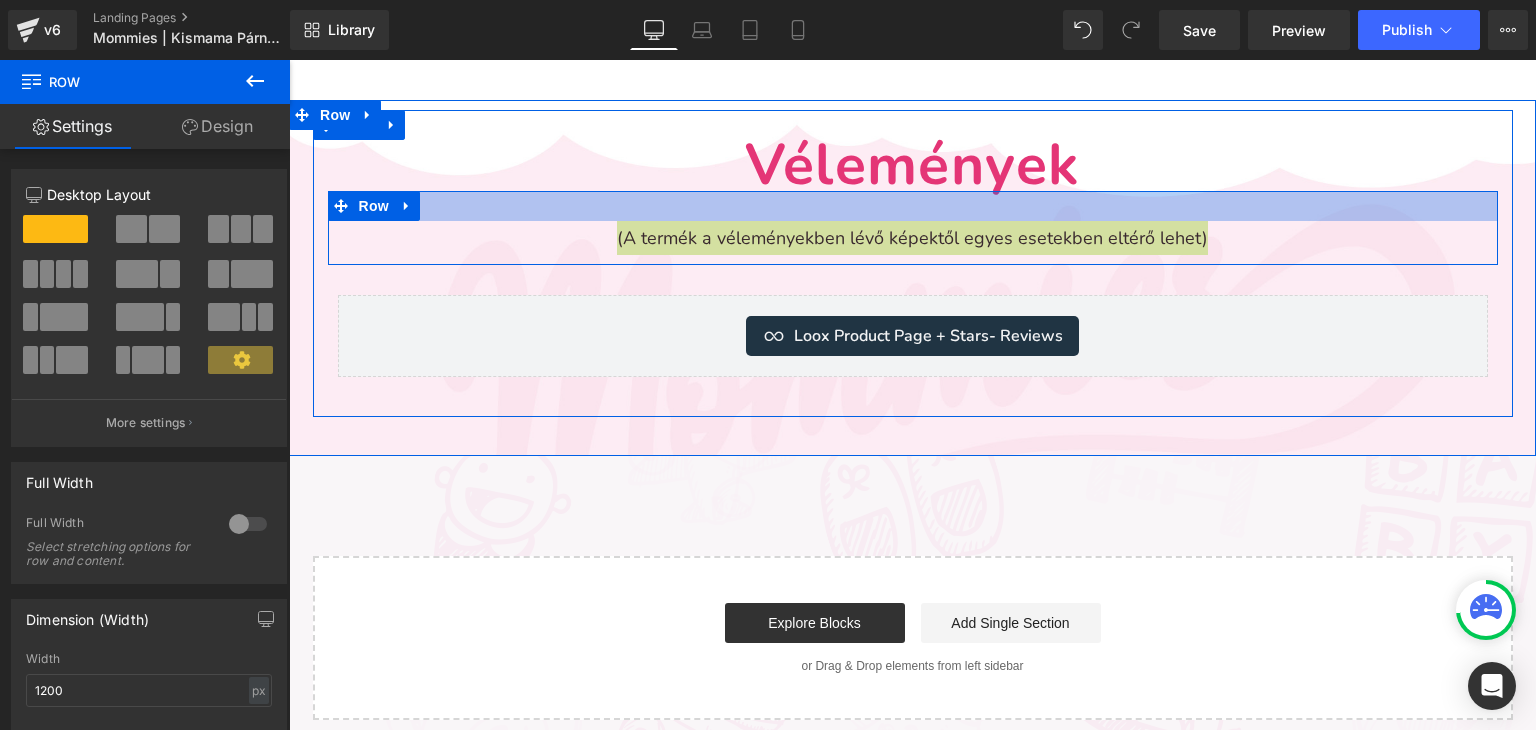click at bounding box center [913, 206] 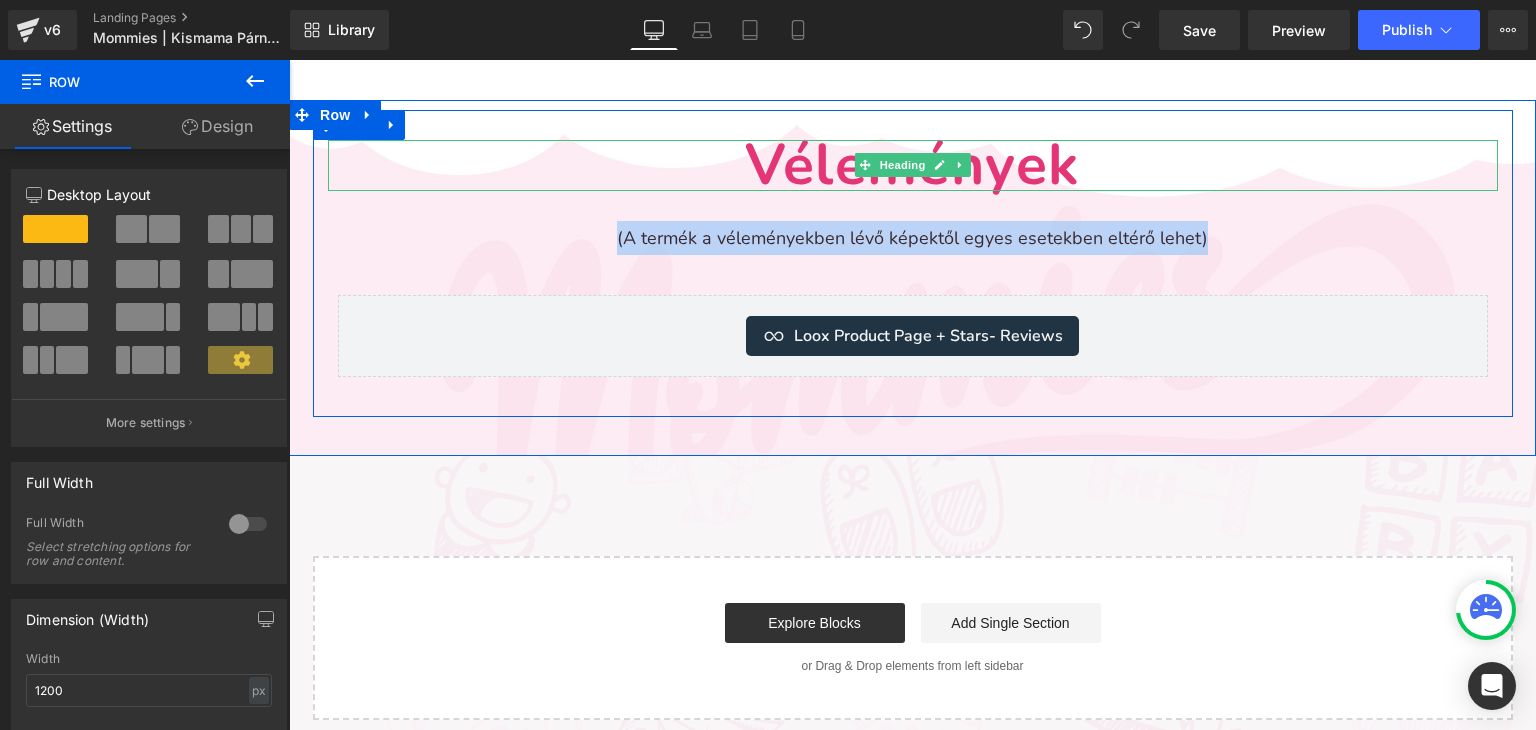 click on "Vélemények" at bounding box center (913, 165) 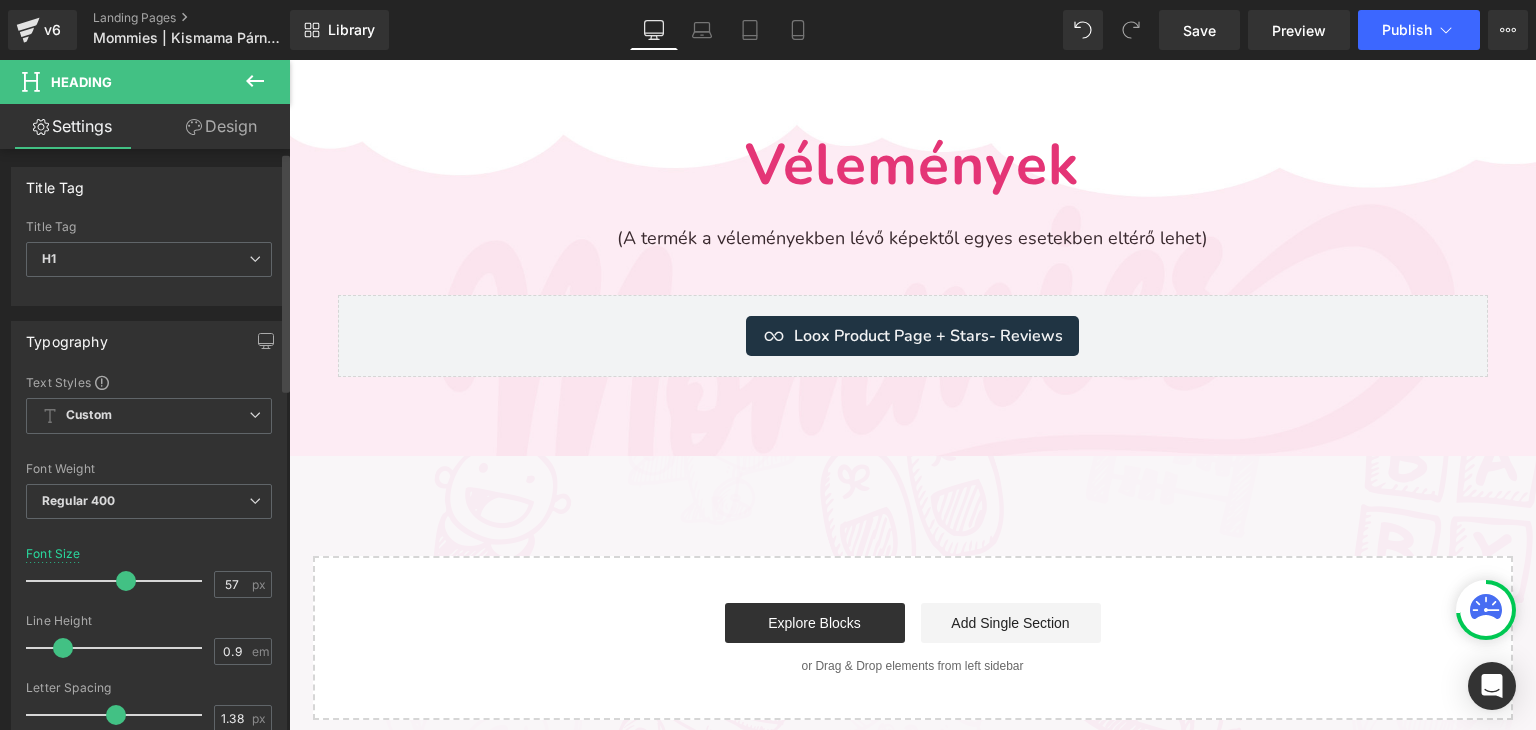 scroll, scrollTop: 0, scrollLeft: 0, axis: both 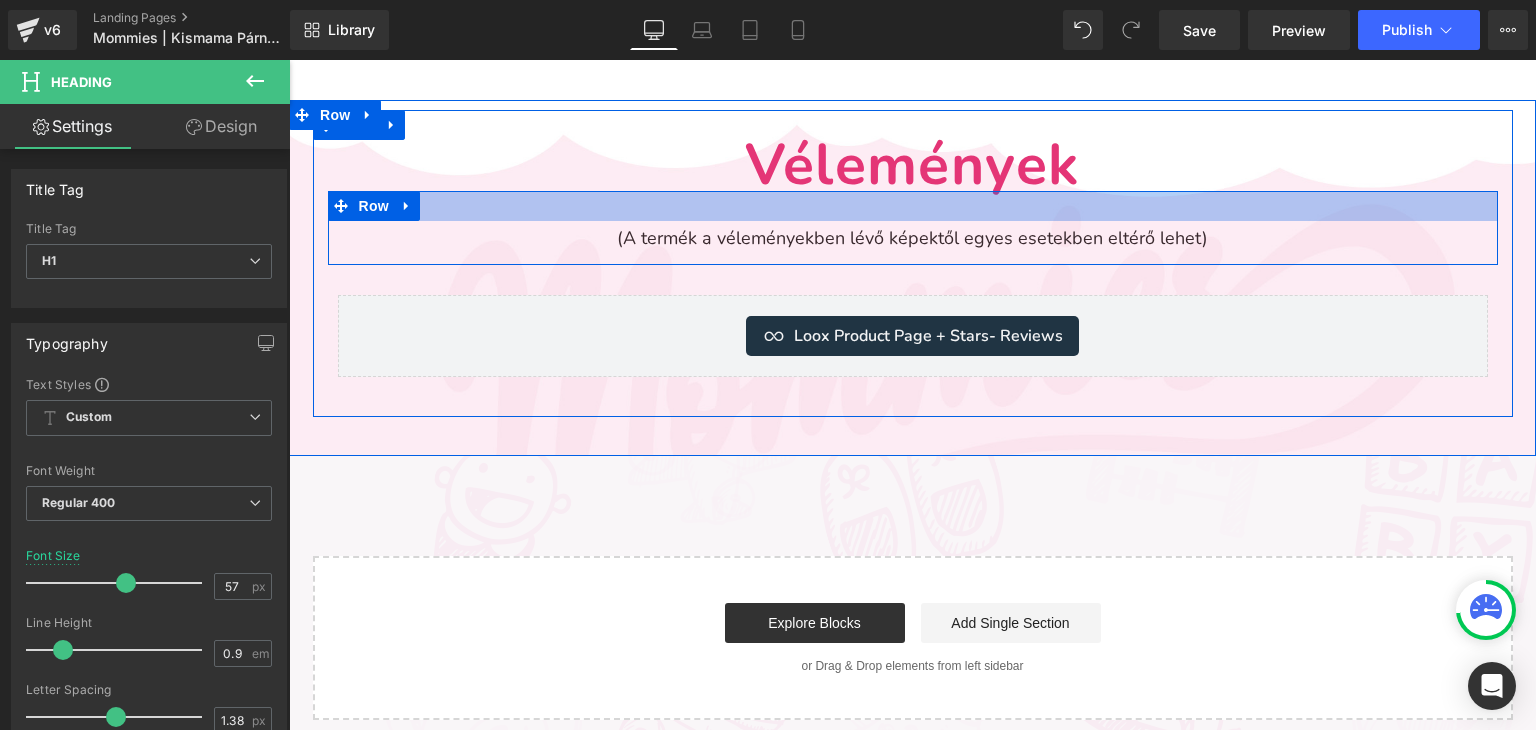 click at bounding box center [913, 206] 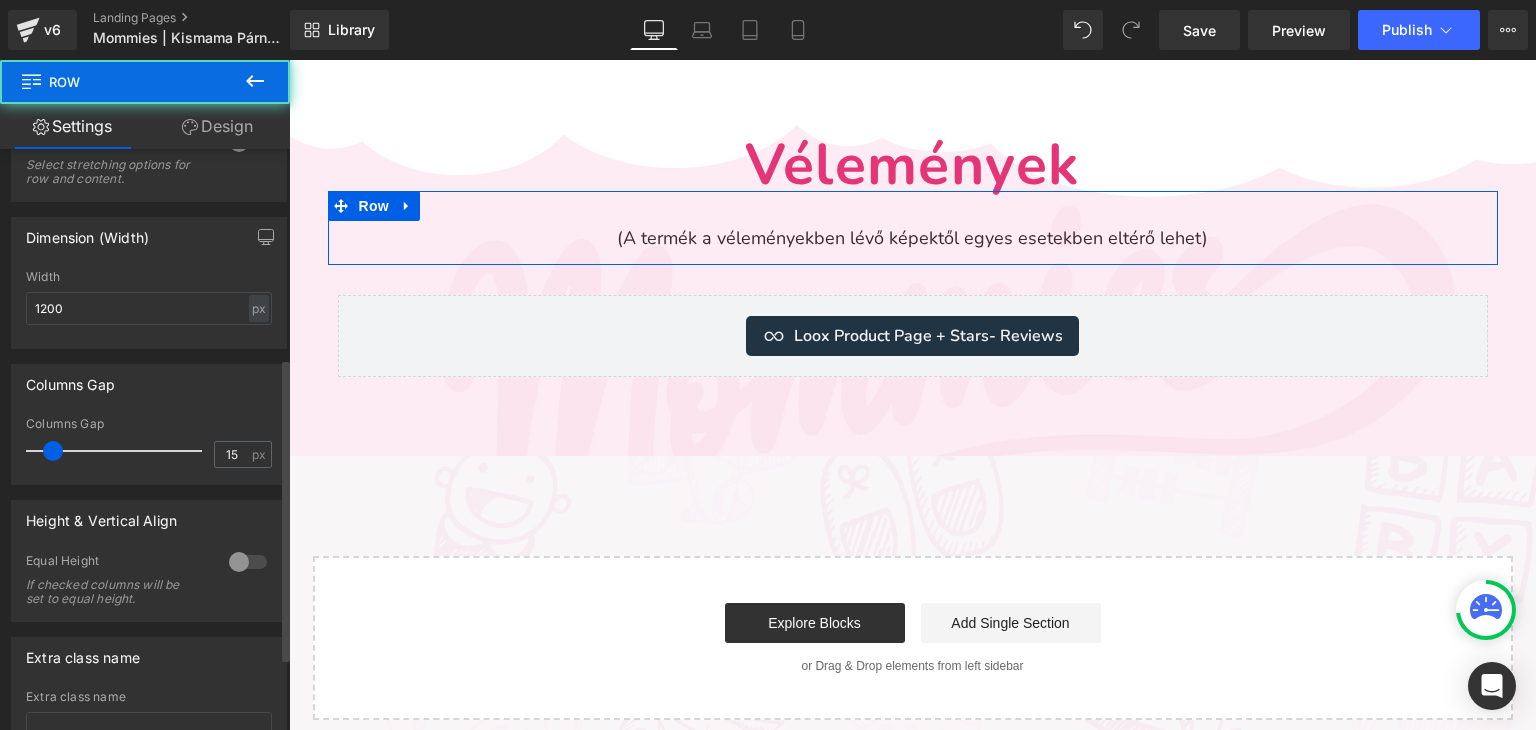 scroll, scrollTop: 400, scrollLeft: 0, axis: vertical 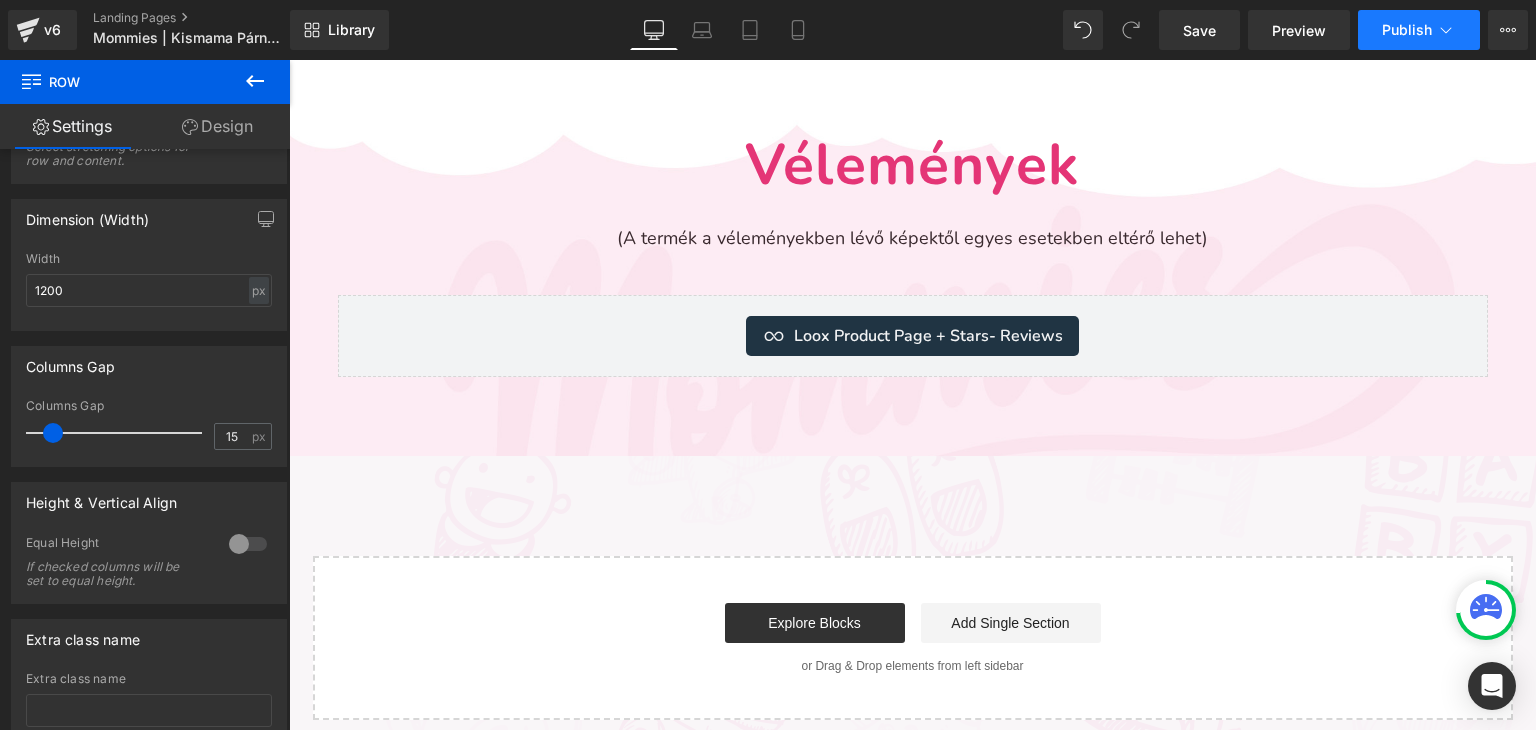 click on "Publish" at bounding box center (1419, 30) 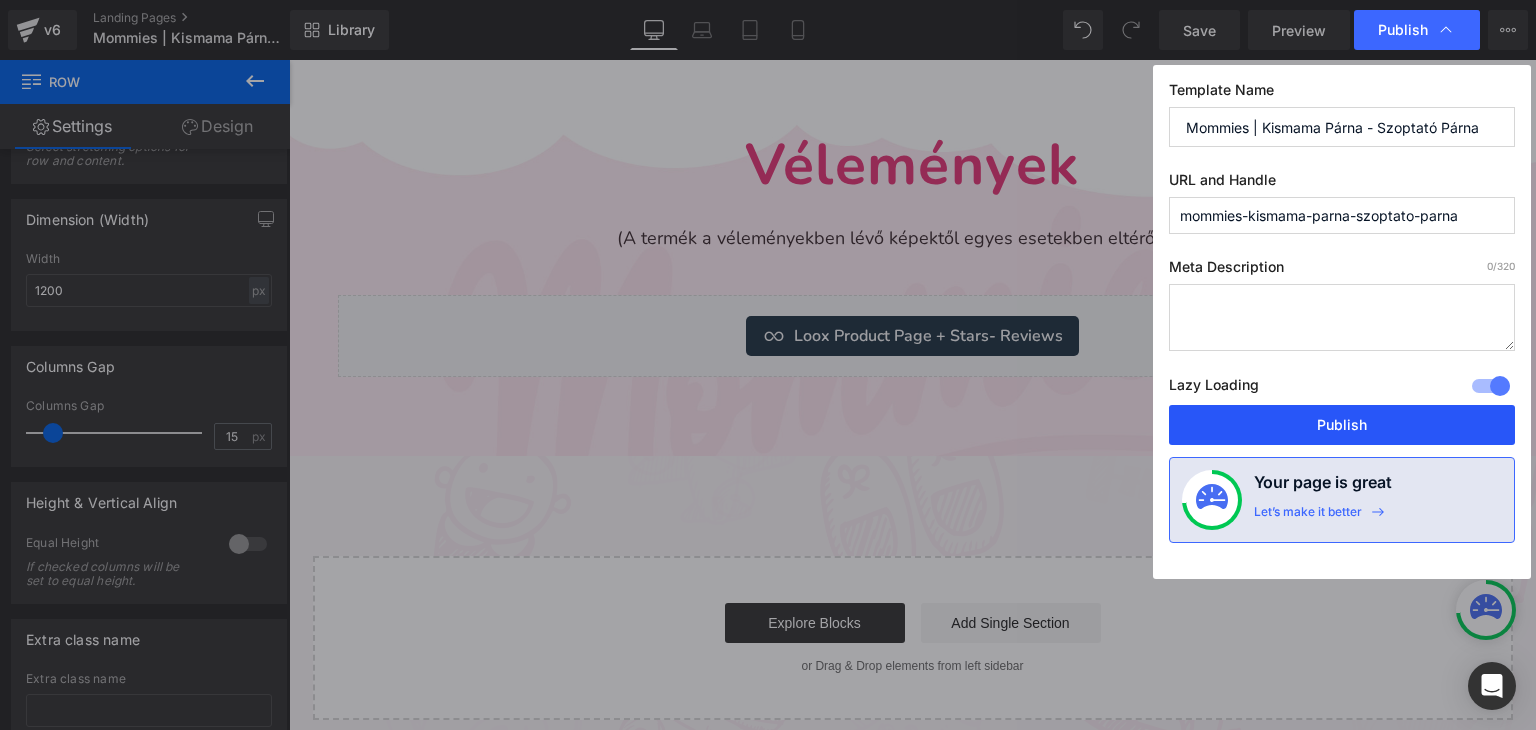 click on "Publish" at bounding box center [1342, 425] 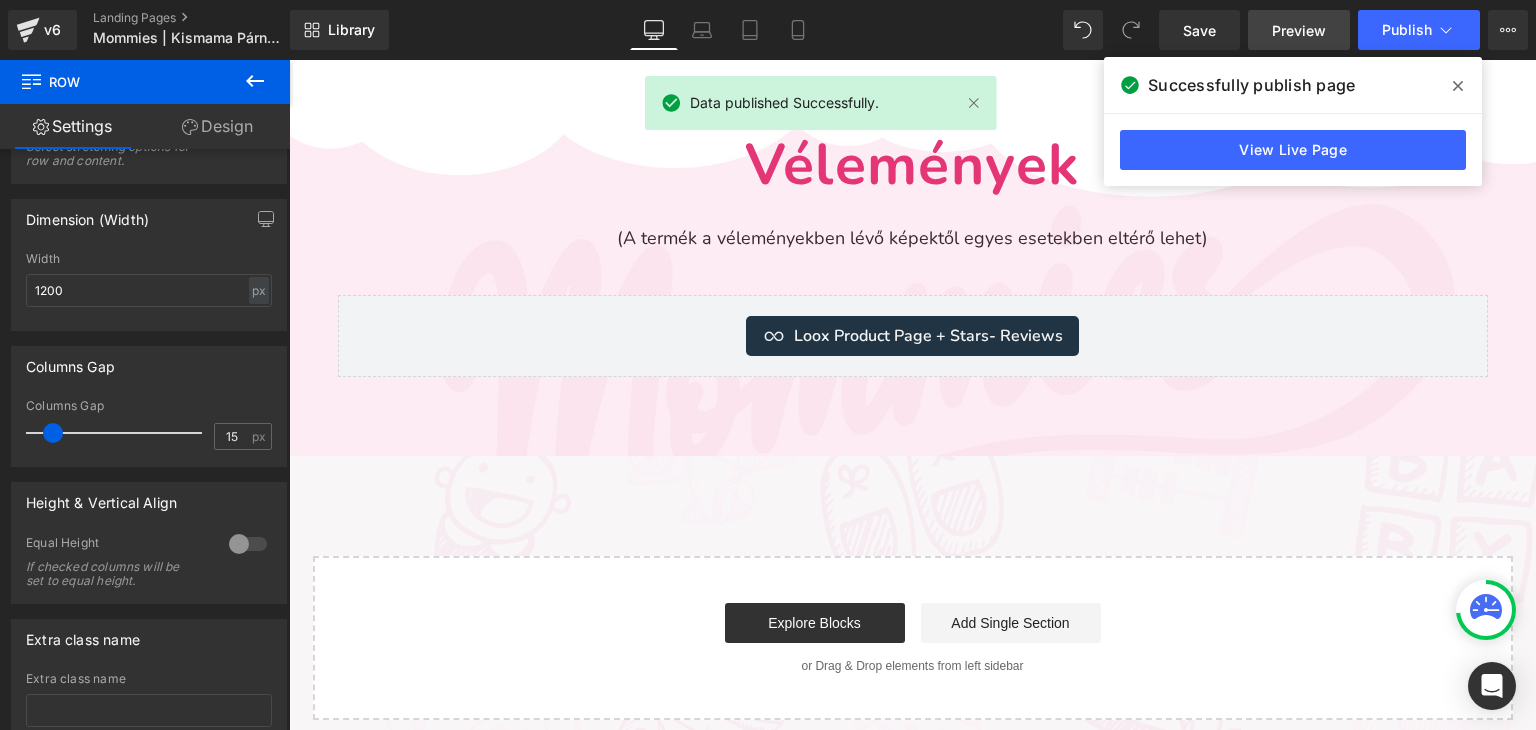 click on "Preview" at bounding box center (1299, 30) 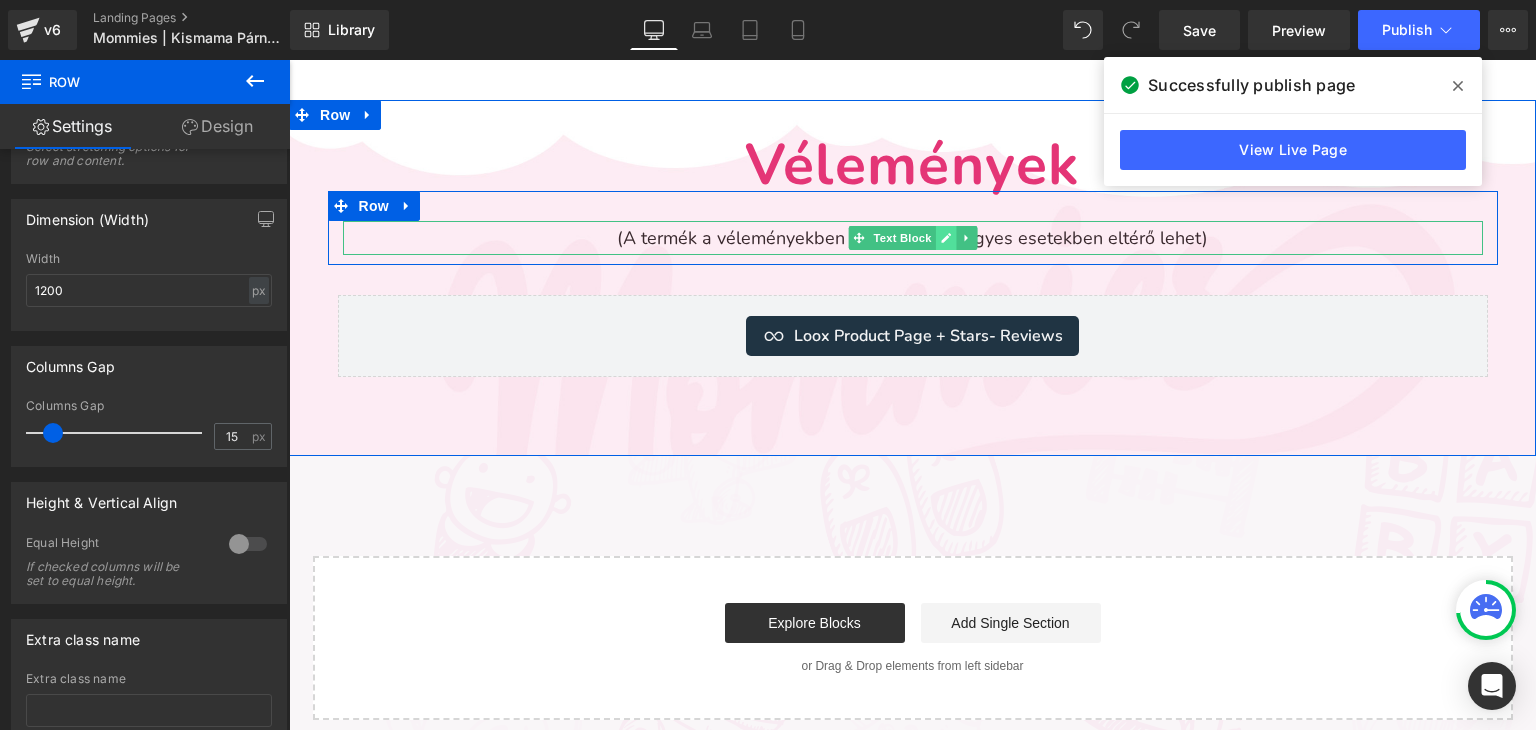 click at bounding box center (945, 238) 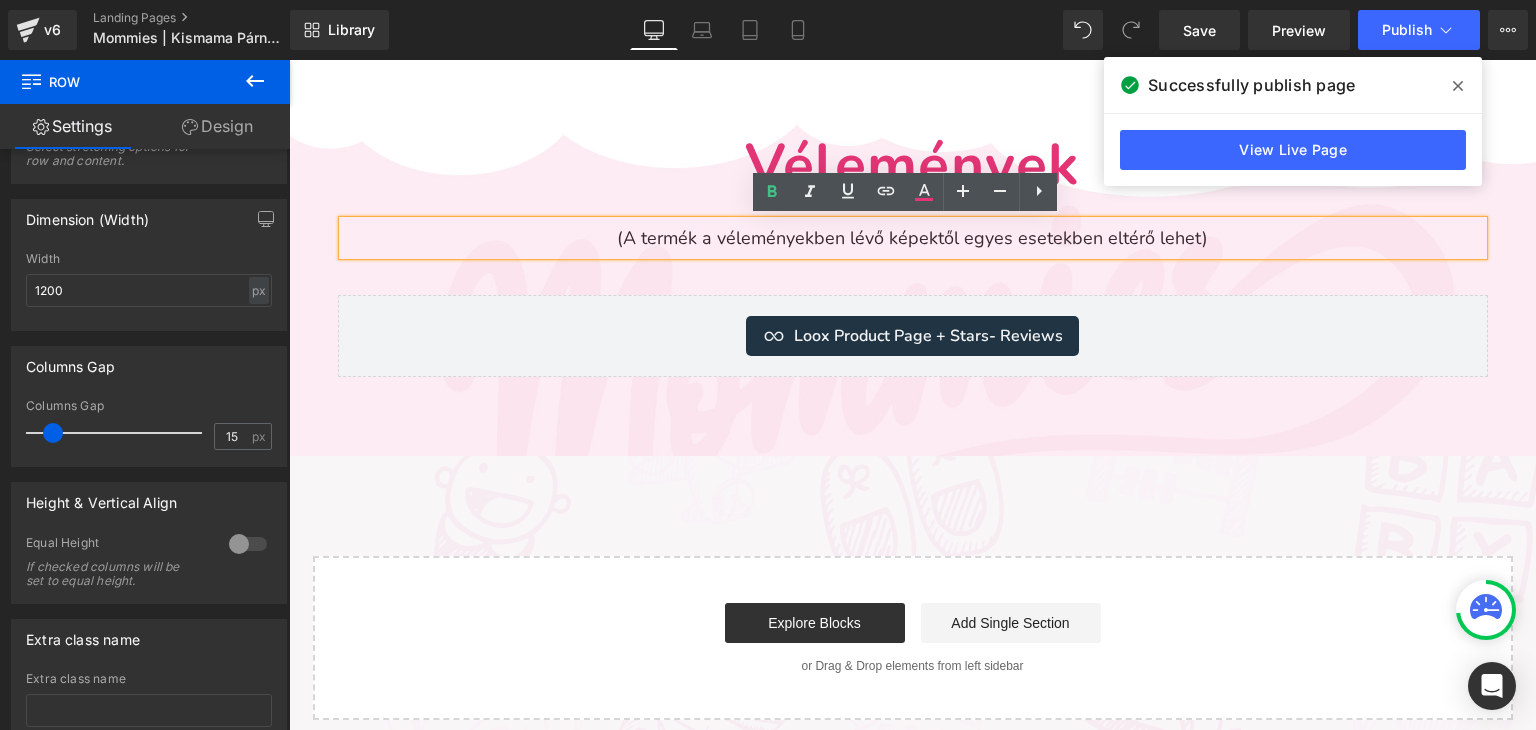 click on "(A termék a véleményekben lévő képektől egyes esetekben eltérő lehet)" at bounding box center [913, 238] 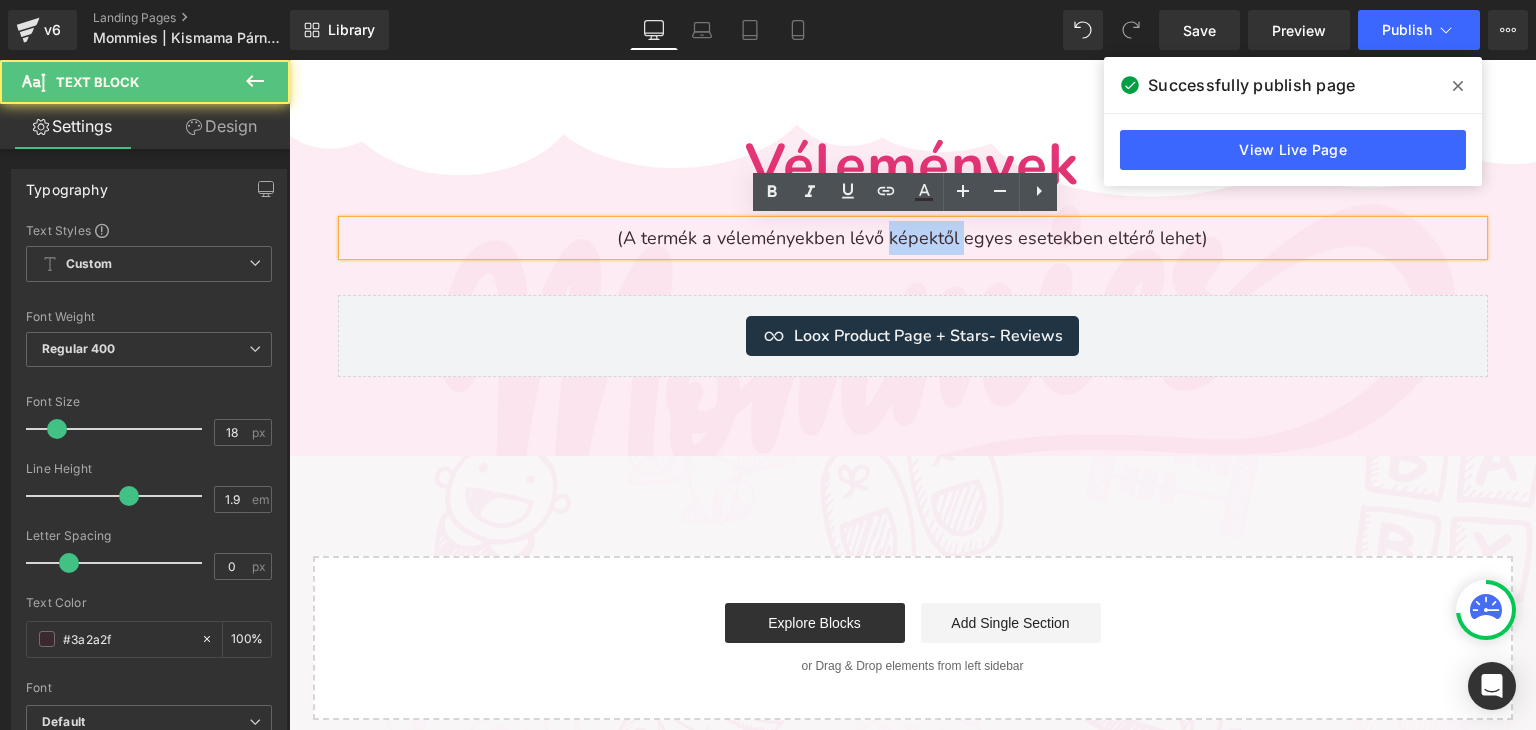 click on "(A termék a véleményekben lévő képektől egyes esetekben eltérő lehet)" at bounding box center [913, 238] 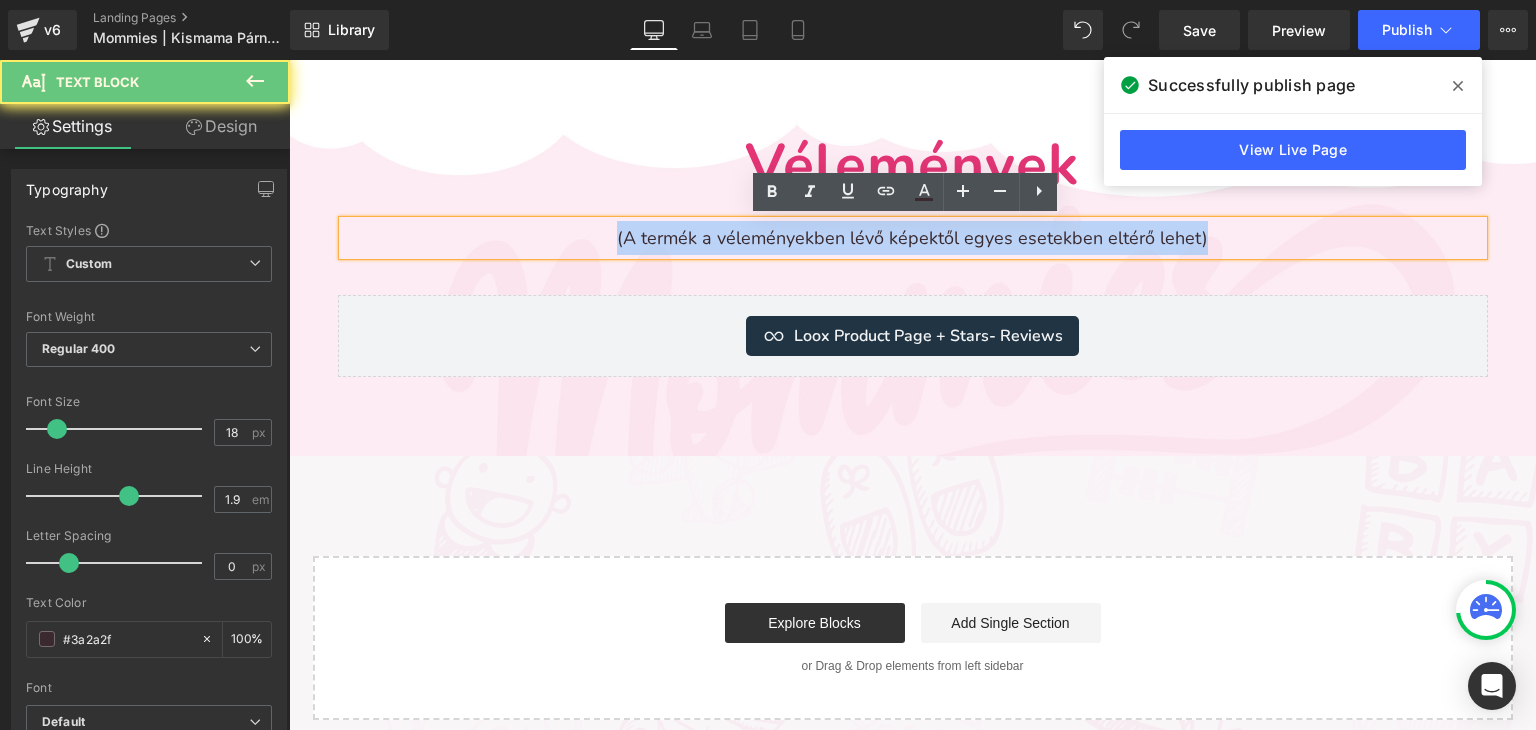 click on "(A termék a véleményekben lévő képektől egyes esetekben eltérő lehet)" at bounding box center [913, 238] 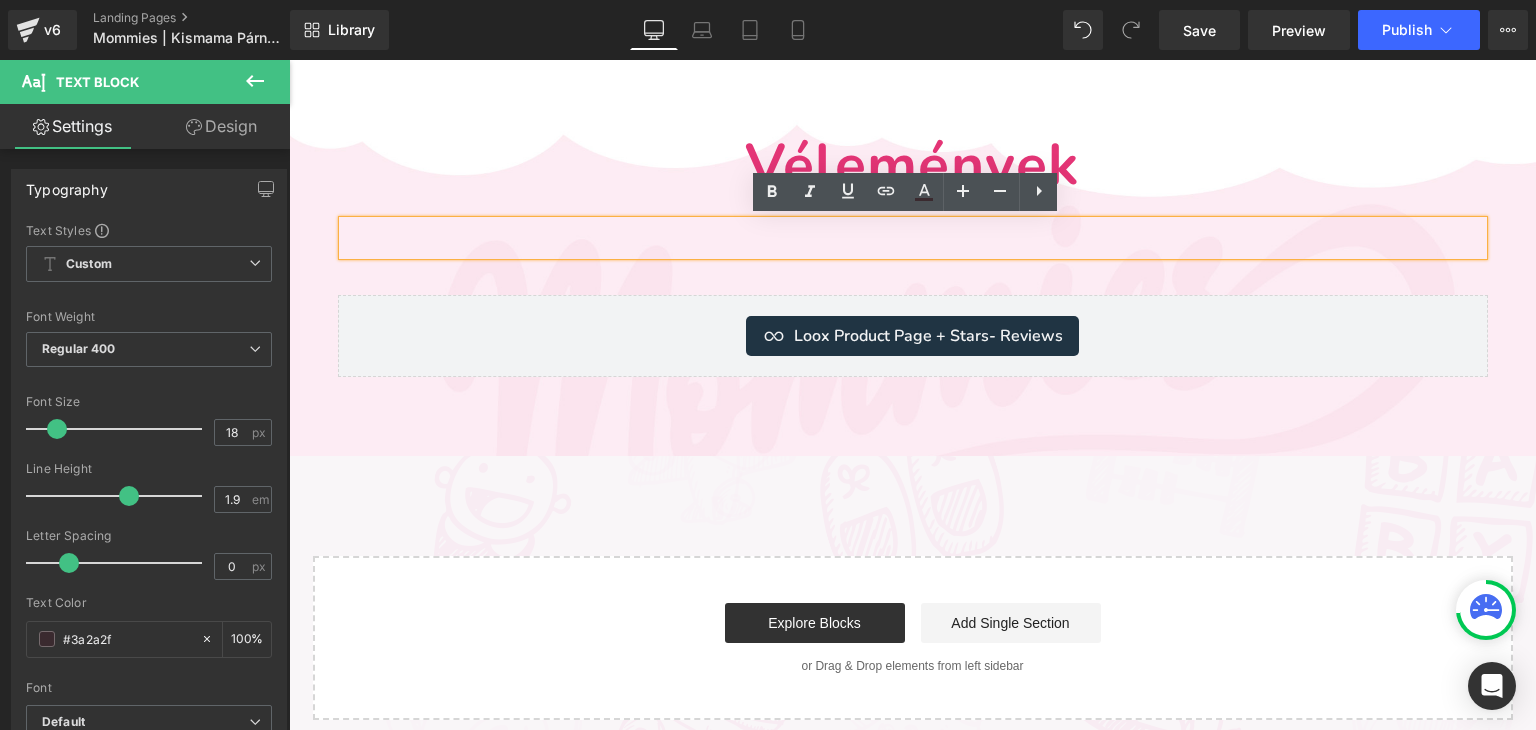 click on "Text Block
Row" at bounding box center [913, 228] 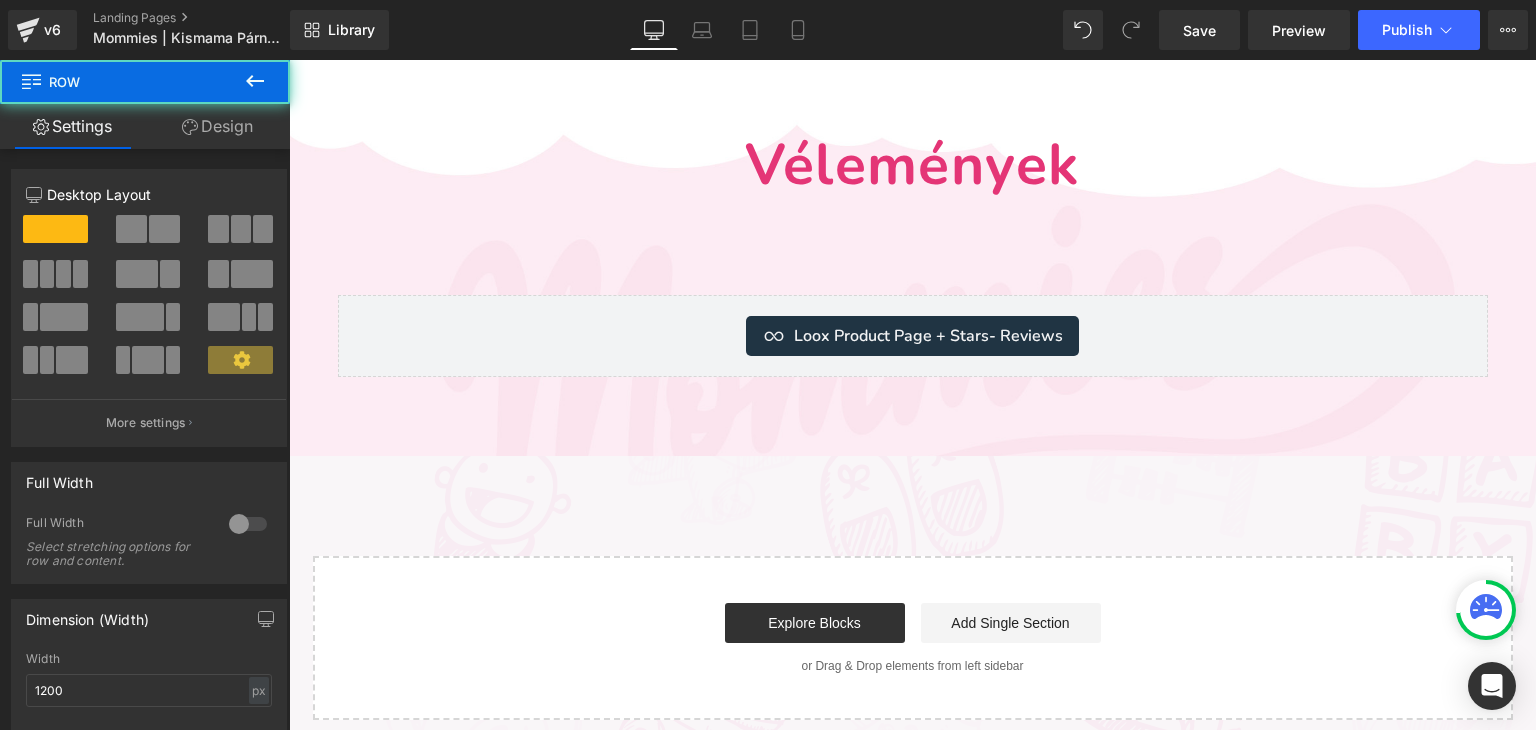 click at bounding box center [913, 238] 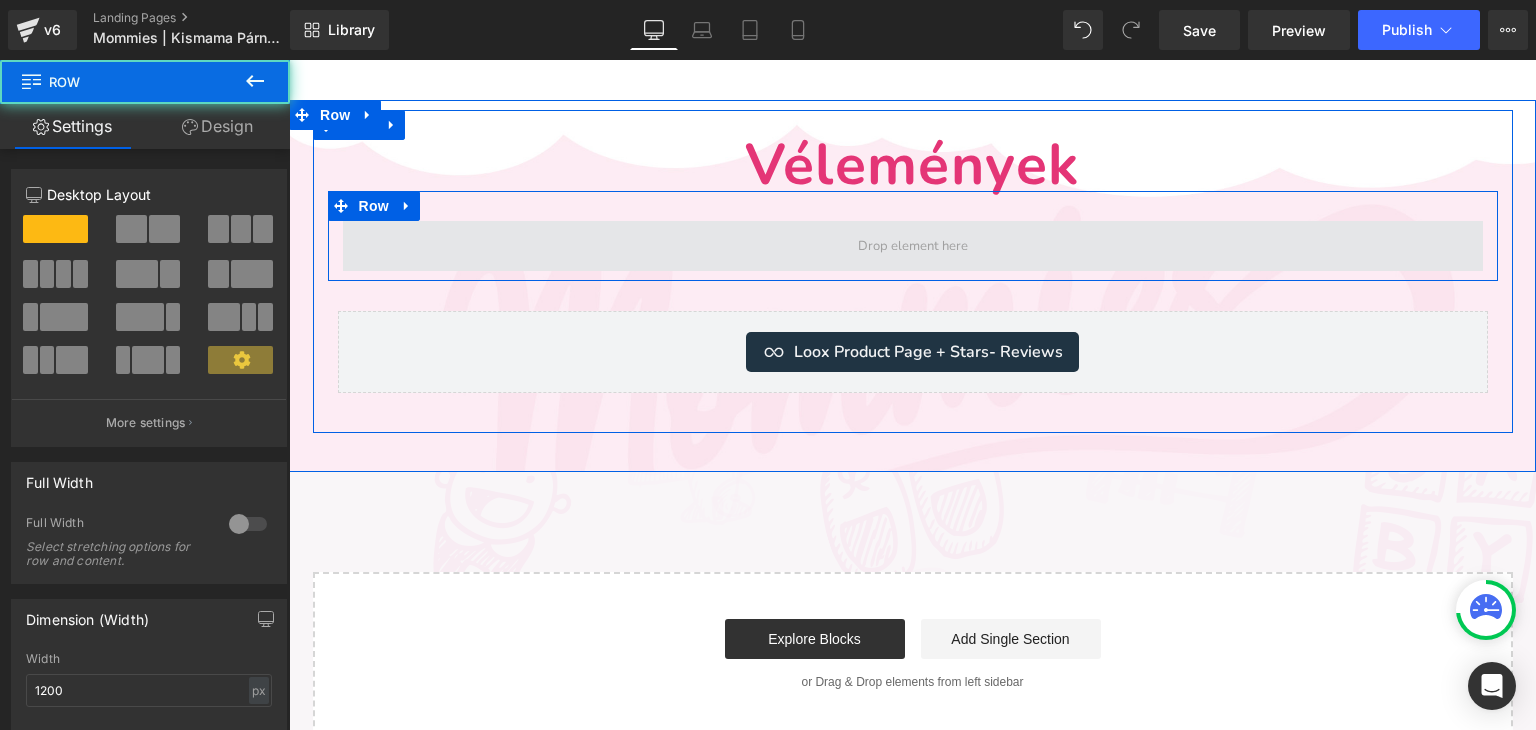 click at bounding box center [913, 246] 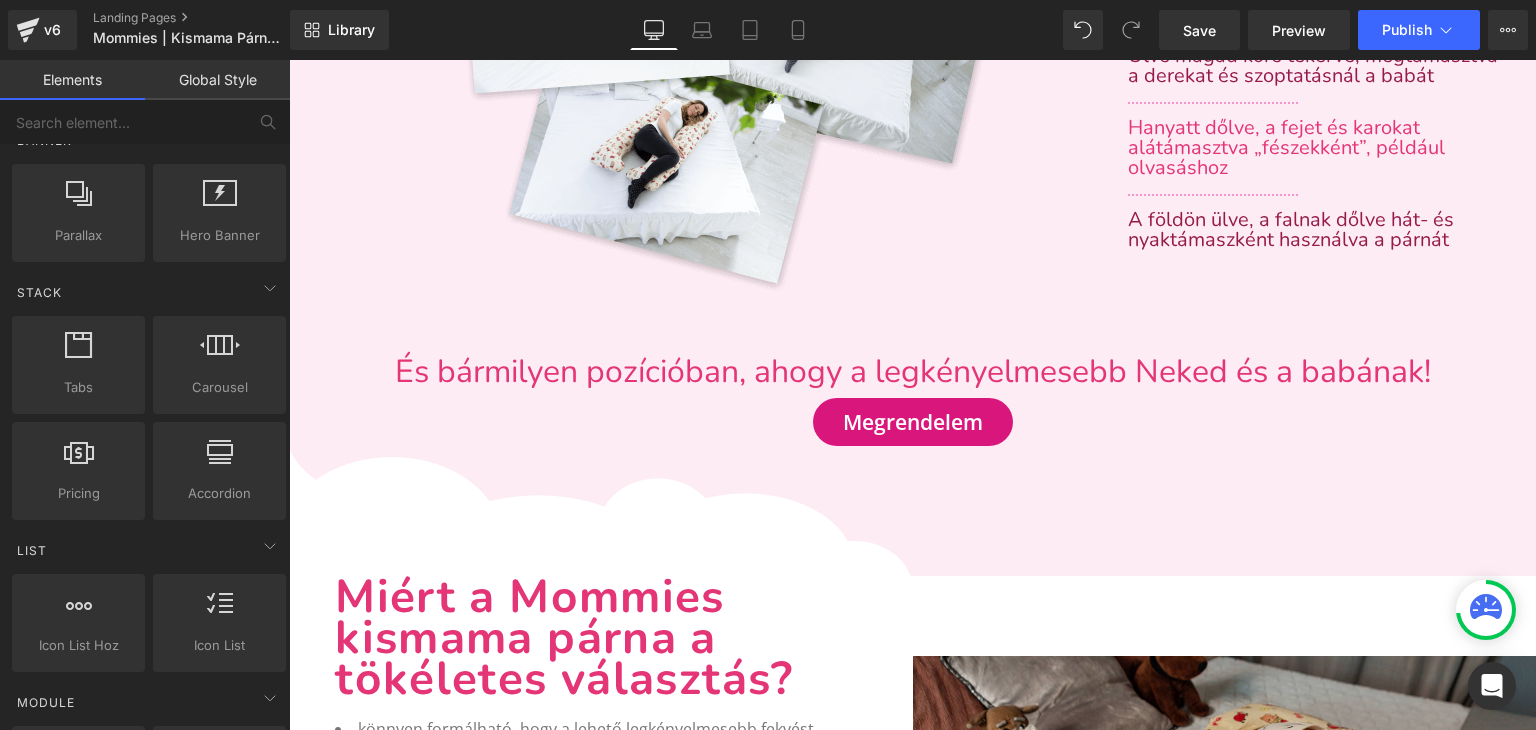 scroll, scrollTop: 3834, scrollLeft: 0, axis: vertical 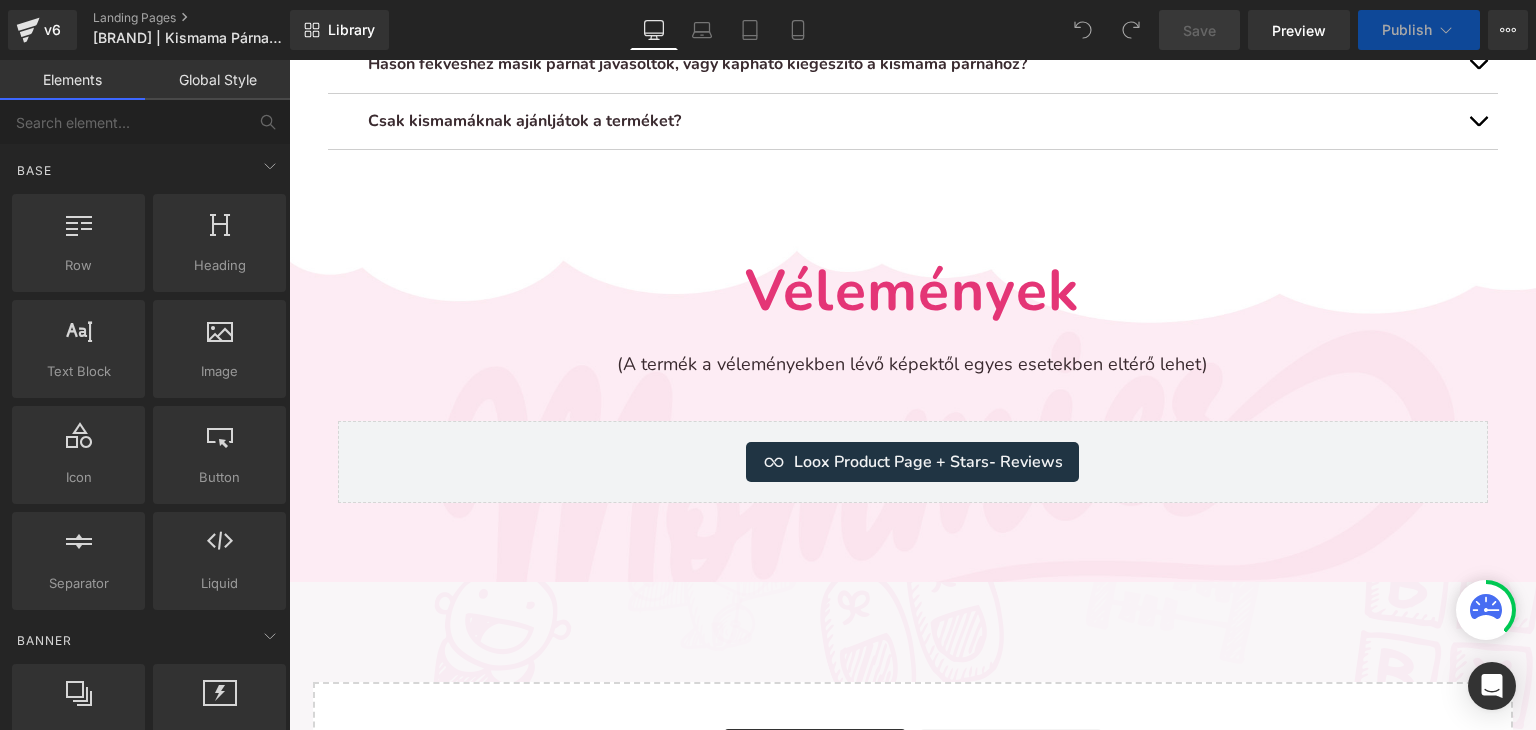 click on "(A termék a véleményekben lévő képektől egyes esetekben eltérő lehet)" at bounding box center [913, 364] 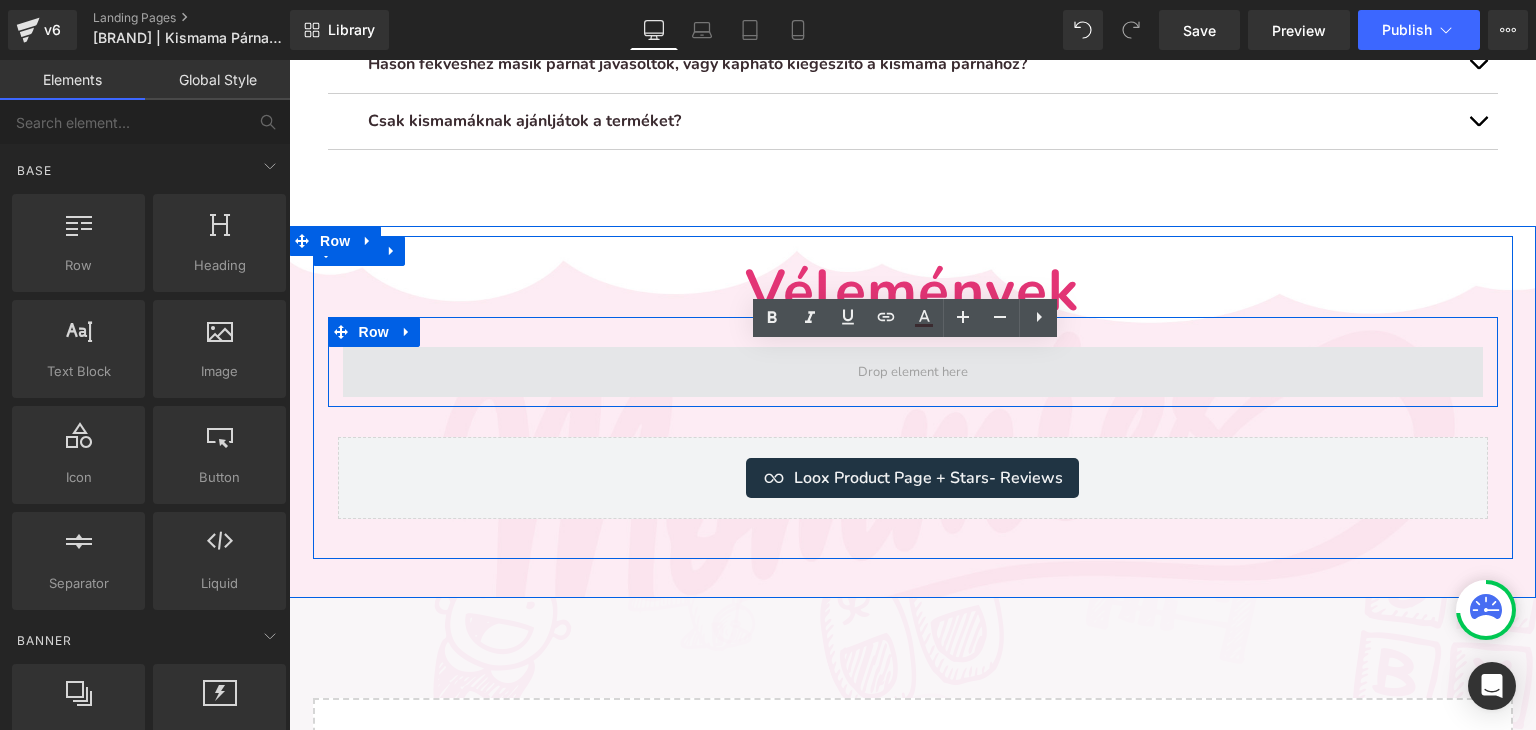 click at bounding box center (913, 372) 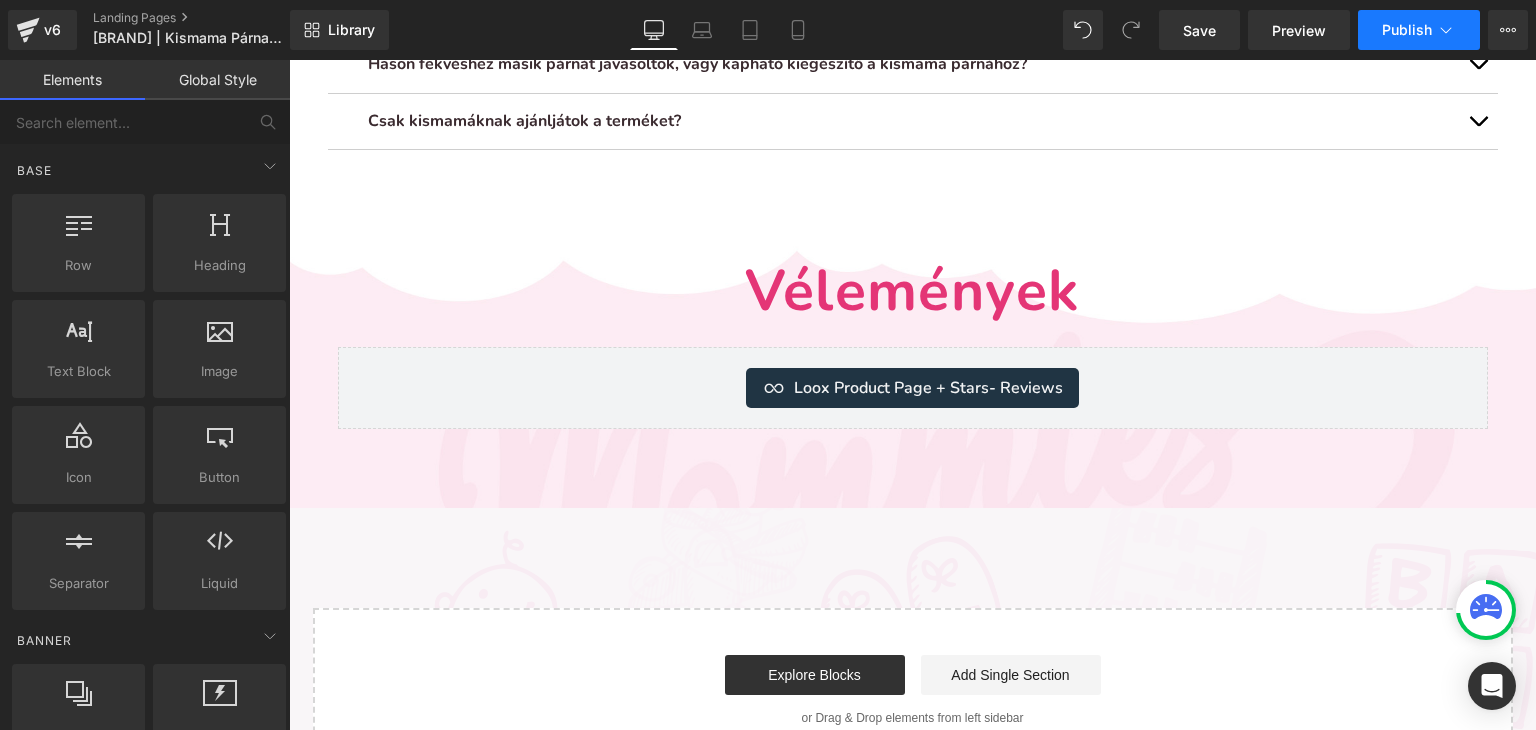 click on "Publish" at bounding box center [1407, 30] 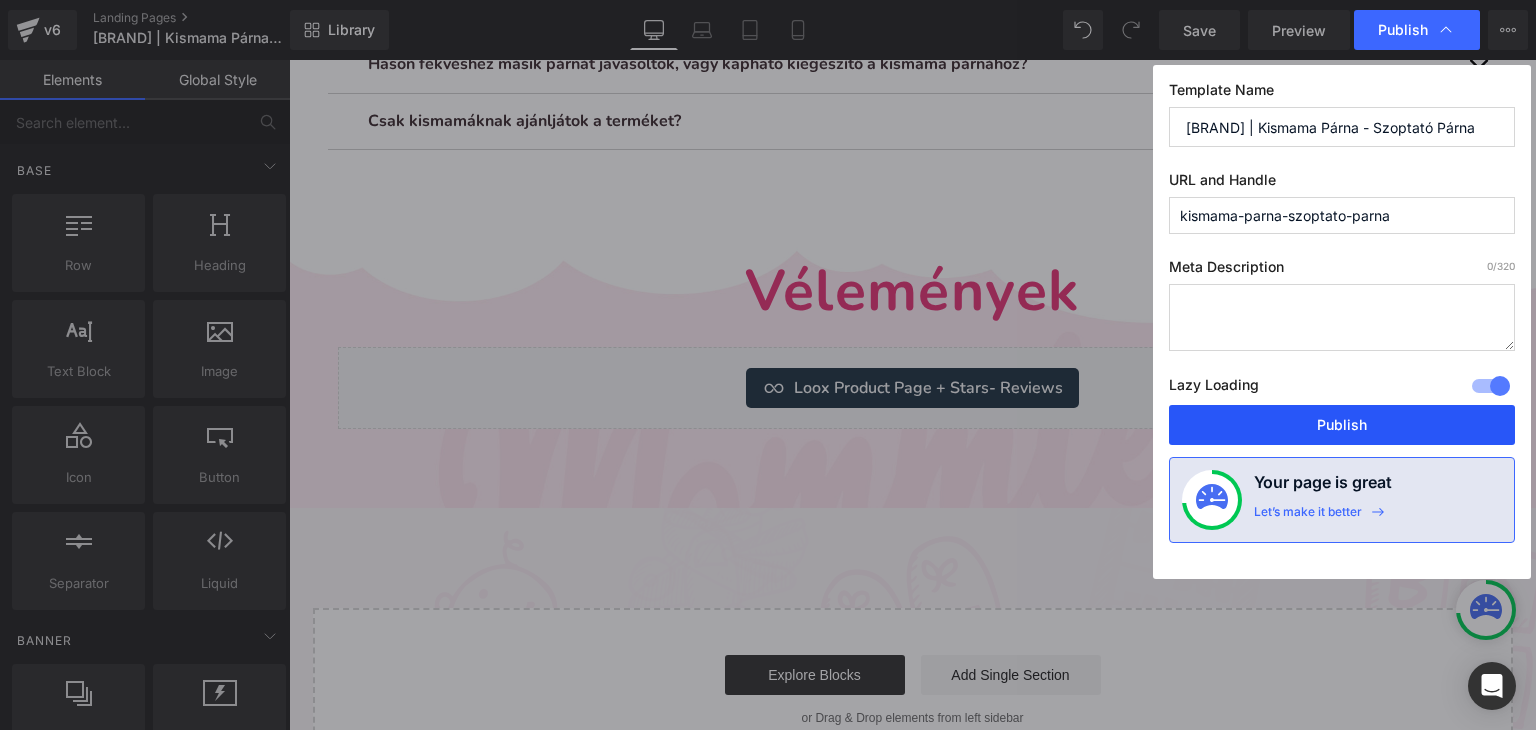 click on "Publish" at bounding box center [1342, 425] 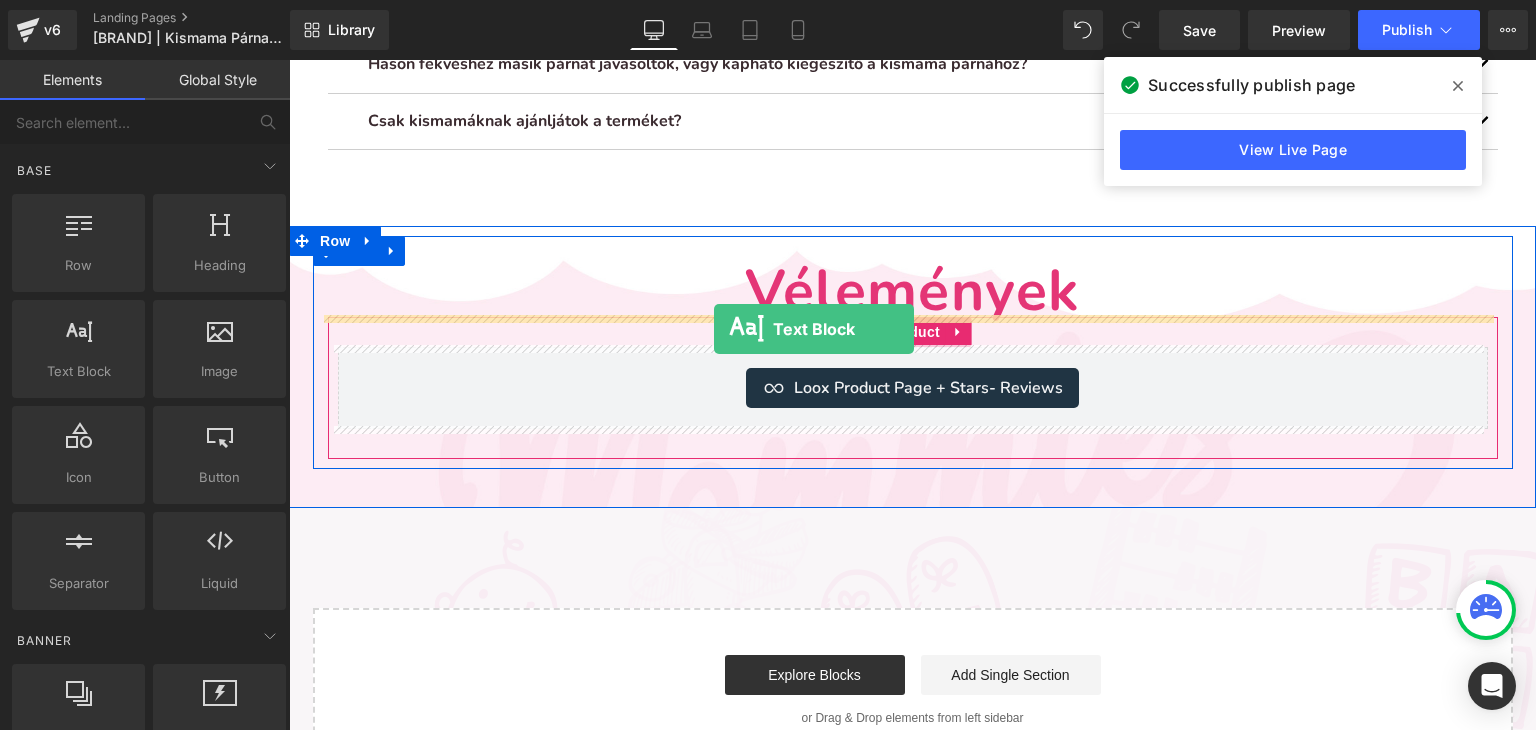 drag, startPoint x: 389, startPoint y: 423, endPoint x: 714, endPoint y: 329, distance: 338.32086 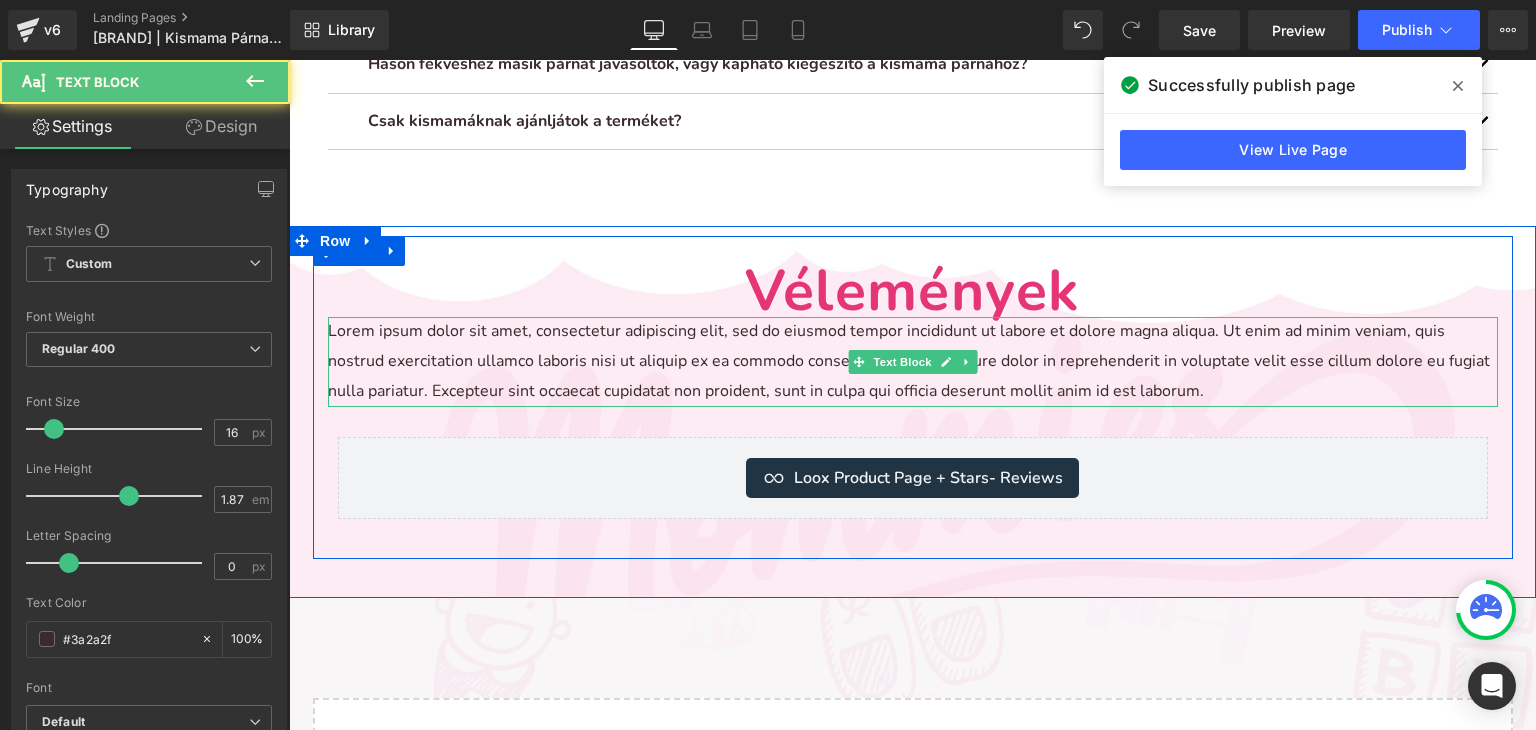 click on "Lorem ipsum dolor sit amet, consectetur adipiscing elit, sed do eiusmod tempor incididunt ut labore et dolore magna aliqua. Ut enim ad minim veniam, quis nostrud exercitation ullamco laboris nisi ut aliquip ex ea commodo consequat. Duis aute irure dolor in reprehenderit in voluptate velit esse cillum dolore eu fugiat nulla pariatur. Excepteur sint occaecat cupidatat non proident, sunt in culpa qui officia deserunt mollit anim id est laborum." at bounding box center (913, 362) 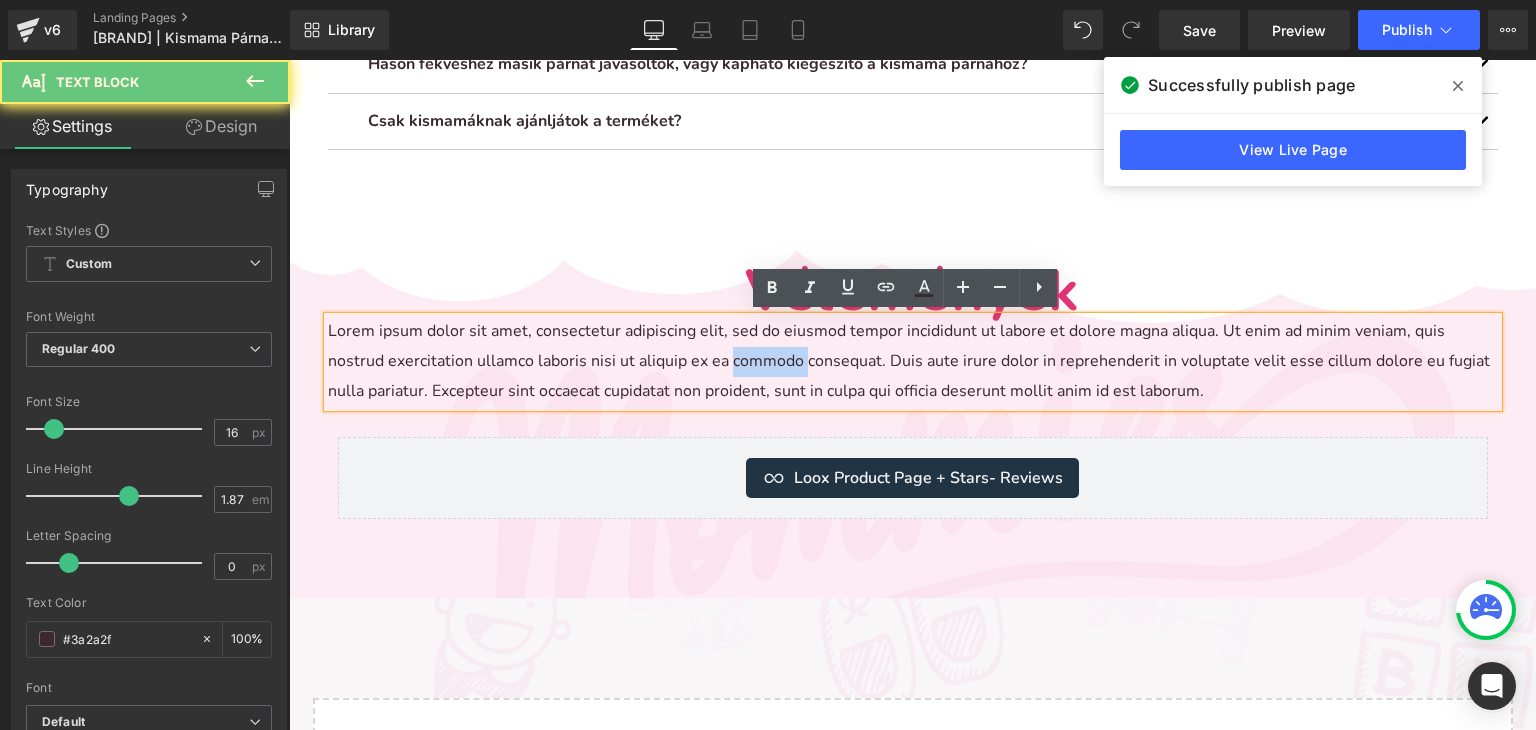 click on "Lorem ipsum dolor sit amet, consectetur adipiscing elit, sed do eiusmod tempor incididunt ut labore et dolore magna aliqua. Ut enim ad minim veniam, quis nostrud exercitation ullamco laboris nisi ut aliquip ex ea commodo consequat. Duis aute irure dolor in reprehenderit in voluptate velit esse cillum dolore eu fugiat nulla pariatur. Excepteur sint occaecat cupidatat non proident, sunt in culpa qui officia deserunt mollit anim id est laborum." at bounding box center [913, 362] 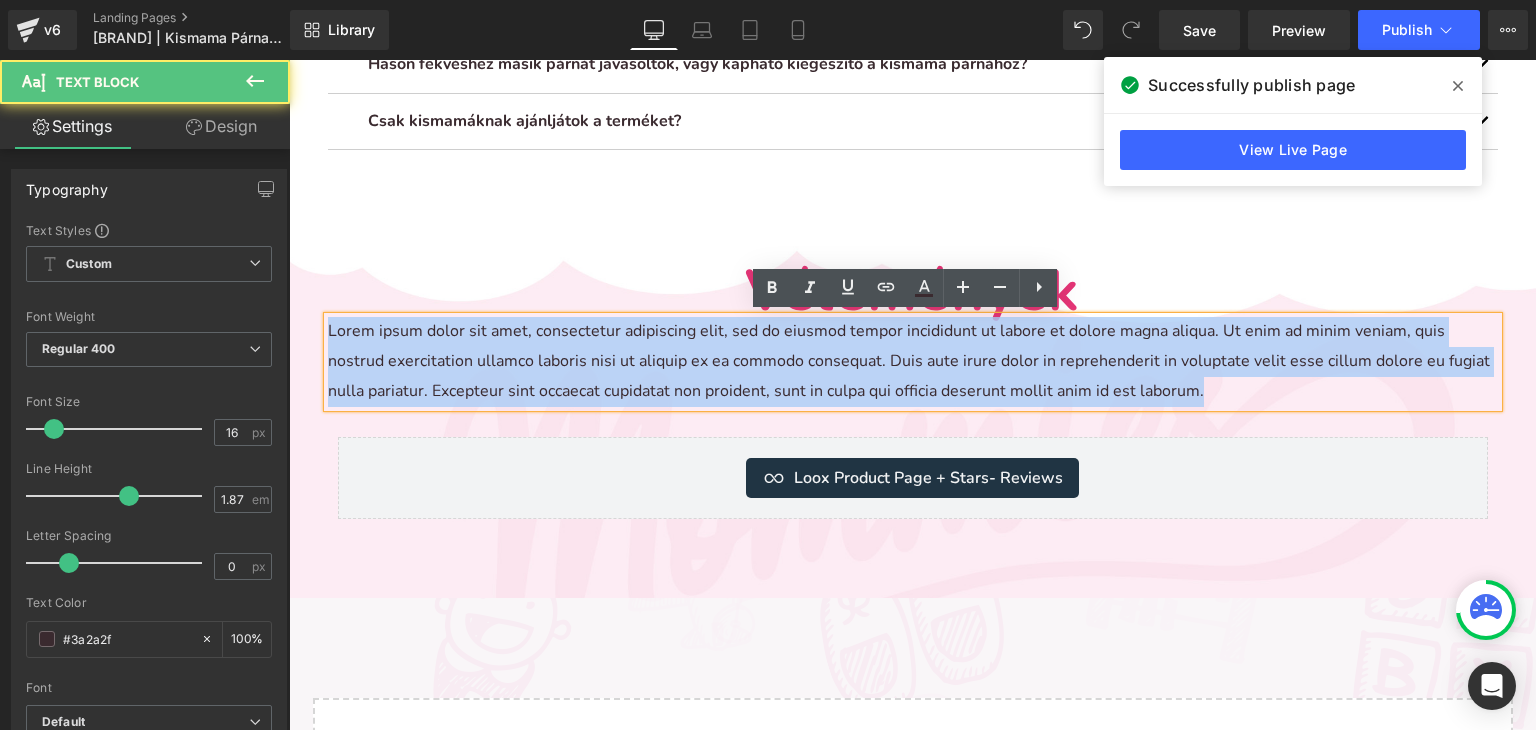 click on "Lorem ipsum dolor sit amet, consectetur adipiscing elit, sed do eiusmod tempor incididunt ut labore et dolore magna aliqua. Ut enim ad minim veniam, quis nostrud exercitation ullamco laboris nisi ut aliquip ex ea commodo consequat. Duis aute irure dolor in reprehenderit in voluptate velit esse cillum dolore eu fugiat nulla pariatur. Excepteur sint occaecat cupidatat non proident, sunt in culpa qui officia deserunt mollit anim id est laborum." at bounding box center [913, 362] 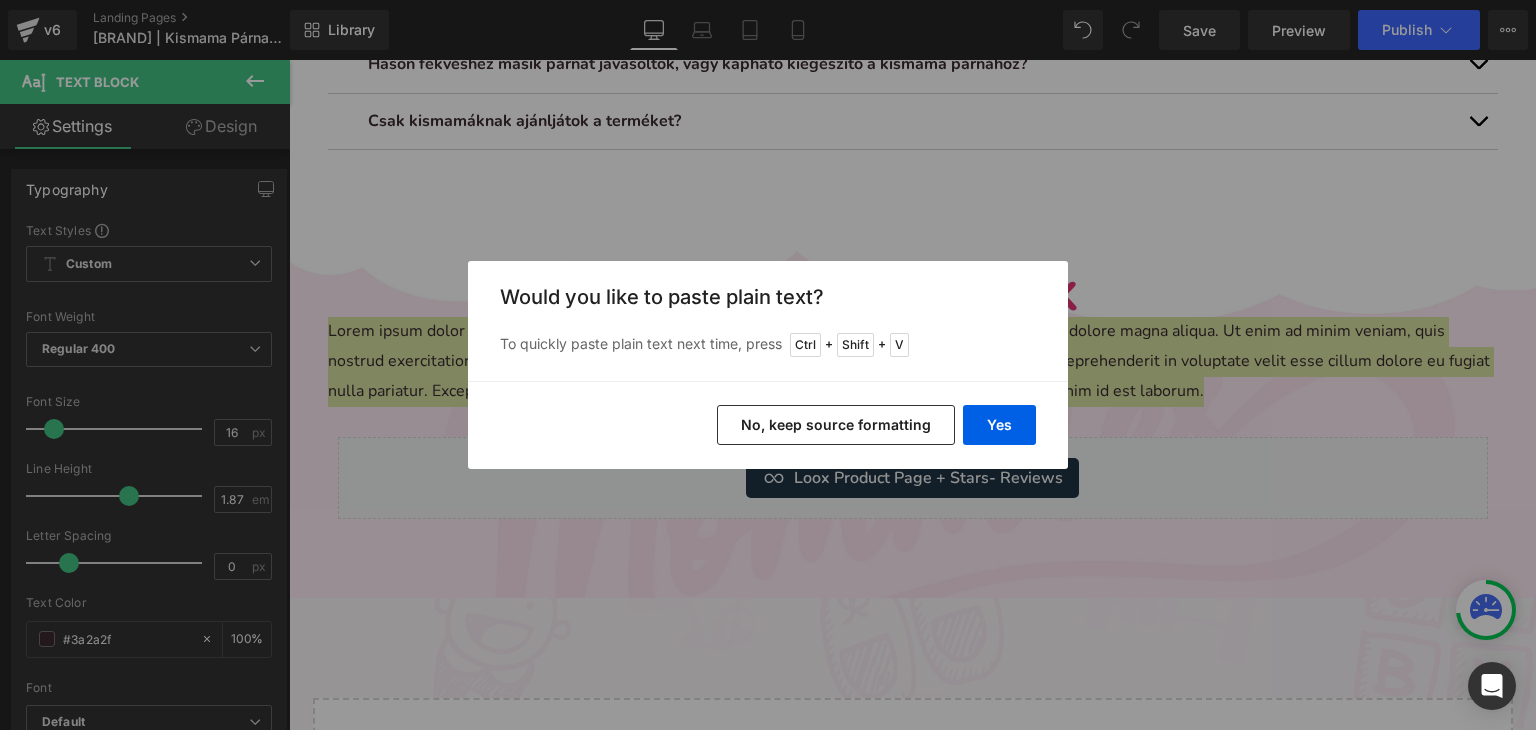 click on "No, keep source formatting" at bounding box center [836, 425] 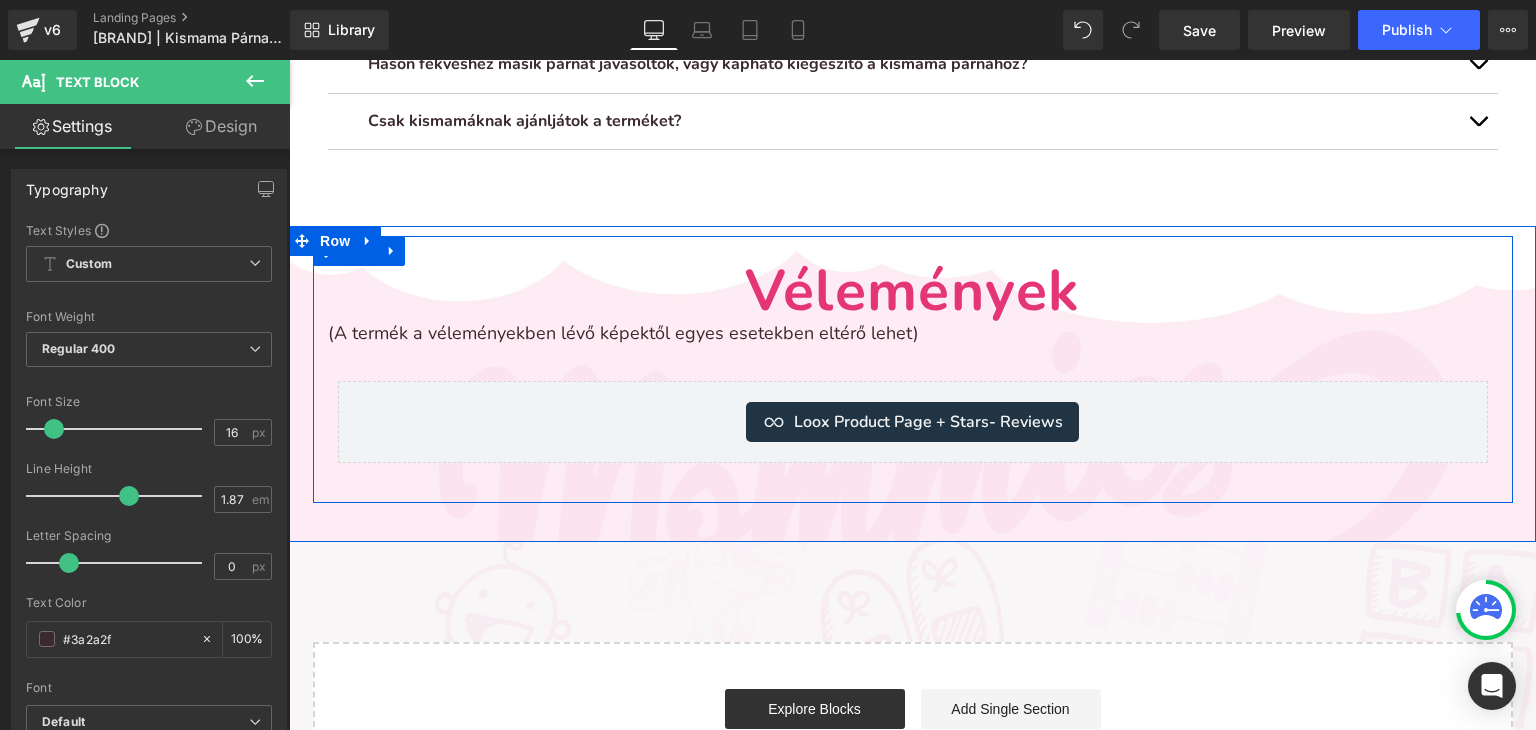click on "(A termék a véleményekben lévő képektől egyes esetekben eltérő lehet)" at bounding box center [623, 333] 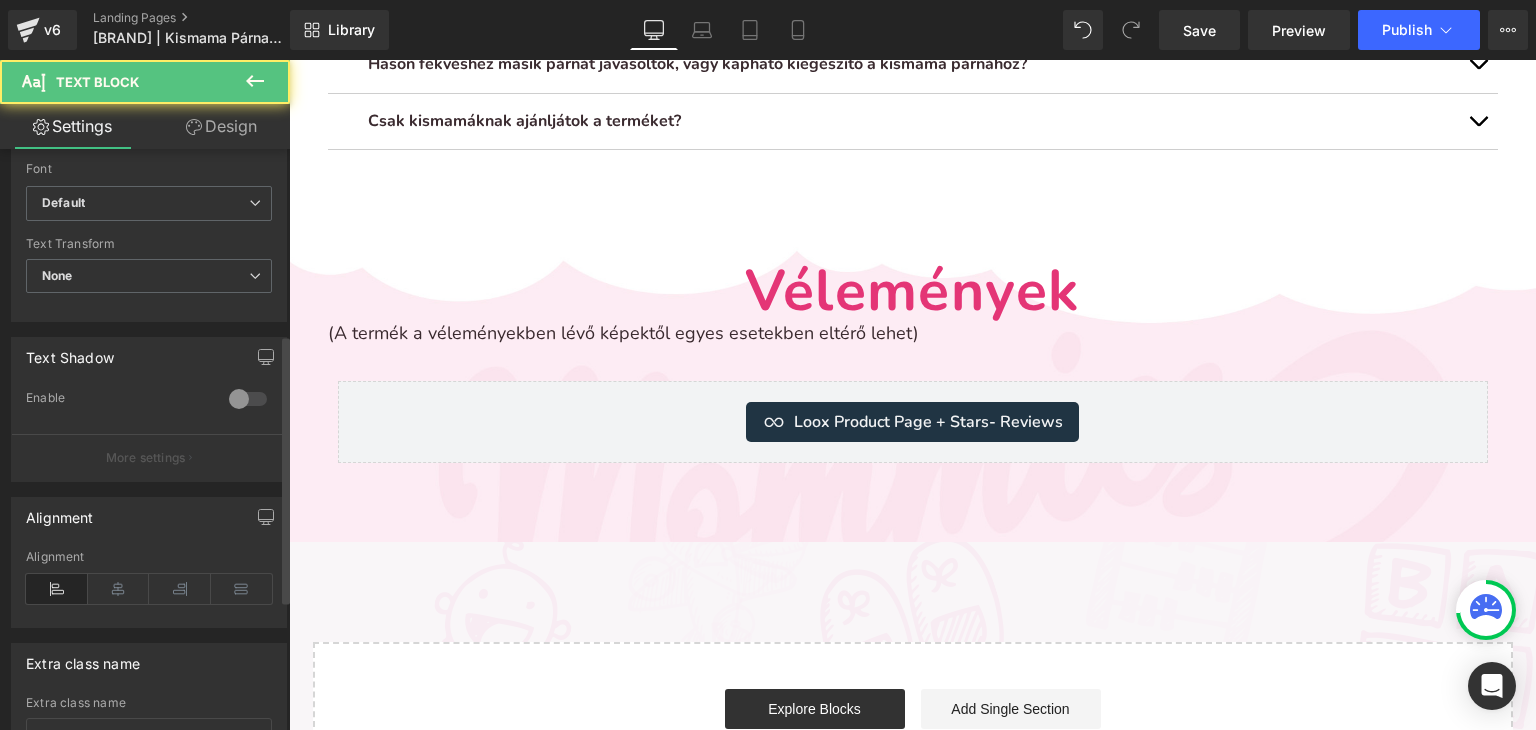 scroll, scrollTop: 680, scrollLeft: 0, axis: vertical 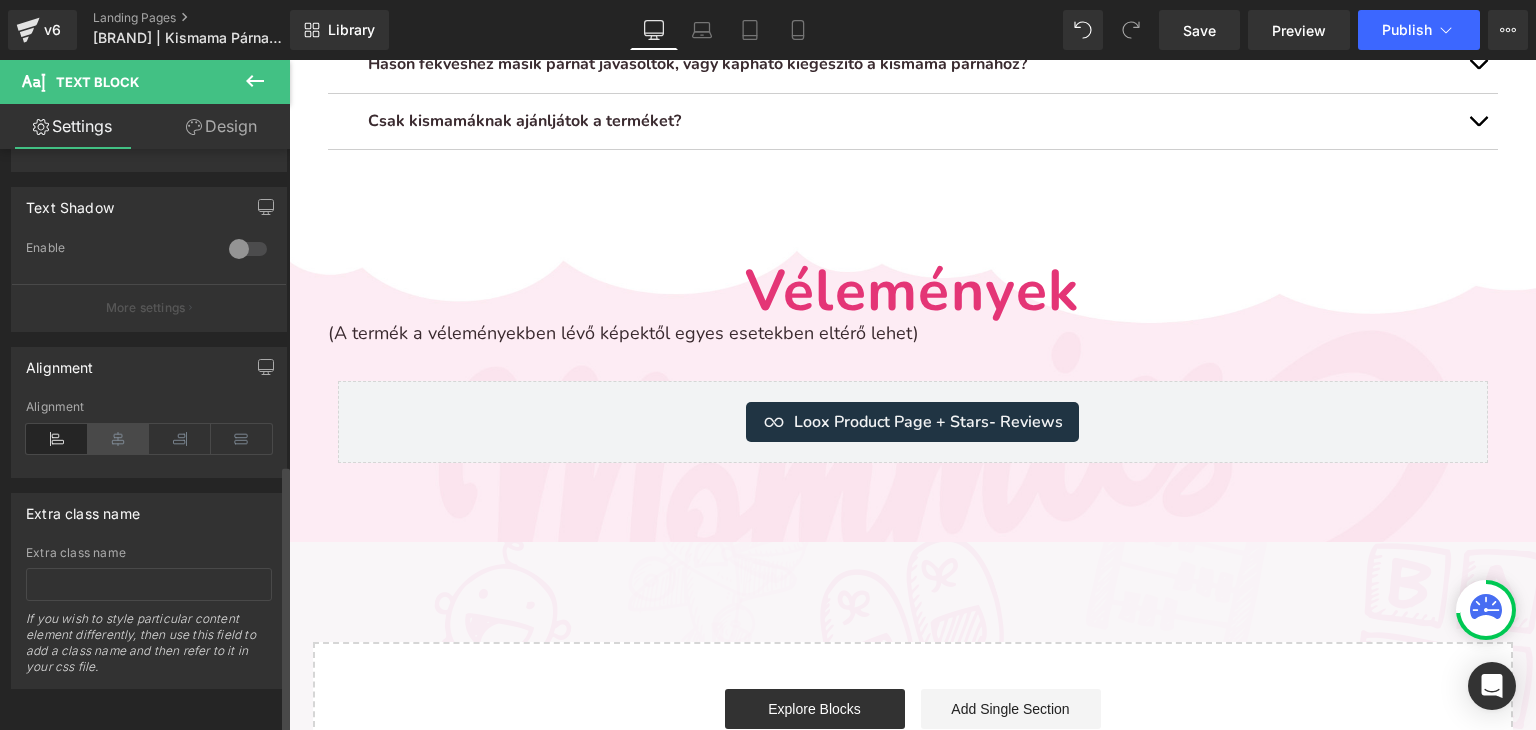 click at bounding box center [119, 439] 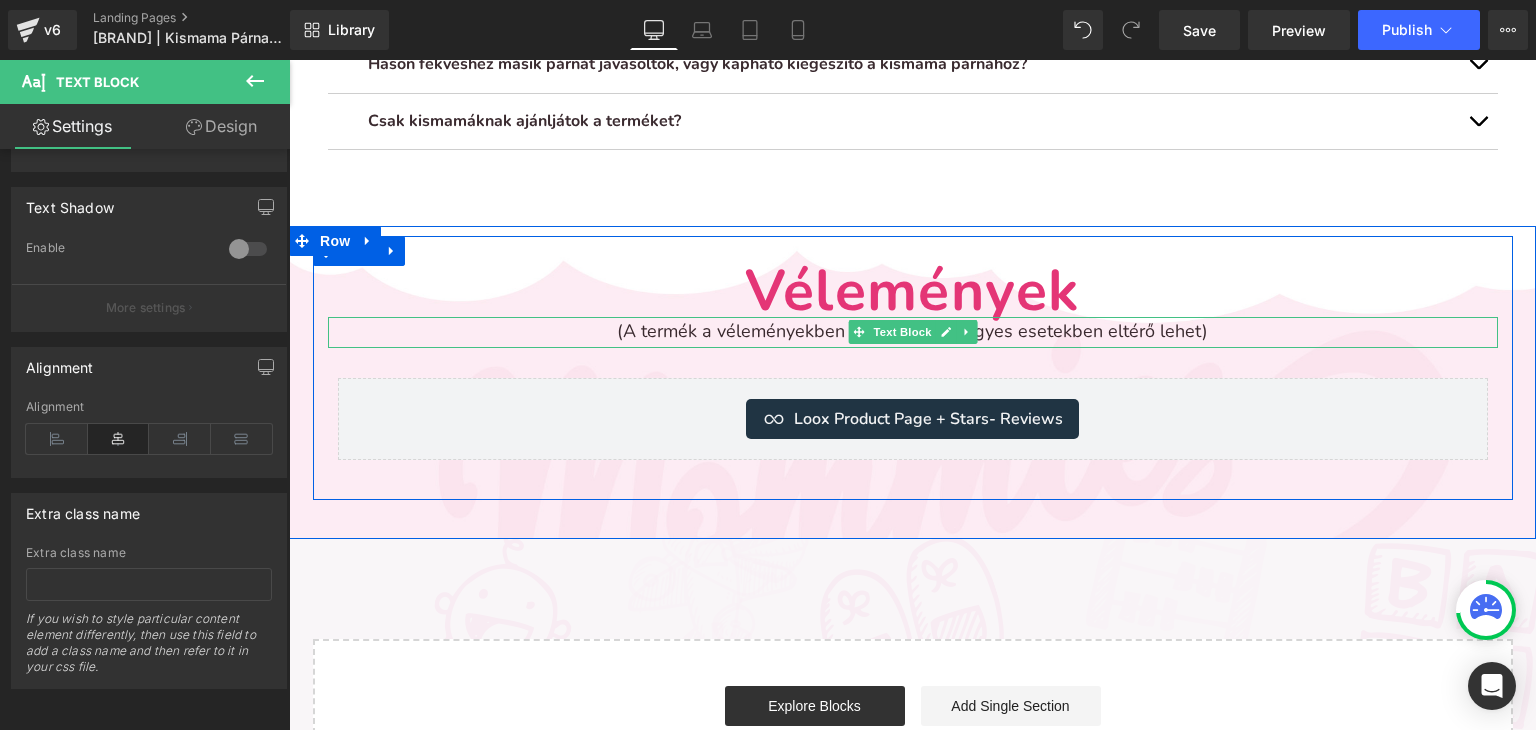 click on "(A termék a véleményekben lévő képektől egyes esetekben eltérő lehet)" at bounding box center [912, 331] 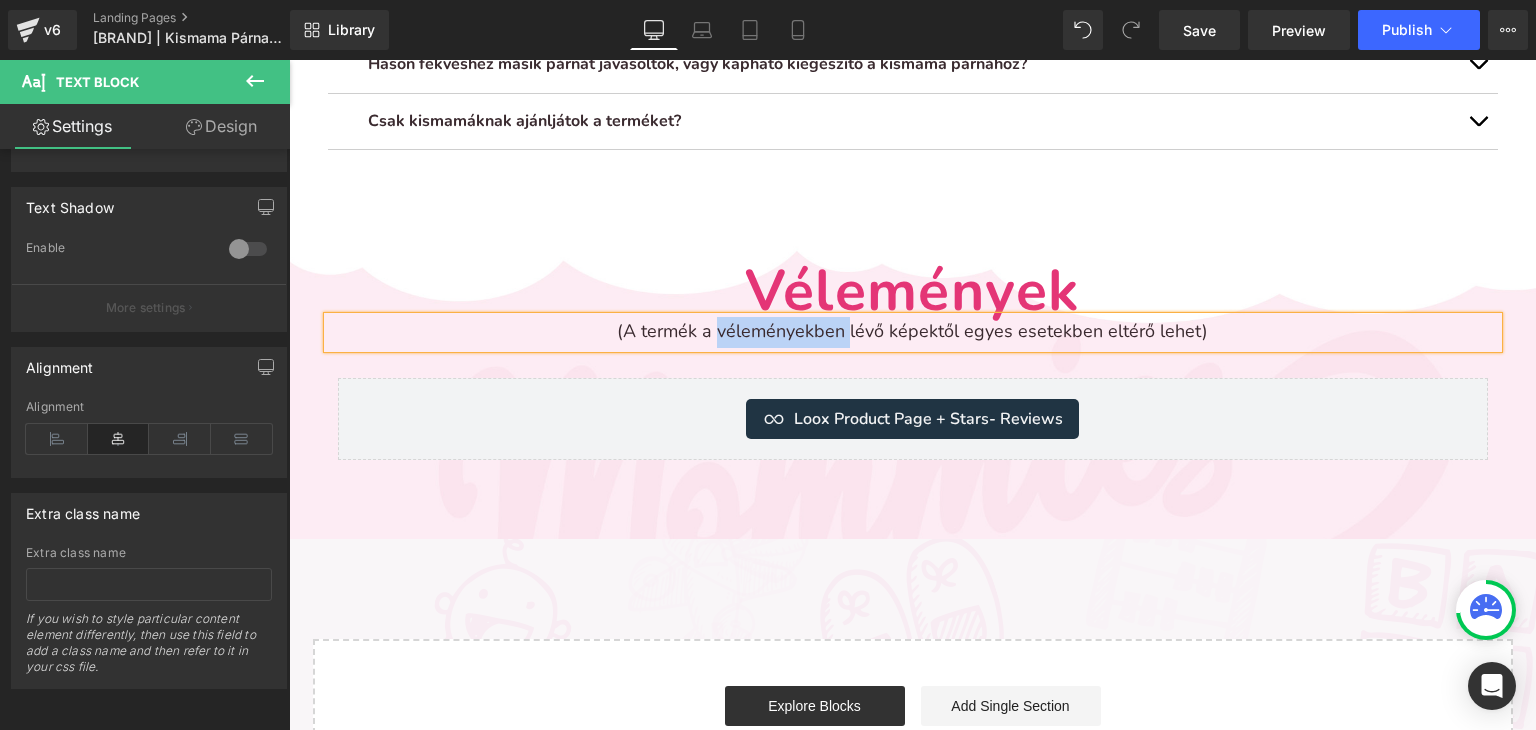 click on "(A termék a véleményekben lévő képektől egyes esetekben eltérő lehet)" at bounding box center (912, 331) 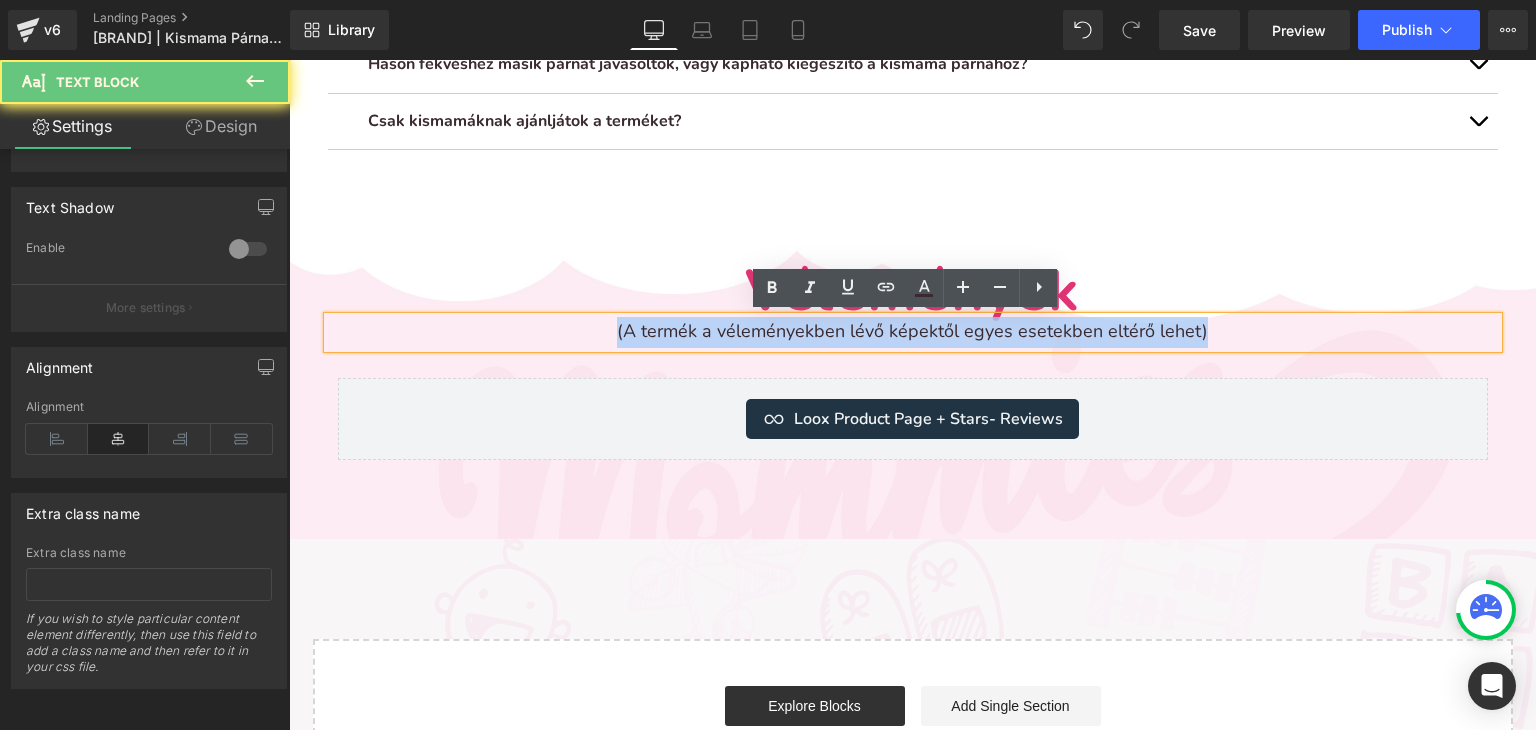 click on "(A termék a véleményekben lévő képektől egyes esetekben eltérő lehet)" at bounding box center (912, 331) 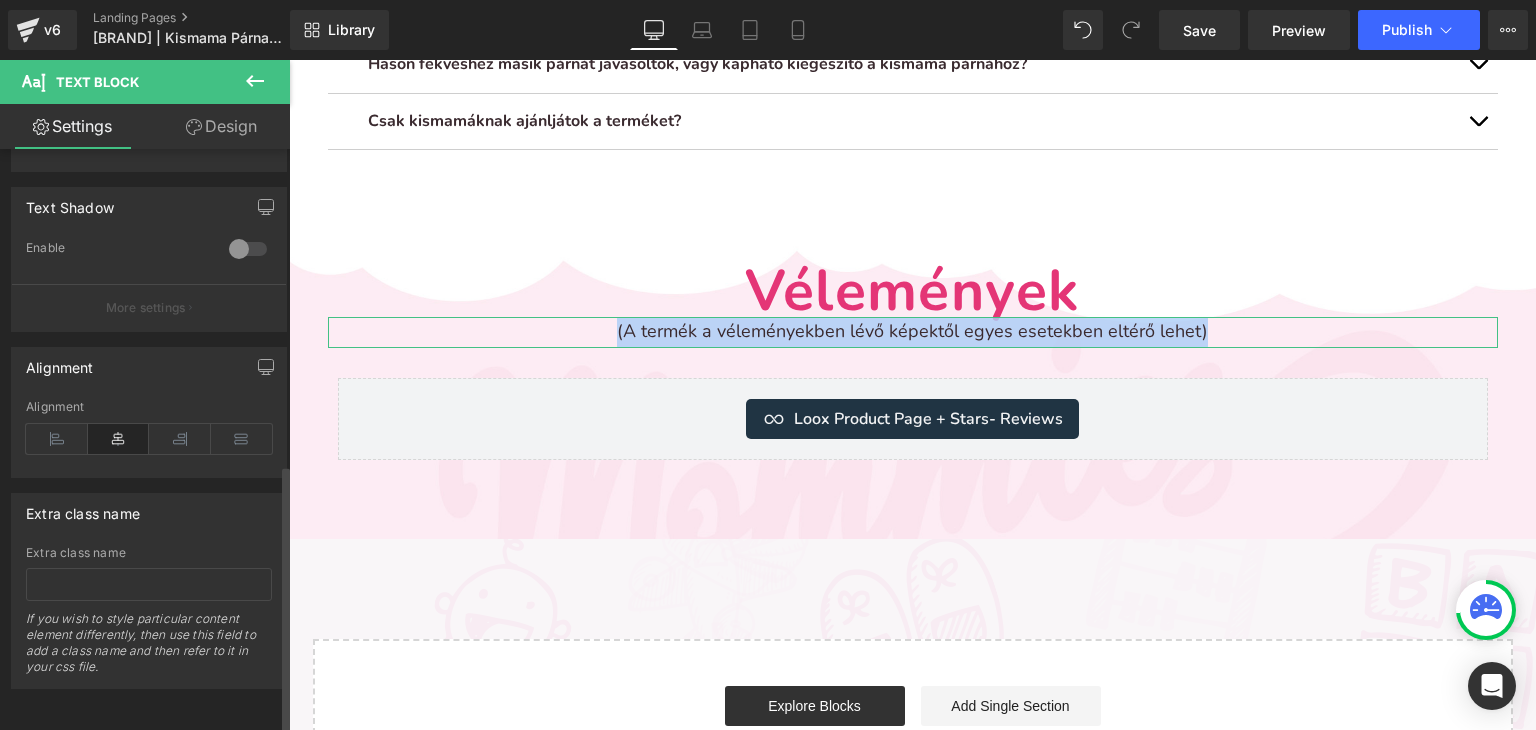 scroll, scrollTop: 280, scrollLeft: 0, axis: vertical 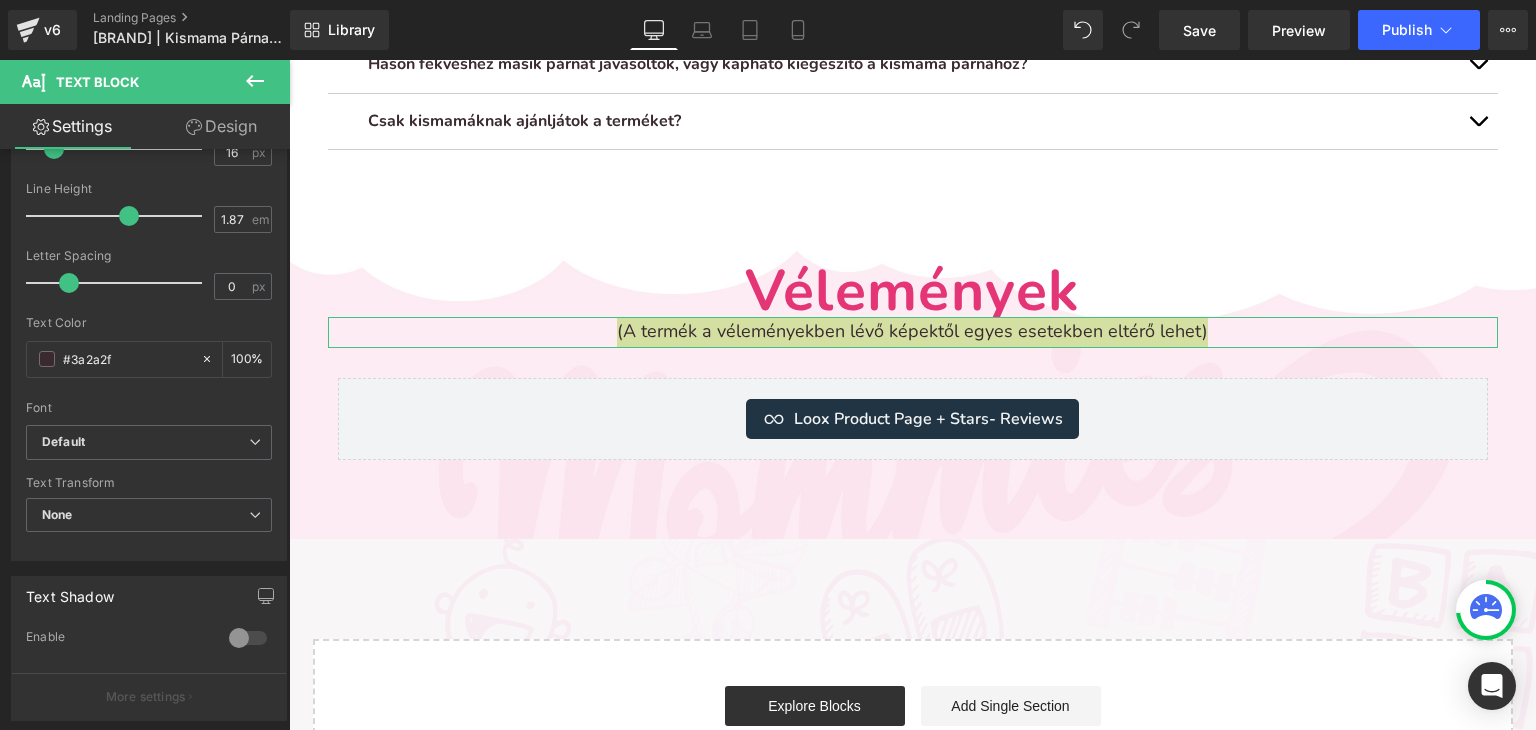 click on "Design" at bounding box center [221, 126] 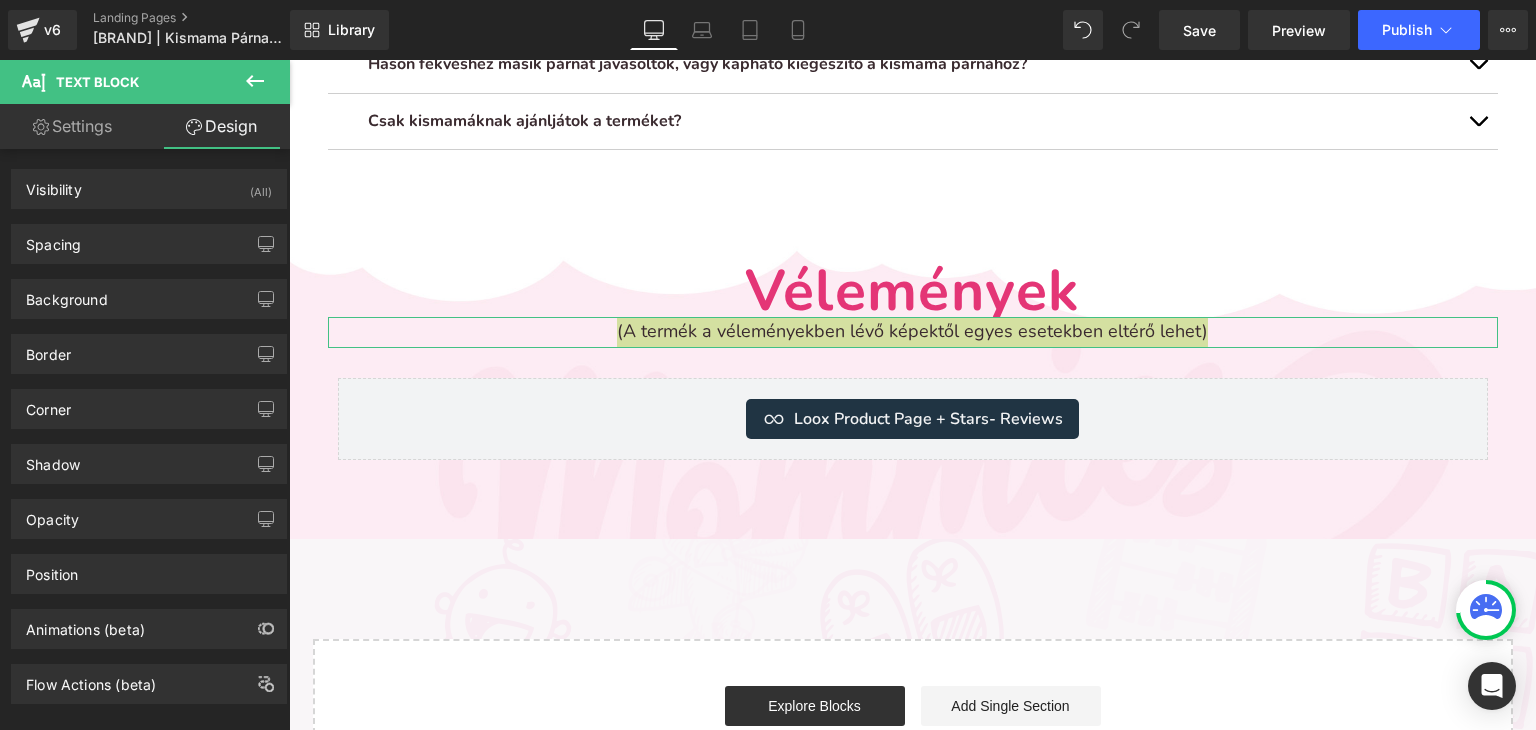 click on "Settings" at bounding box center [72, 126] 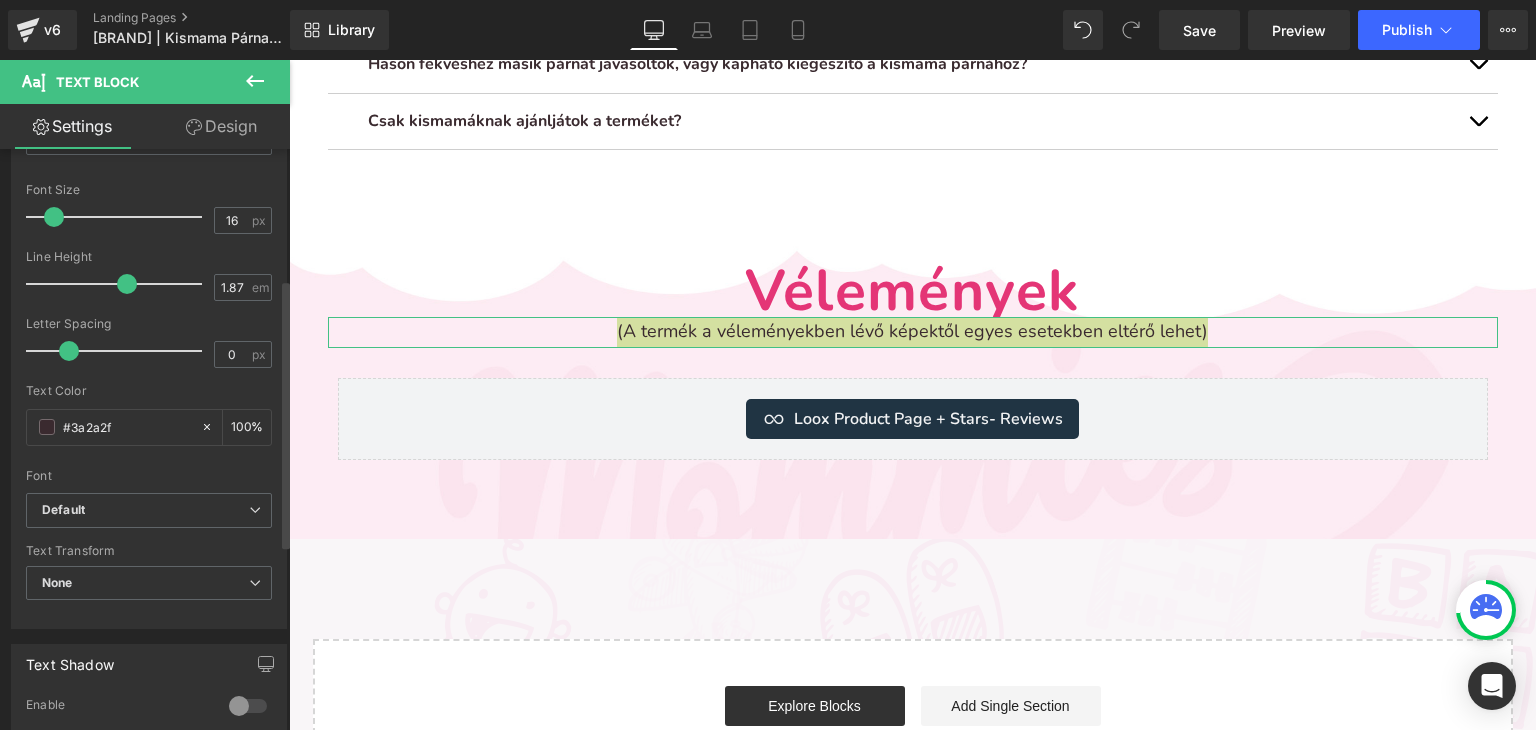 scroll, scrollTop: 80, scrollLeft: 0, axis: vertical 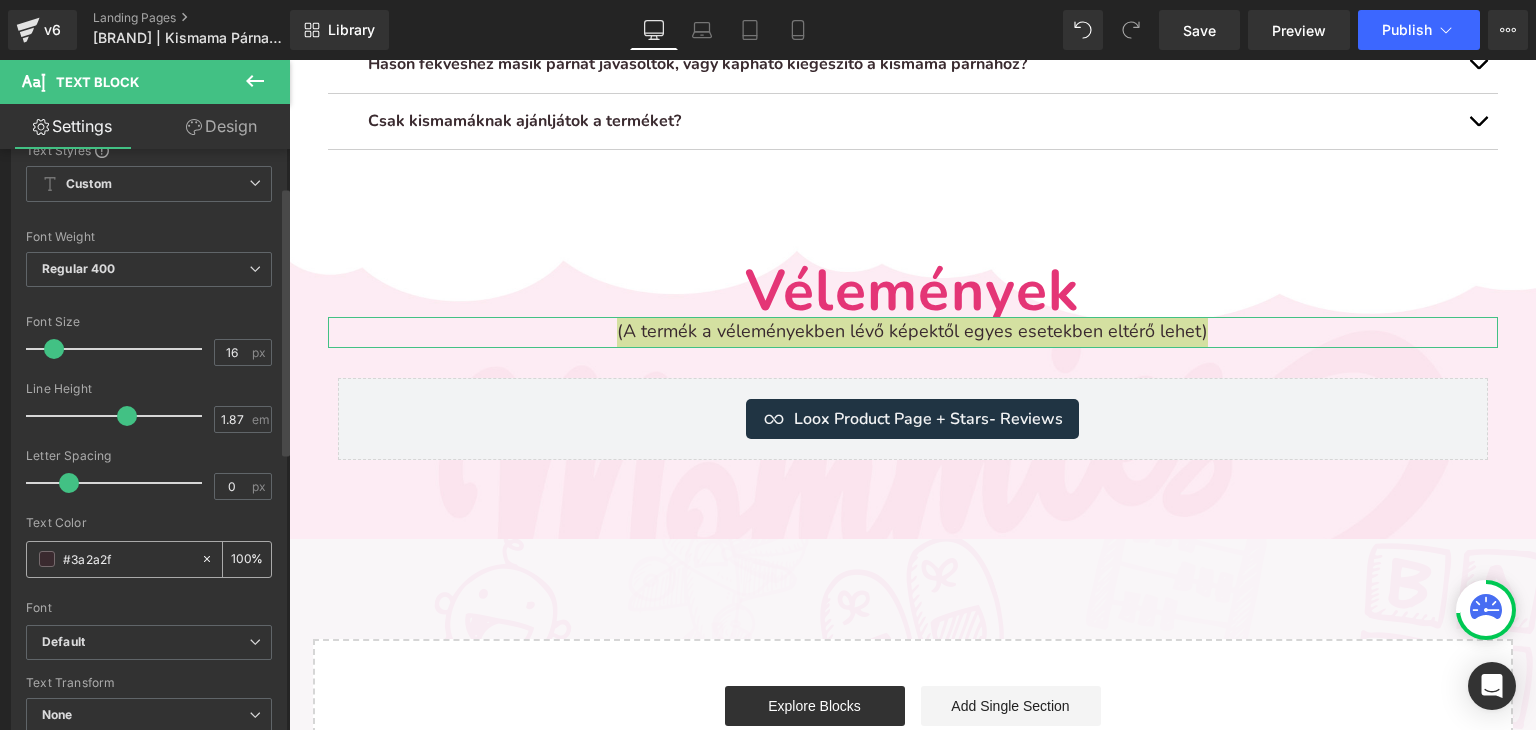 click at bounding box center [47, 559] 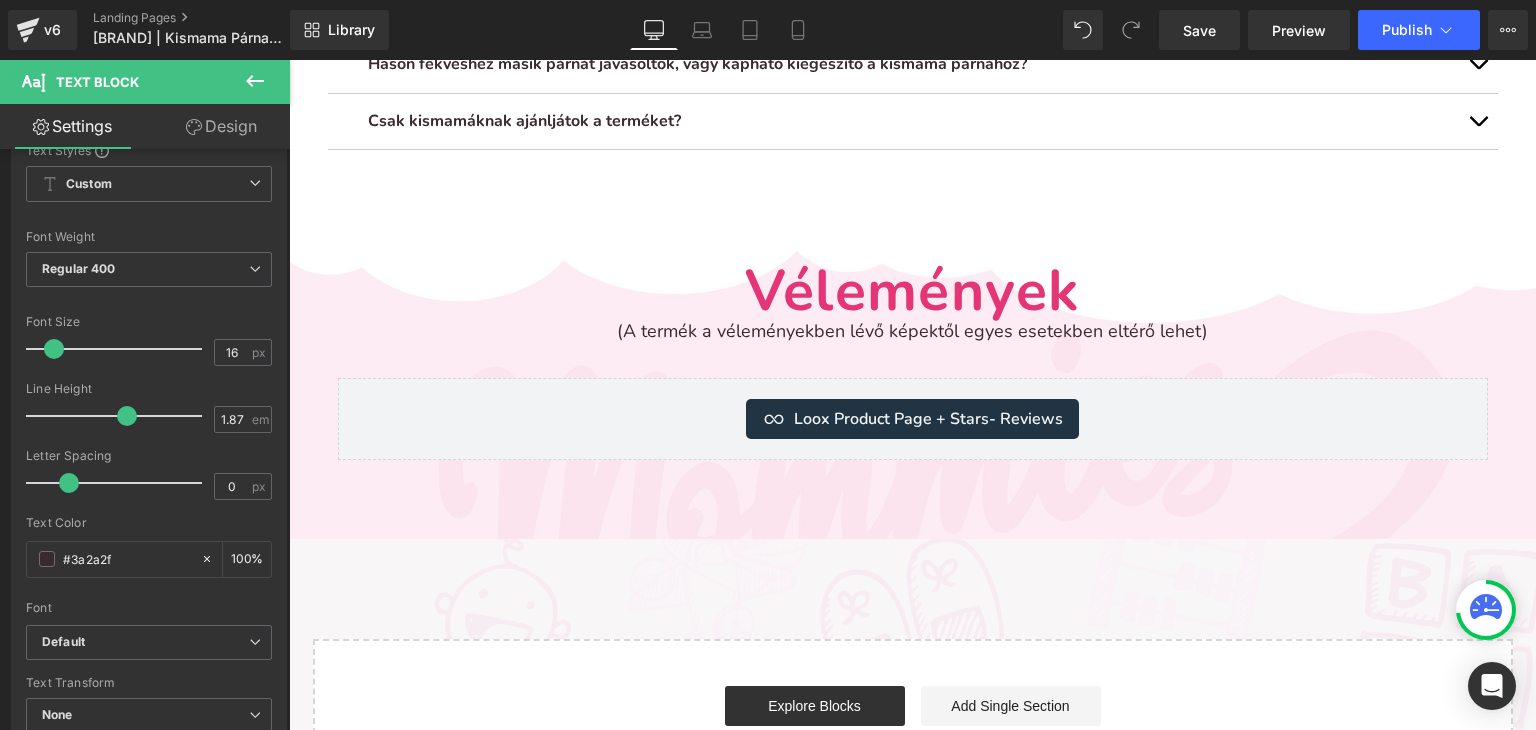 click on "0" at bounding box center (912, -2480) 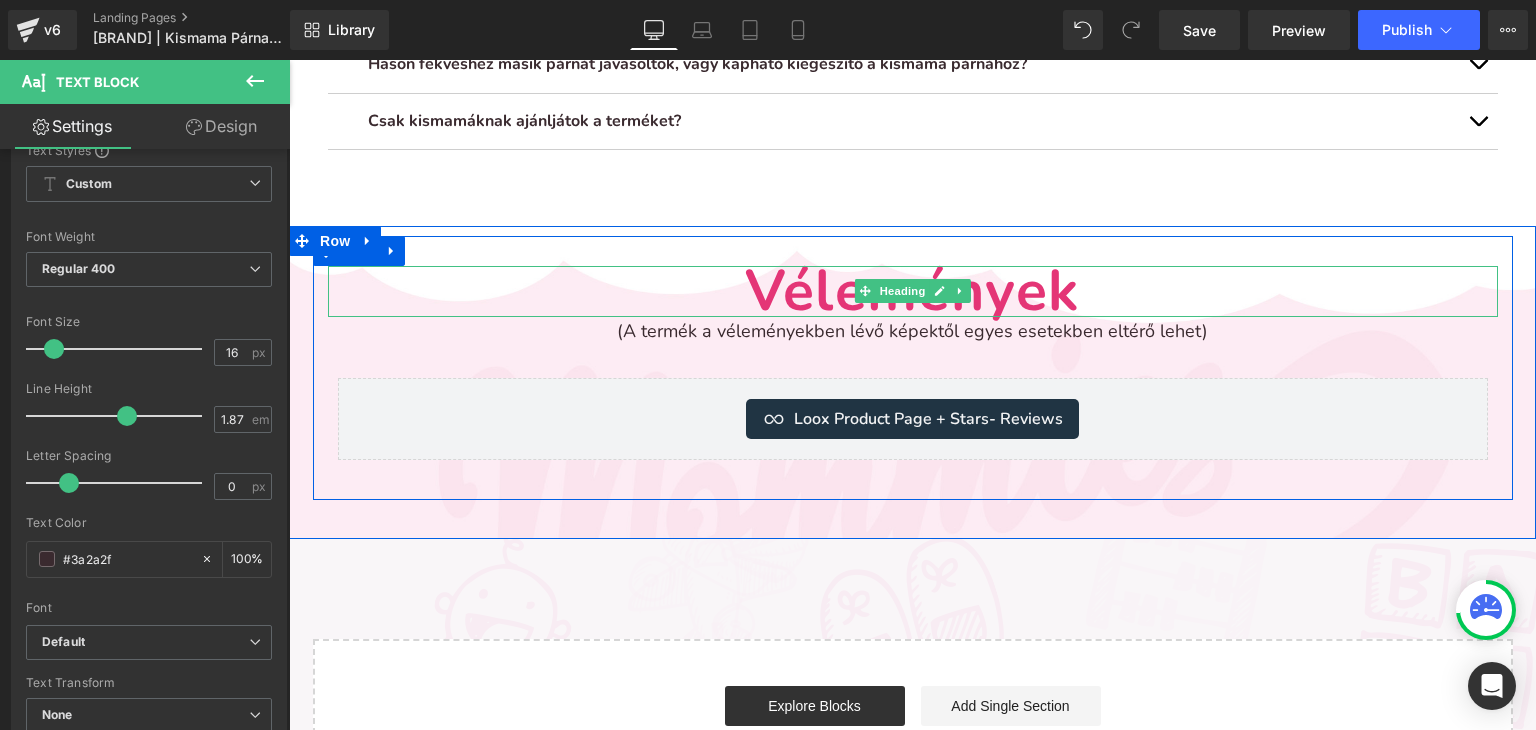 click on "Vélemények" at bounding box center (913, 291) 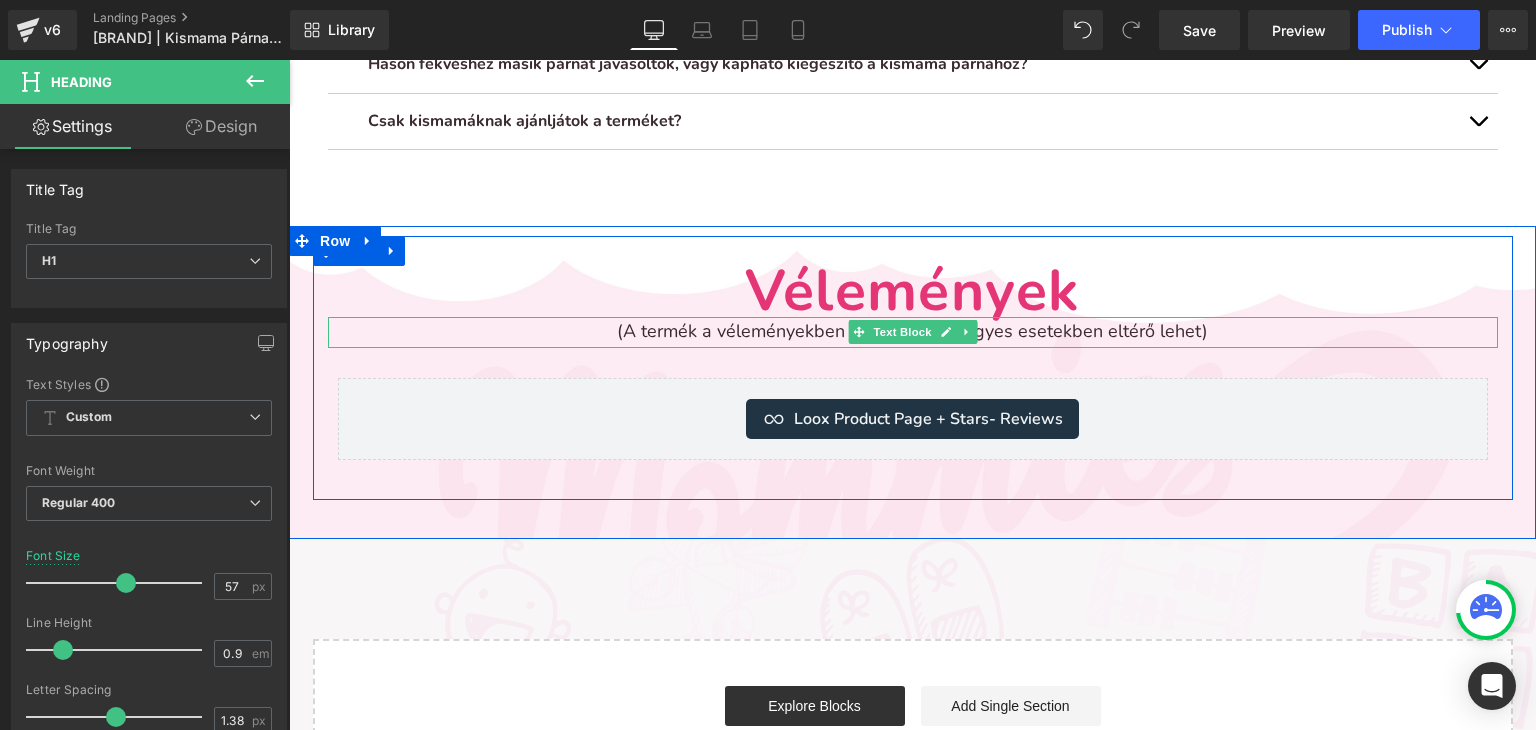 click on "(A termék a véleményekben lévő képektől egyes esetekben eltérő lehet)" at bounding box center [912, 331] 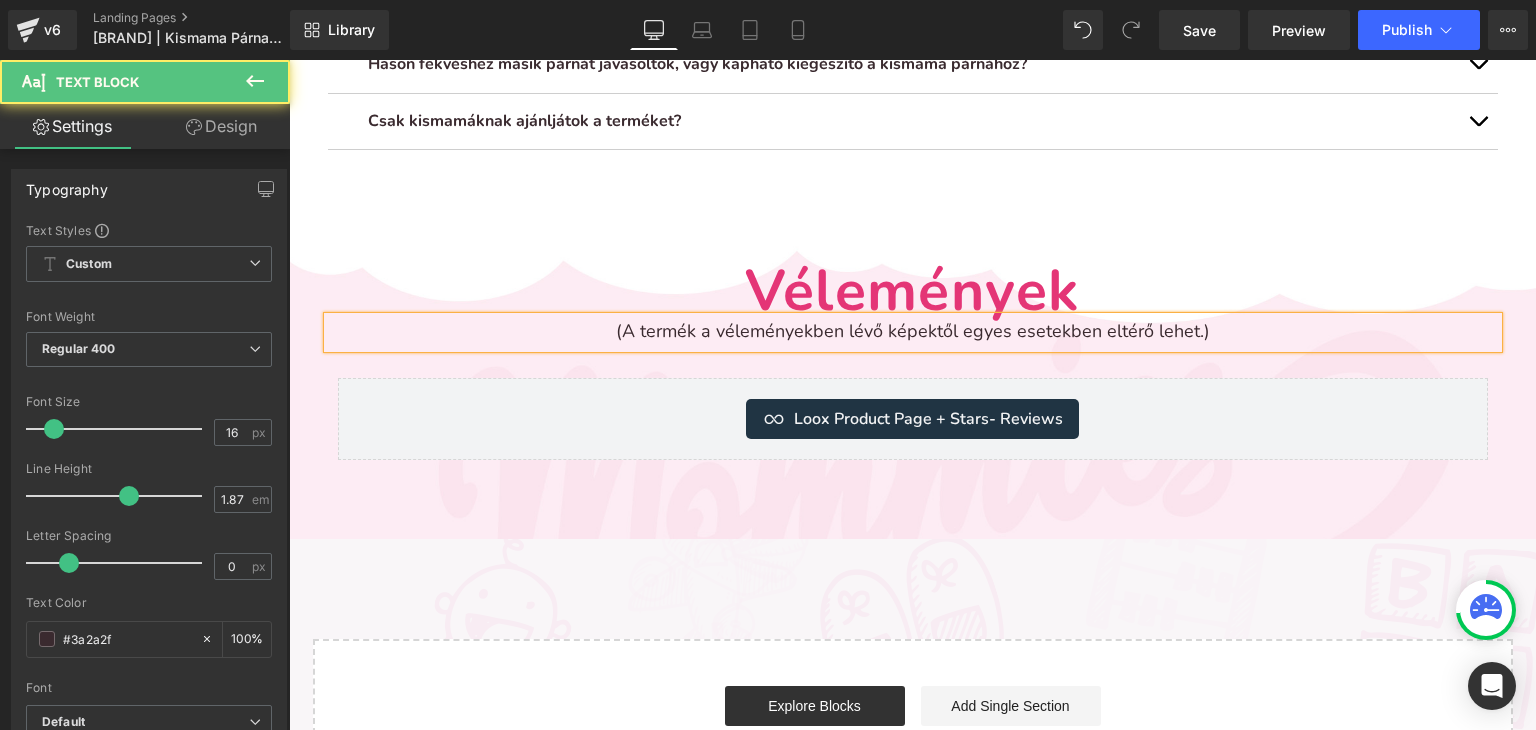 click on "(A termék a véleményekben lévő képektől egyes esetekben eltérő lehet.)" at bounding box center (913, 332) 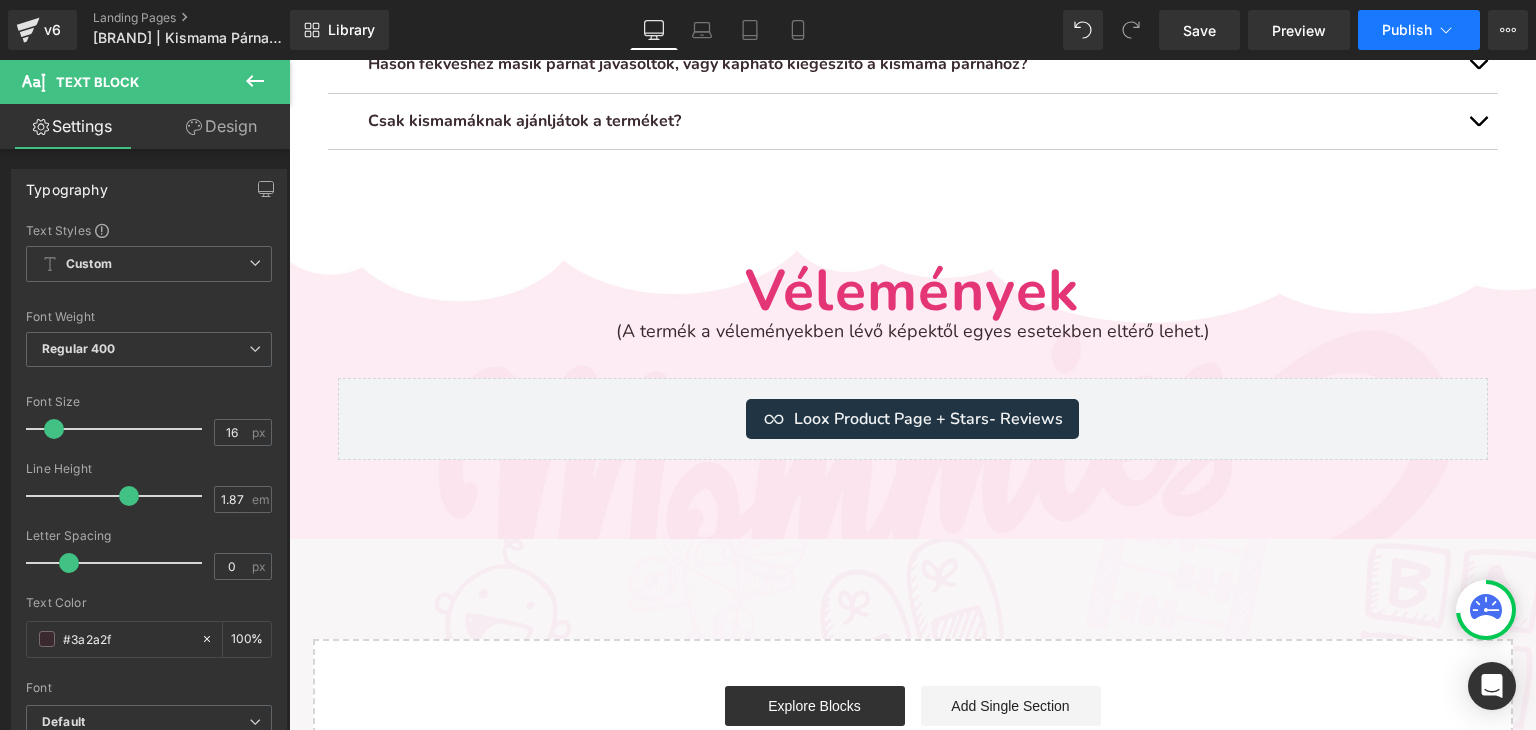 click on "Publish" at bounding box center (1407, 30) 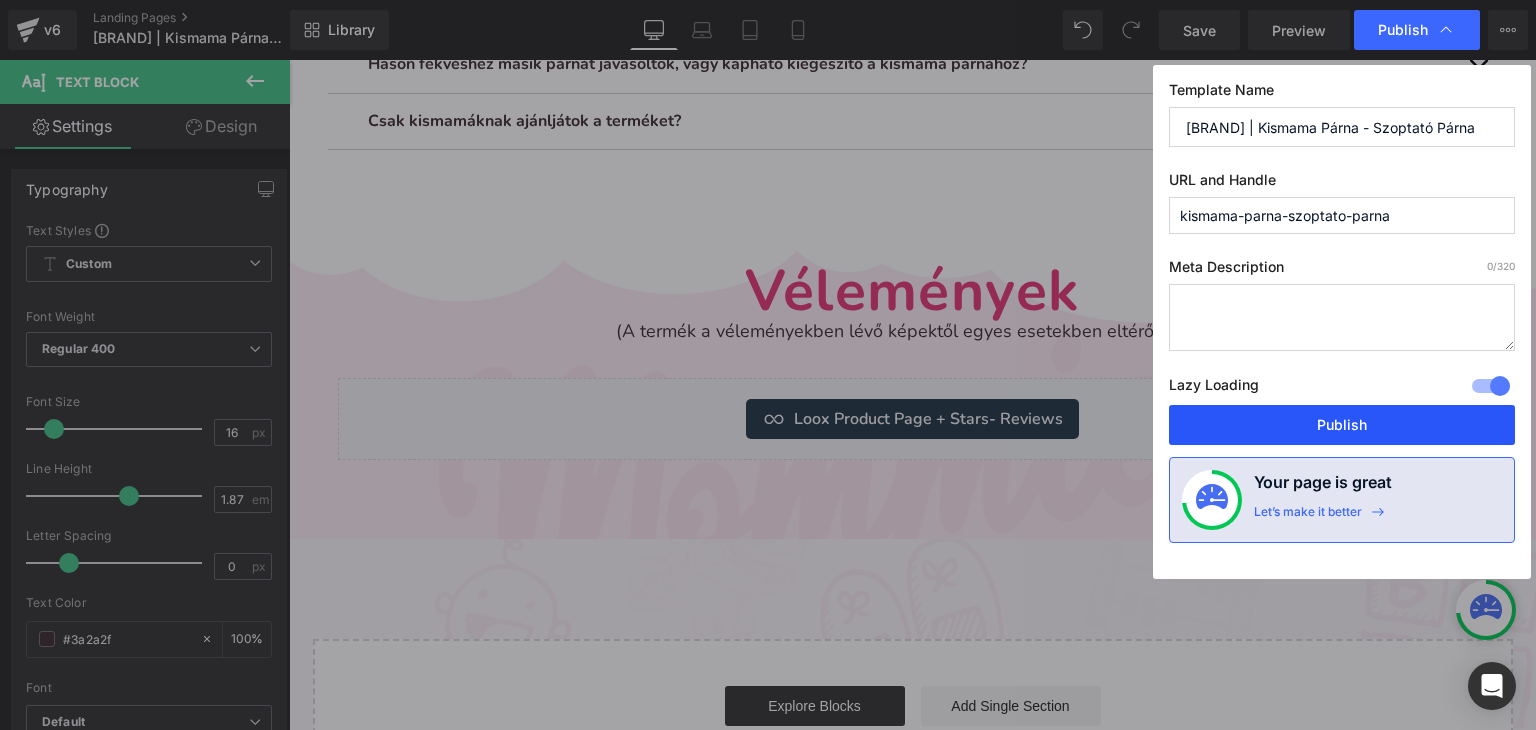click on "Publish" at bounding box center (1342, 425) 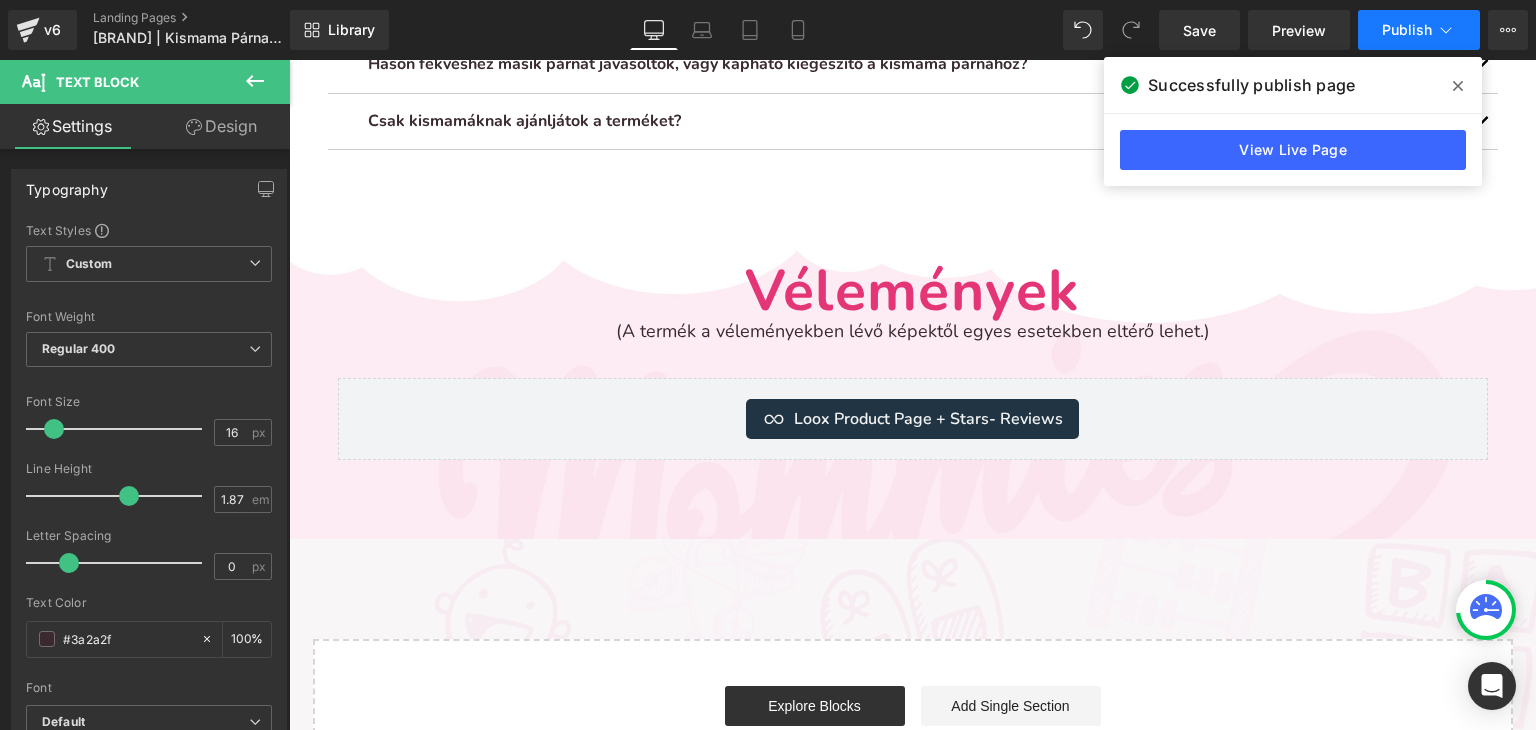 click on "Publish" at bounding box center (1407, 30) 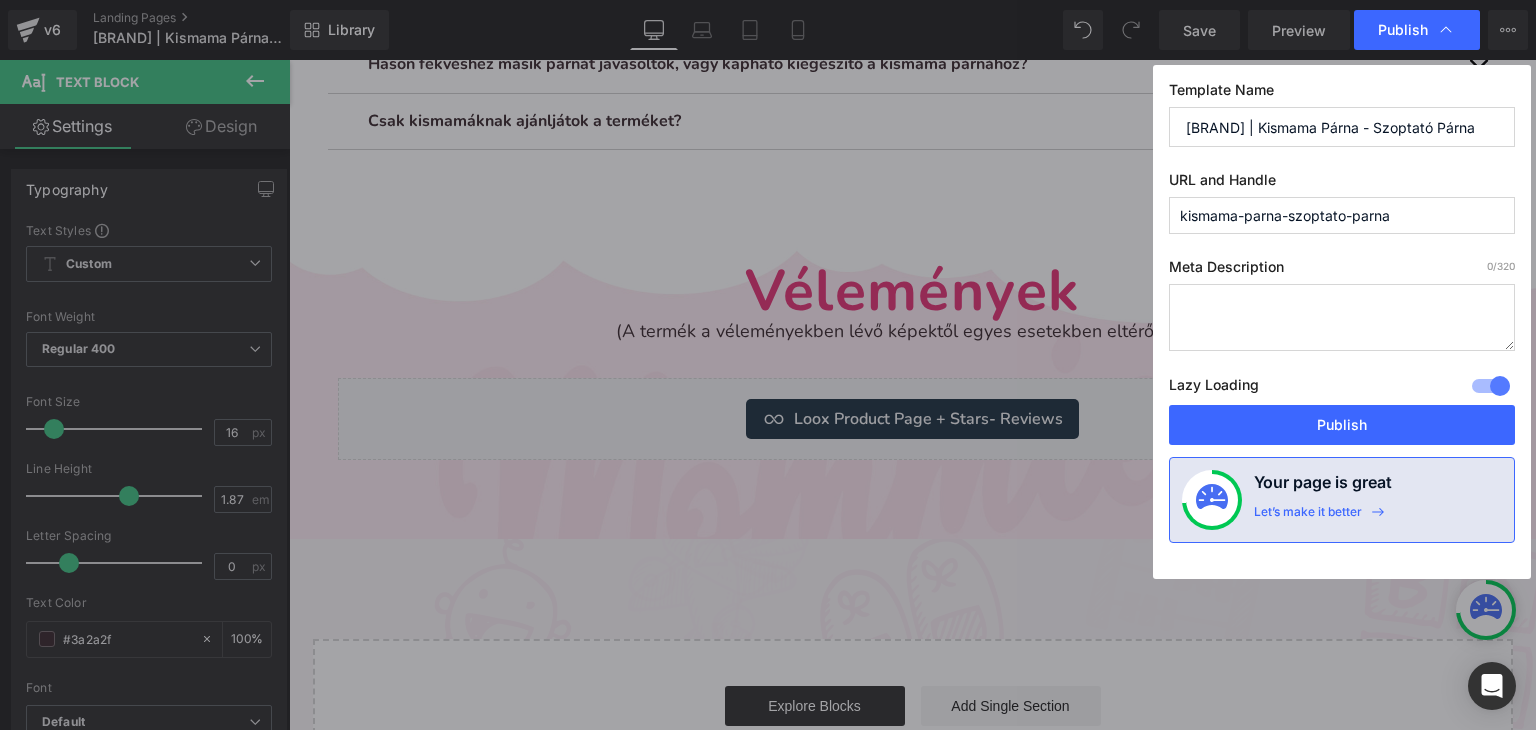 type 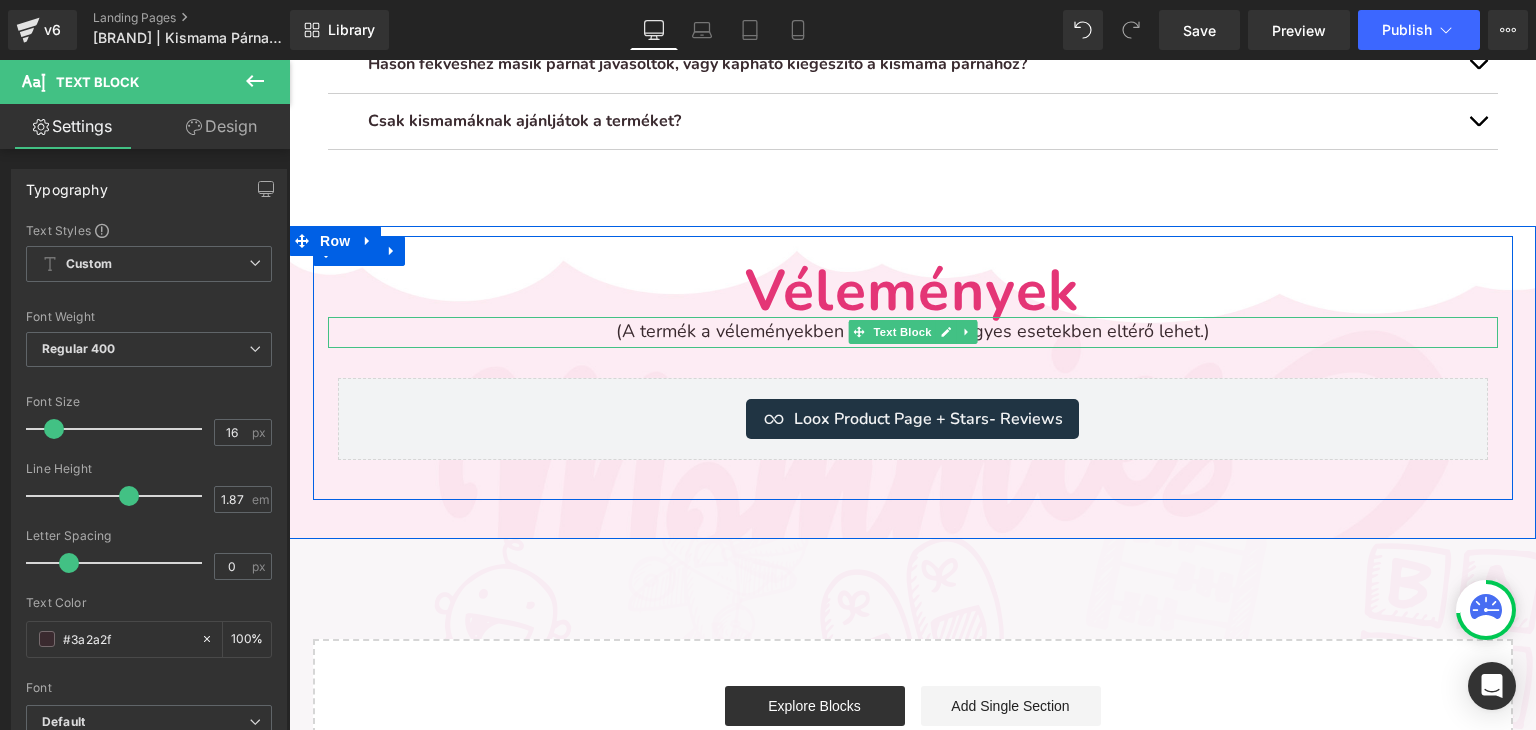 click on "(A termék a véleményekben lévő képektől egyes esetekben eltérő lehet.)" at bounding box center [913, 331] 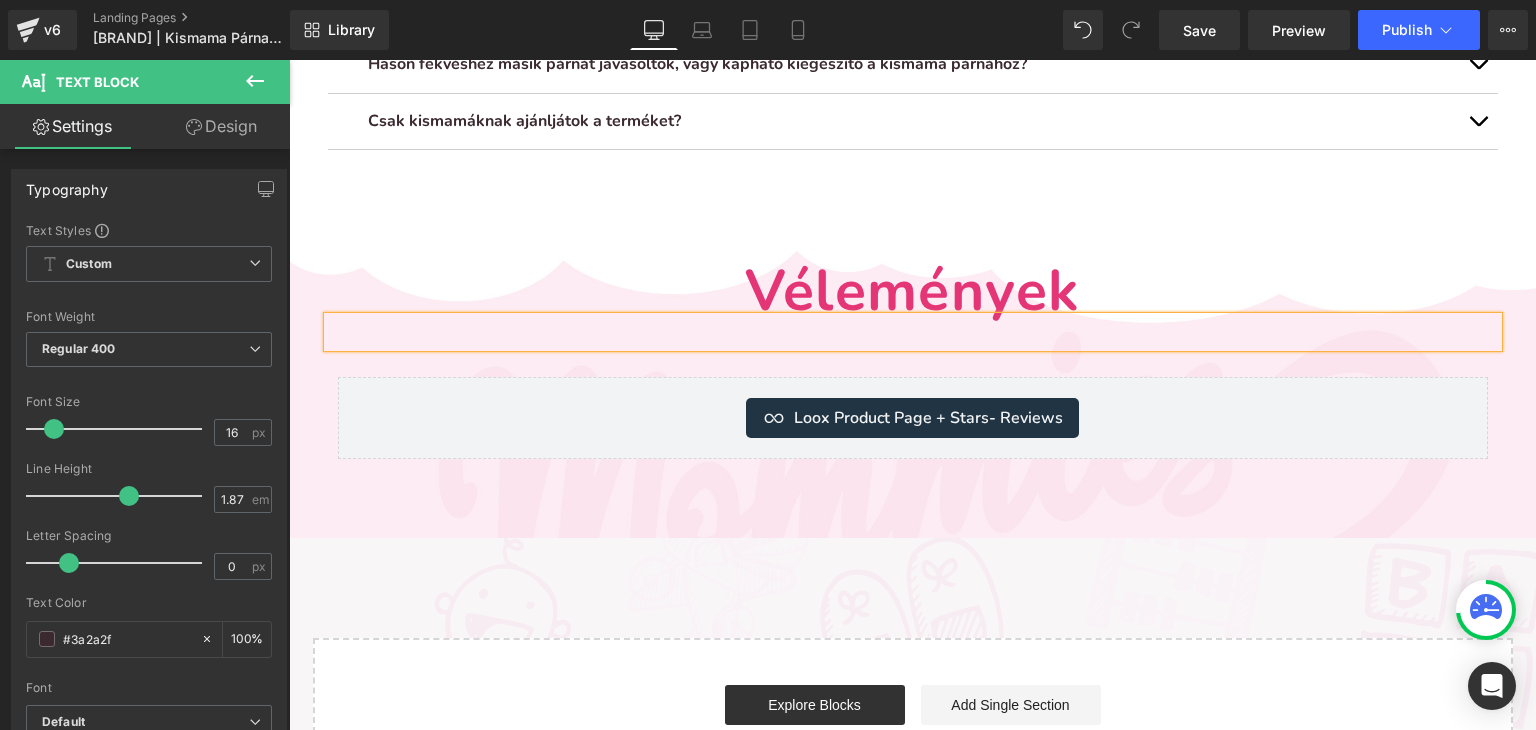 click on "Vélemények Heading
Text Block
Loox Product Page + Stars  - Reviews Loox Product Page + Stars
Product" at bounding box center (913, 377) 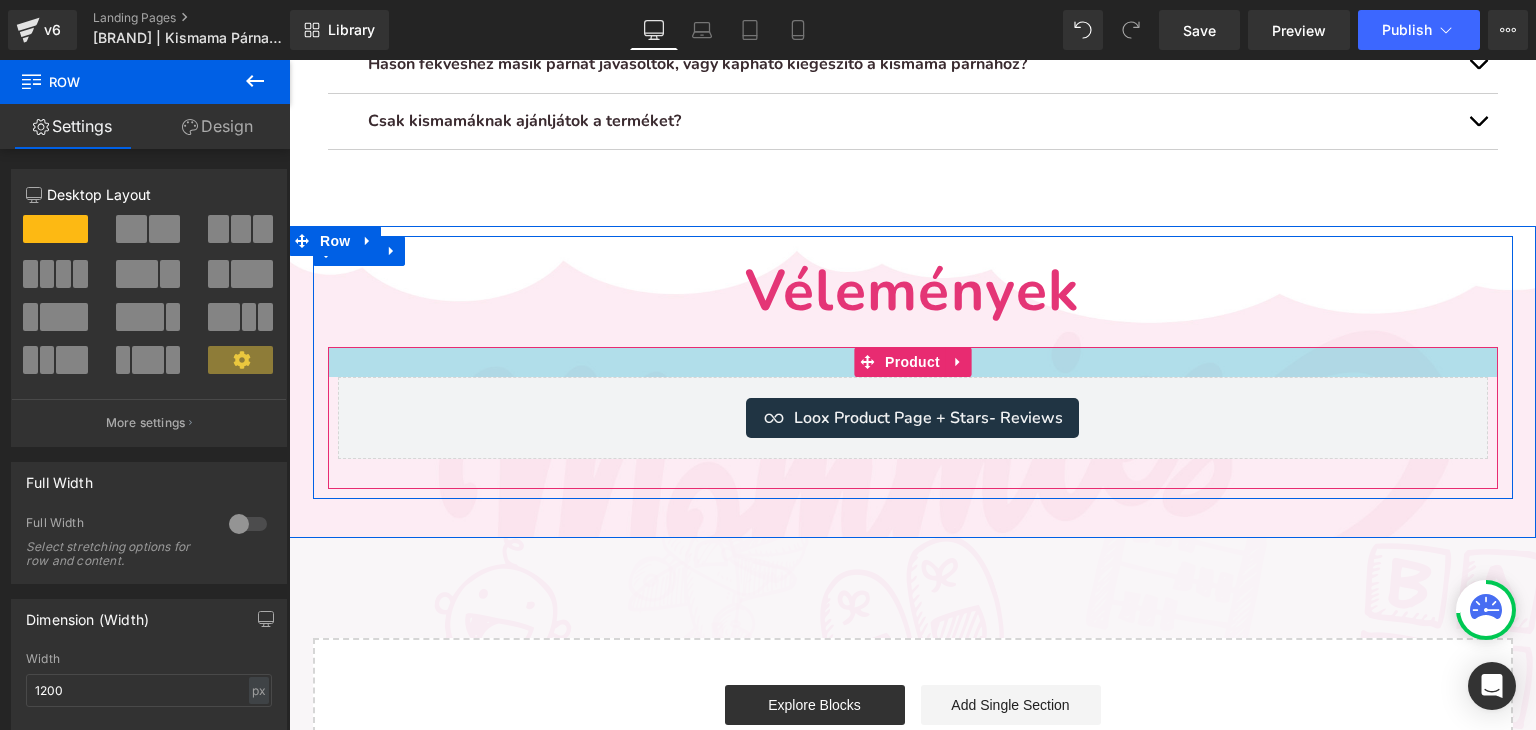 drag, startPoint x: 1107, startPoint y: 353, endPoint x: 1003, endPoint y: 340, distance: 104.80935 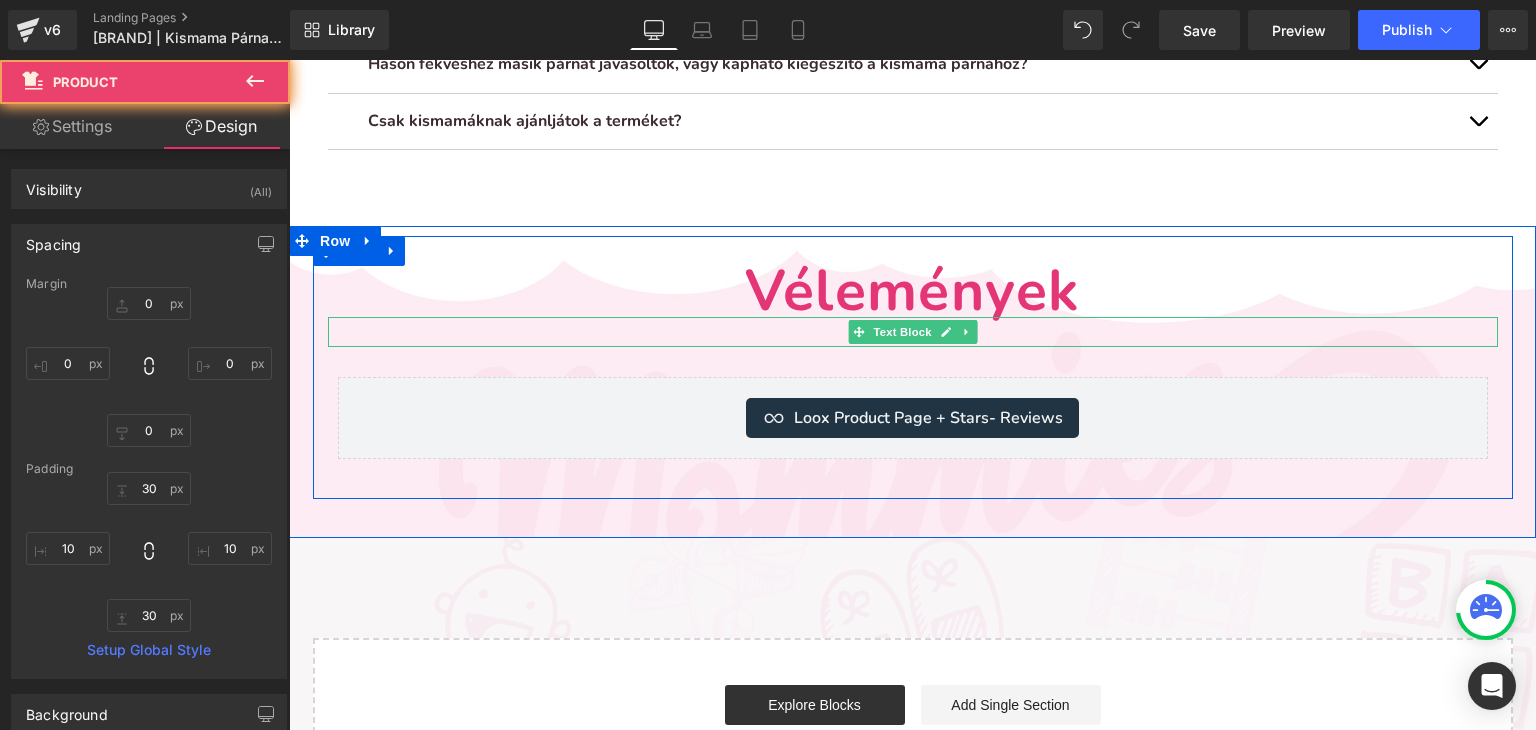 click at bounding box center [913, 332] 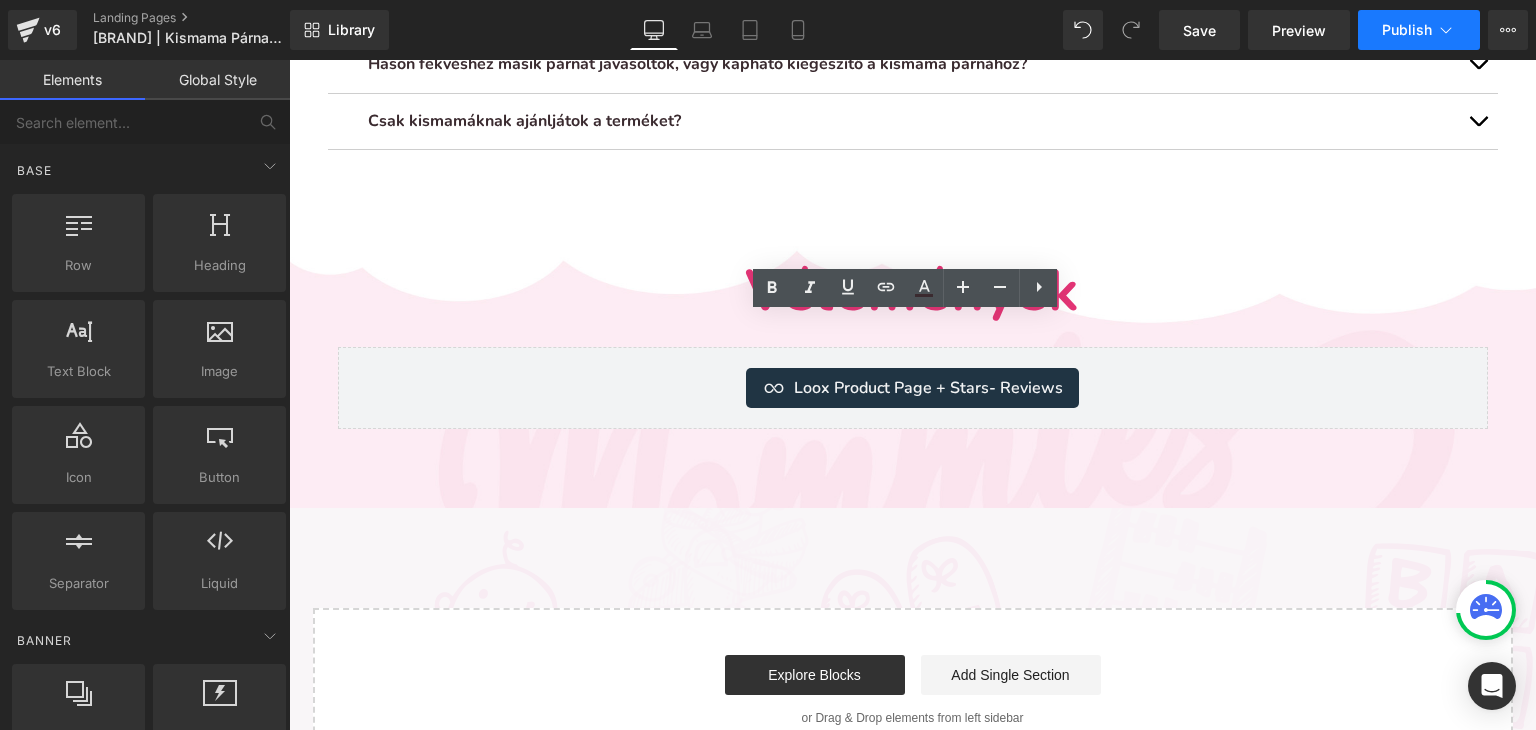 click on "Publish" at bounding box center (1407, 30) 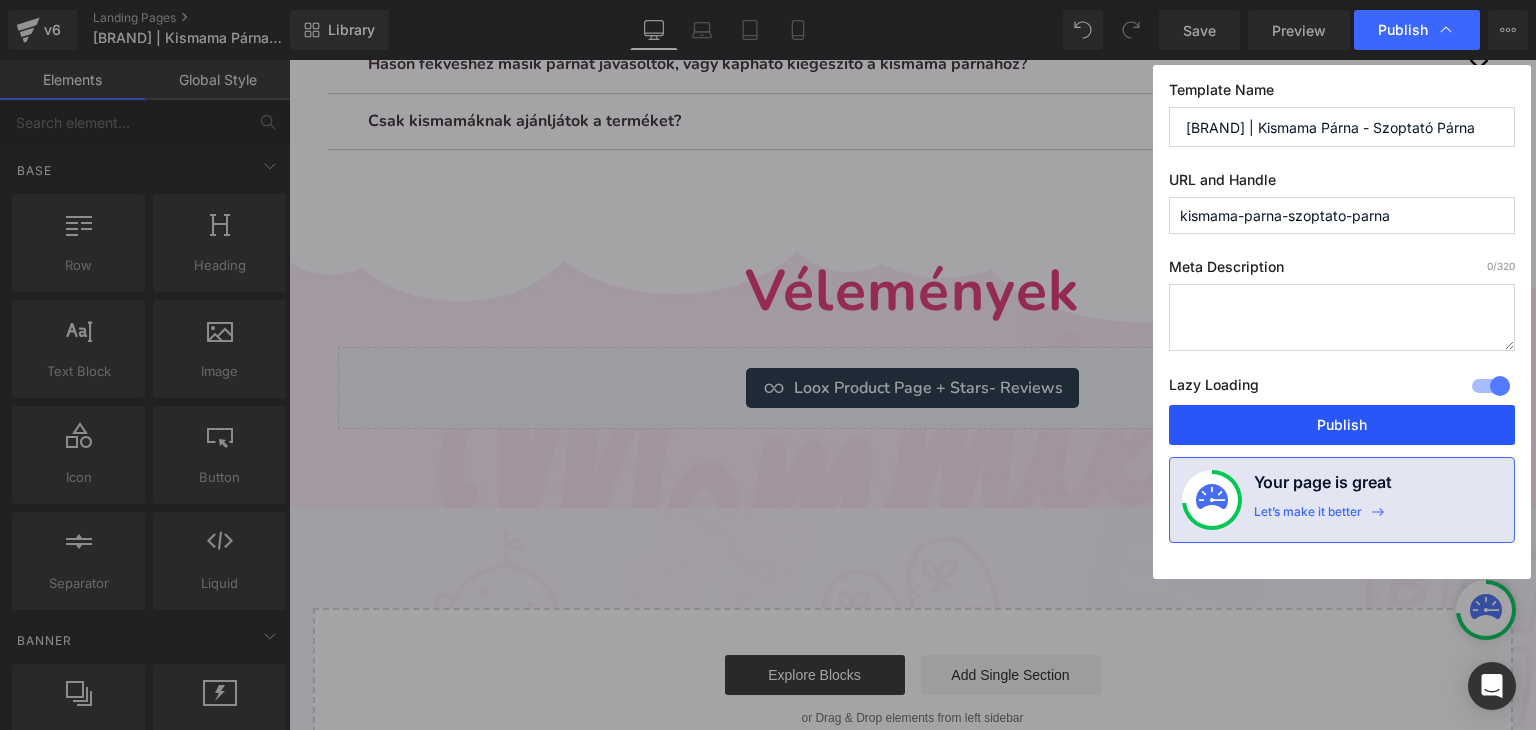 click on "Publish" at bounding box center (1342, 425) 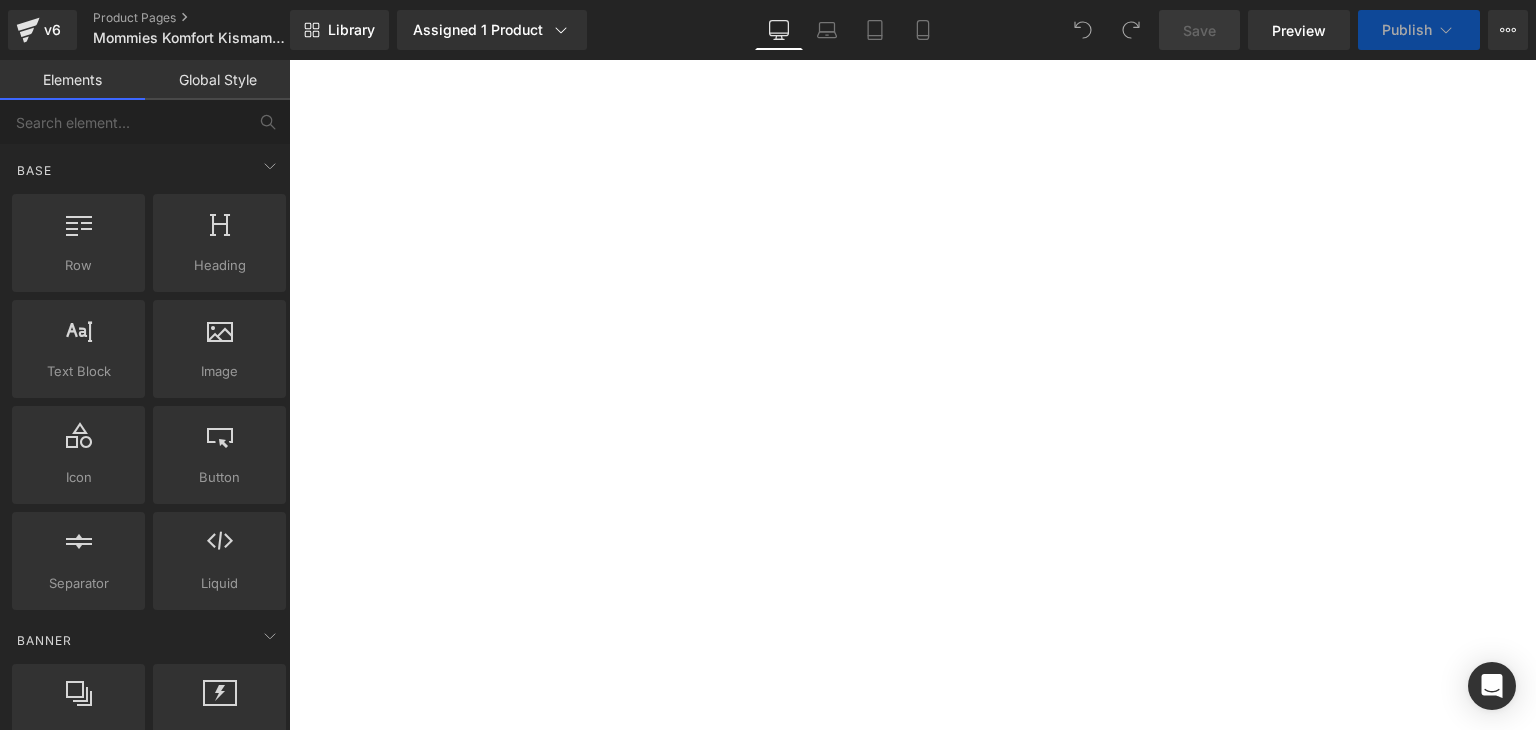 scroll, scrollTop: 0, scrollLeft: 0, axis: both 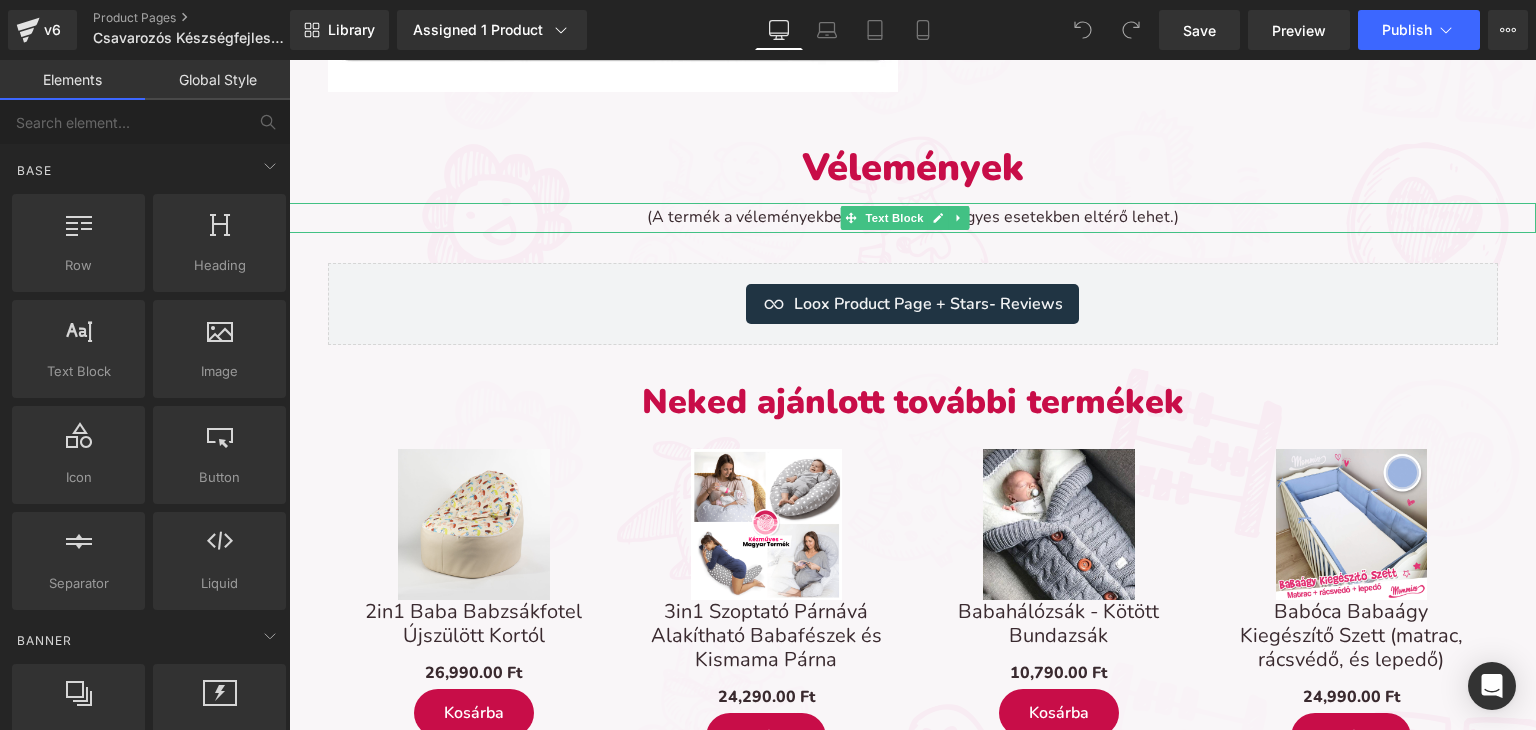 click on "(A termék a véleményekben lévő képektől egyes esetekben eltérő lehet.)" at bounding box center (912, 218) 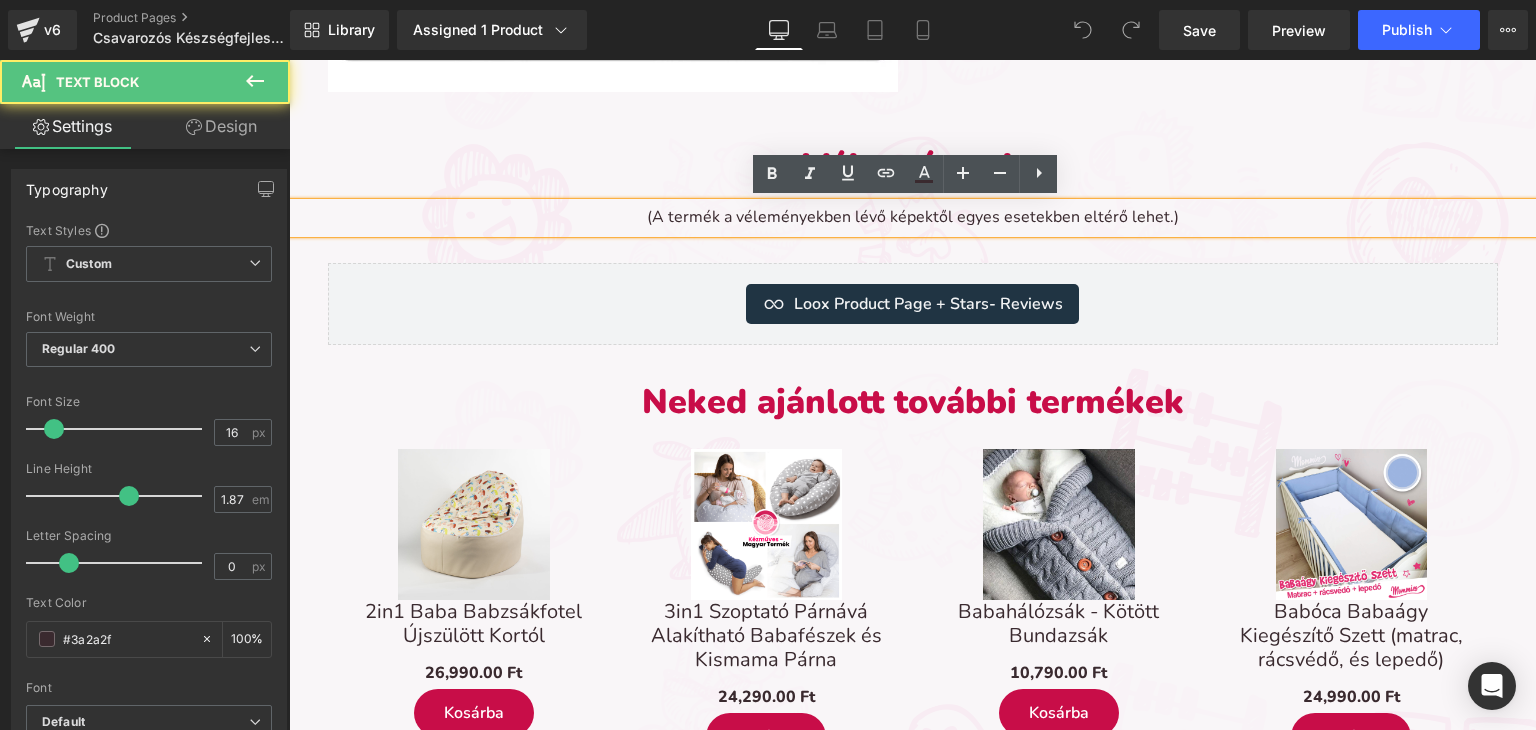 click on "(A termék a véleményekben lévő képektől egyes esetekben eltérő lehet.)" at bounding box center (912, 218) 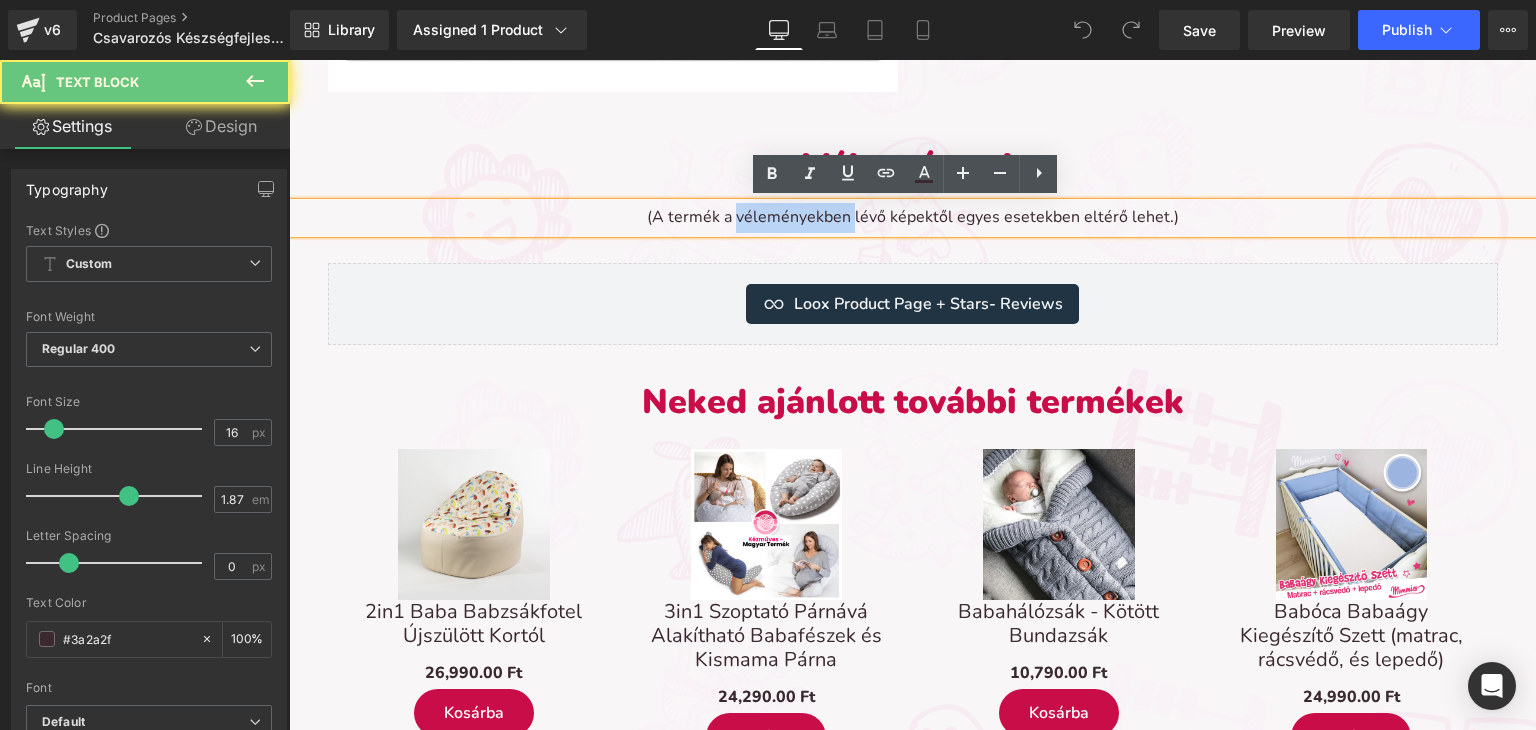 click on "(A termék a véleményekben lévő képektől egyes esetekben eltérő lehet.)" at bounding box center (912, 218) 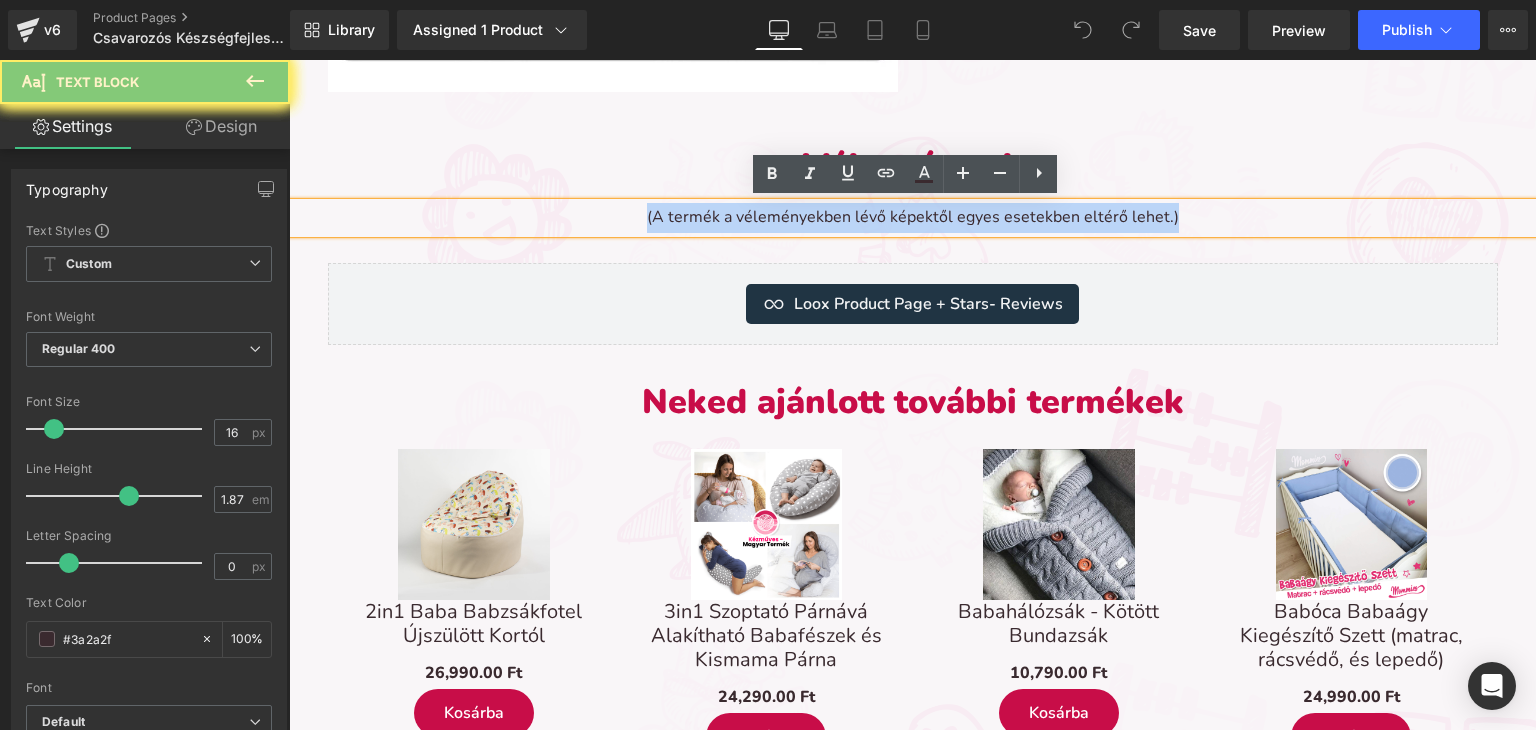 click on "(A termék a véleményekben lévő képektől egyes esetekben eltérő lehet.)" at bounding box center (912, 218) 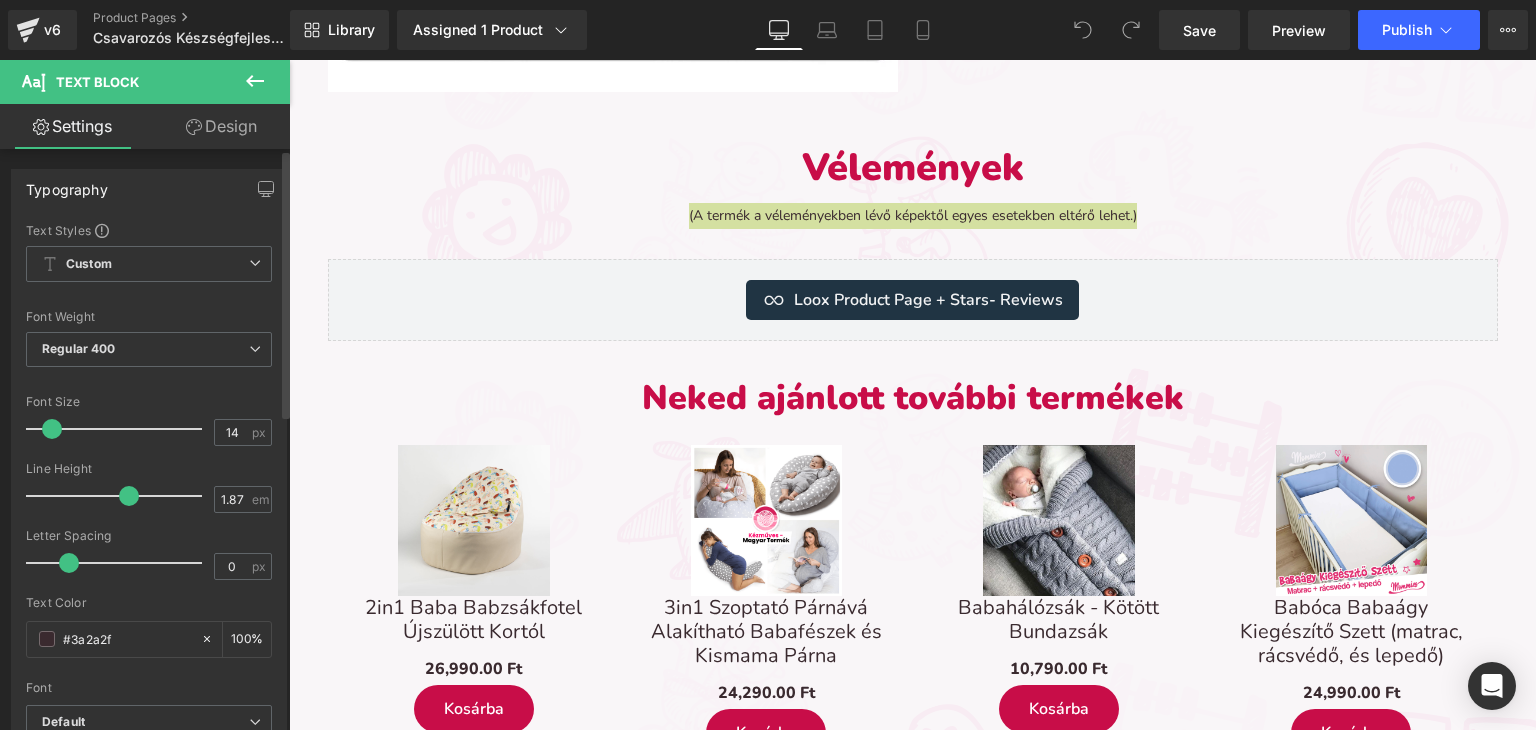 type on "13" 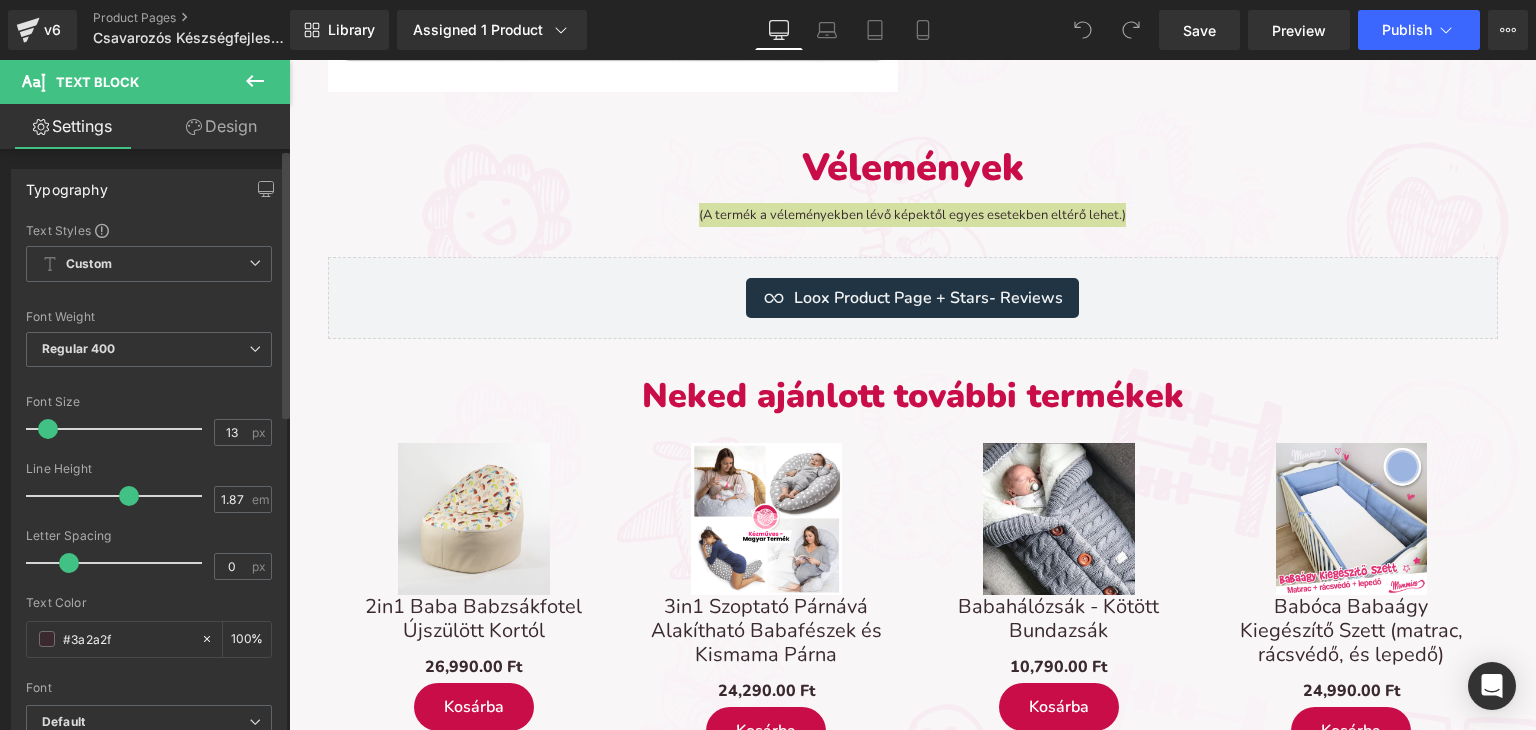 click at bounding box center [48, 429] 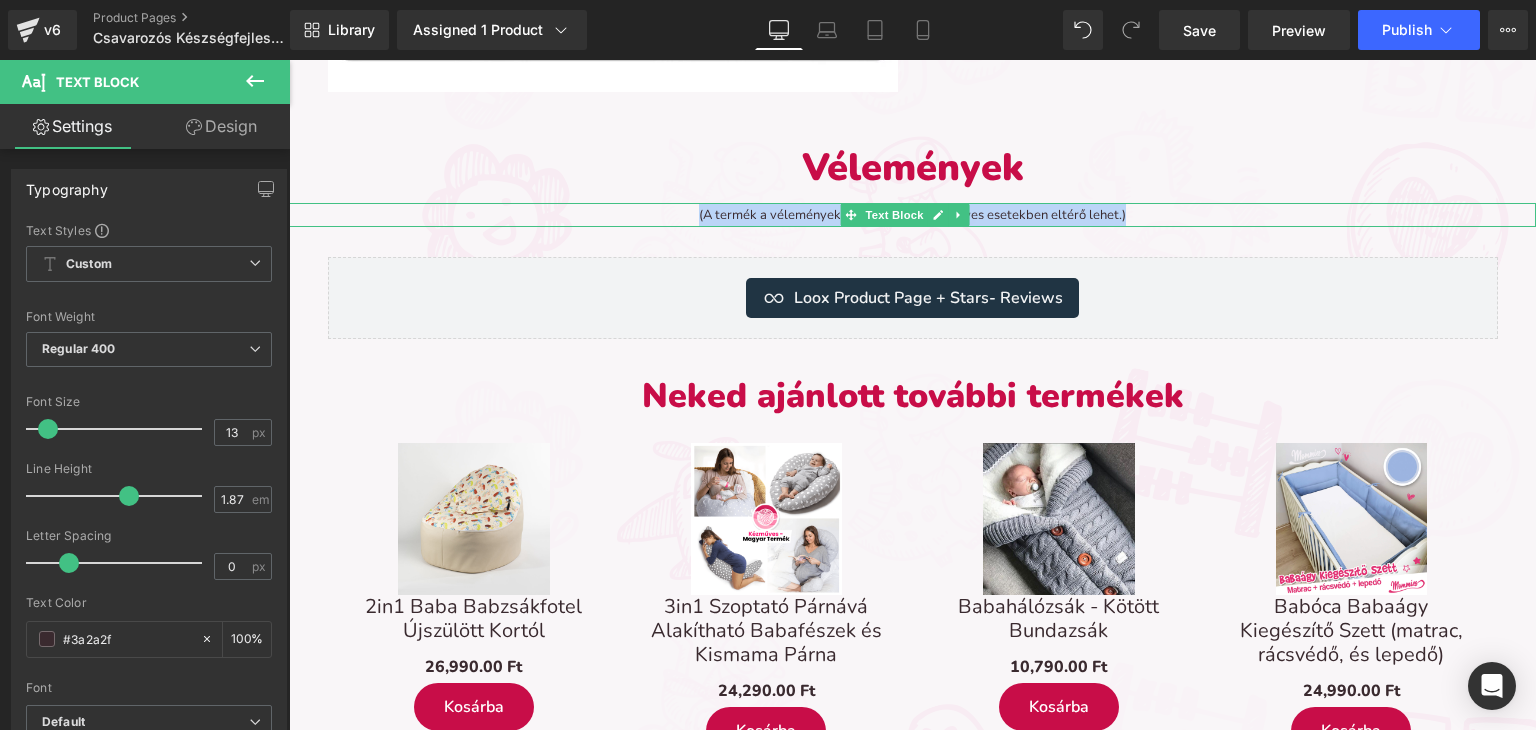 click on "(A termék a véleményekben lévő képektől egyes esetekben eltérő lehet.)" at bounding box center [912, 215] 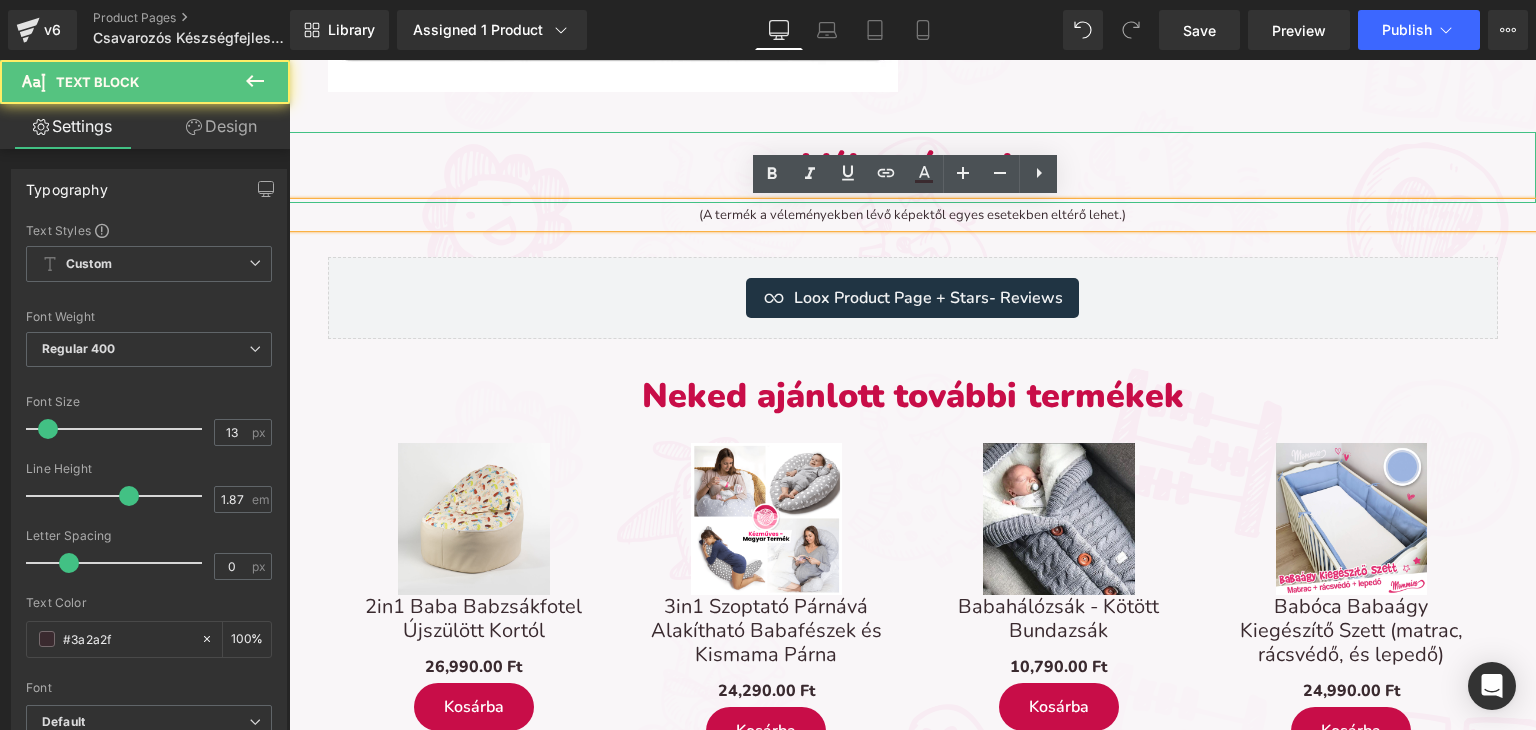 click on "Vélemények" at bounding box center [912, 167] 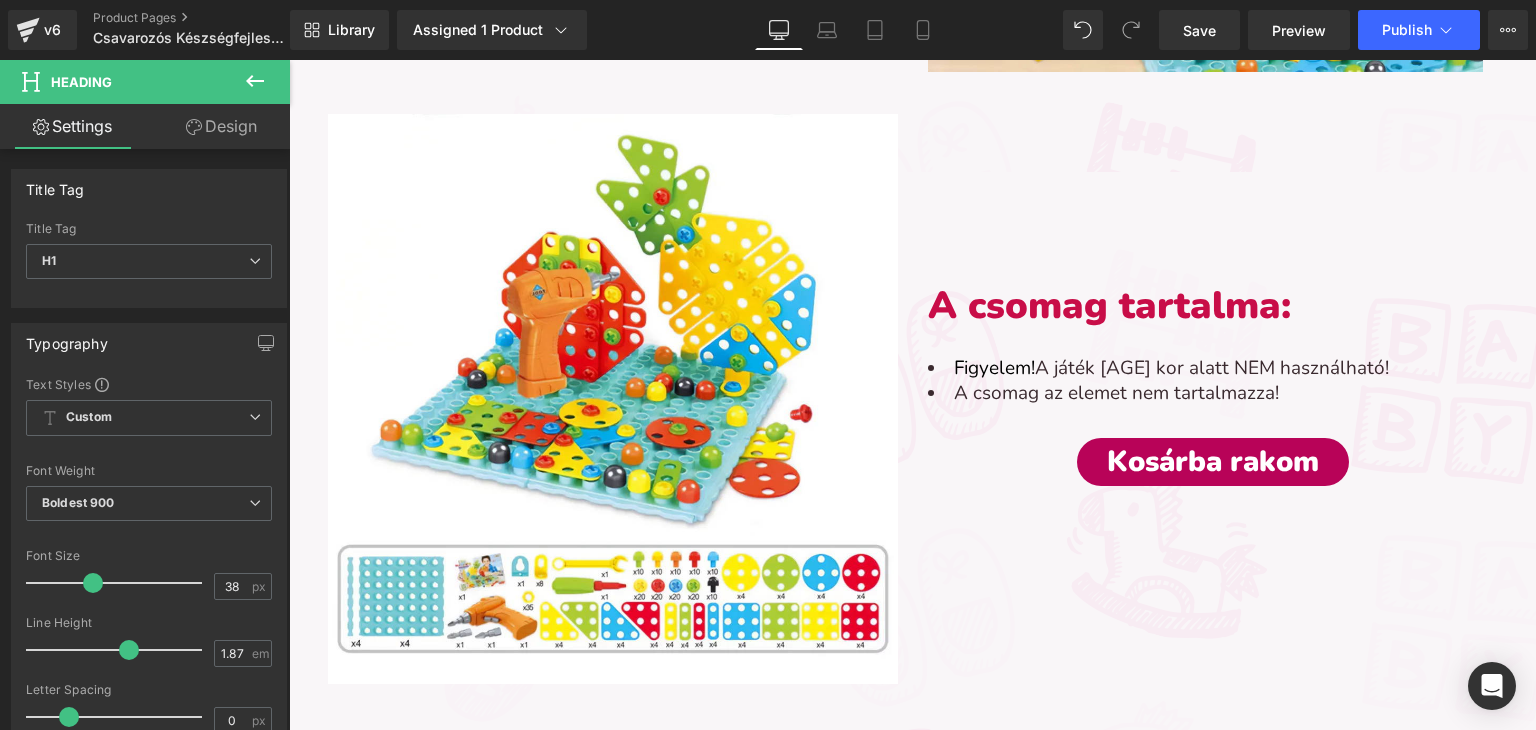 scroll, scrollTop: 1800, scrollLeft: 0, axis: vertical 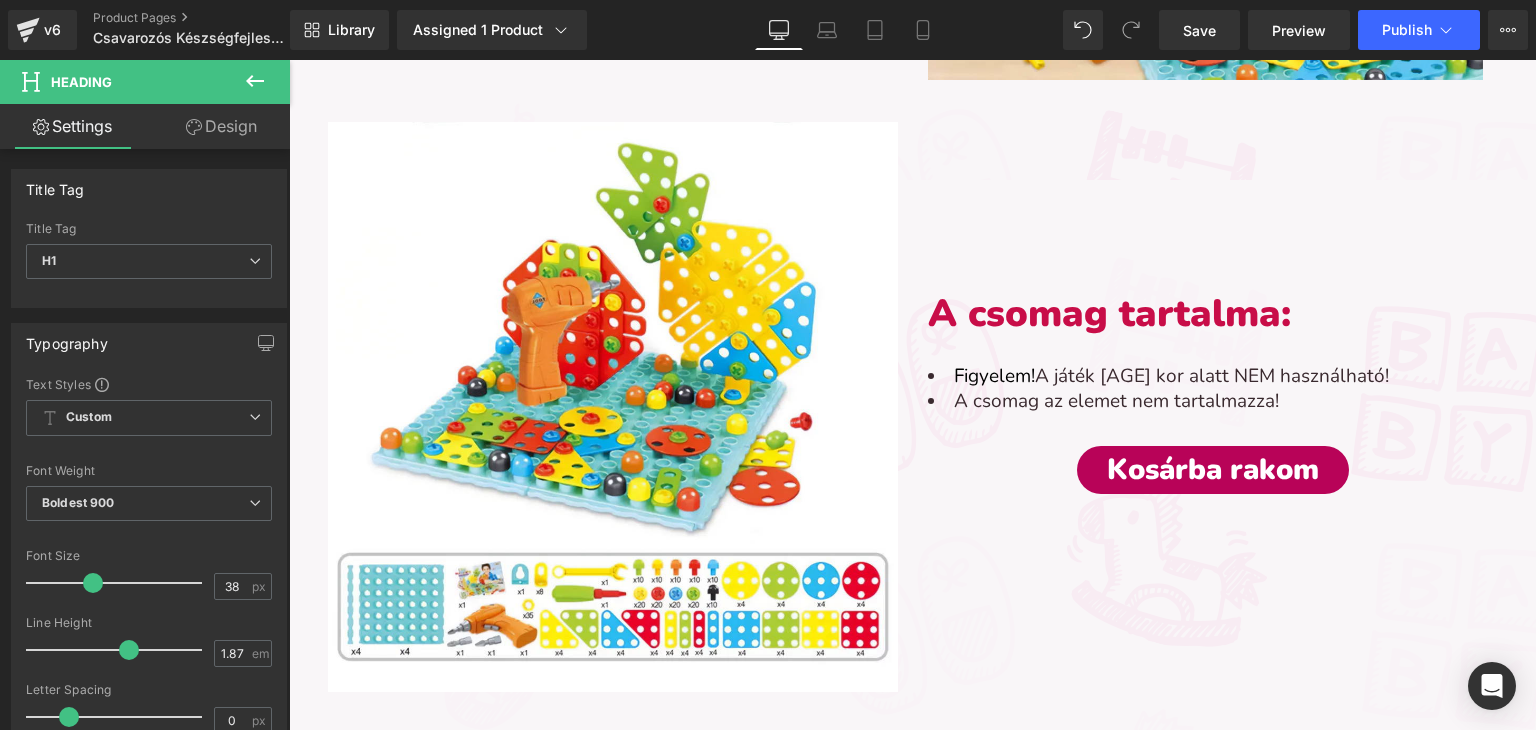 click on "A csomag tartalma:" at bounding box center [1213, 314] 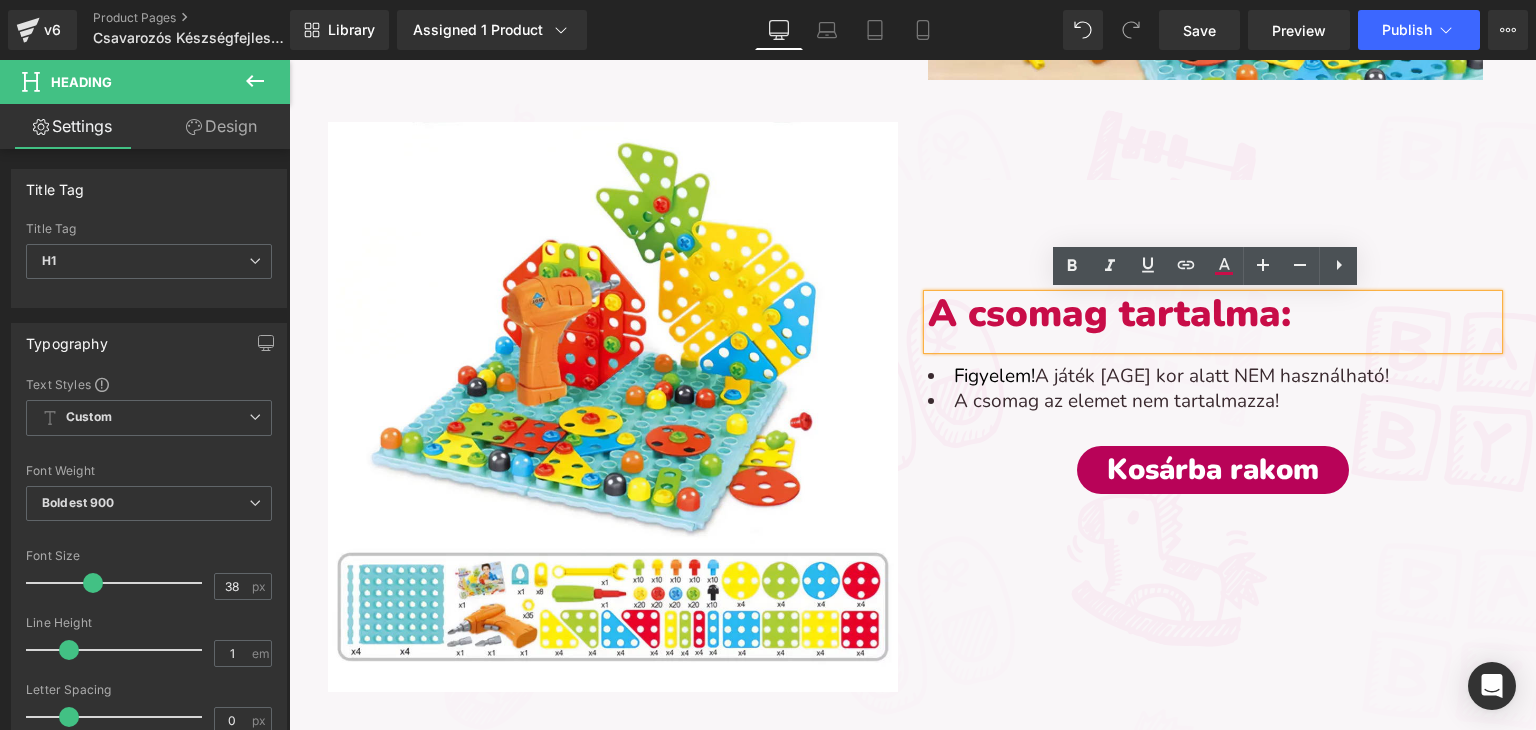 click on "A csomag tartalma:" at bounding box center [1213, 314] 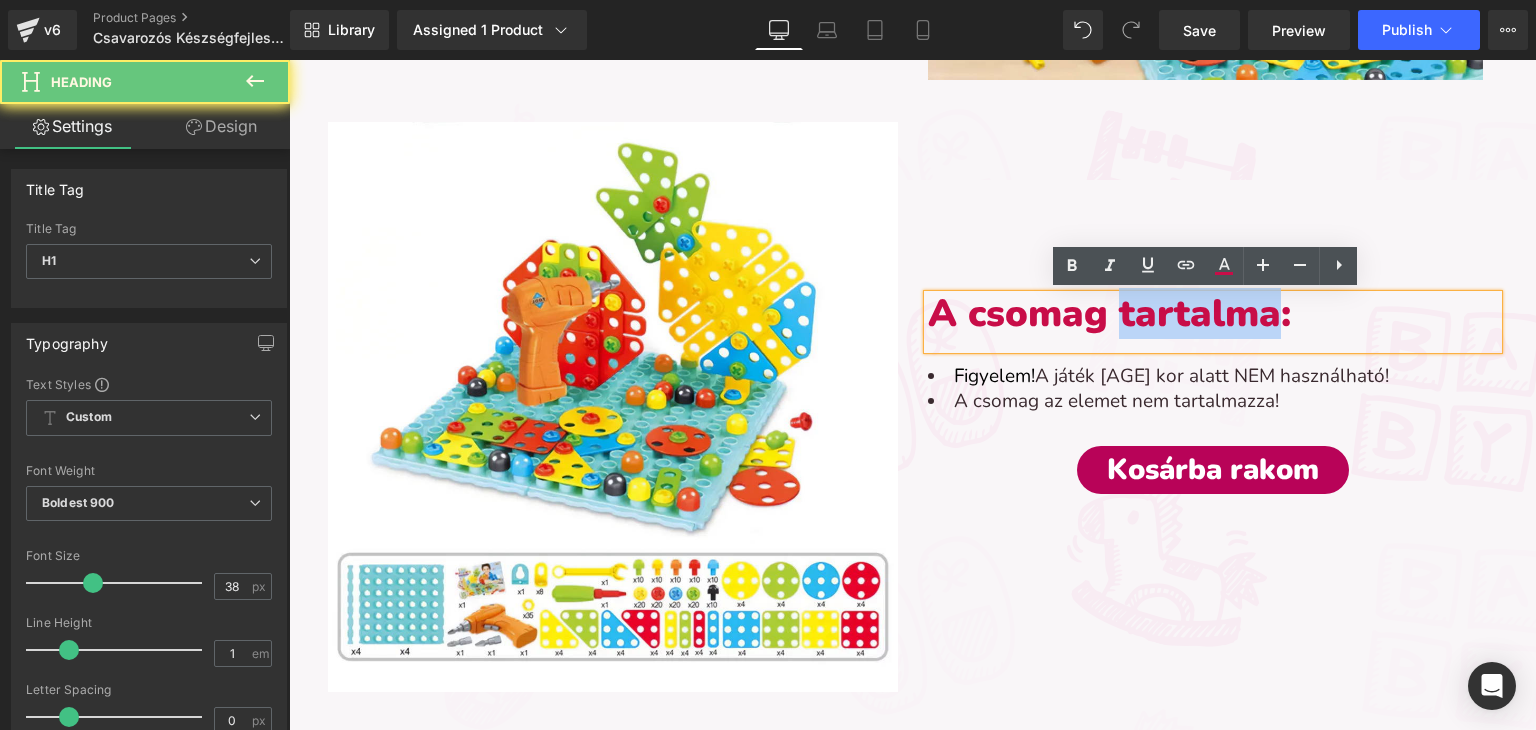 click on "A csomag tartalma:" at bounding box center (1213, 314) 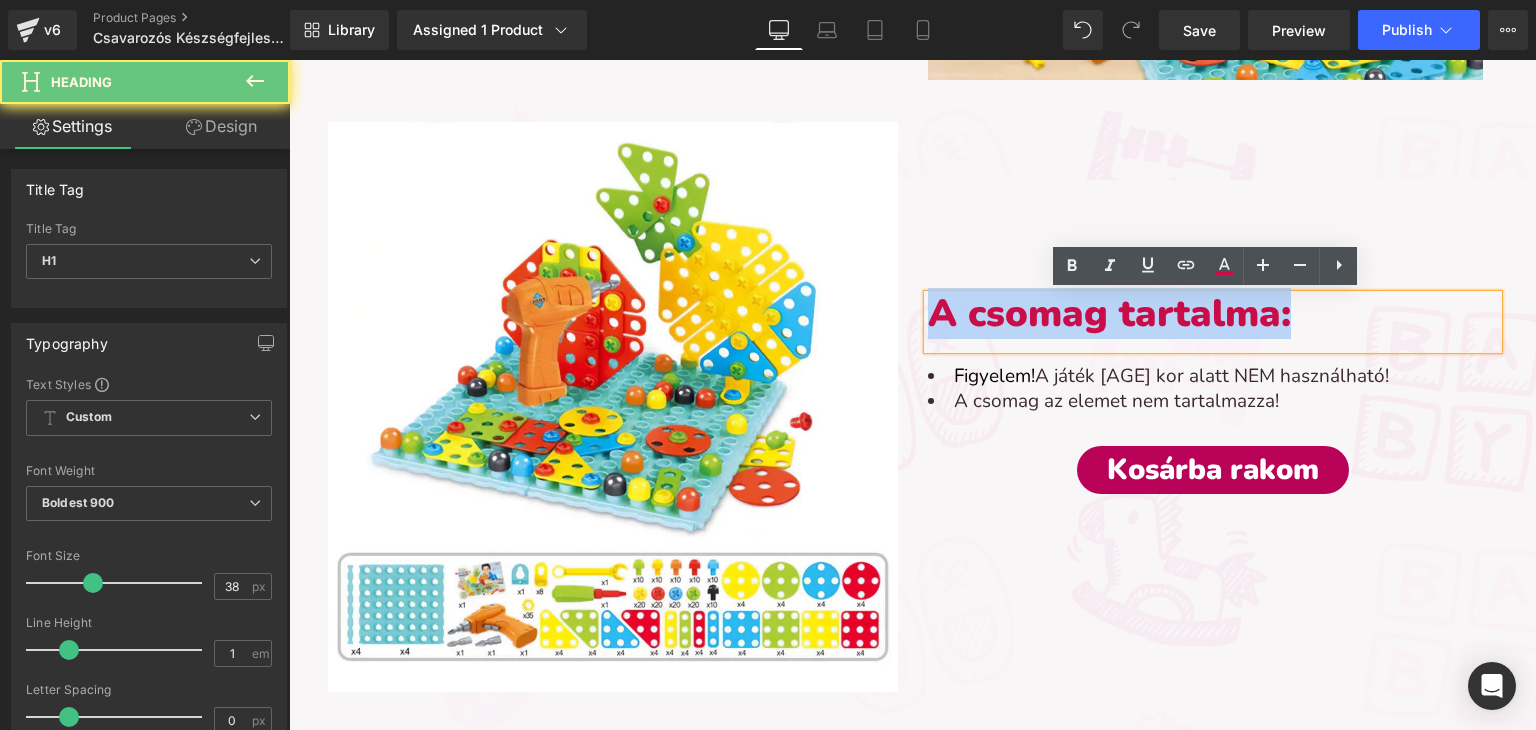 click on "A csomag tartalma:" at bounding box center [1213, 314] 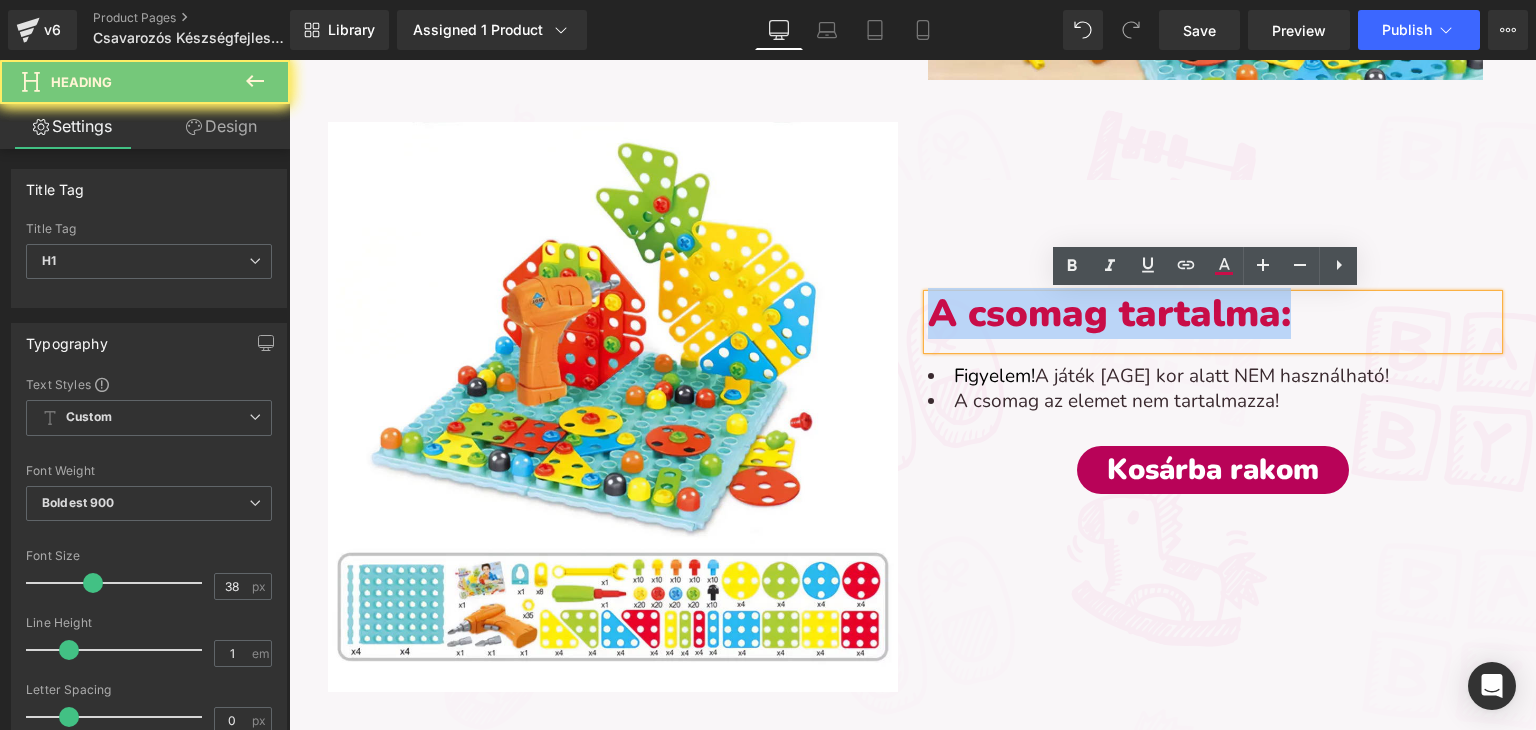 type 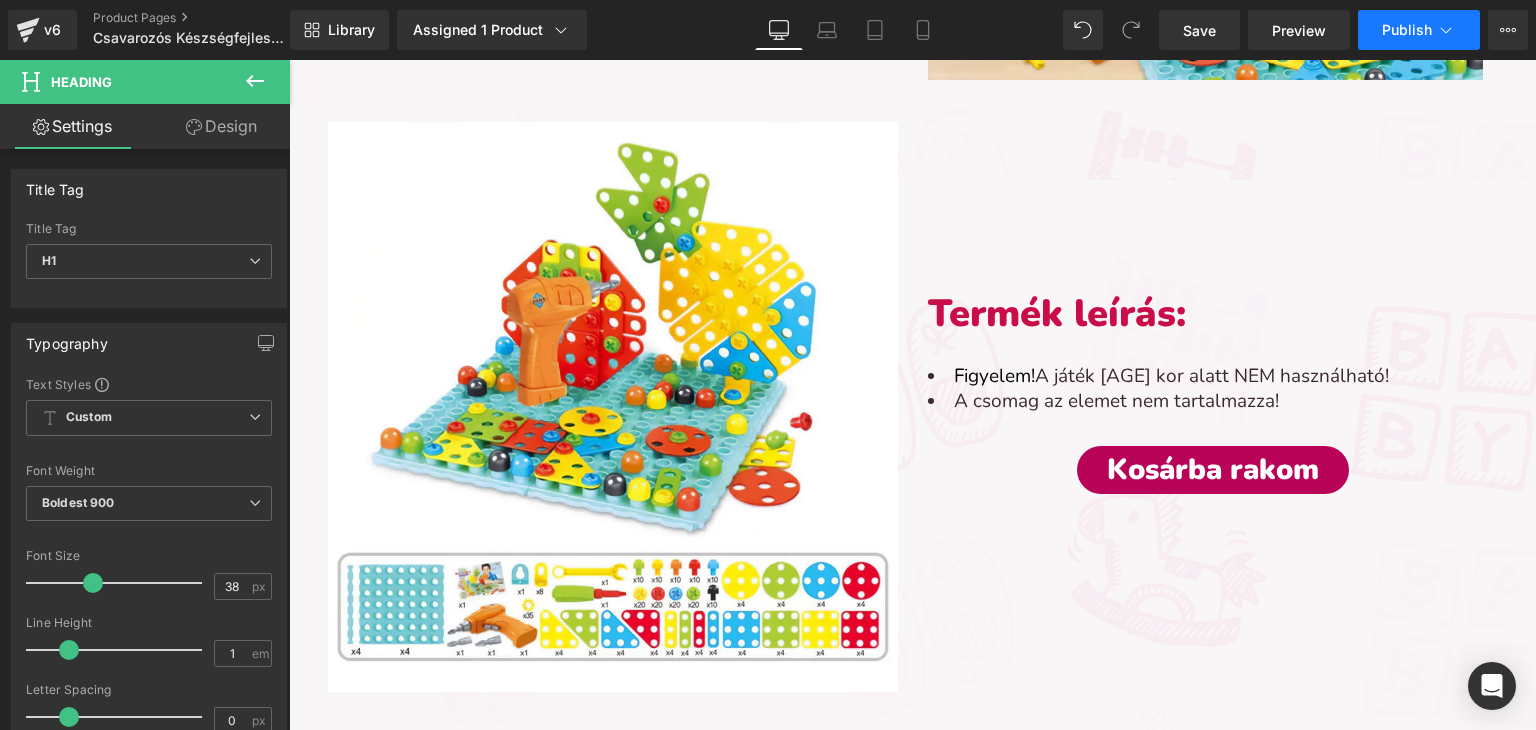 click on "Publish" at bounding box center [1407, 30] 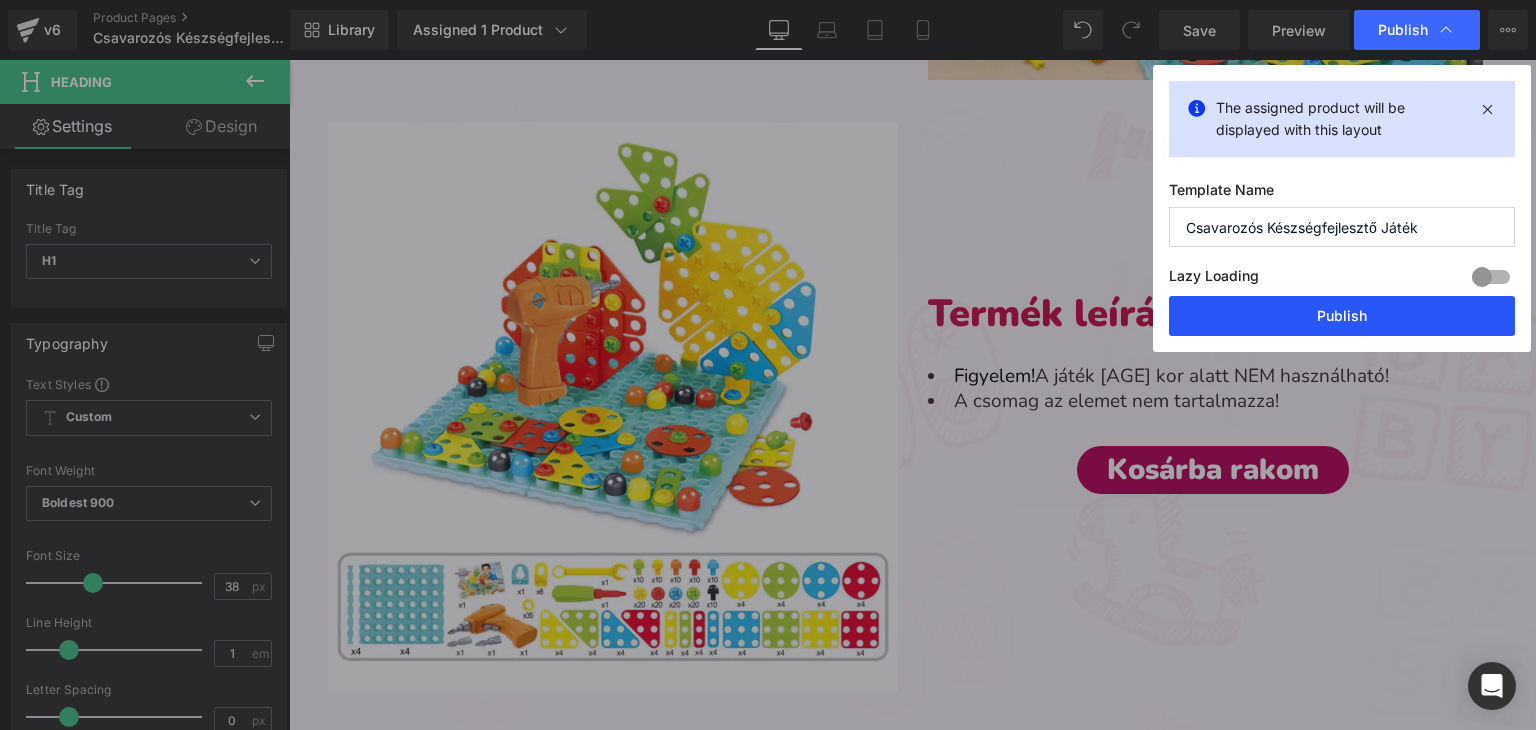 click on "Publish" at bounding box center [1342, 316] 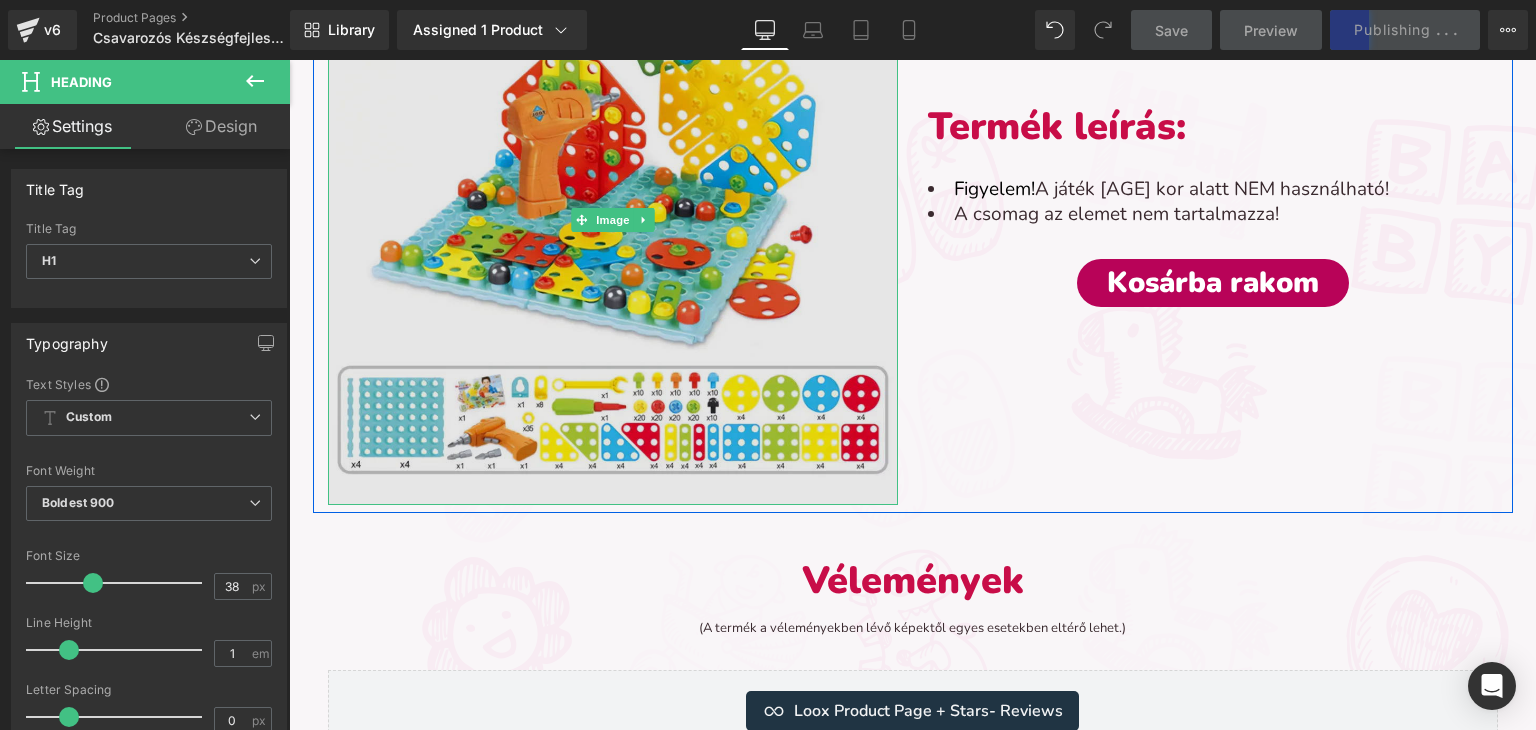 scroll, scrollTop: 2000, scrollLeft: 0, axis: vertical 